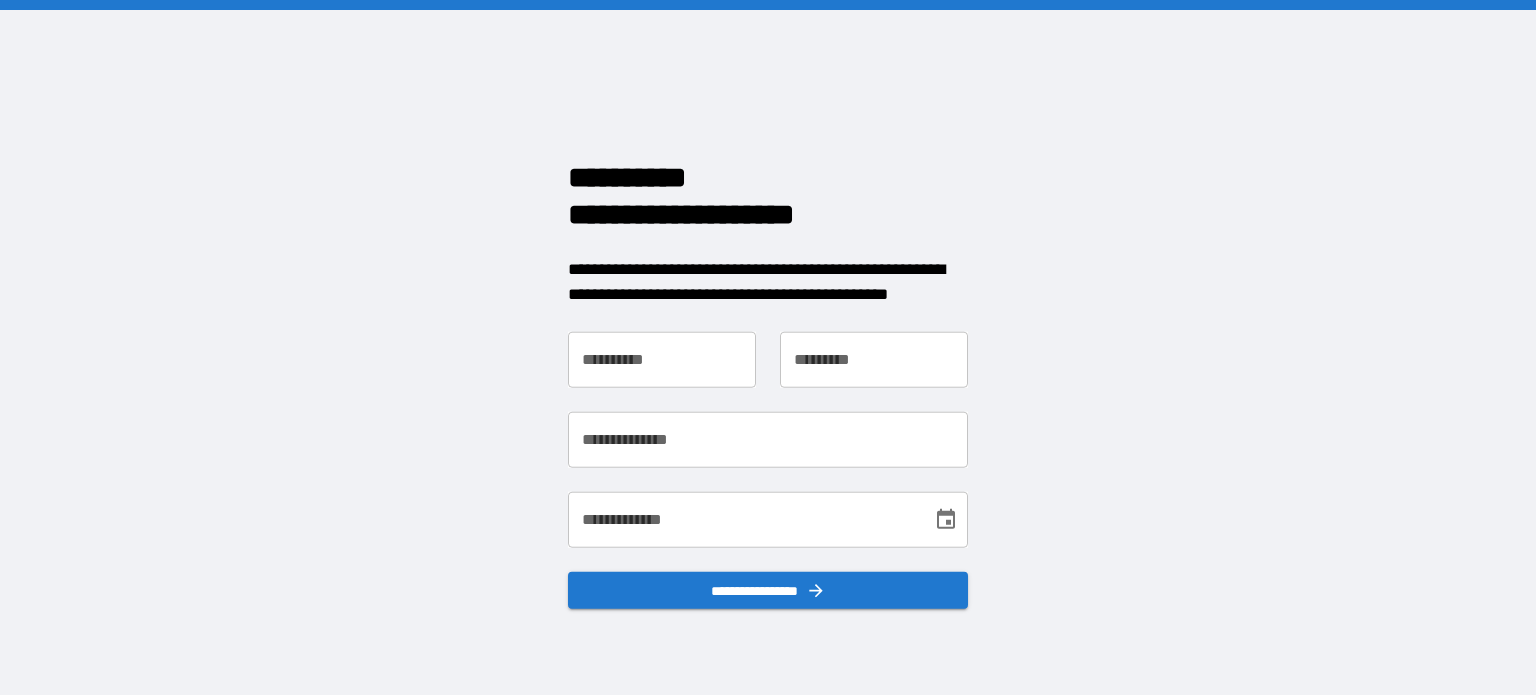 scroll, scrollTop: 0, scrollLeft: 0, axis: both 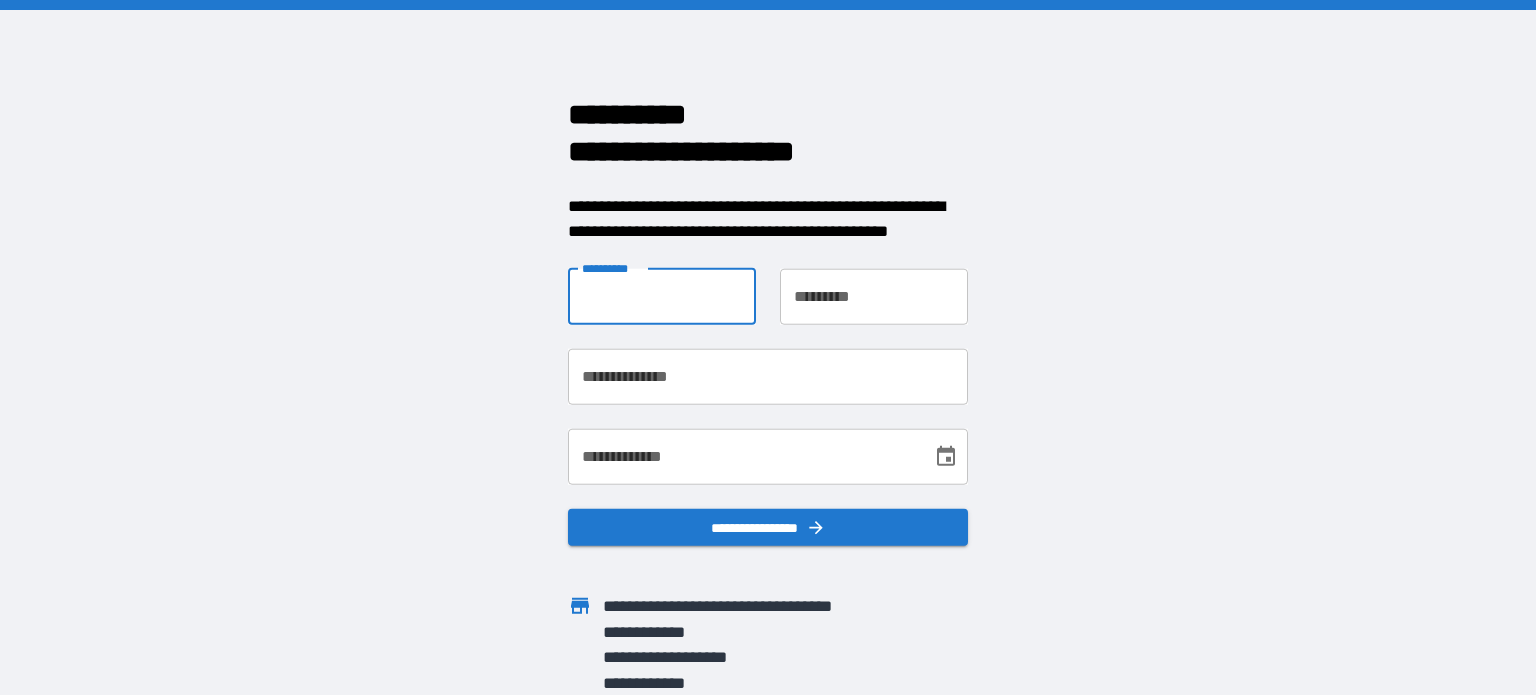 click on "**********" at bounding box center [662, 296] 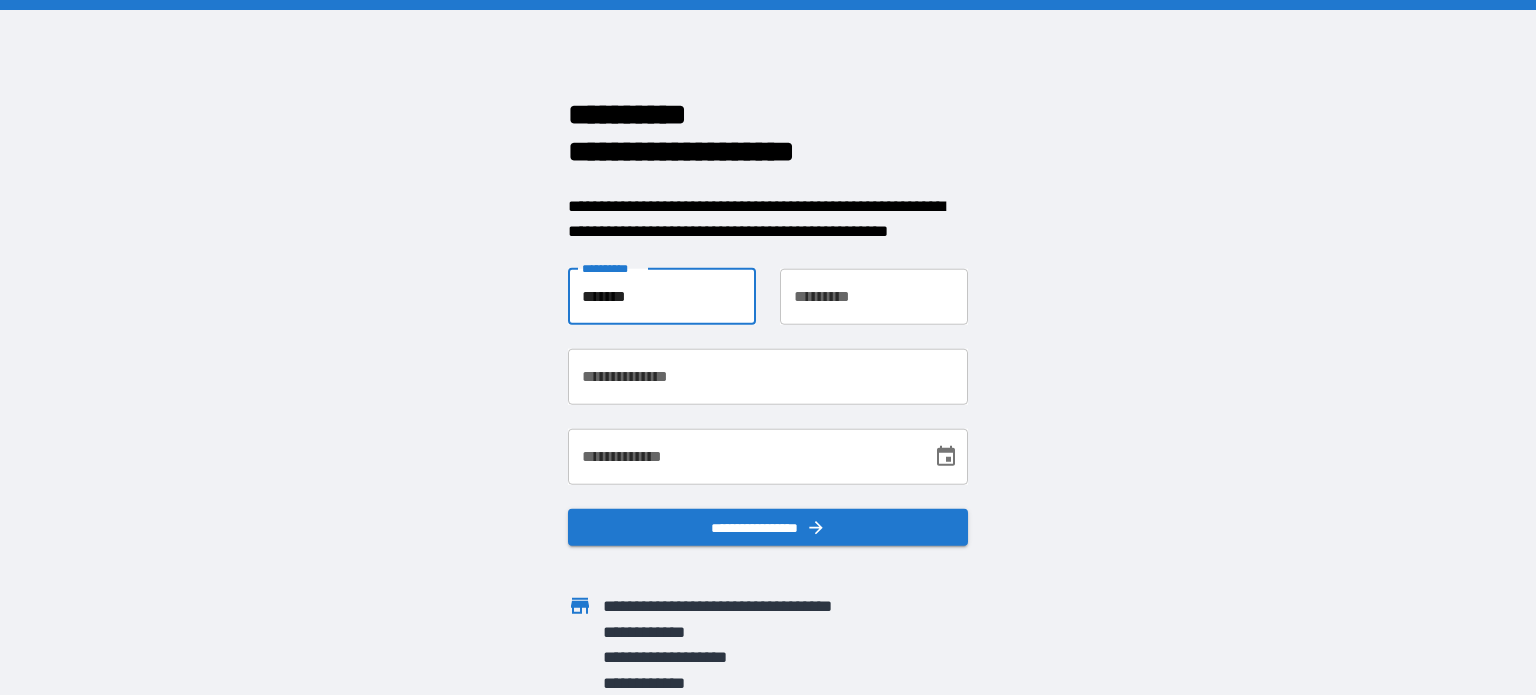type on "*********" 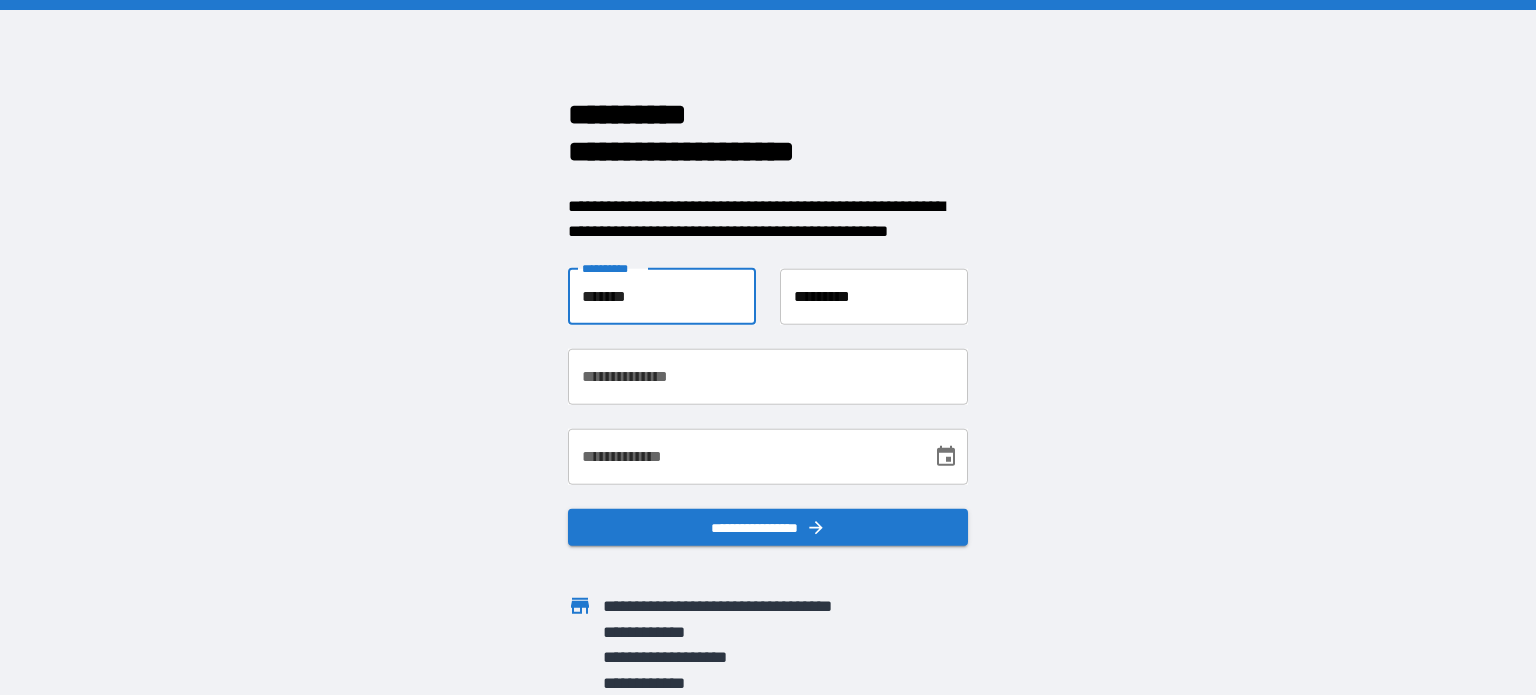 type on "**********" 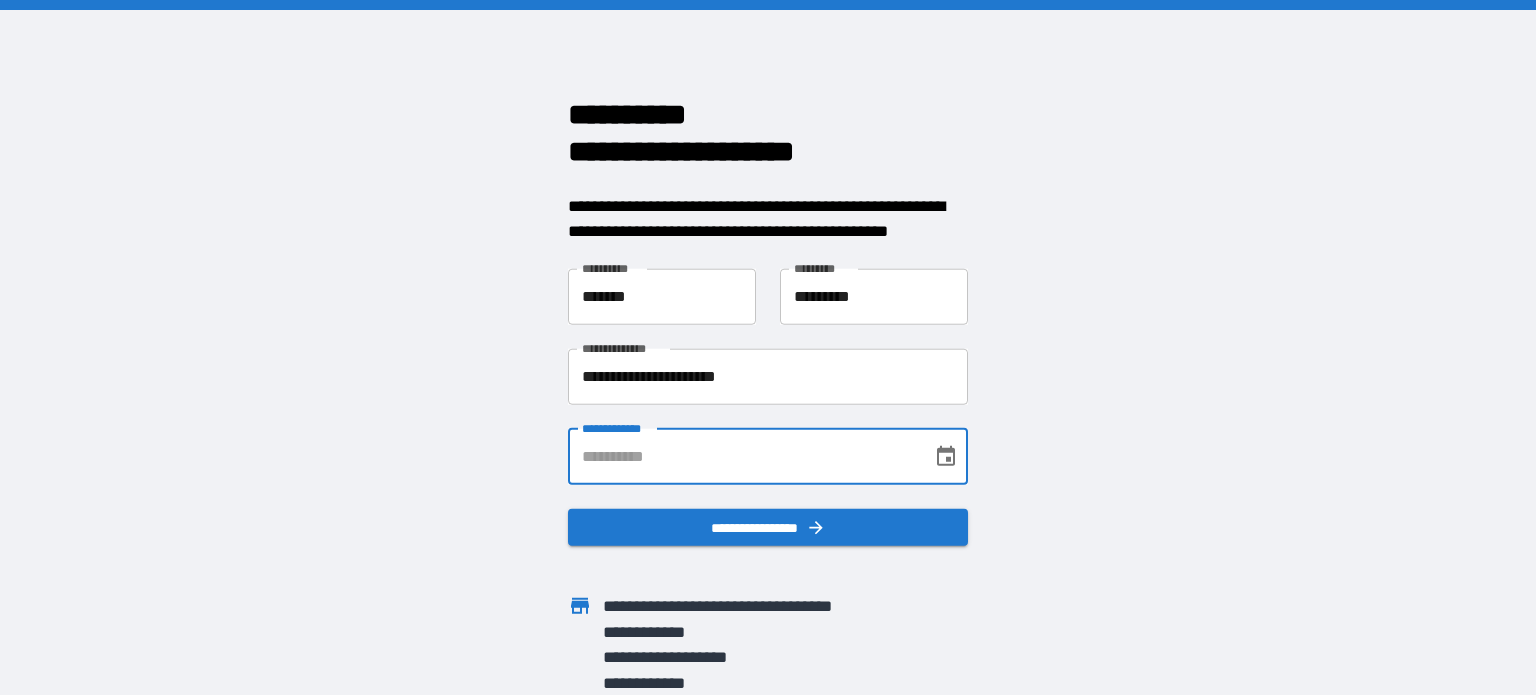 click on "**********" at bounding box center [743, 456] 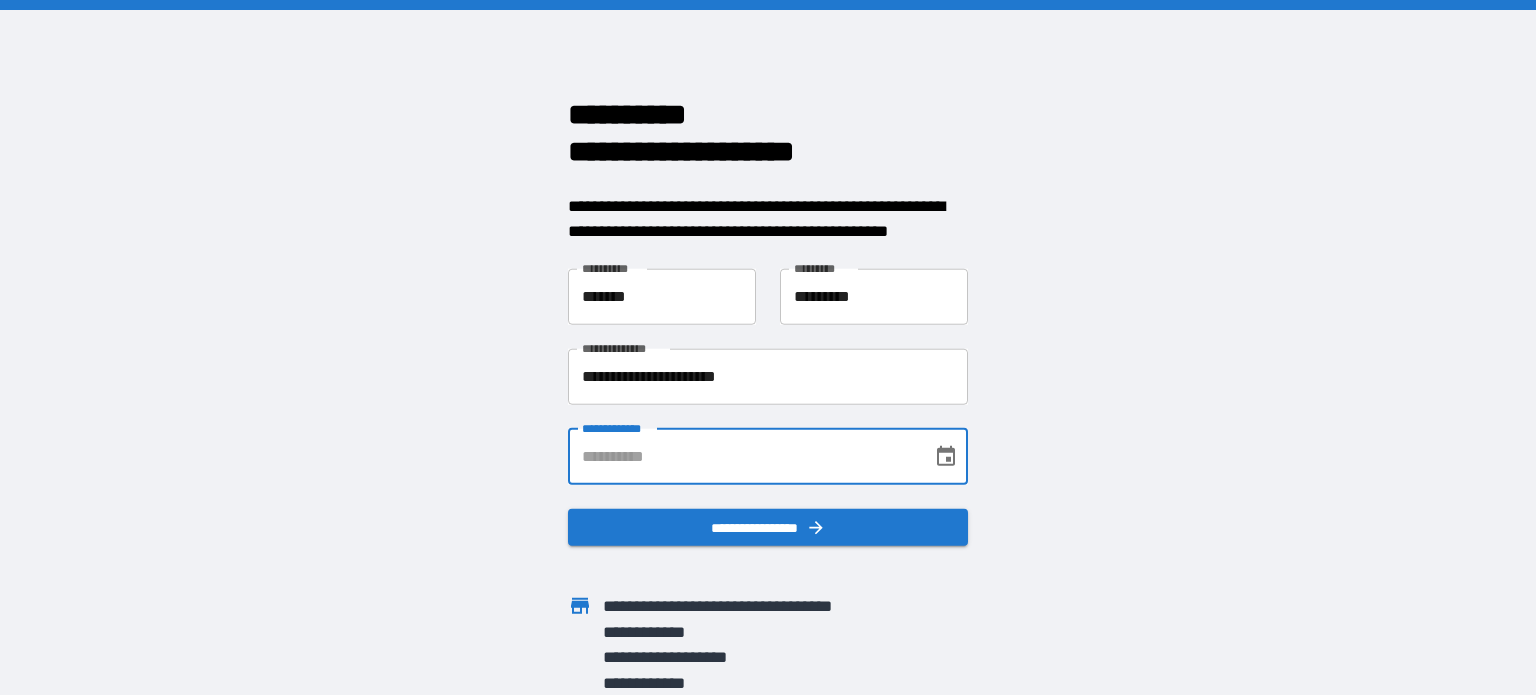 type on "**********" 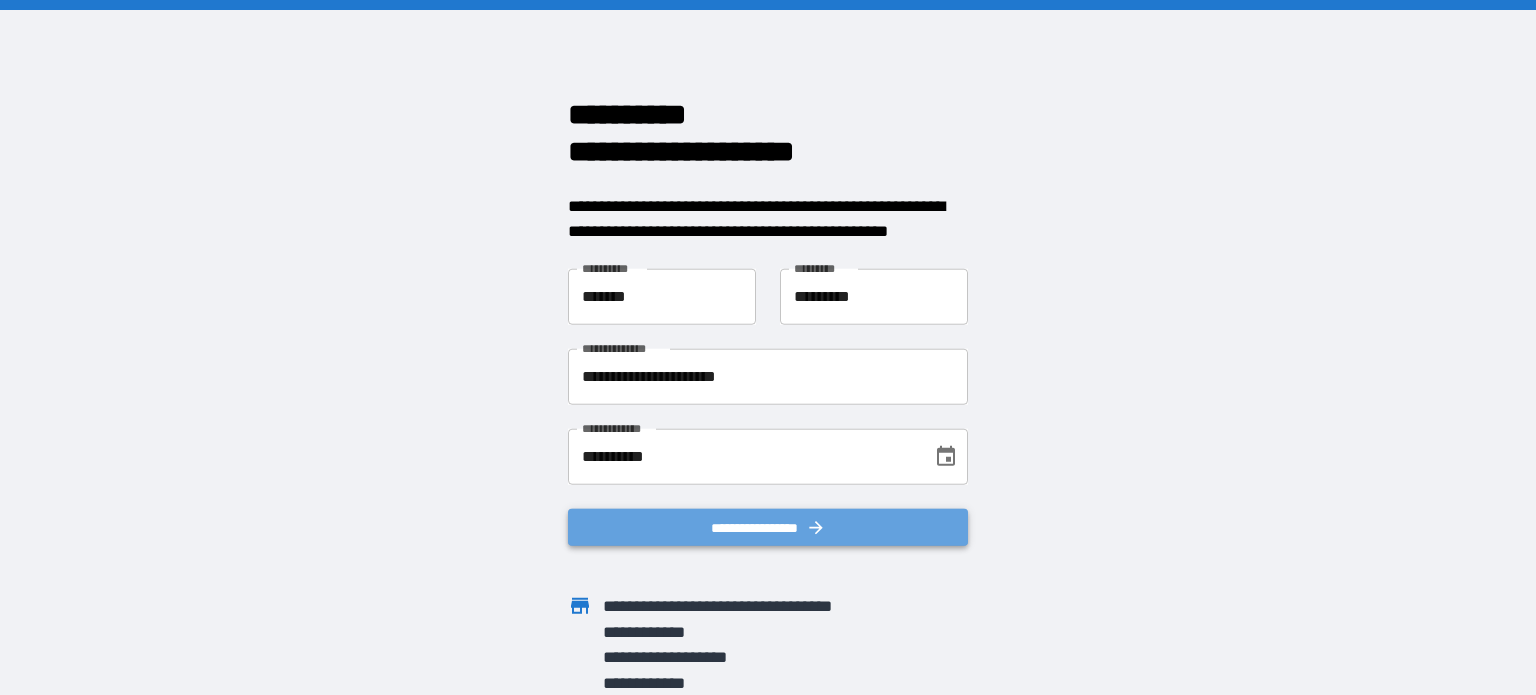 click on "**********" at bounding box center [768, 527] 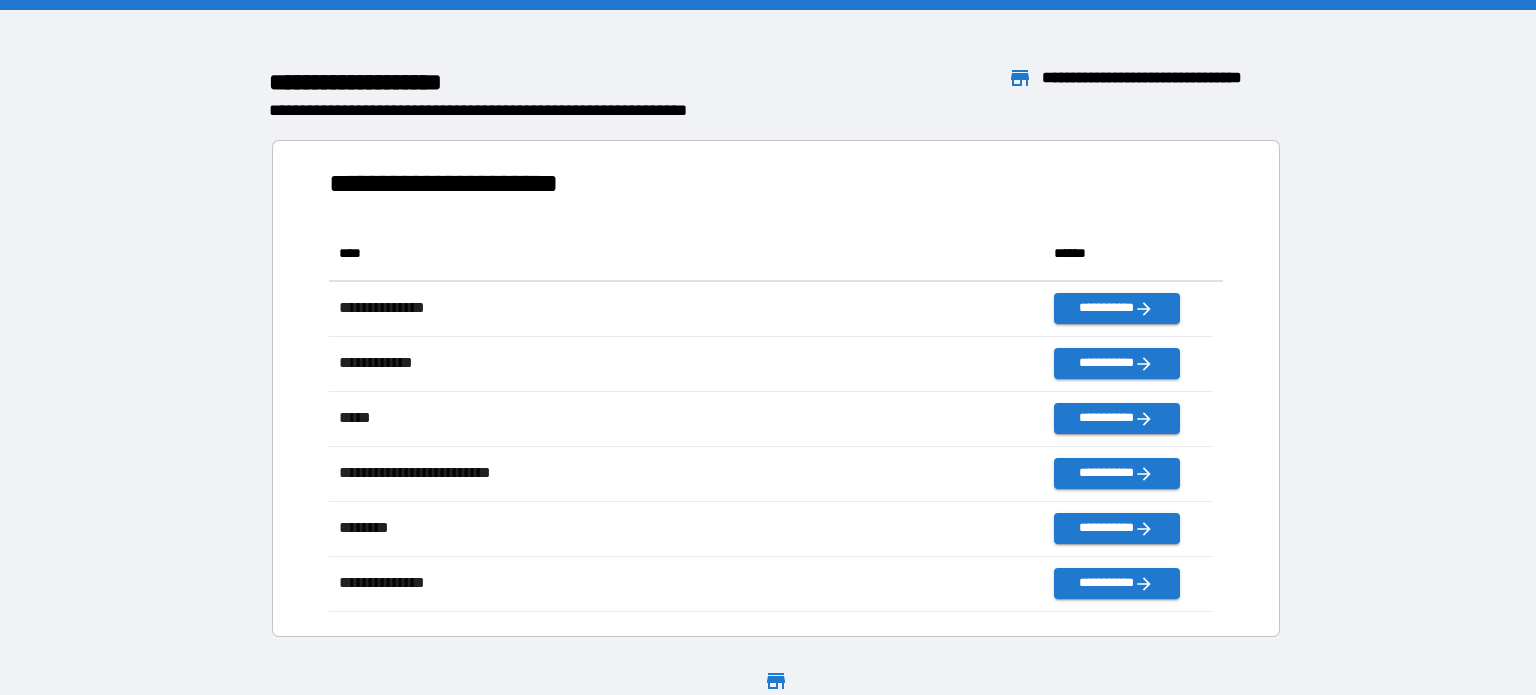 scroll, scrollTop: 16, scrollLeft: 16, axis: both 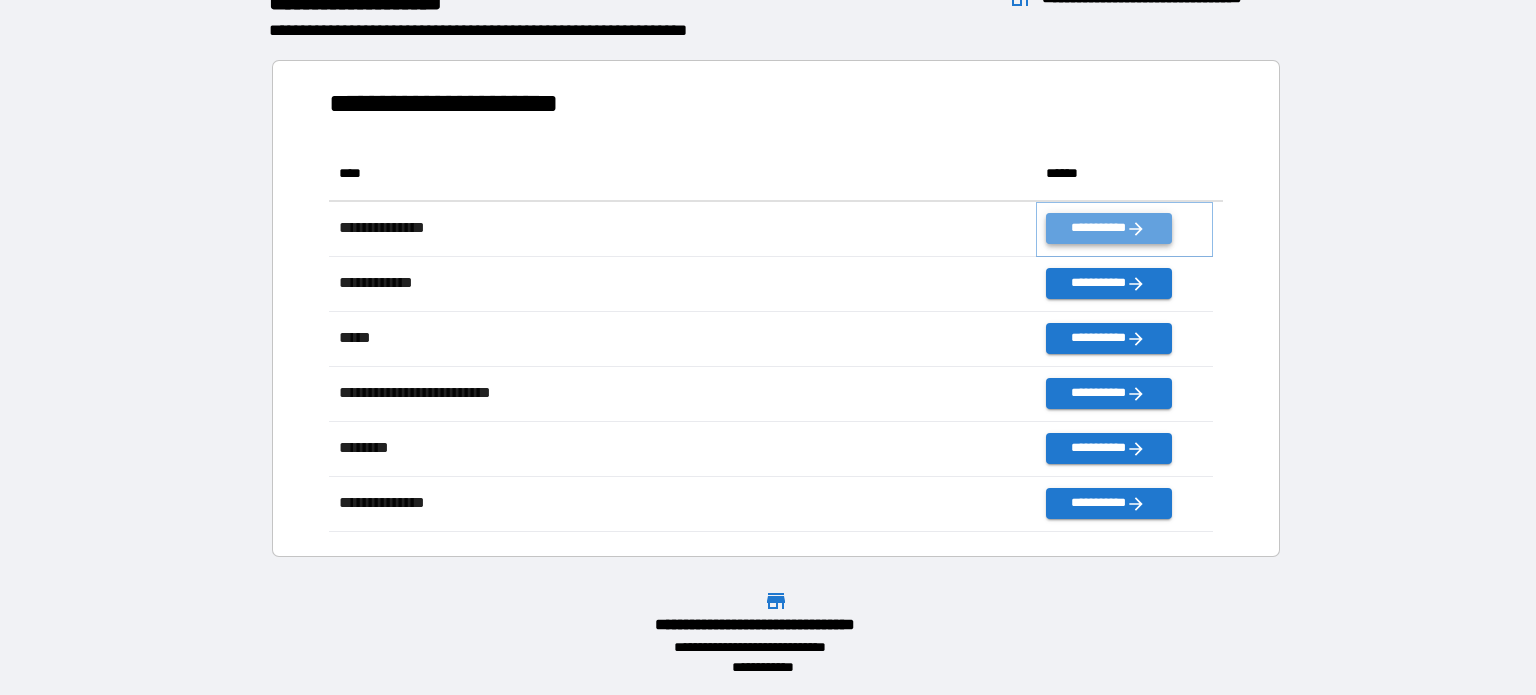 click on "**********" at bounding box center [1108, 228] 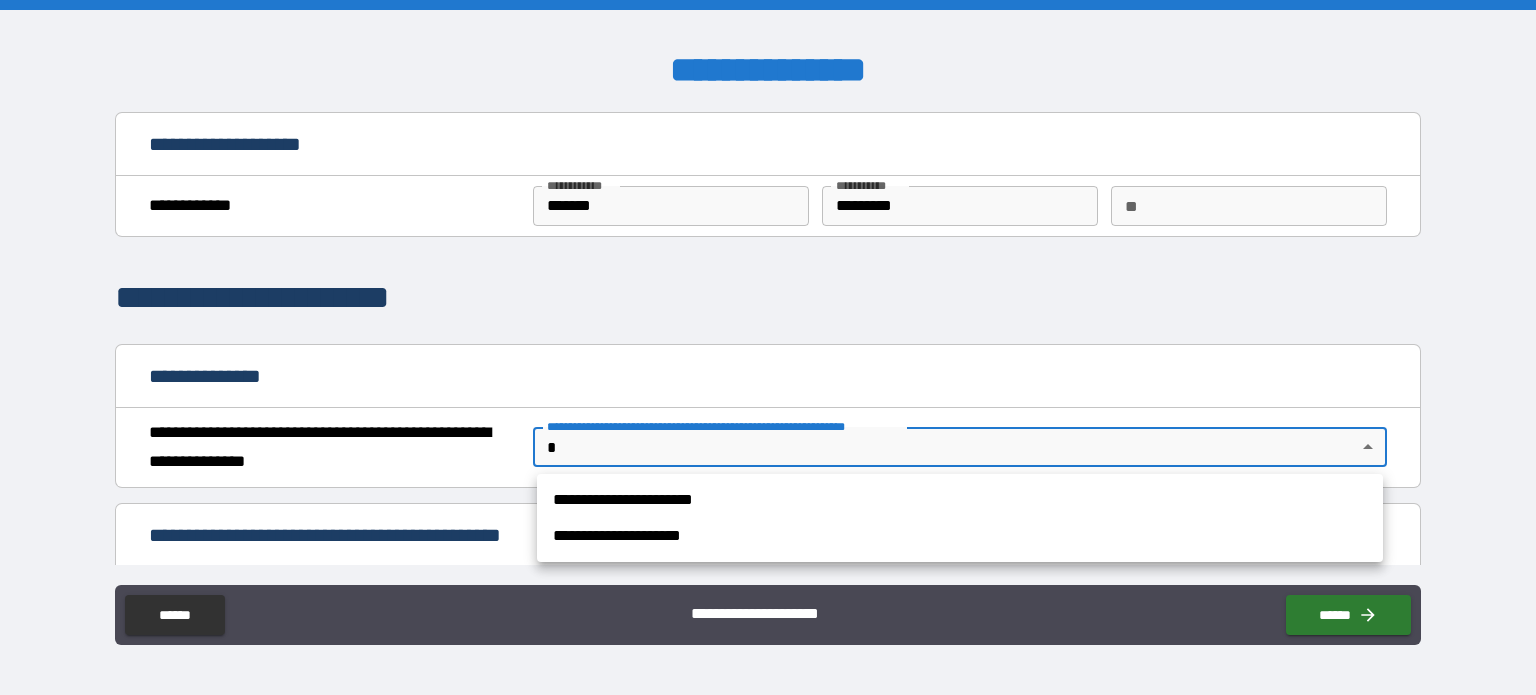 click on "**********" at bounding box center (768, 347) 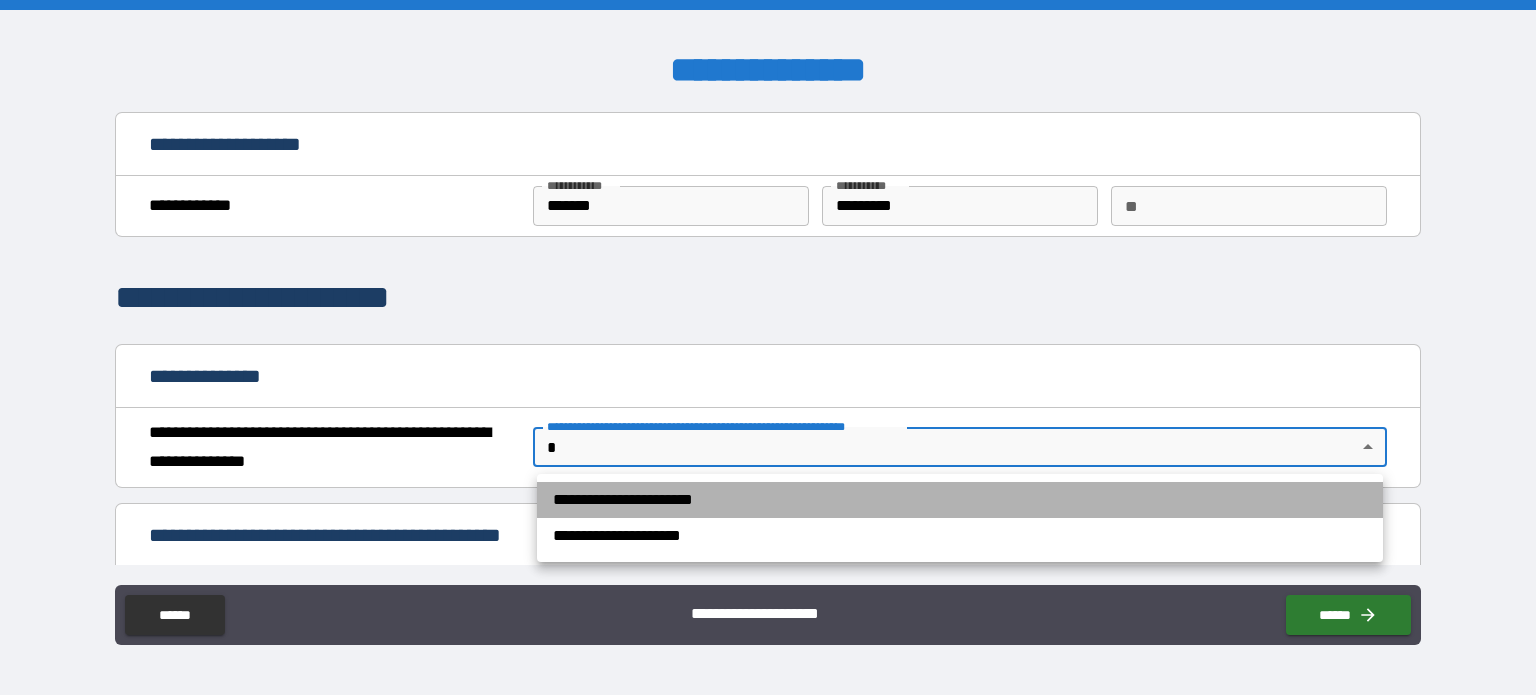click on "**********" at bounding box center (960, 500) 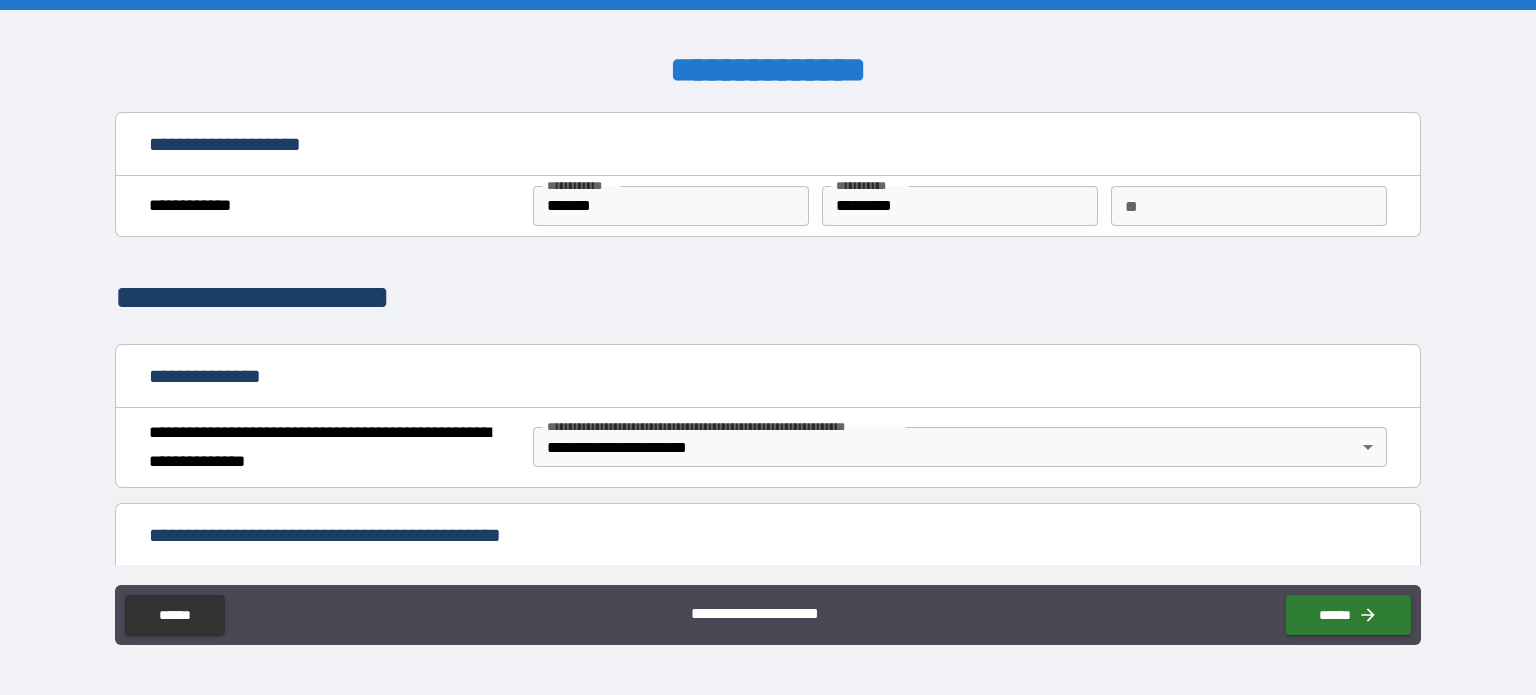click on "**********" at bounding box center [362, 537] 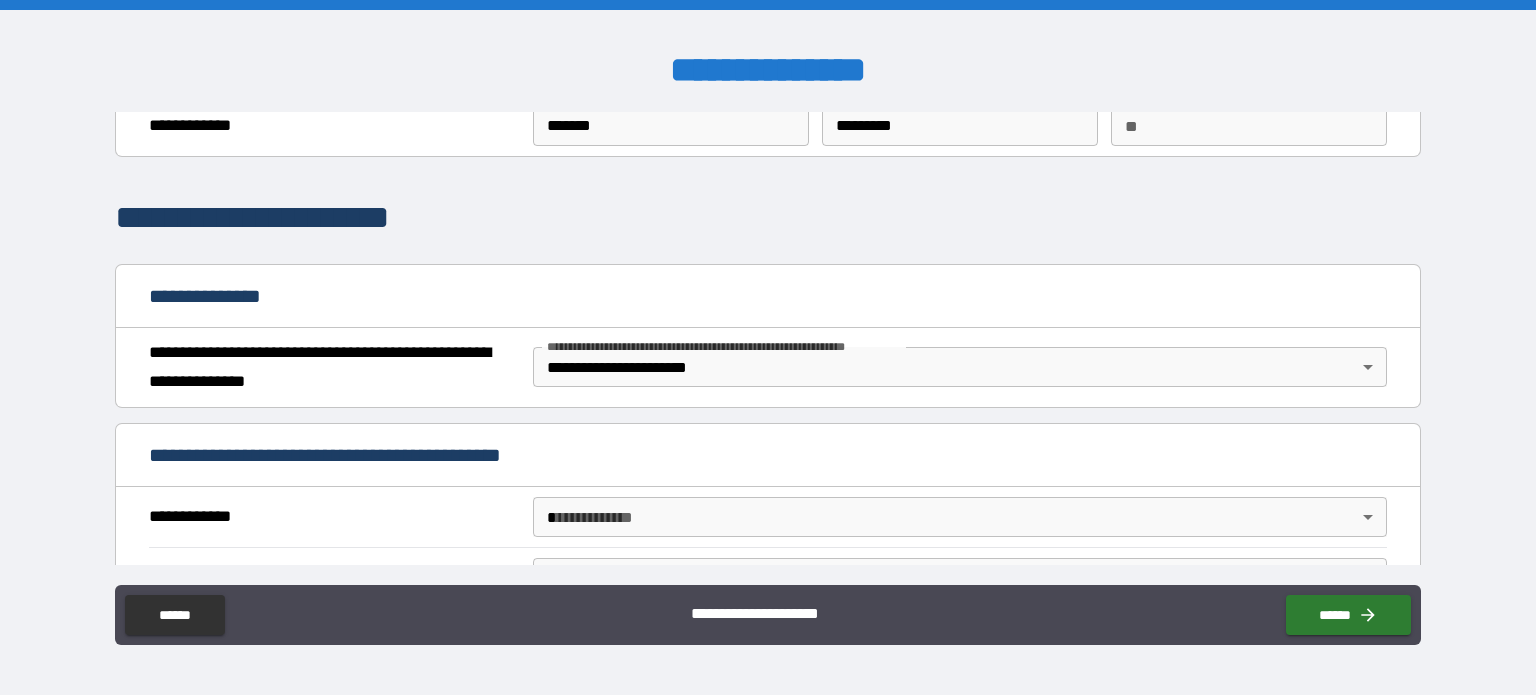 scroll, scrollTop: 200, scrollLeft: 0, axis: vertical 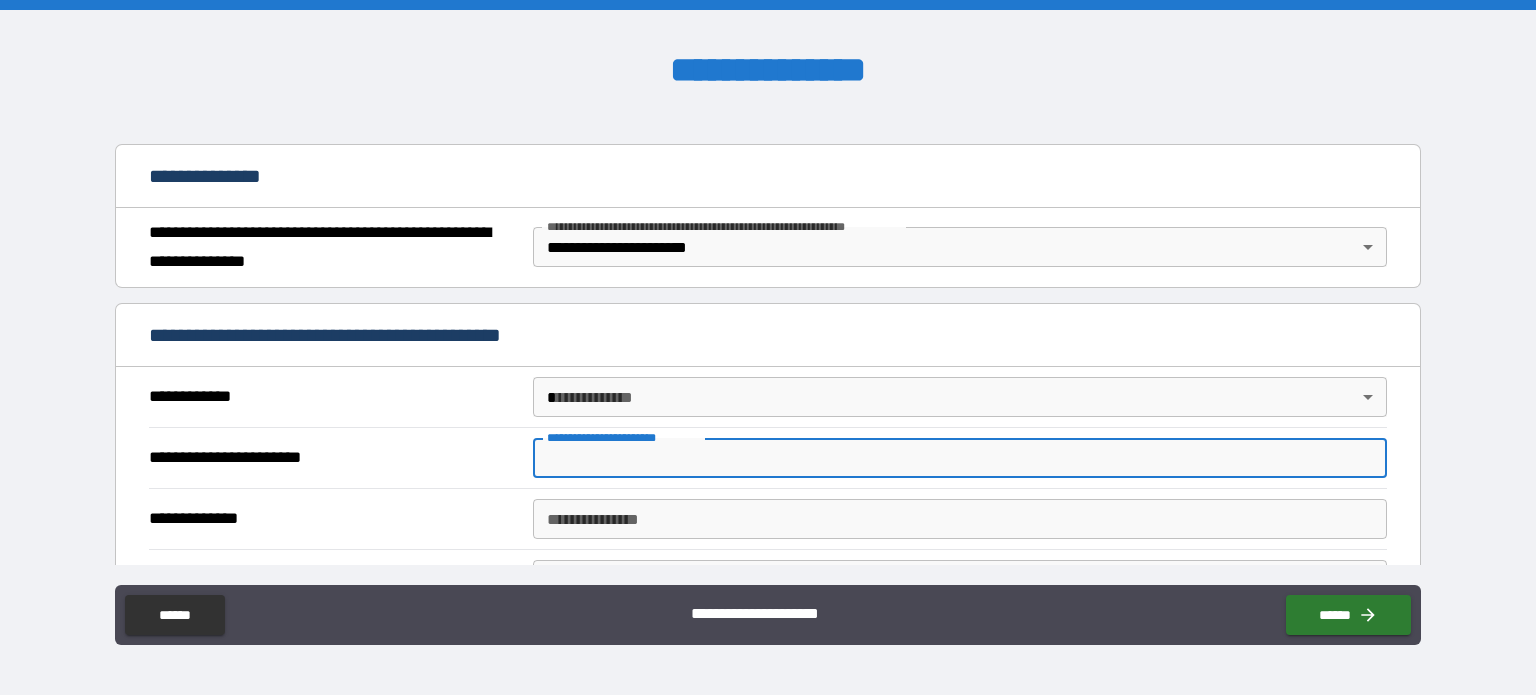 click on "**********" at bounding box center (960, 458) 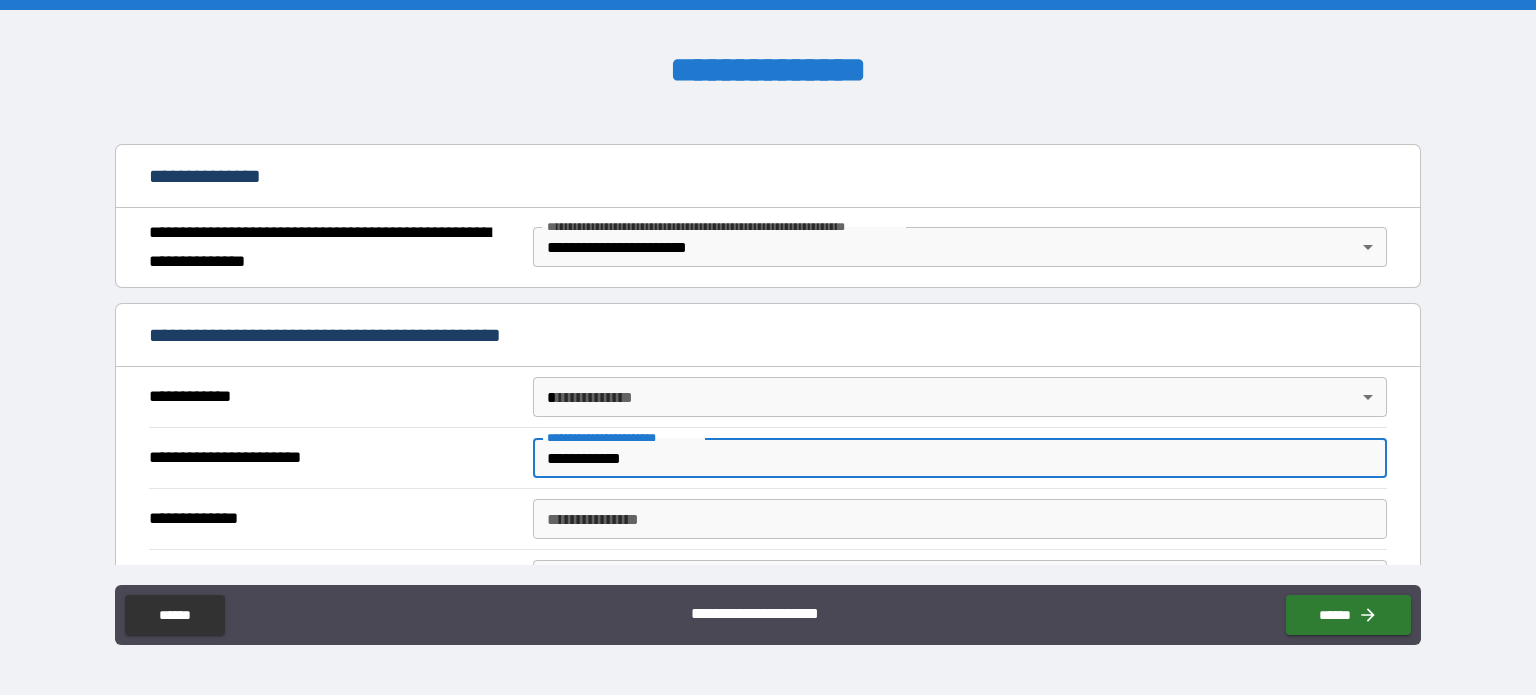 type on "**********" 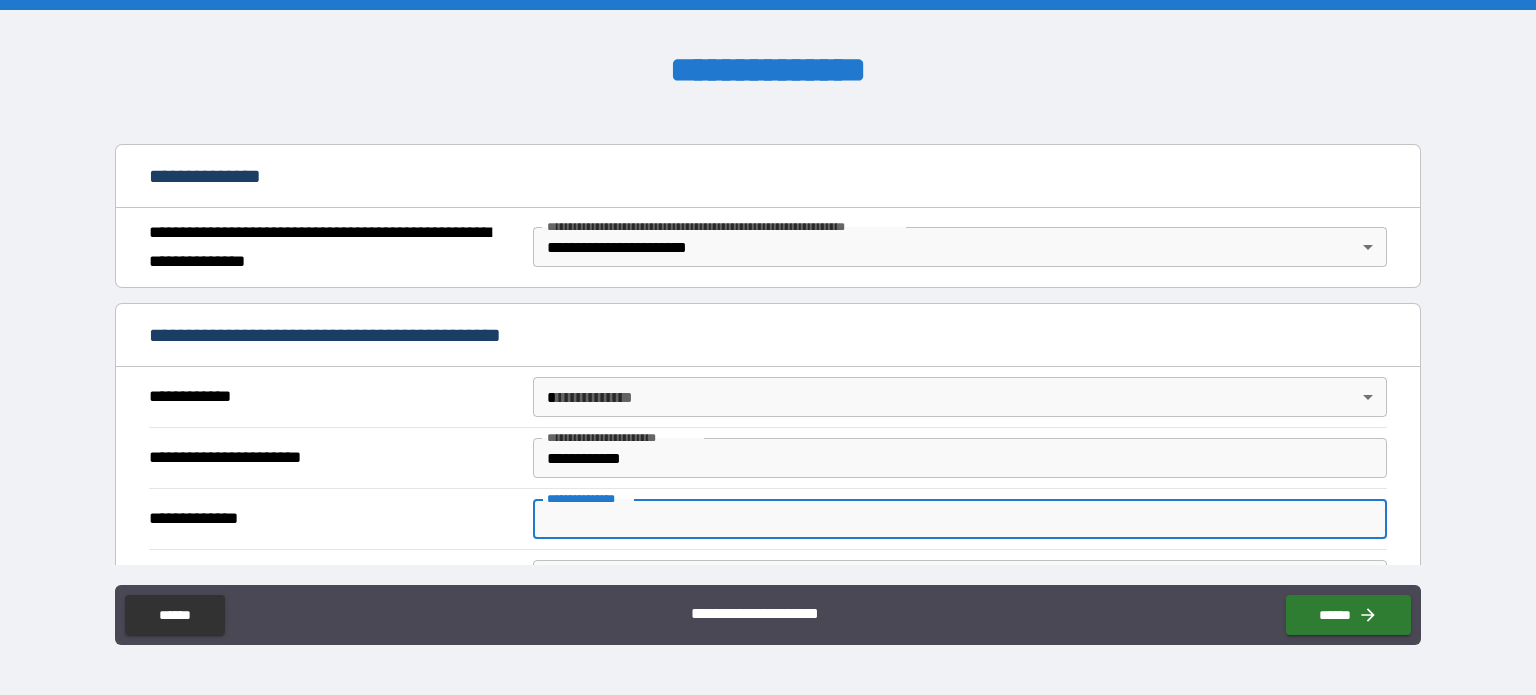 click on "**********" at bounding box center (960, 519) 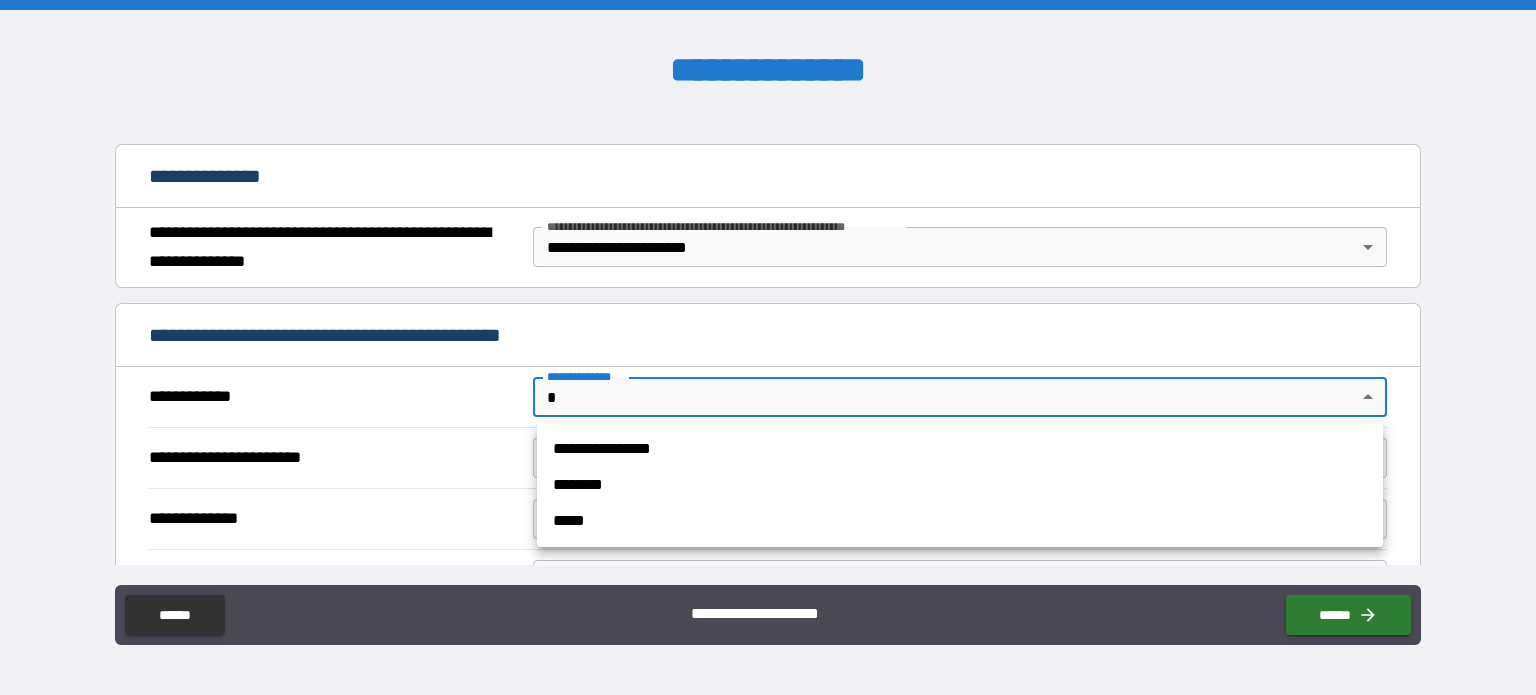 click on "[FIRST] [LAST] [NUMBER] [STREET] [CITY] [STATE] [ZIP]" at bounding box center (768, 347) 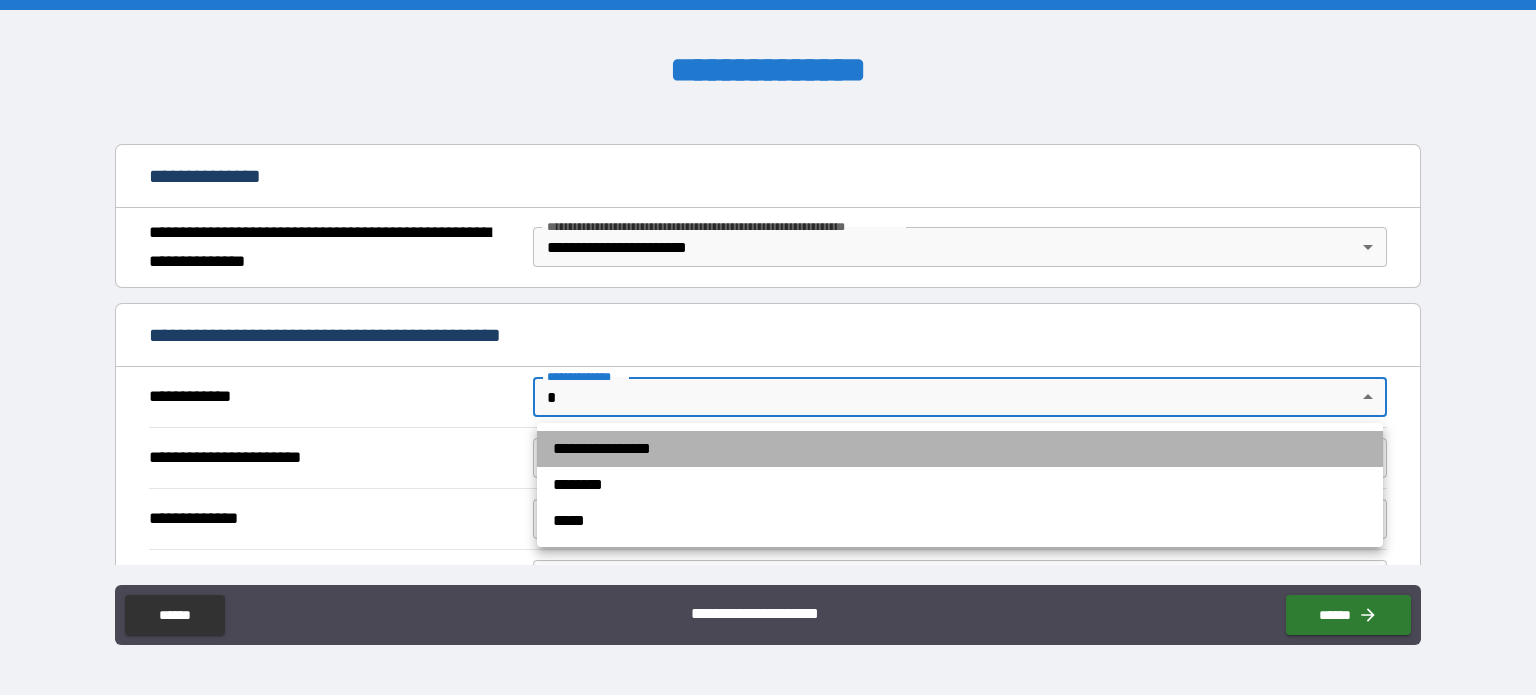 click on "**********" at bounding box center [960, 449] 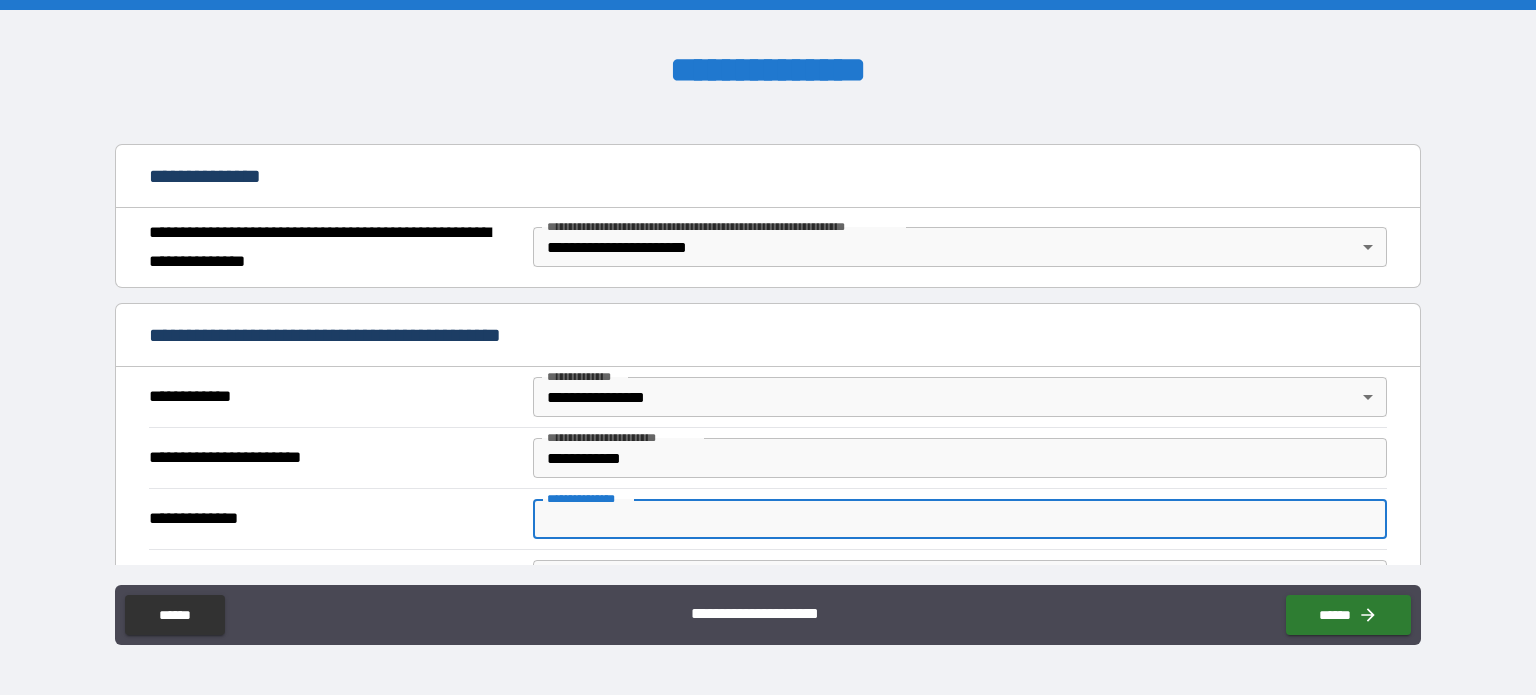click on "**********" at bounding box center (960, 519) 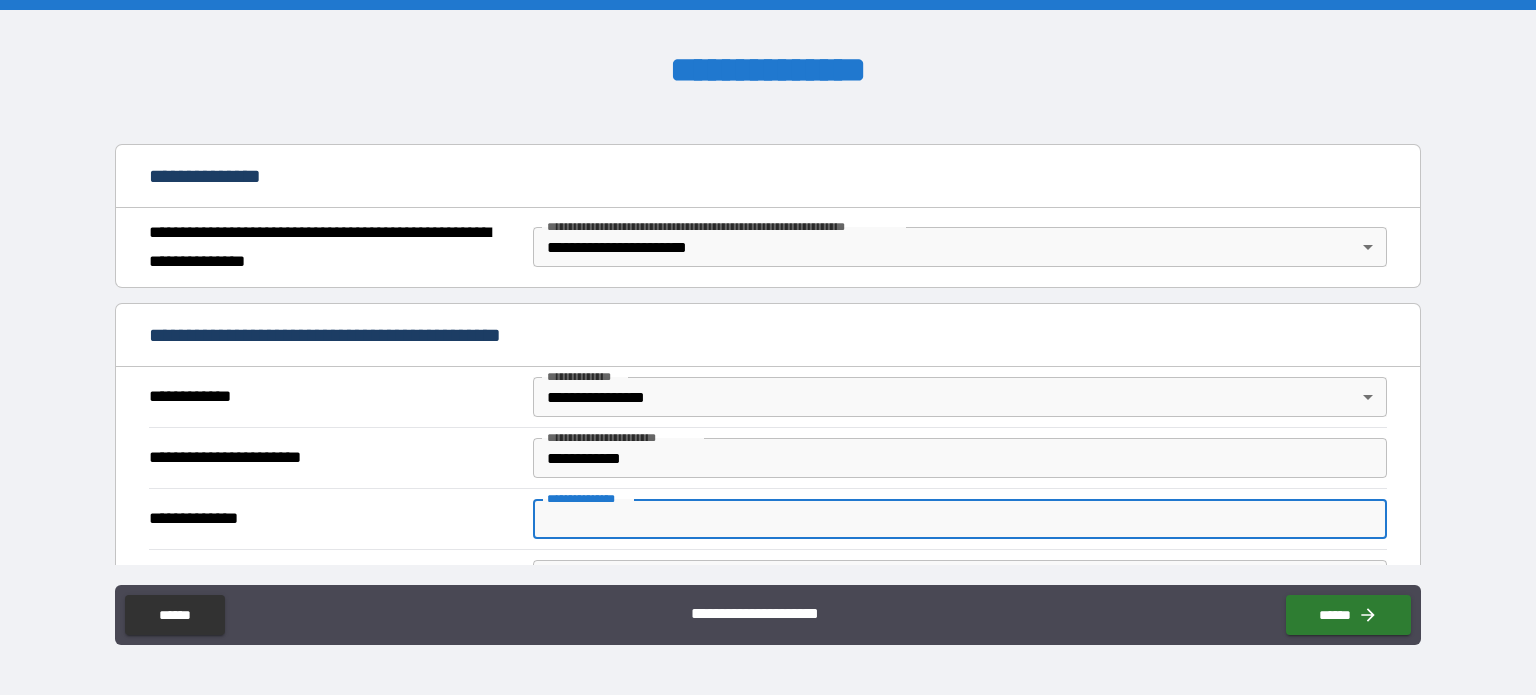 click on "**********" at bounding box center (960, 519) 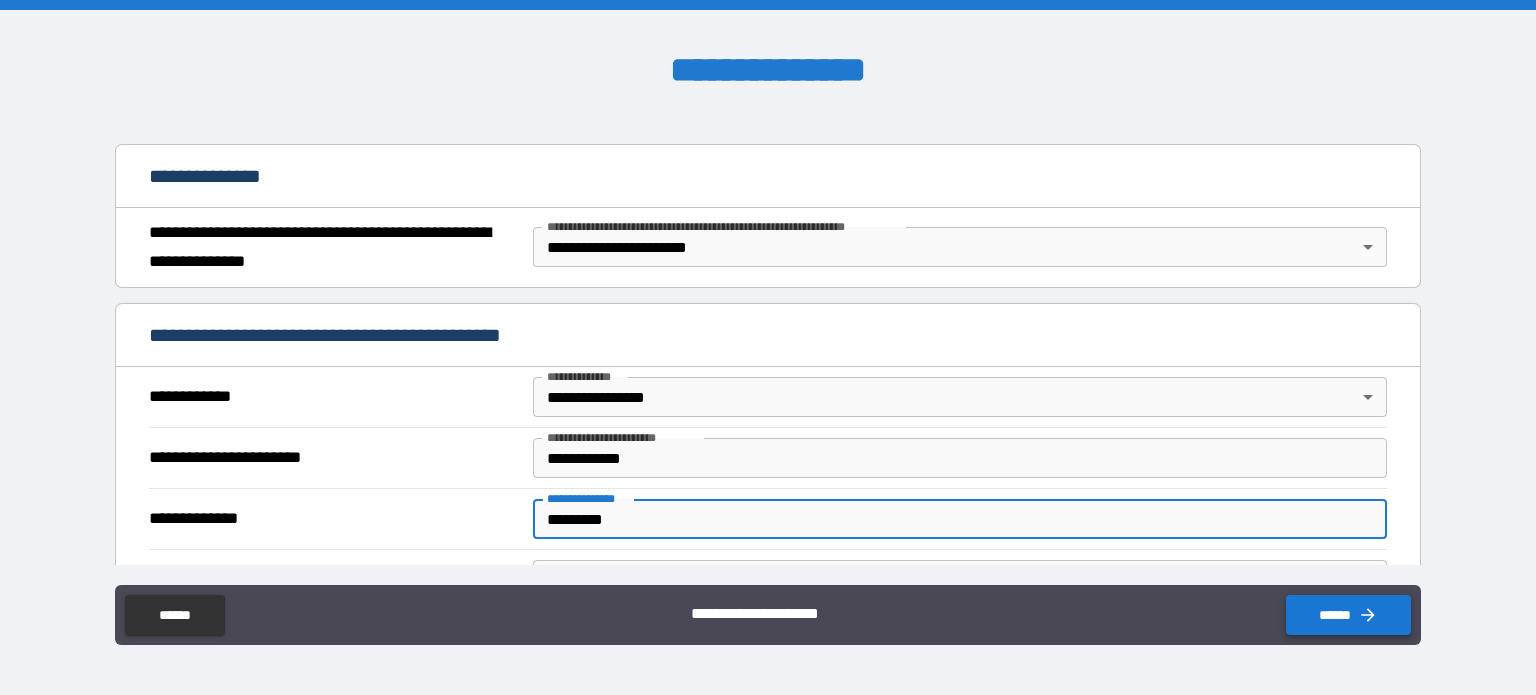 type on "*********" 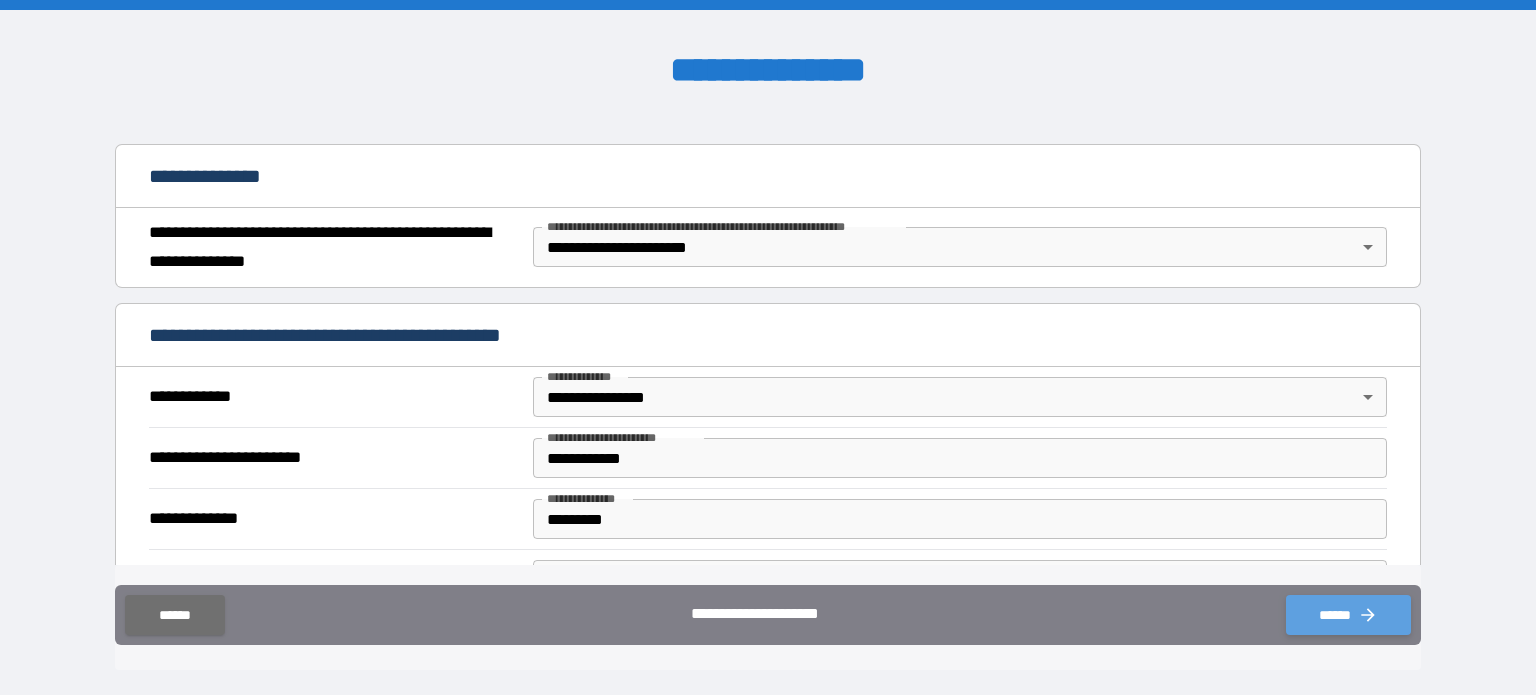 click on "******" at bounding box center [1348, 615] 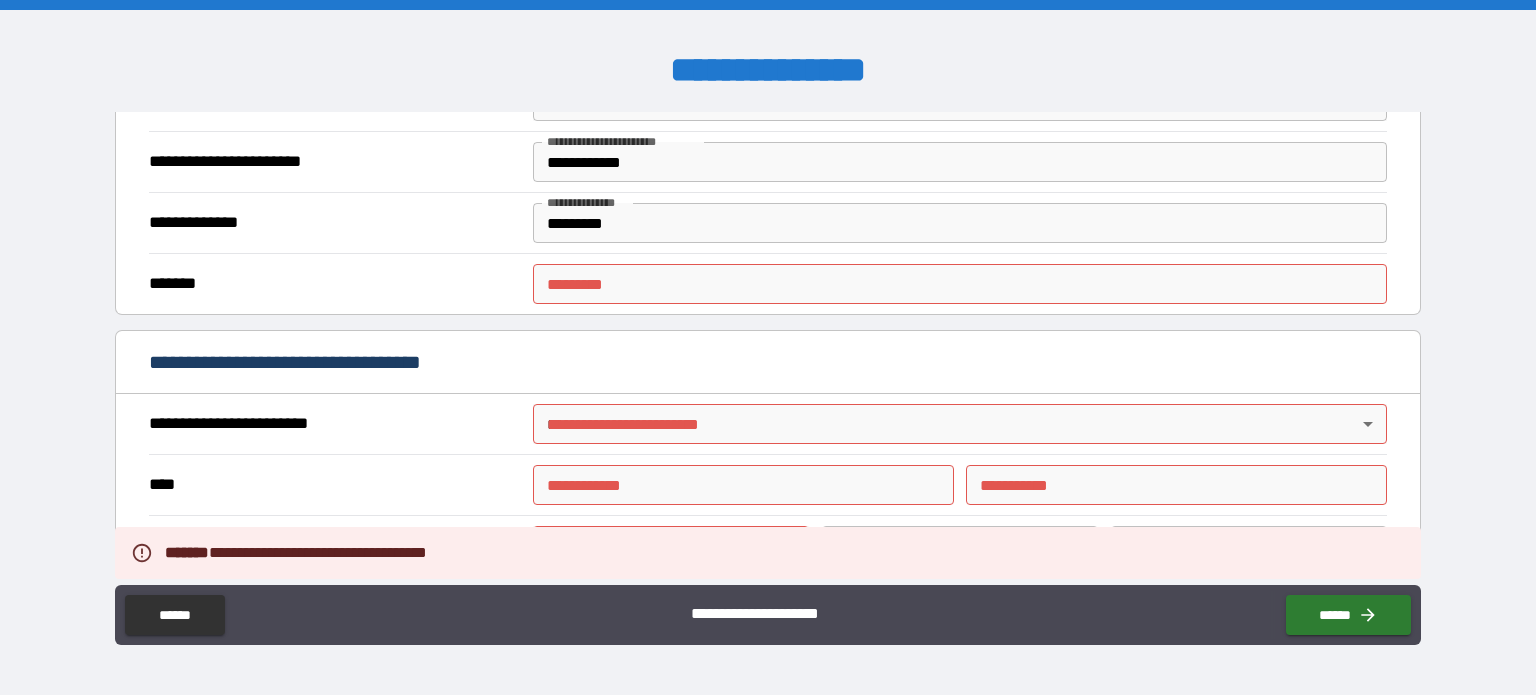 scroll, scrollTop: 500, scrollLeft: 0, axis: vertical 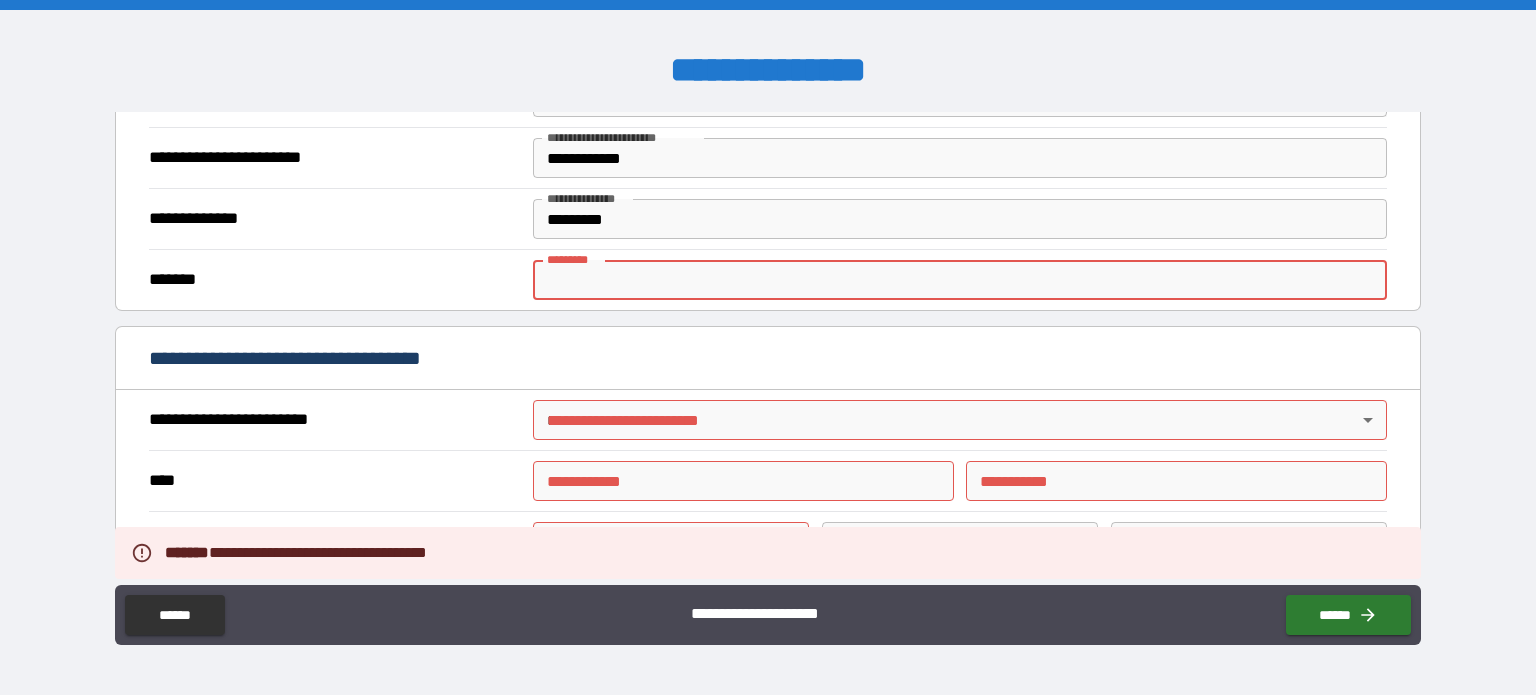 click on "*******   *" at bounding box center [960, 280] 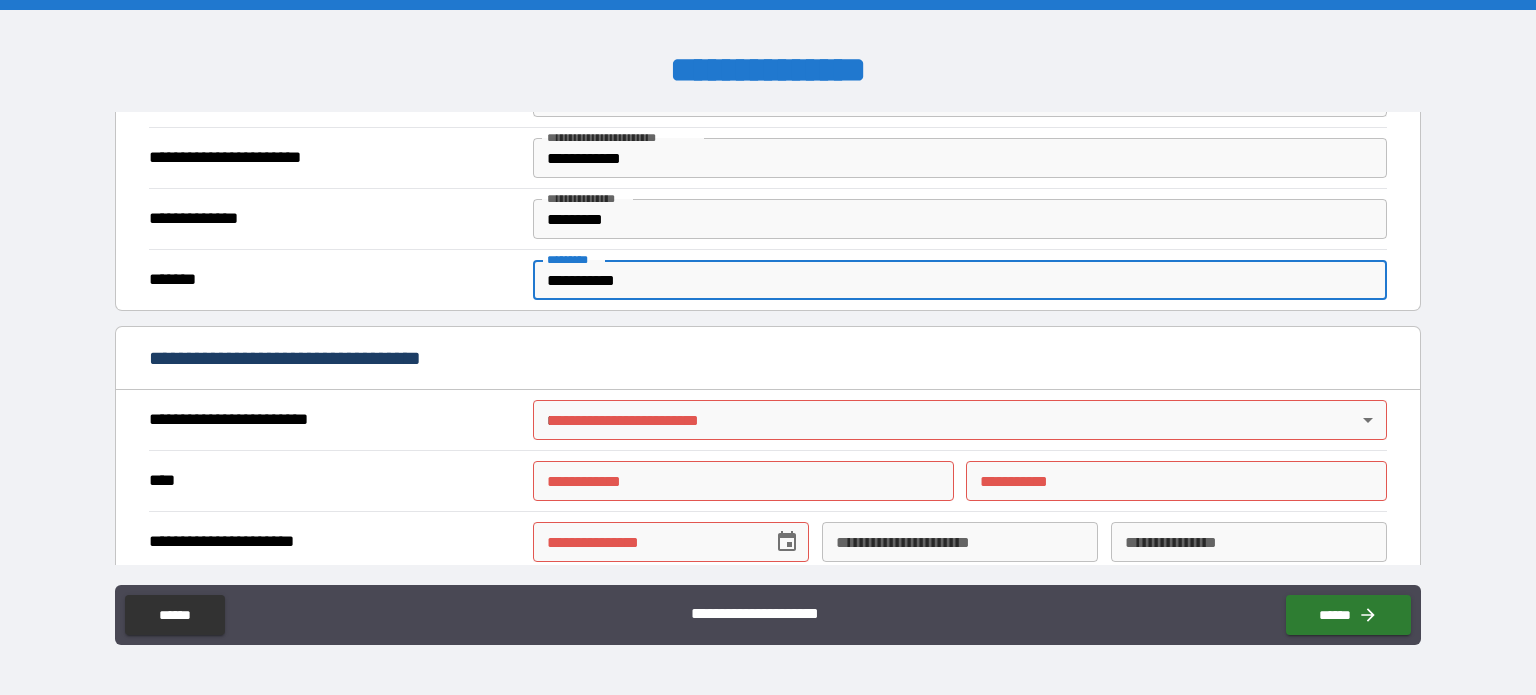 type on "**********" 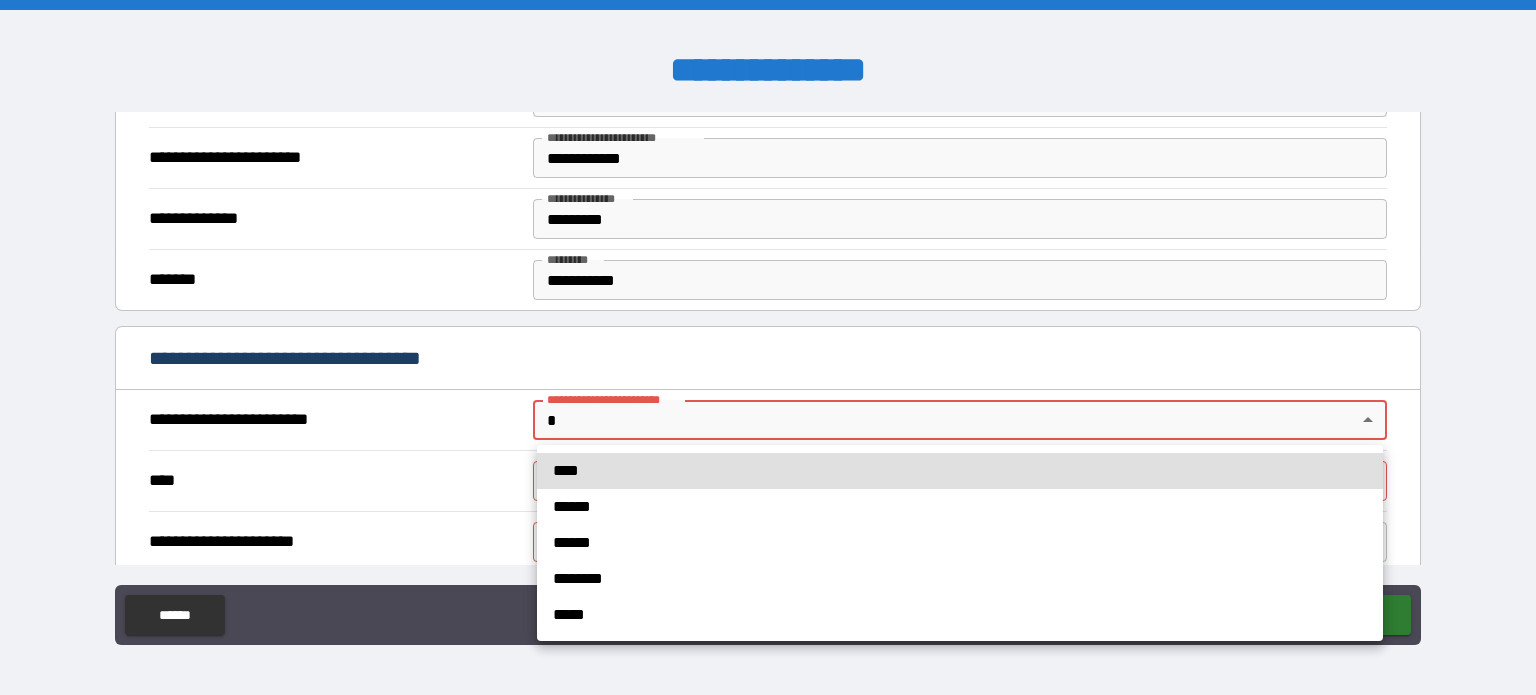 click on "[FIRST] [LAST] [NUMBER] [STREET] [CITY] [STATE] [ZIP]" at bounding box center (768, 347) 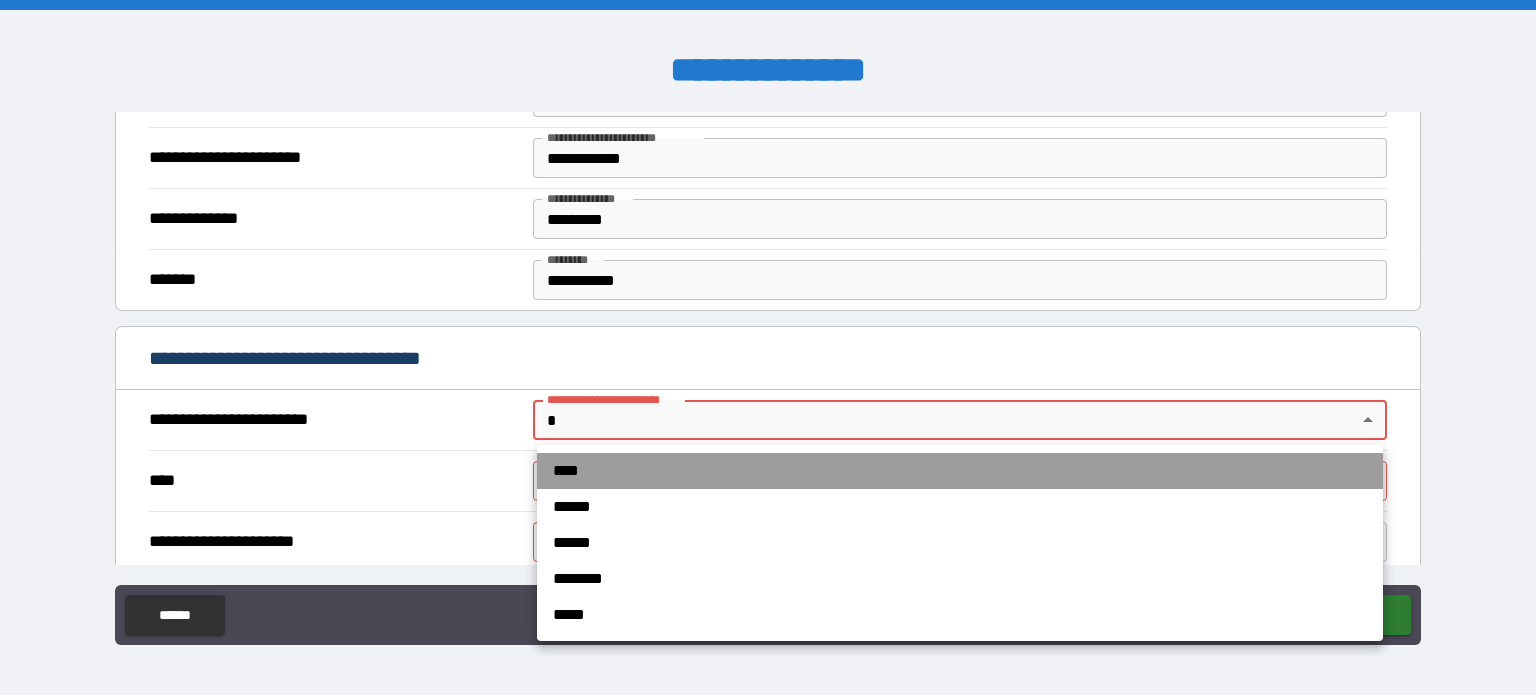 click on "****" at bounding box center [960, 471] 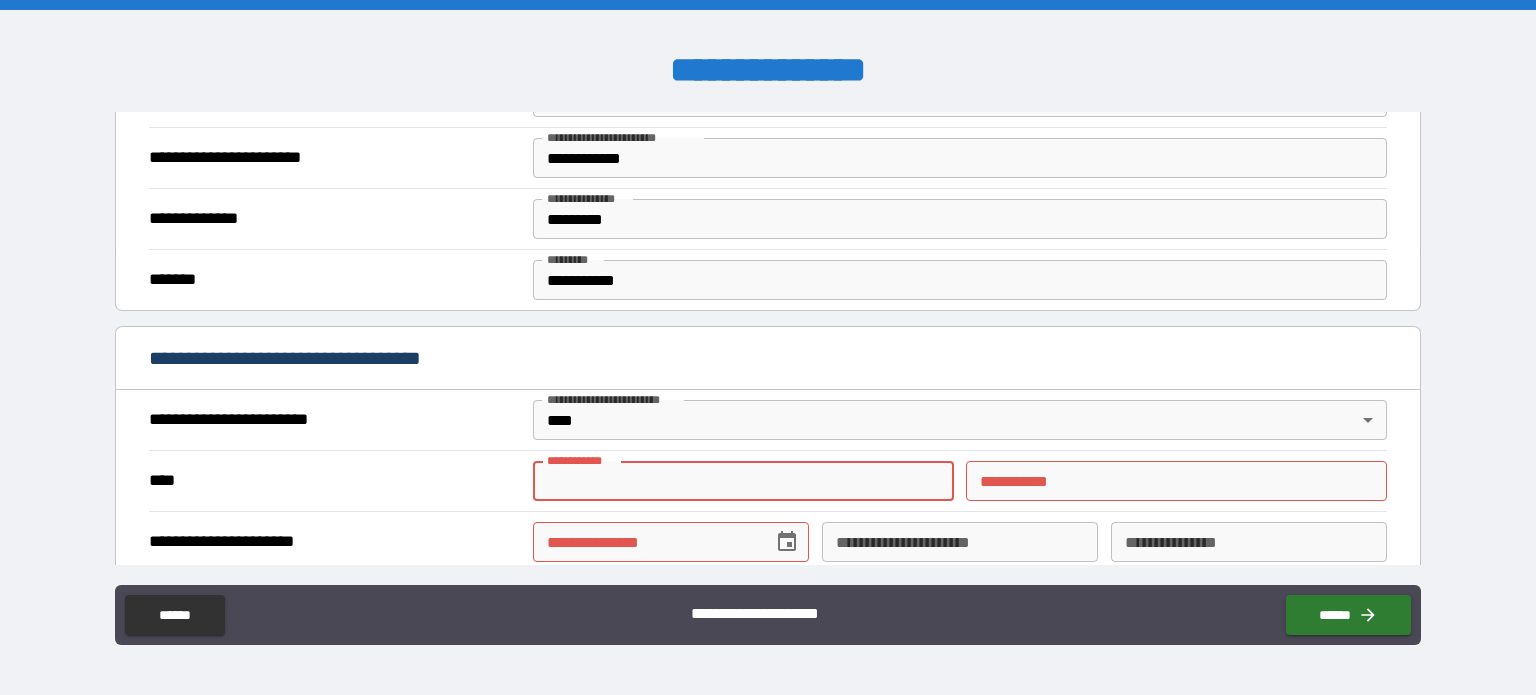 click on "**********" at bounding box center (743, 481) 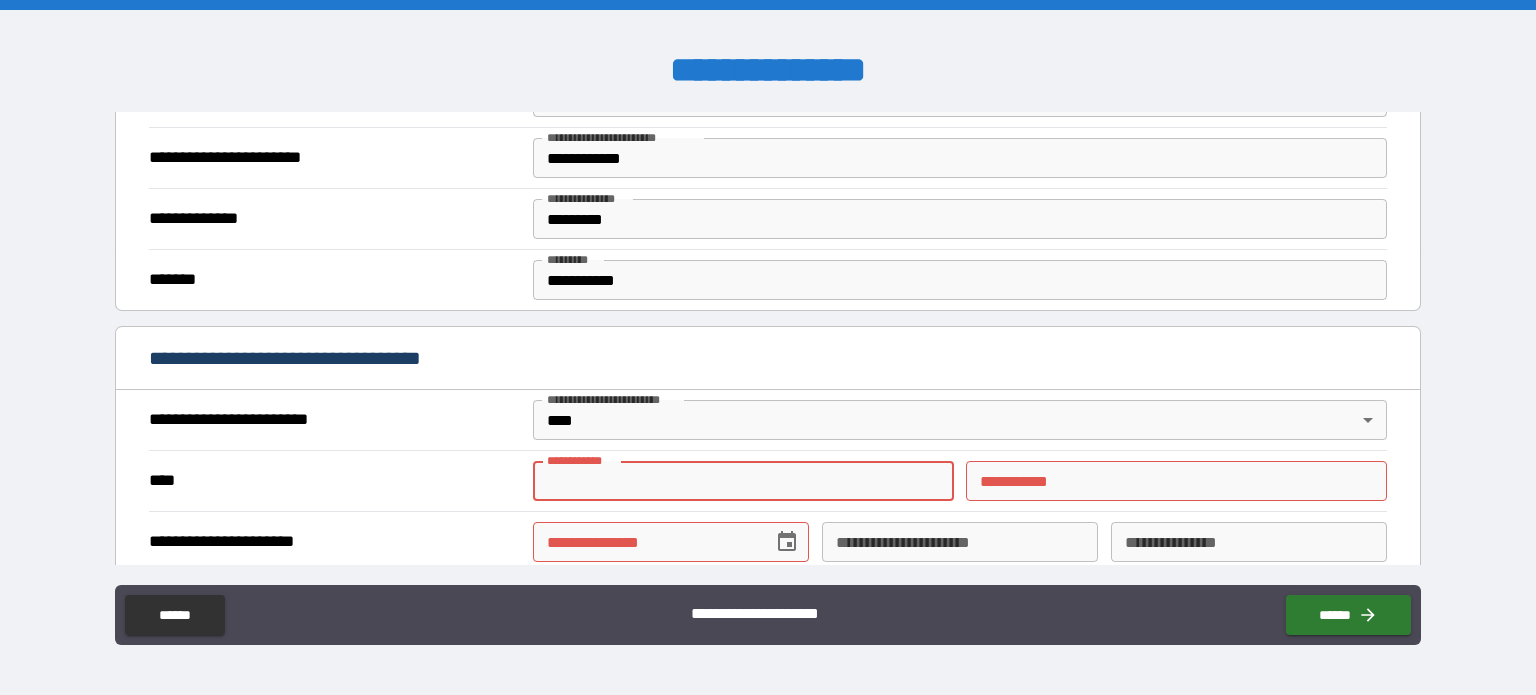 type on "*******" 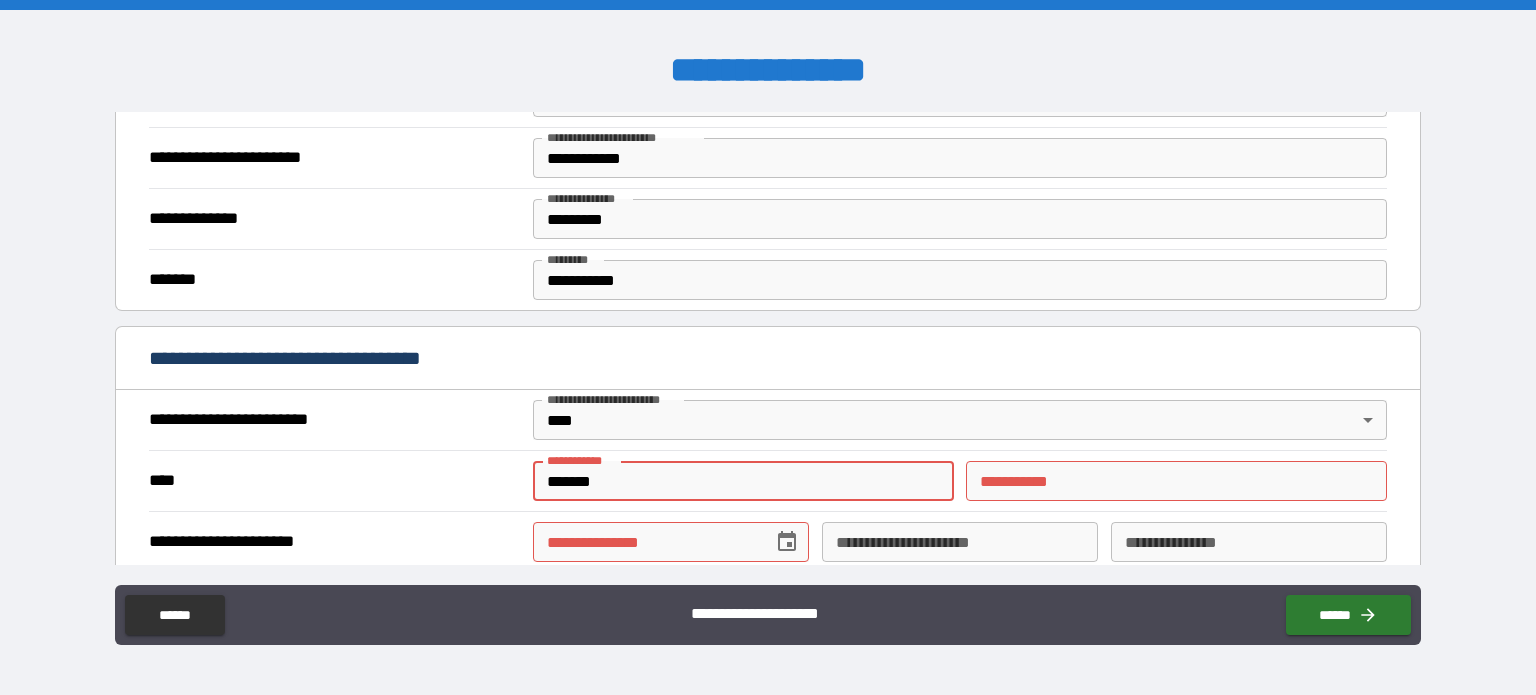 type on "*********" 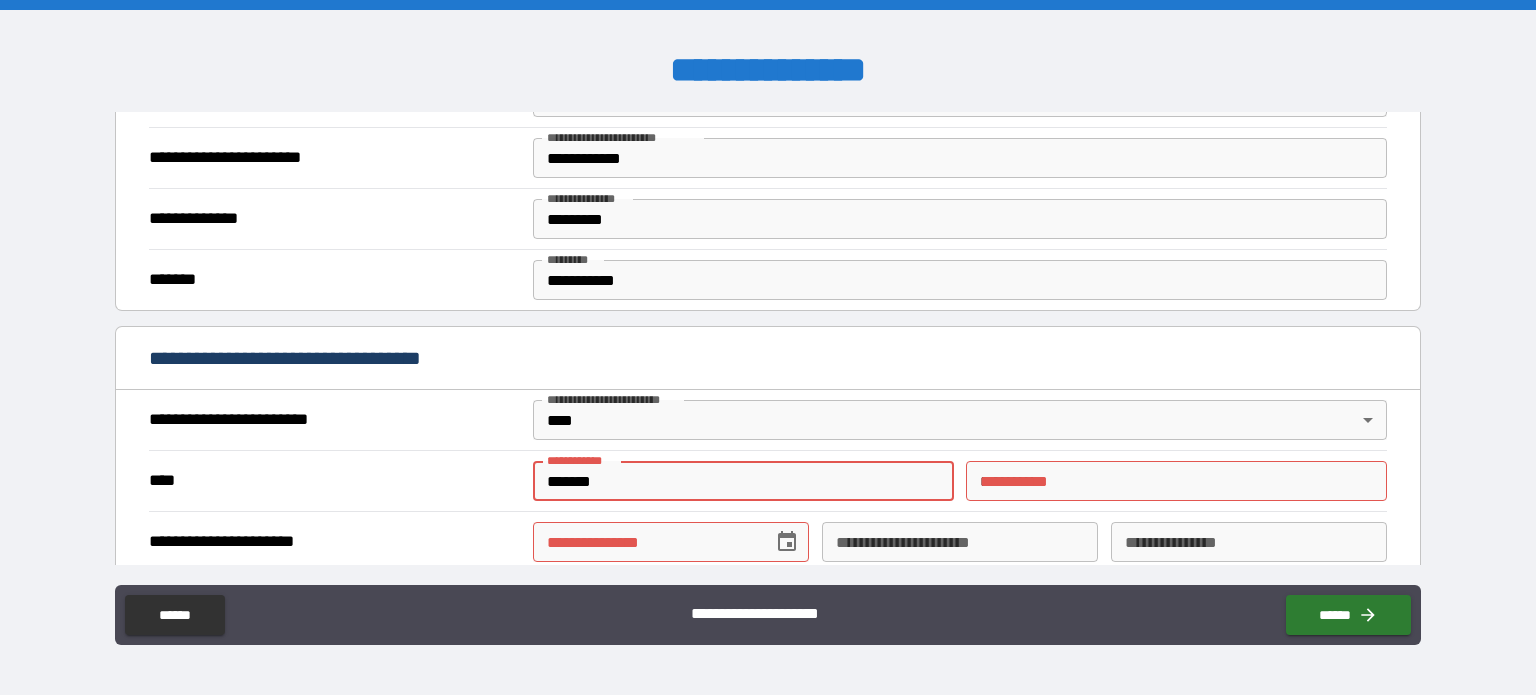 type on "**********" 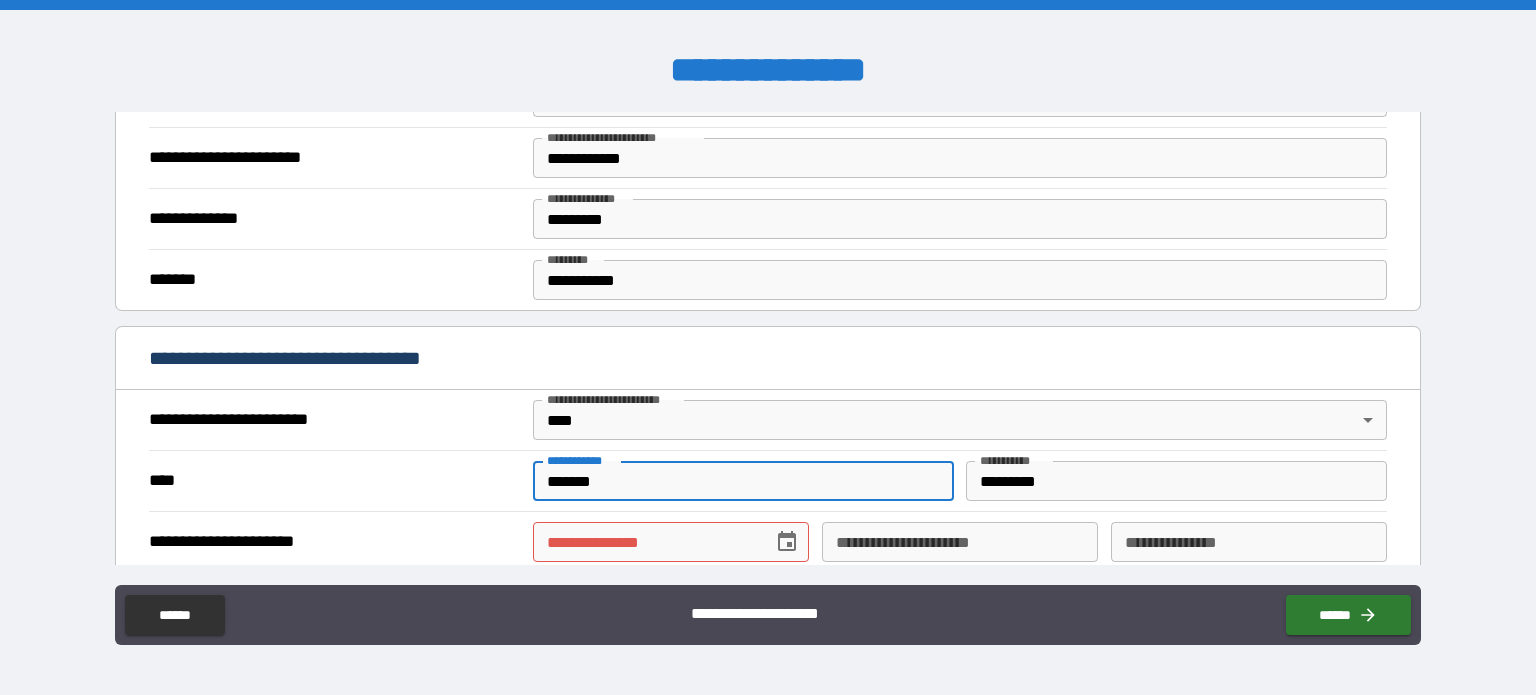 click on "**********" at bounding box center [646, 542] 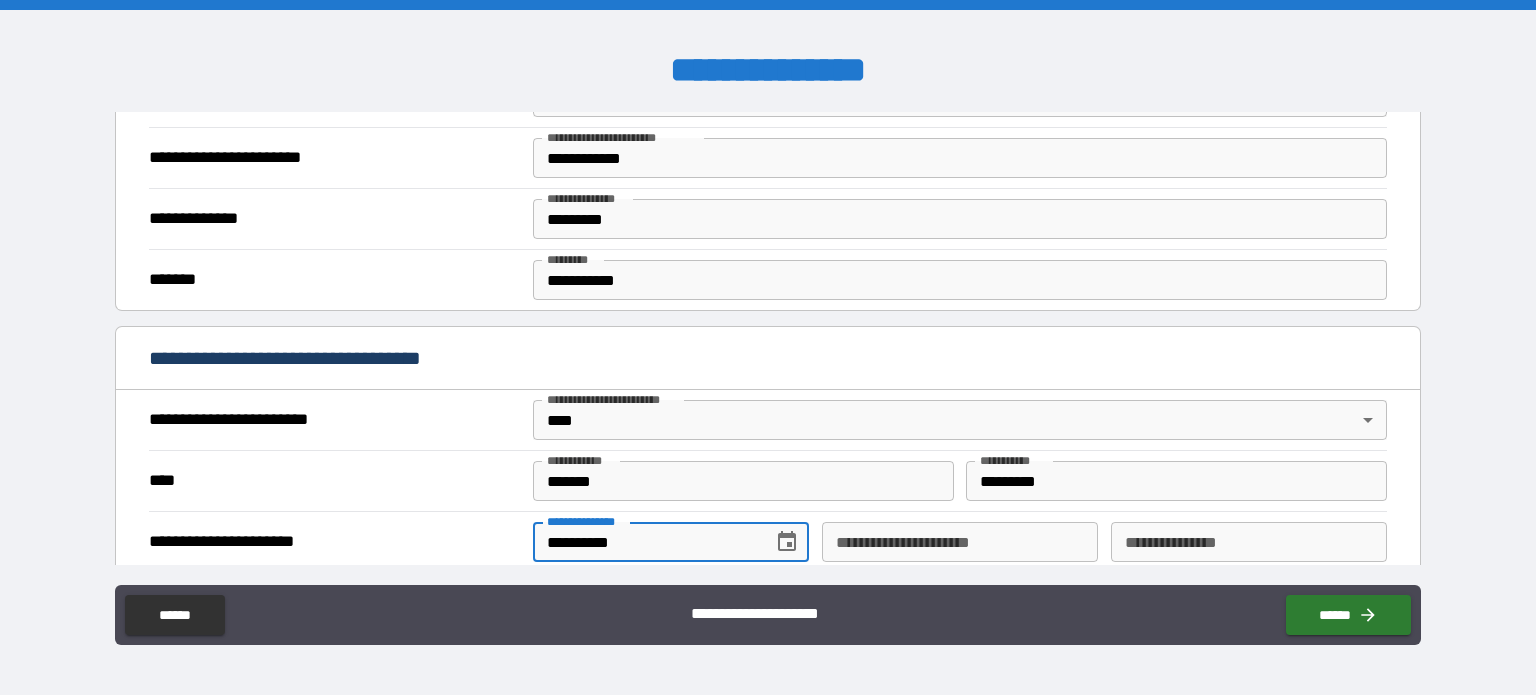type on "**********" 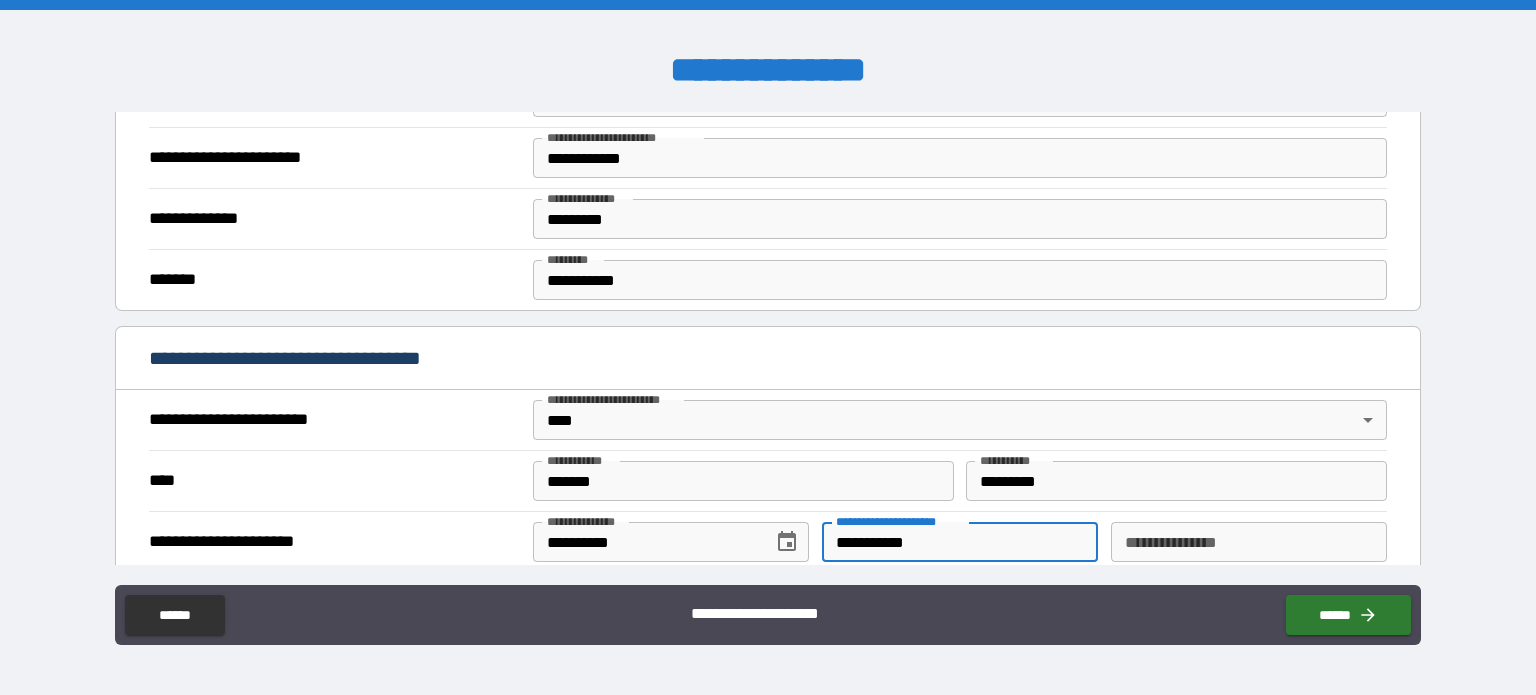 type on "**********" 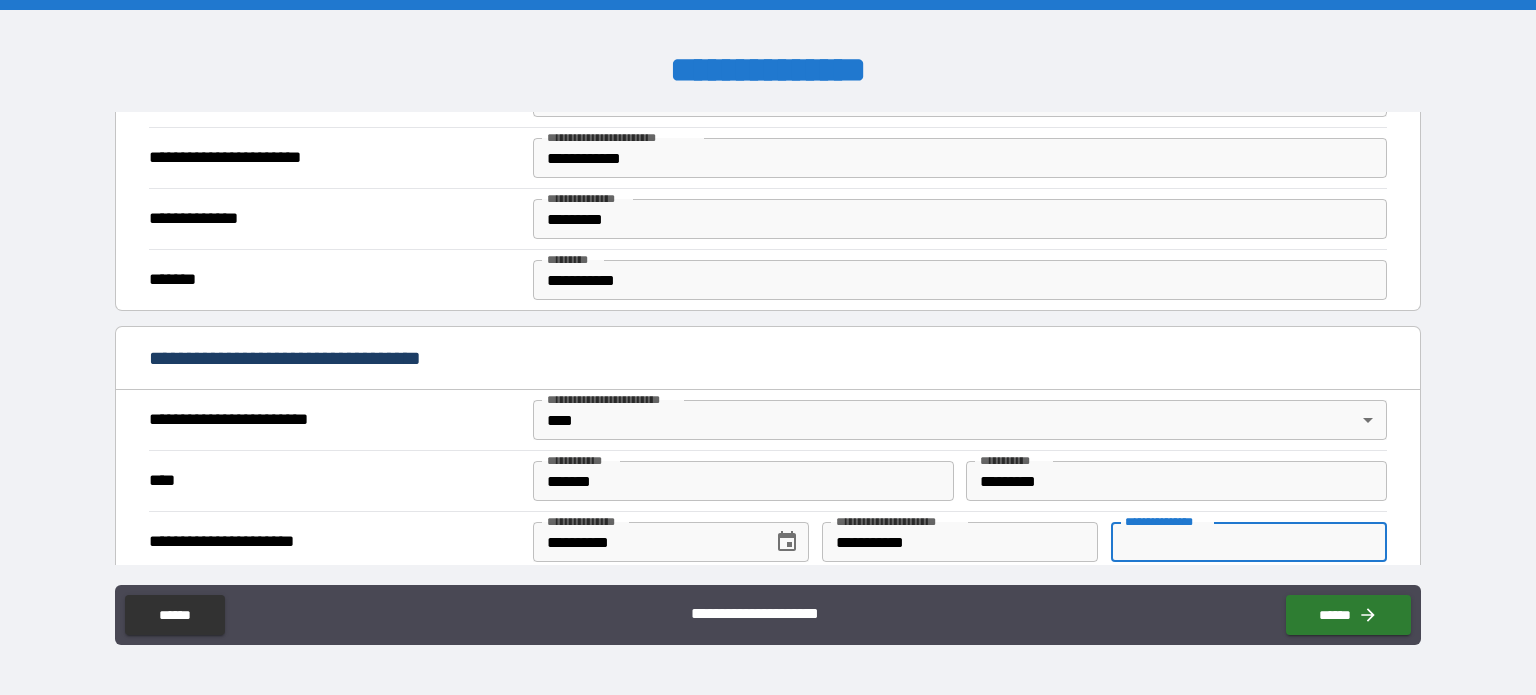 click on "**********" at bounding box center [1249, 542] 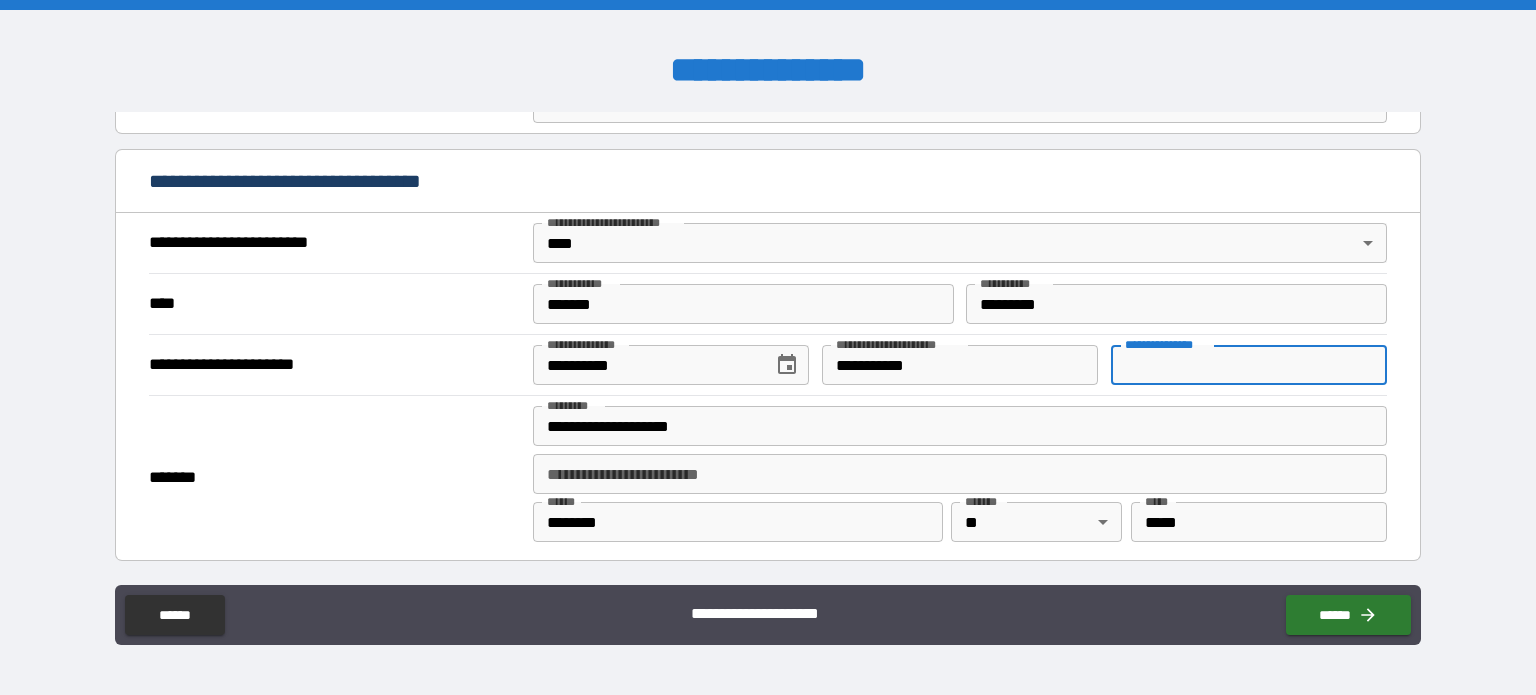 scroll, scrollTop: 700, scrollLeft: 0, axis: vertical 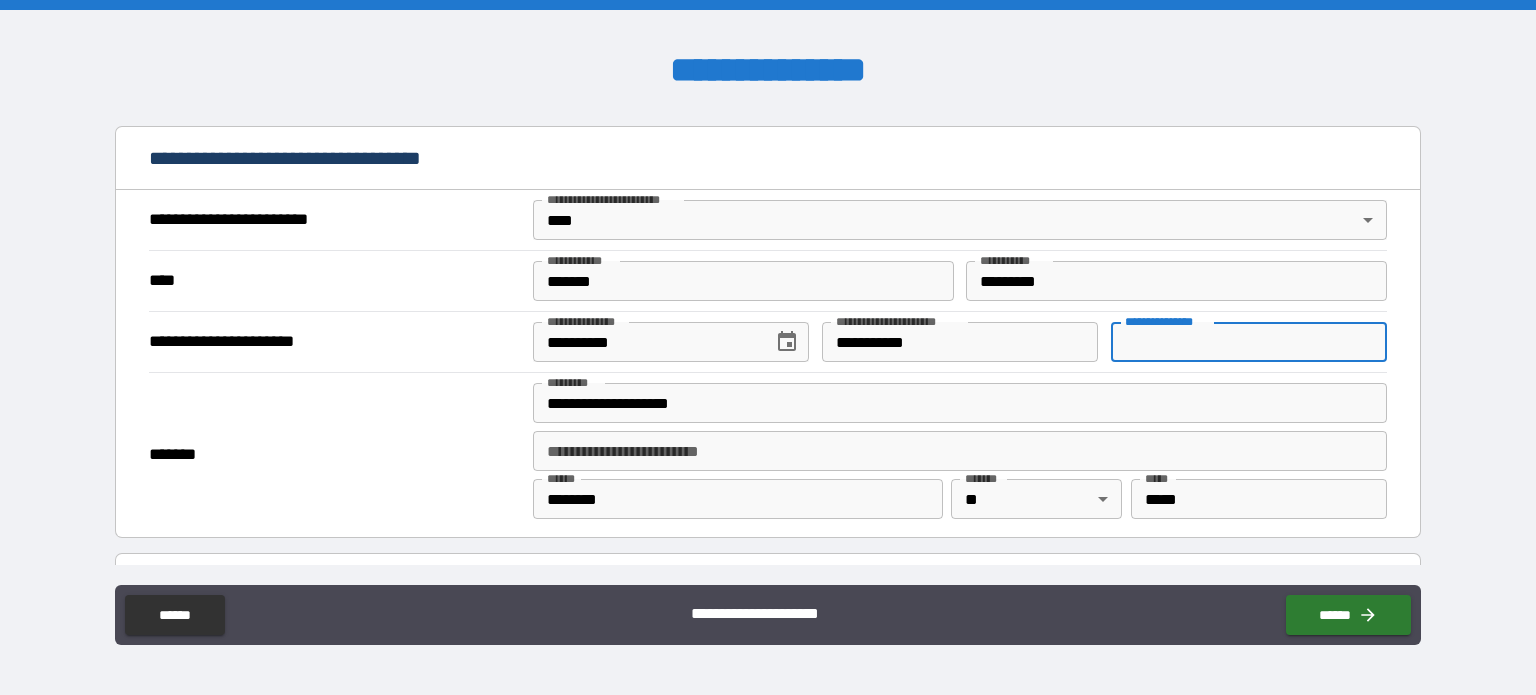 click on "**********" at bounding box center (1249, 342) 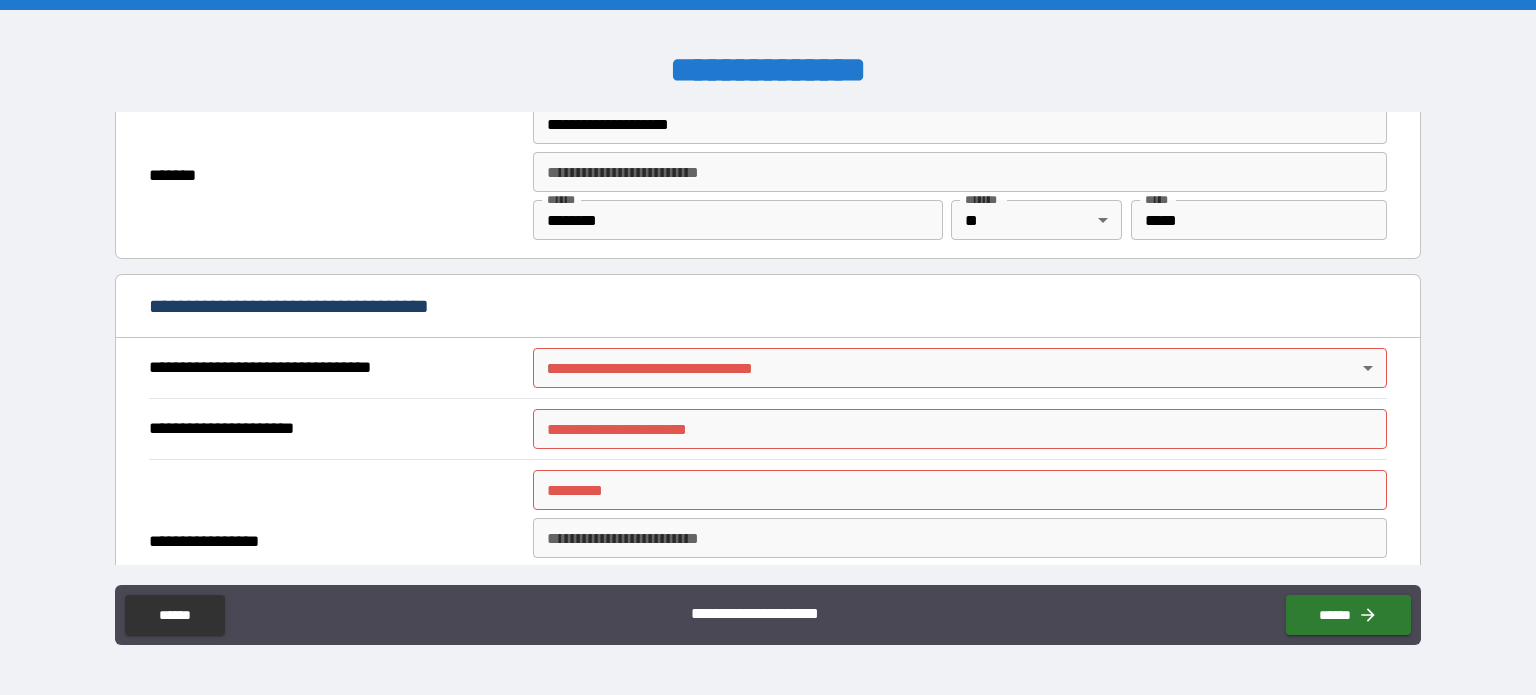 scroll, scrollTop: 1000, scrollLeft: 0, axis: vertical 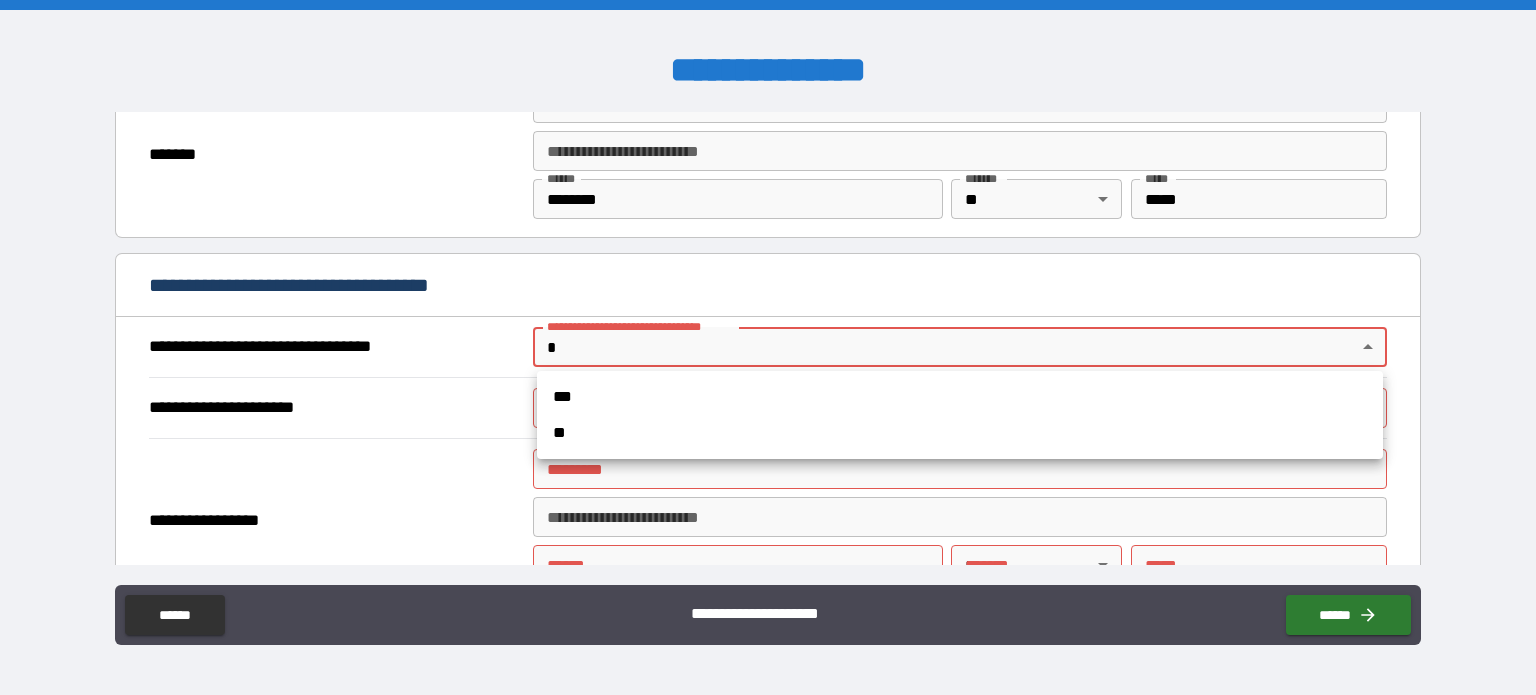 click on "[FIRST] [LAST] [NUMBER] [STREET] [CITY] [STATE] [ZIP]" at bounding box center (768, 347) 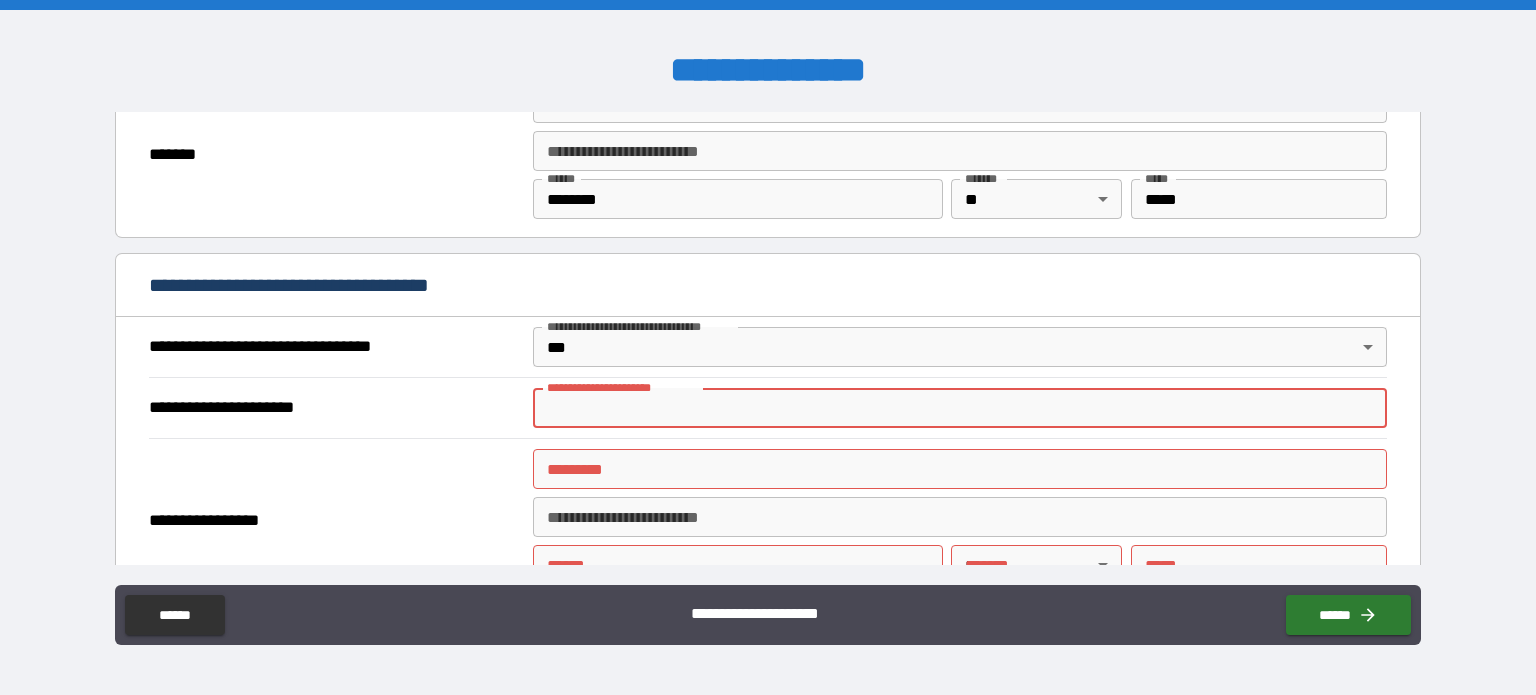 click on "**********" at bounding box center [960, 408] 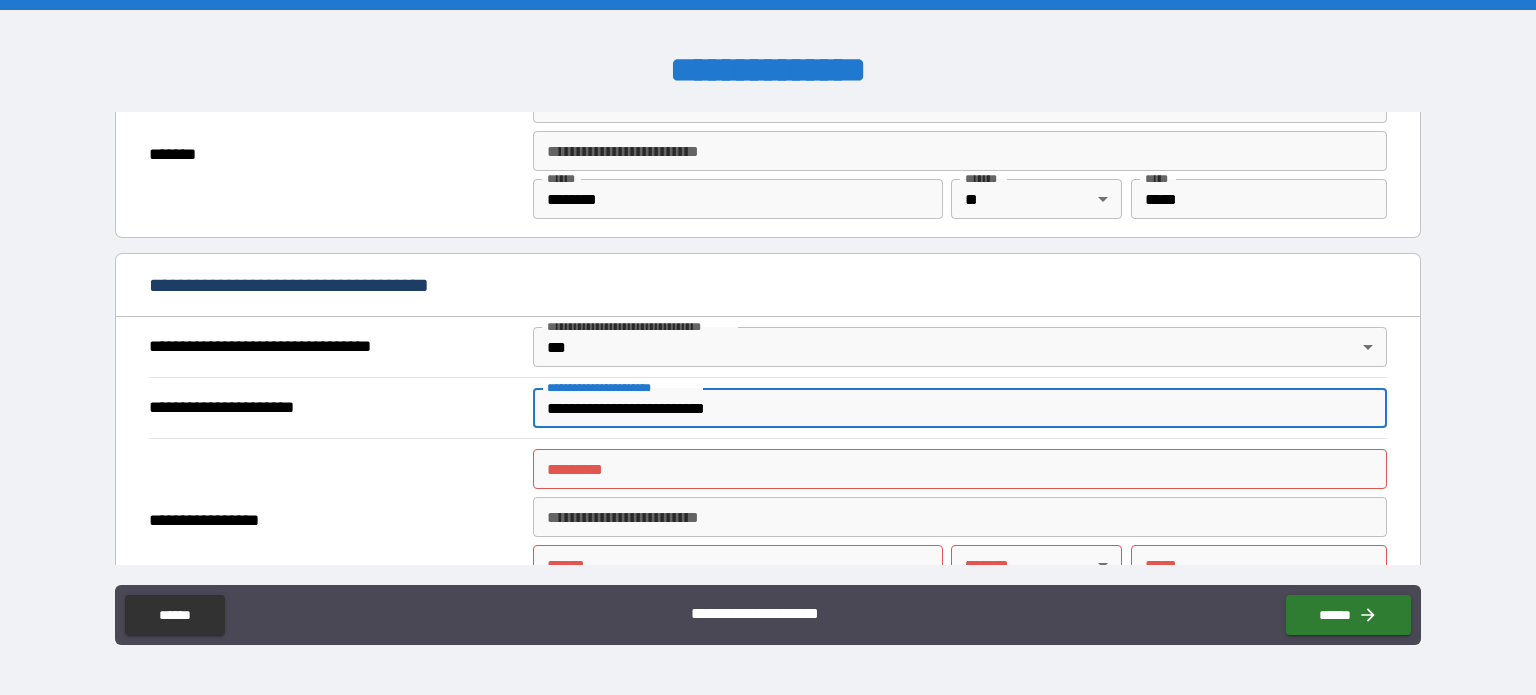 type on "**********" 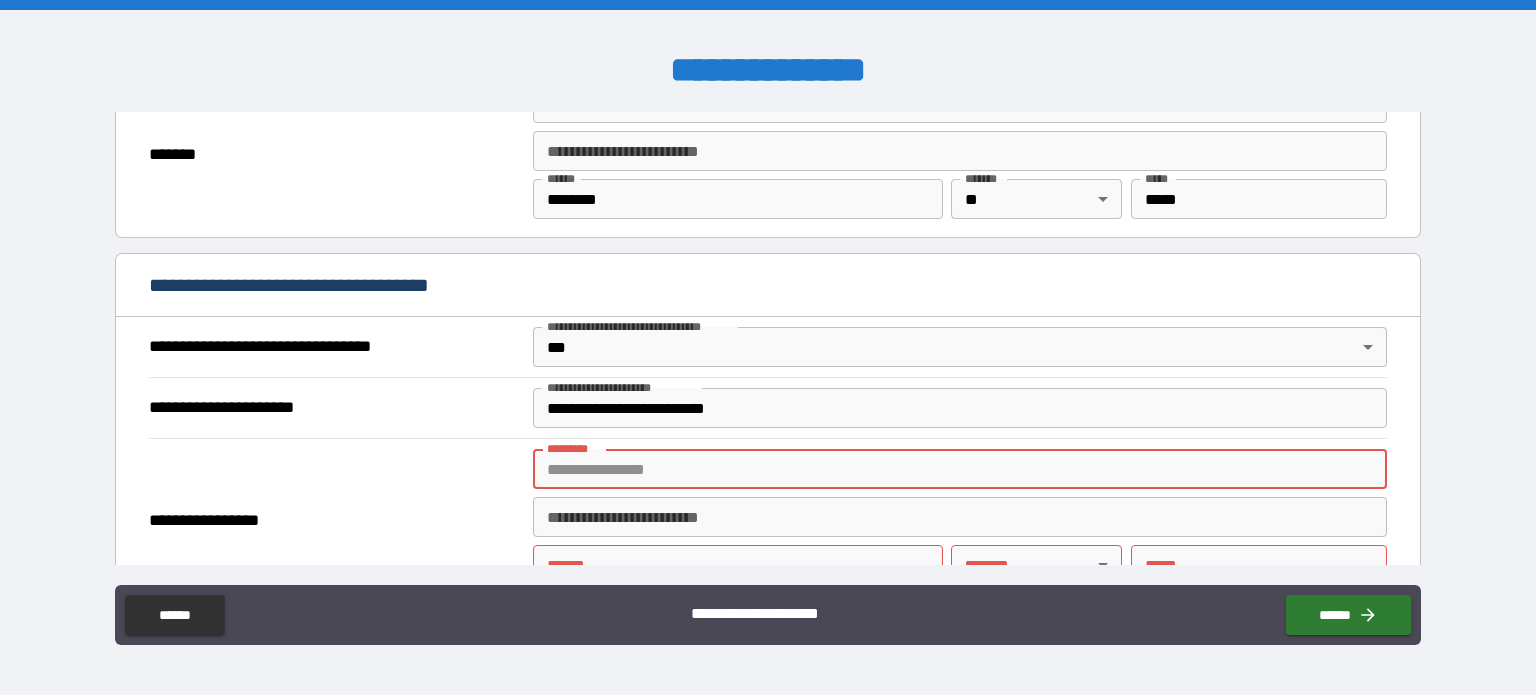 click on "*******   *" at bounding box center (960, 469) 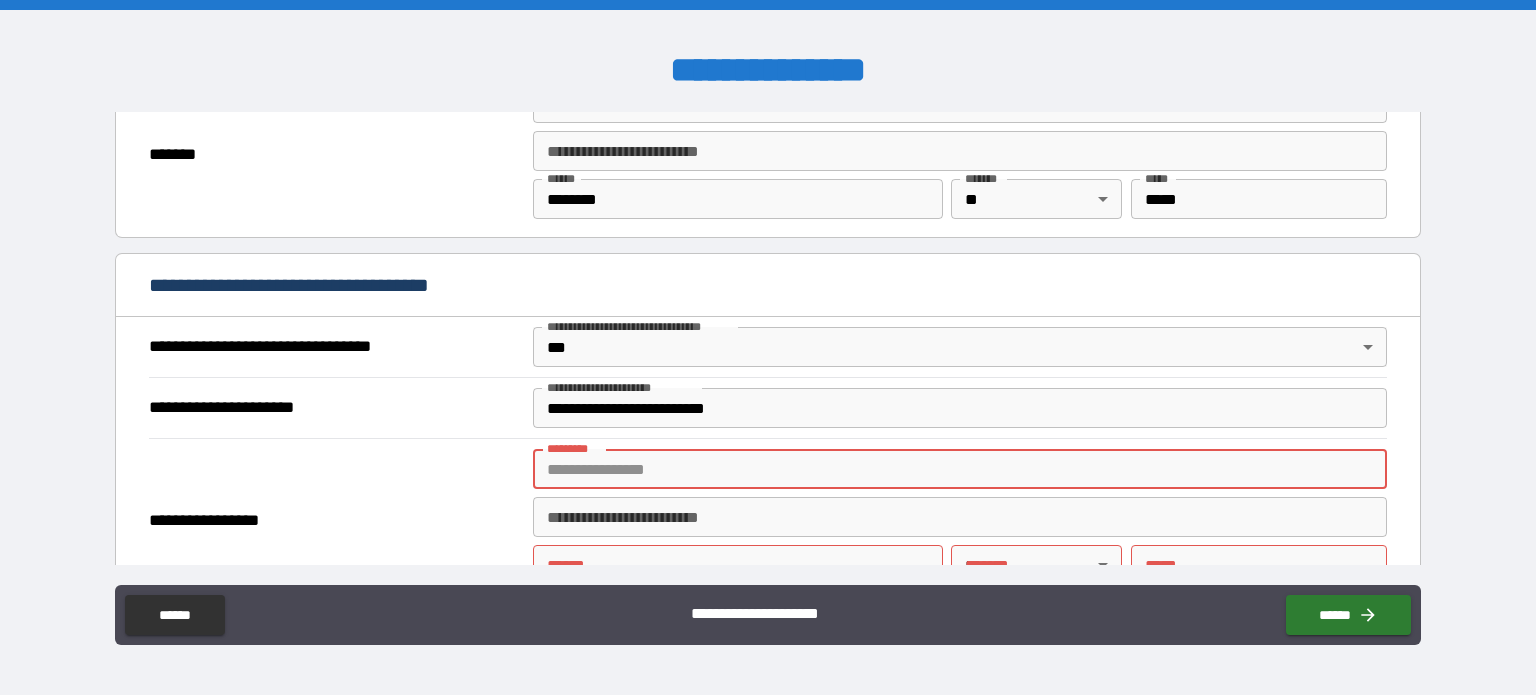 type on "*" 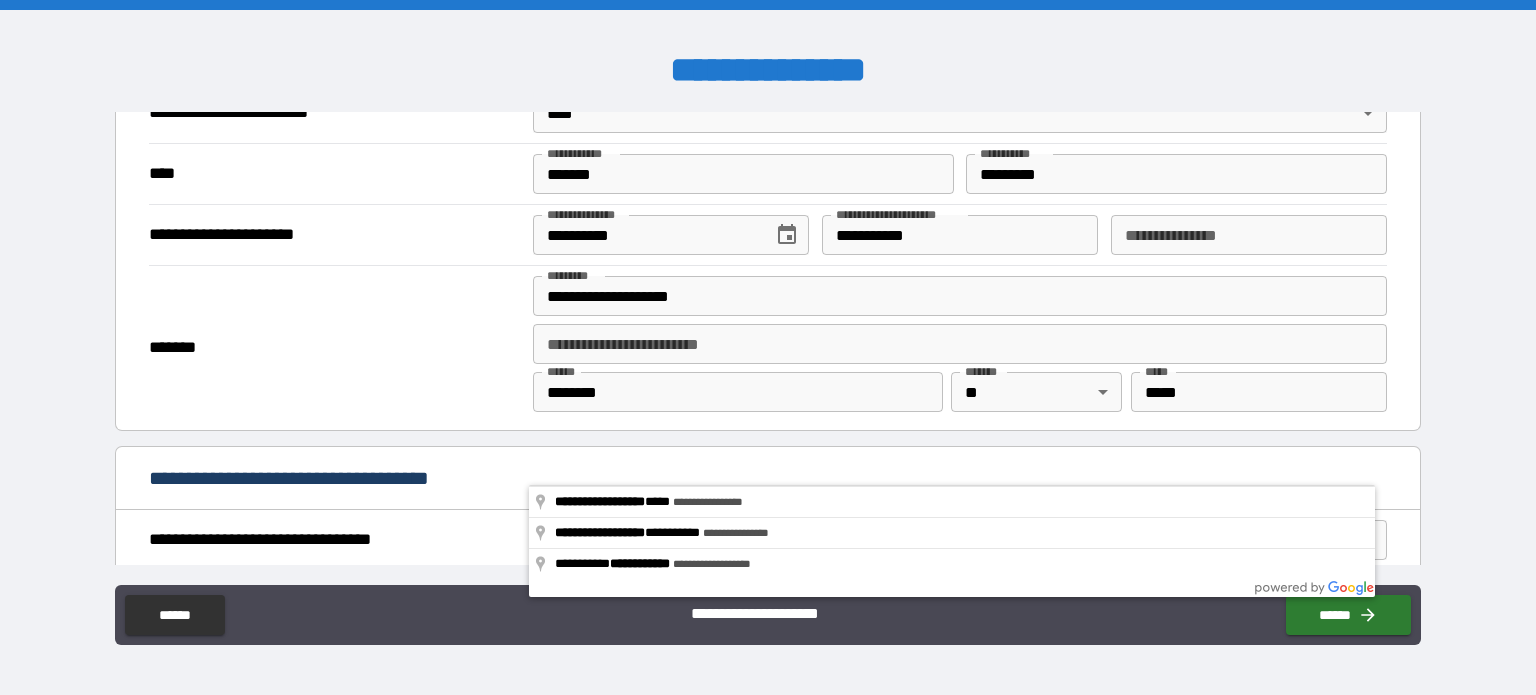 scroll, scrollTop: 700, scrollLeft: 0, axis: vertical 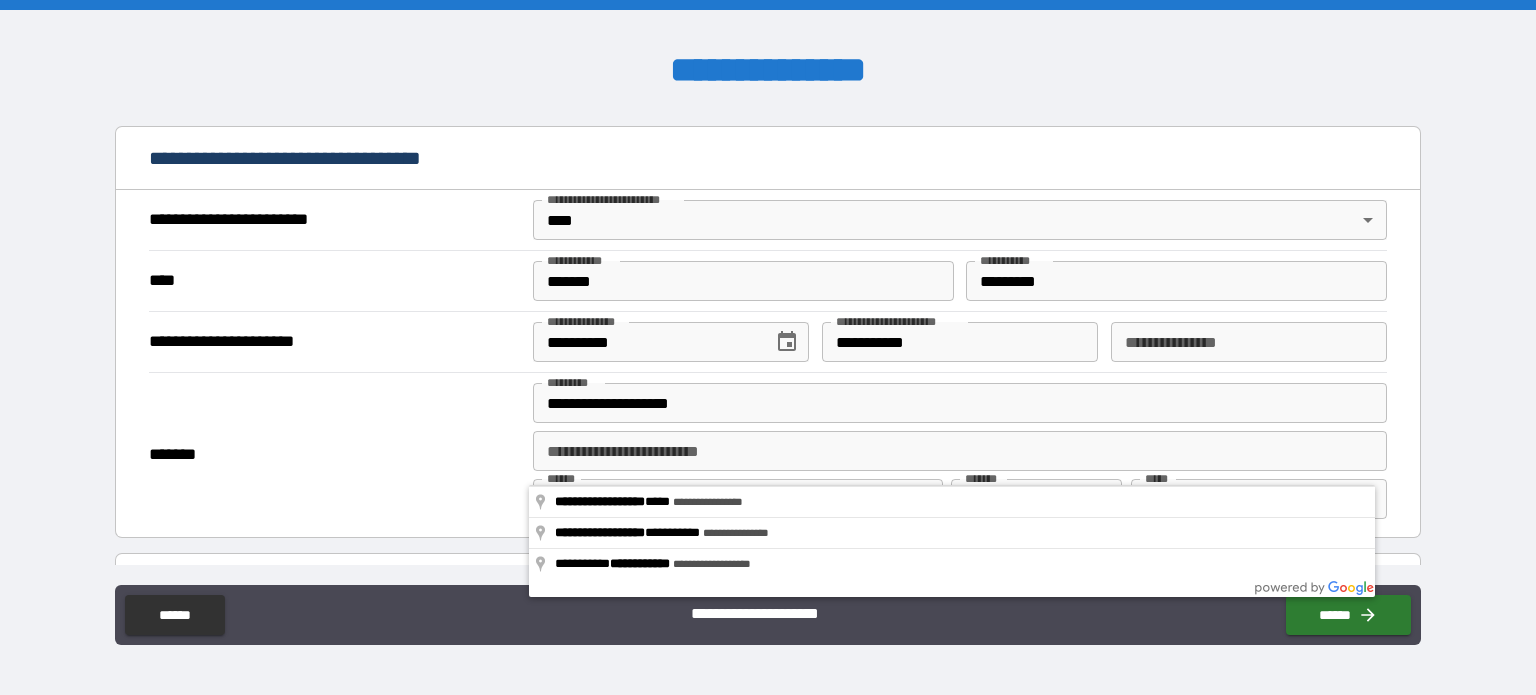 type on "**********" 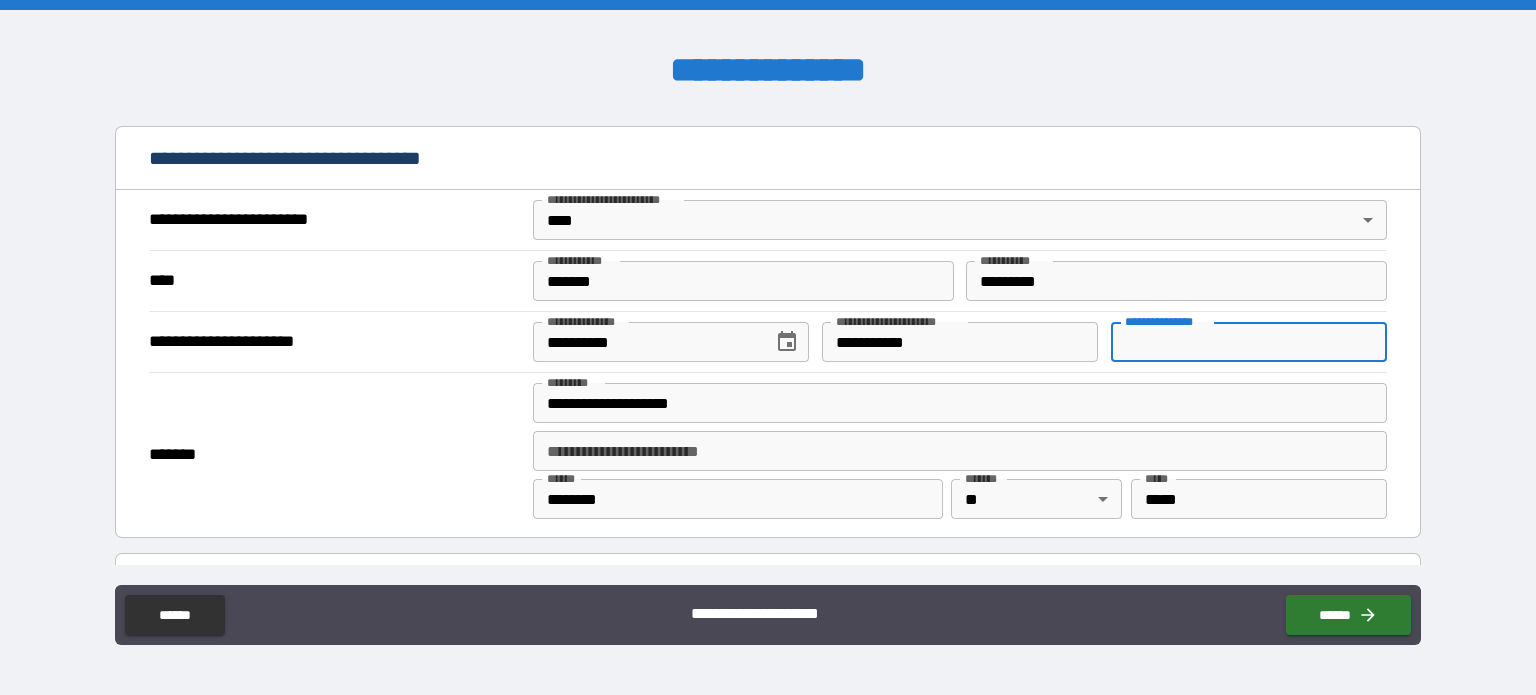 click on "**********" at bounding box center [1249, 342] 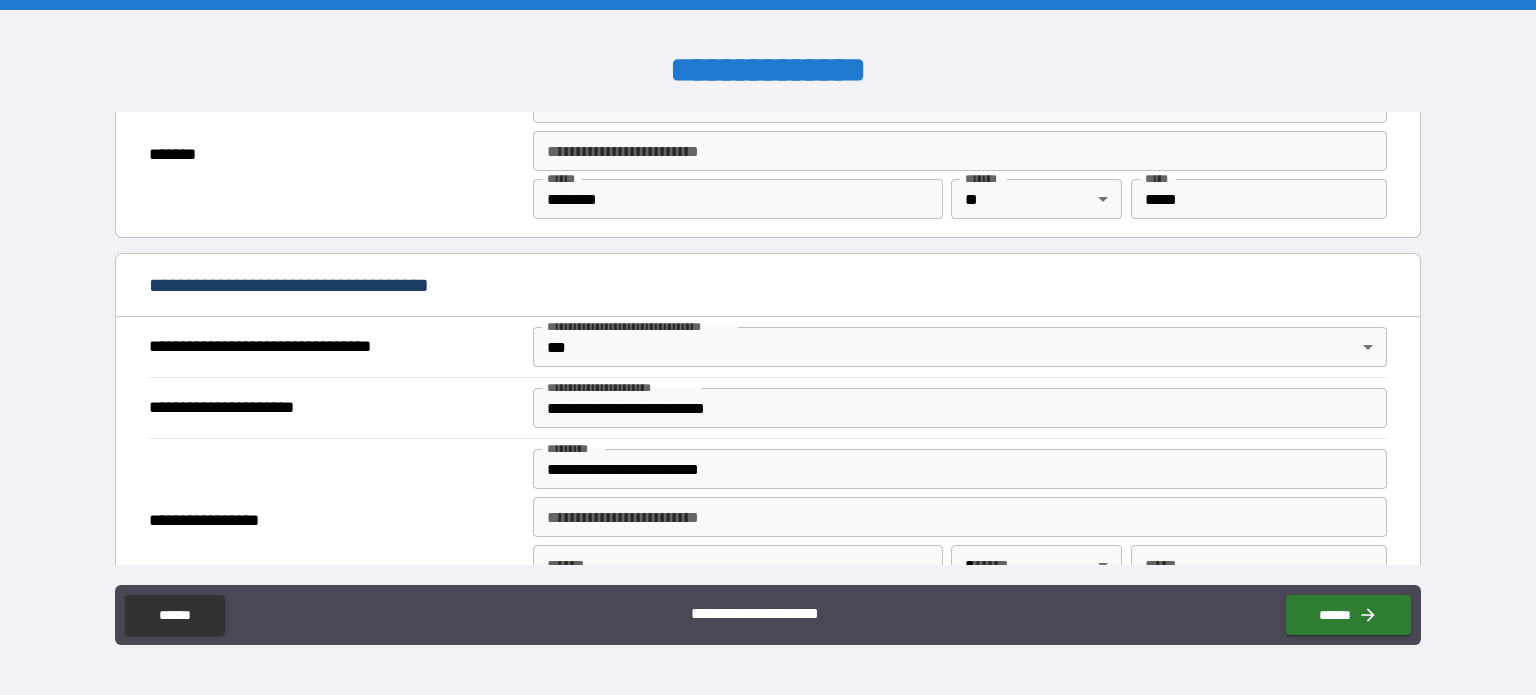 scroll, scrollTop: 1200, scrollLeft: 0, axis: vertical 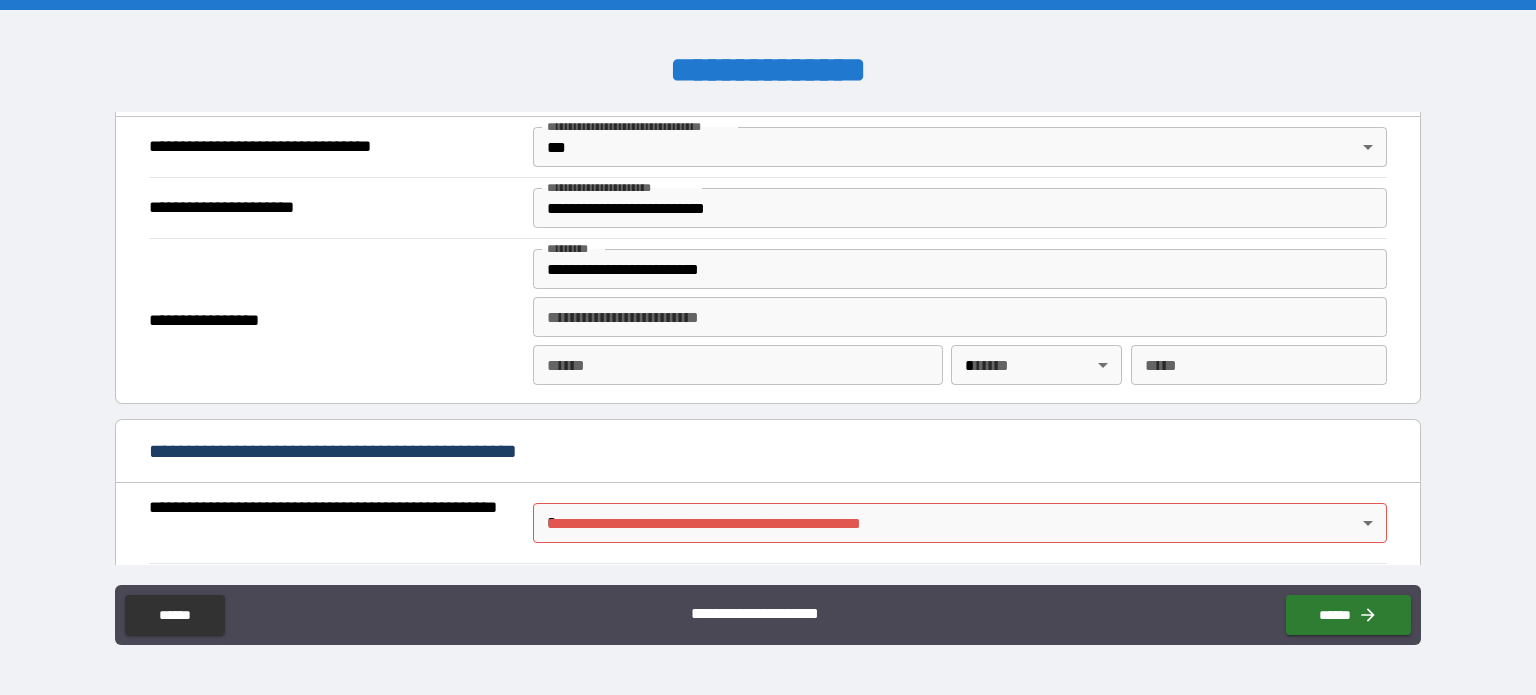 type on "**********" 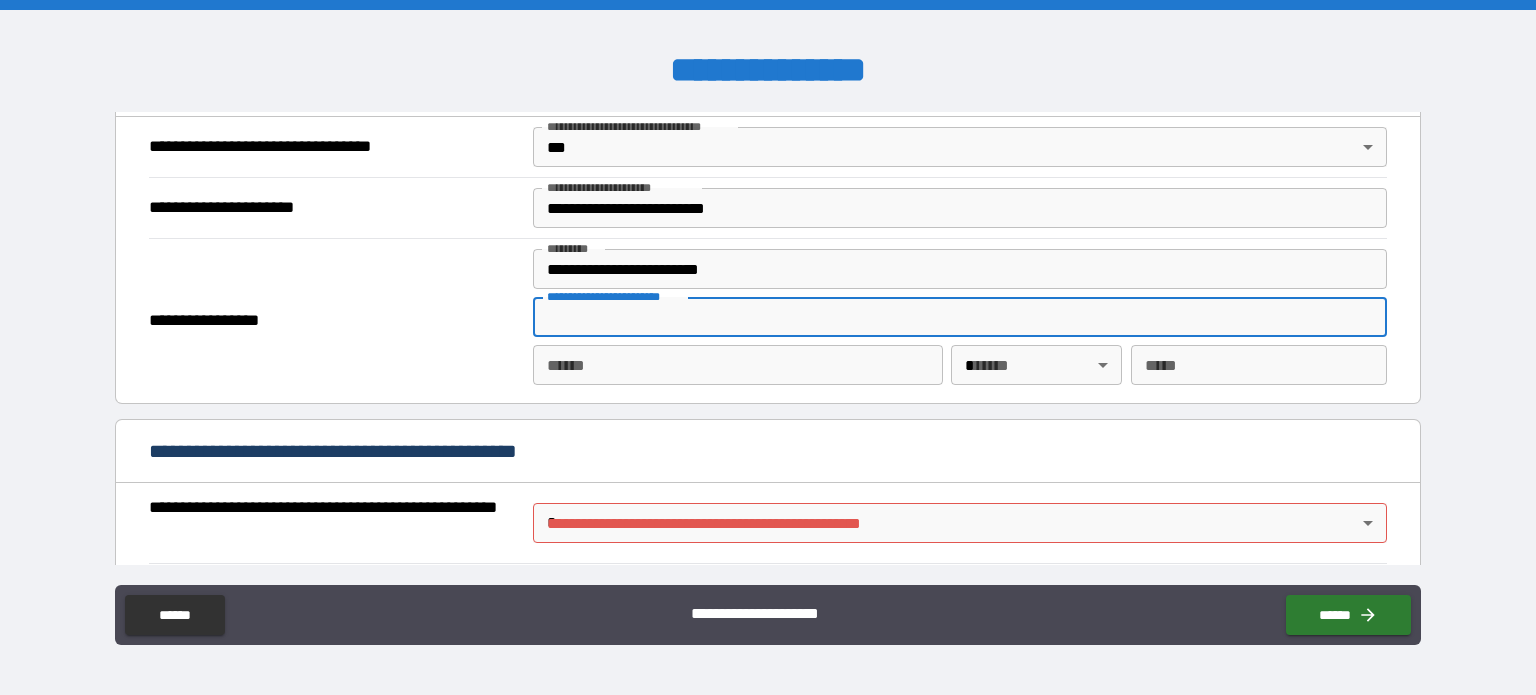 click on "**********" at bounding box center (960, 317) 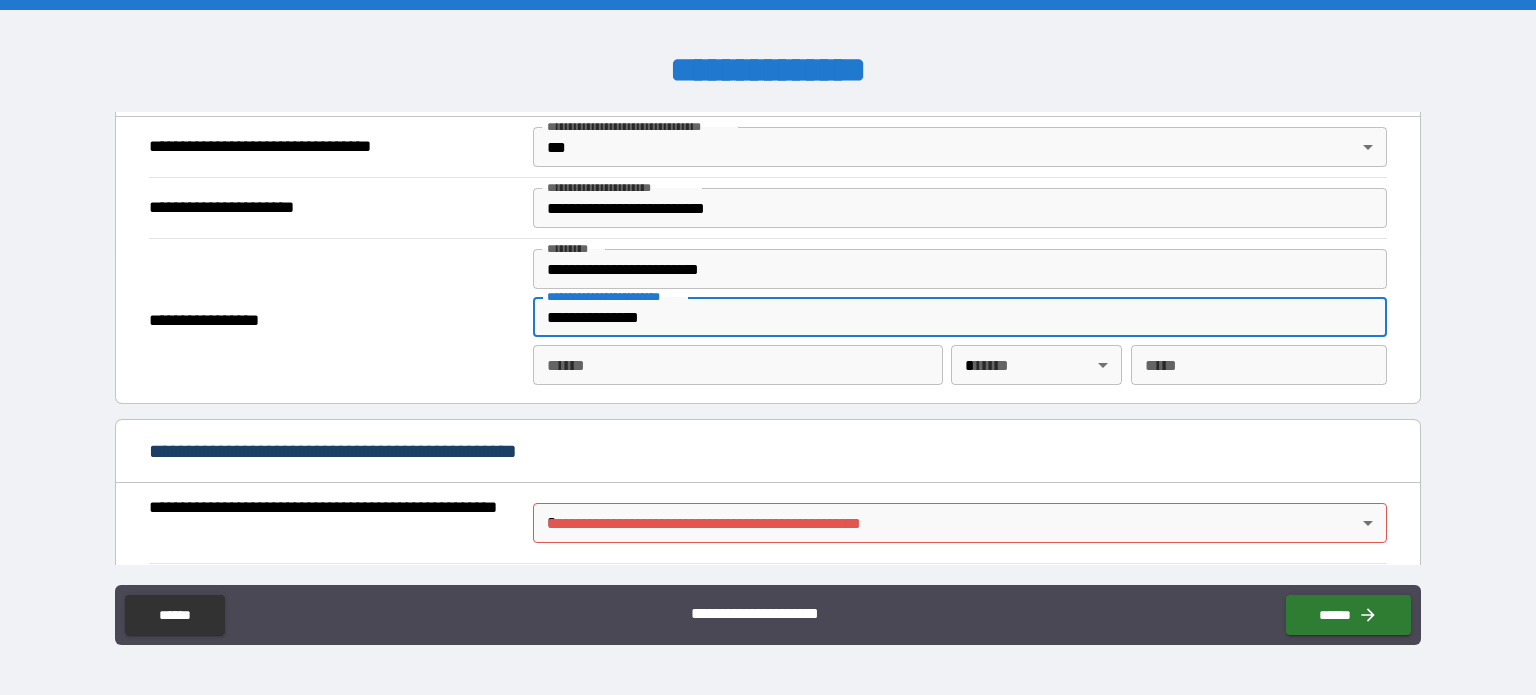 type on "**********" 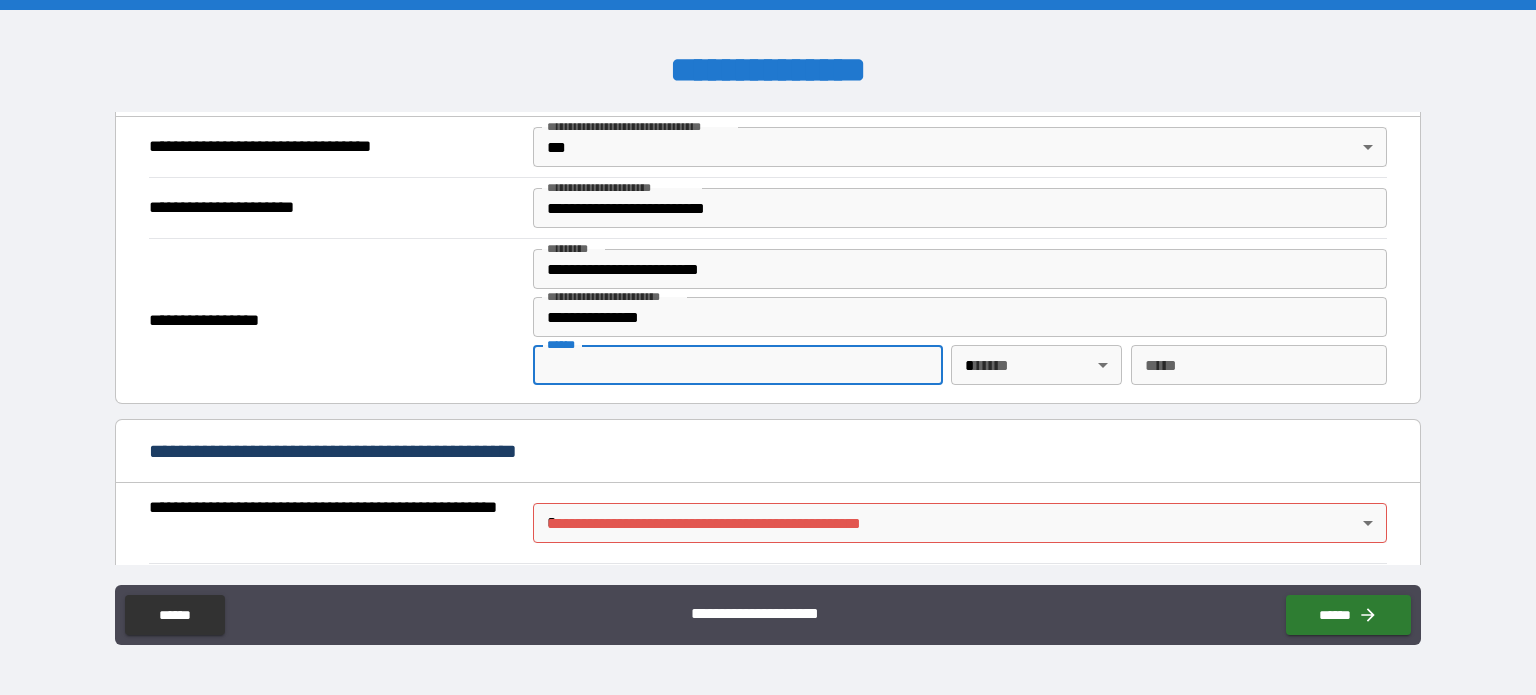 click on "****   *" at bounding box center (738, 365) 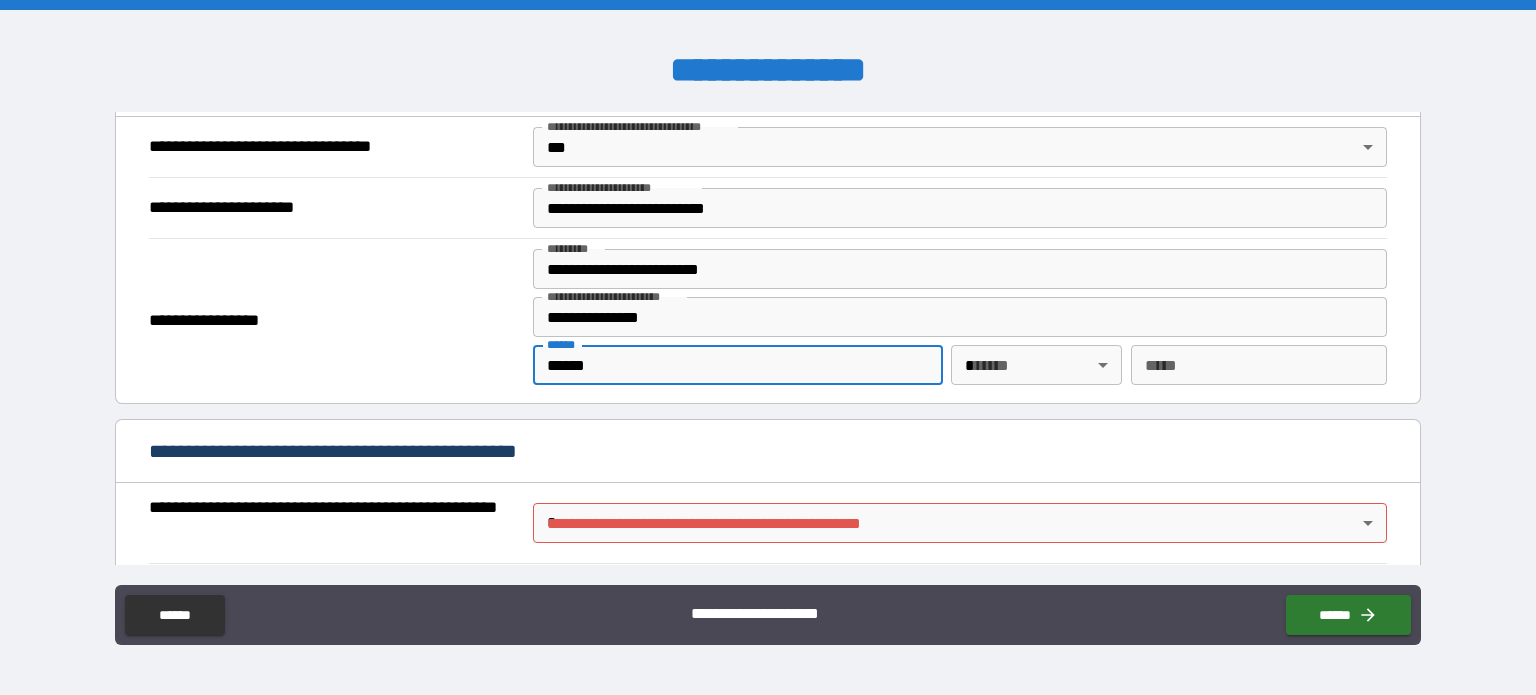 type on "******" 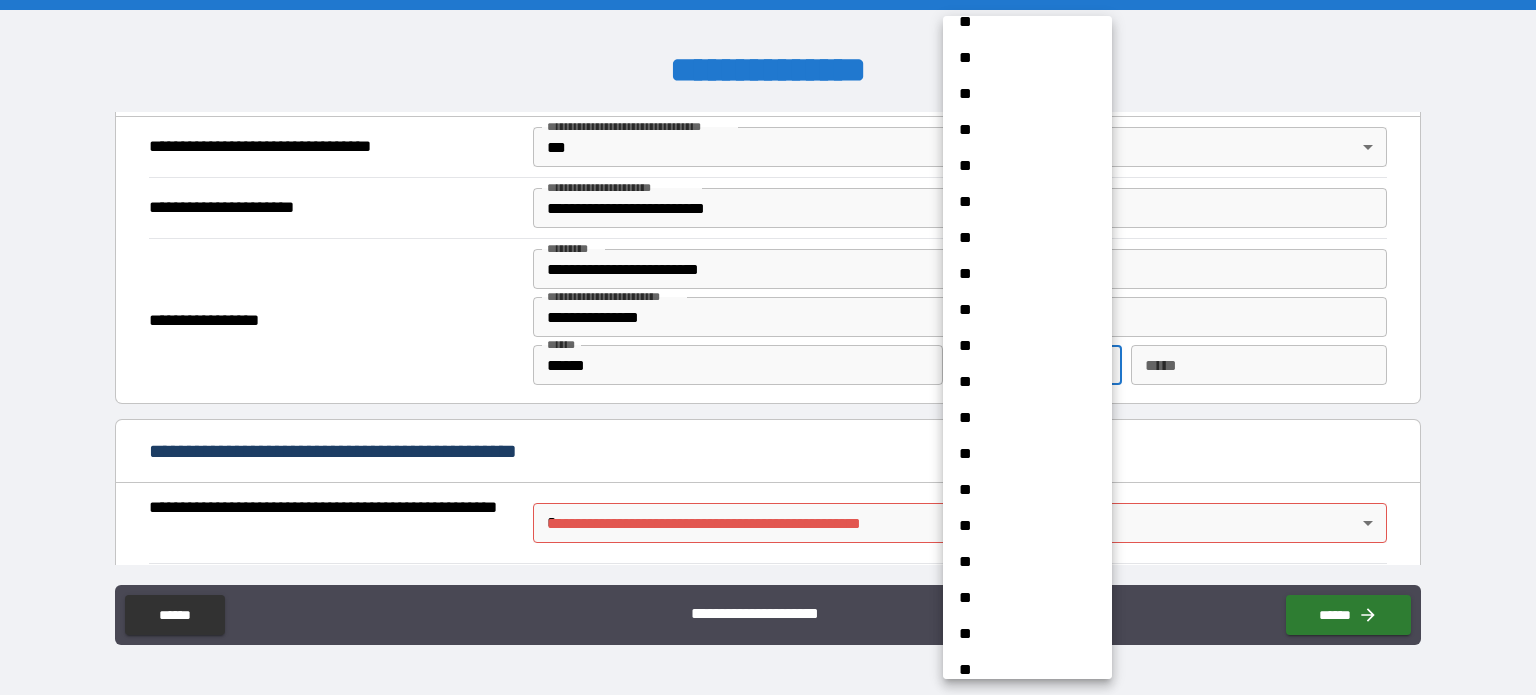 scroll, scrollTop: 200, scrollLeft: 0, axis: vertical 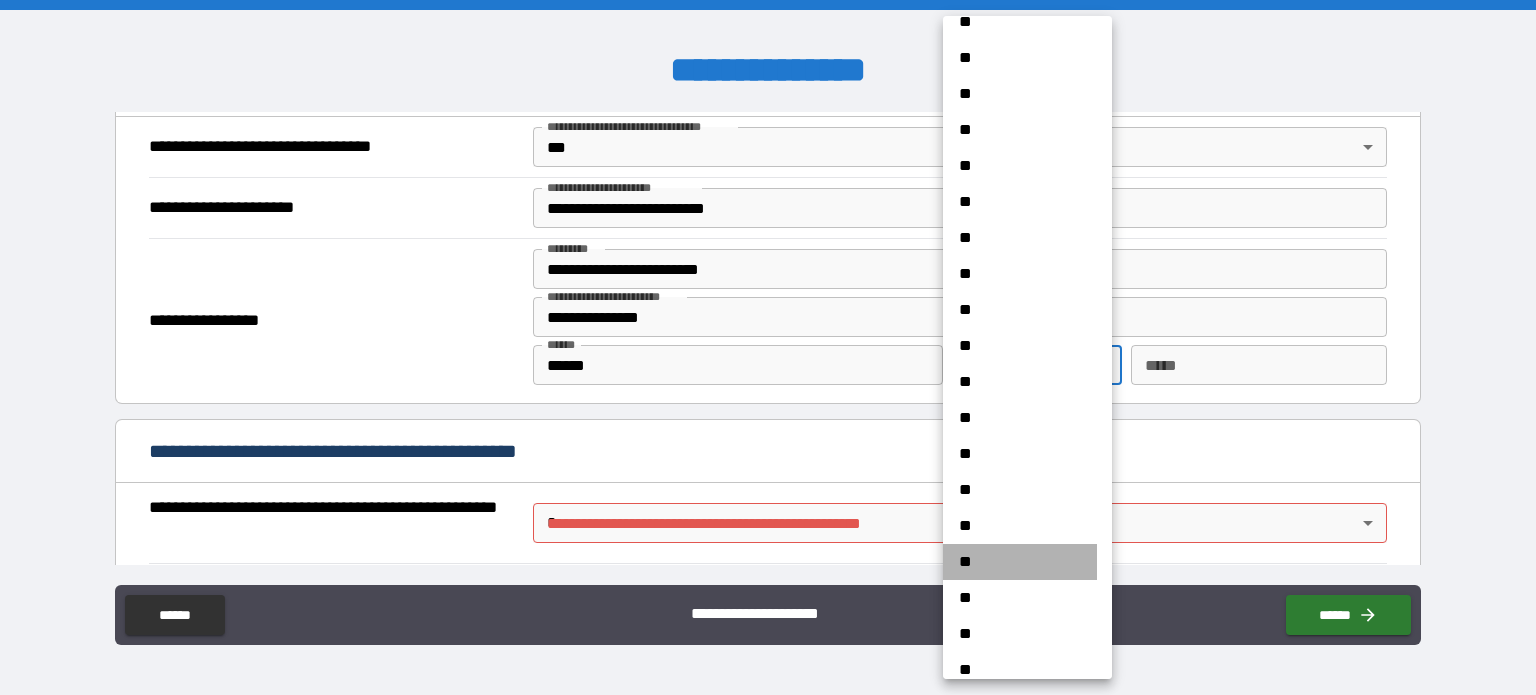 click on "**" at bounding box center [1020, 562] 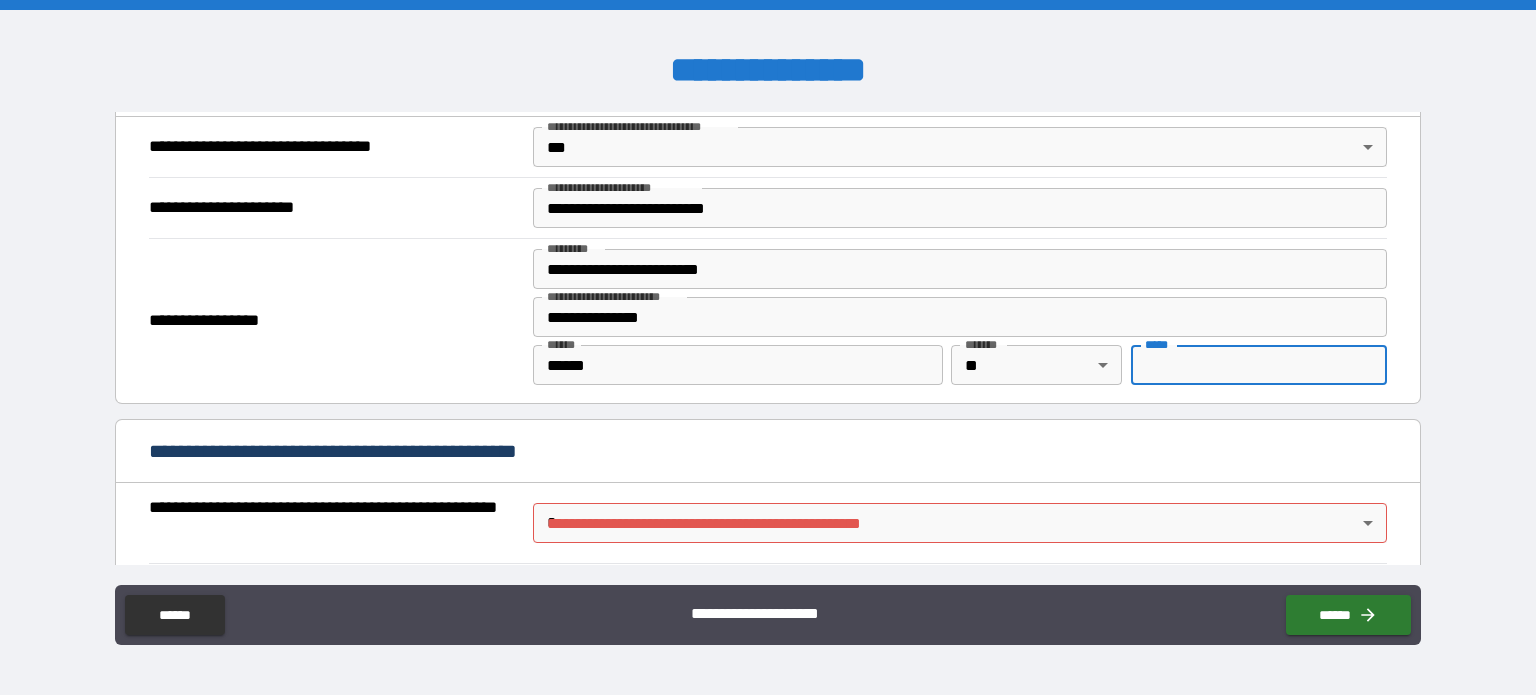 click on "***   *" at bounding box center [1259, 365] 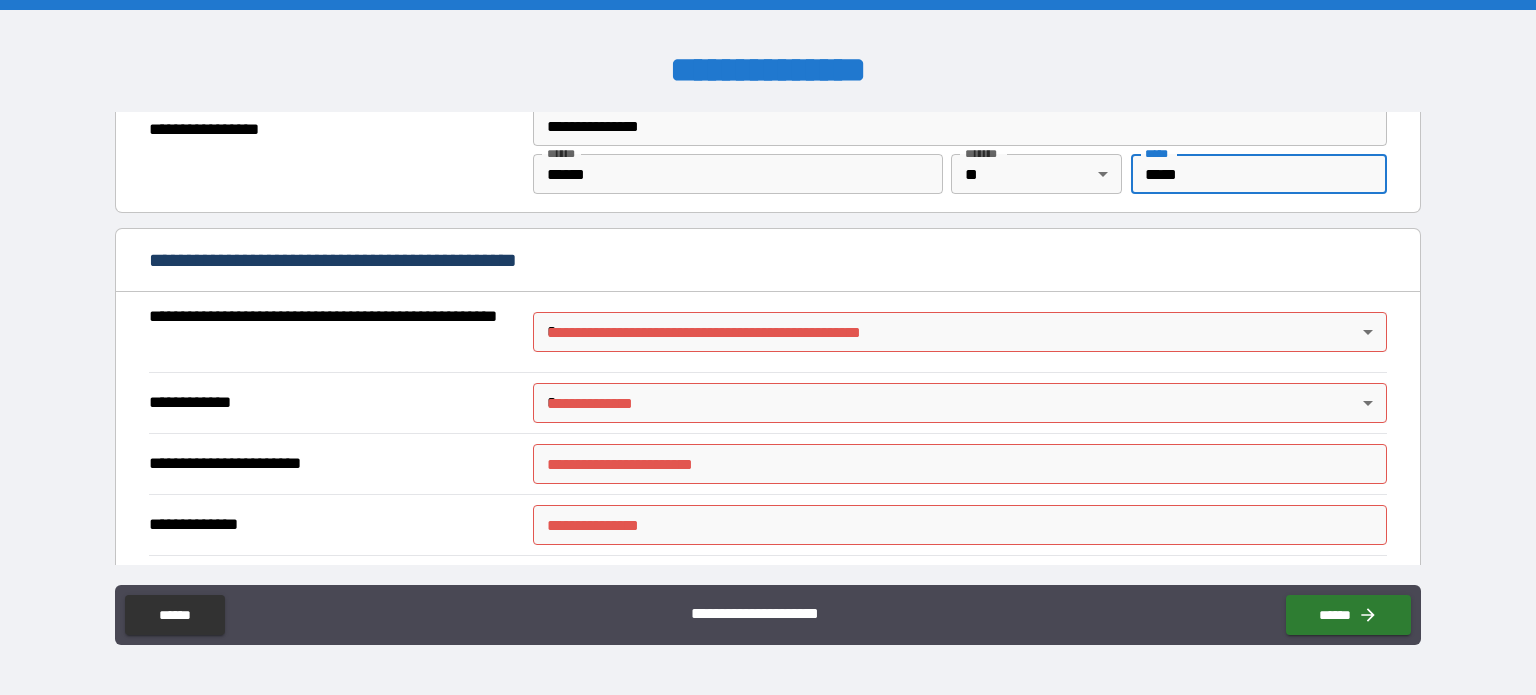 scroll, scrollTop: 1400, scrollLeft: 0, axis: vertical 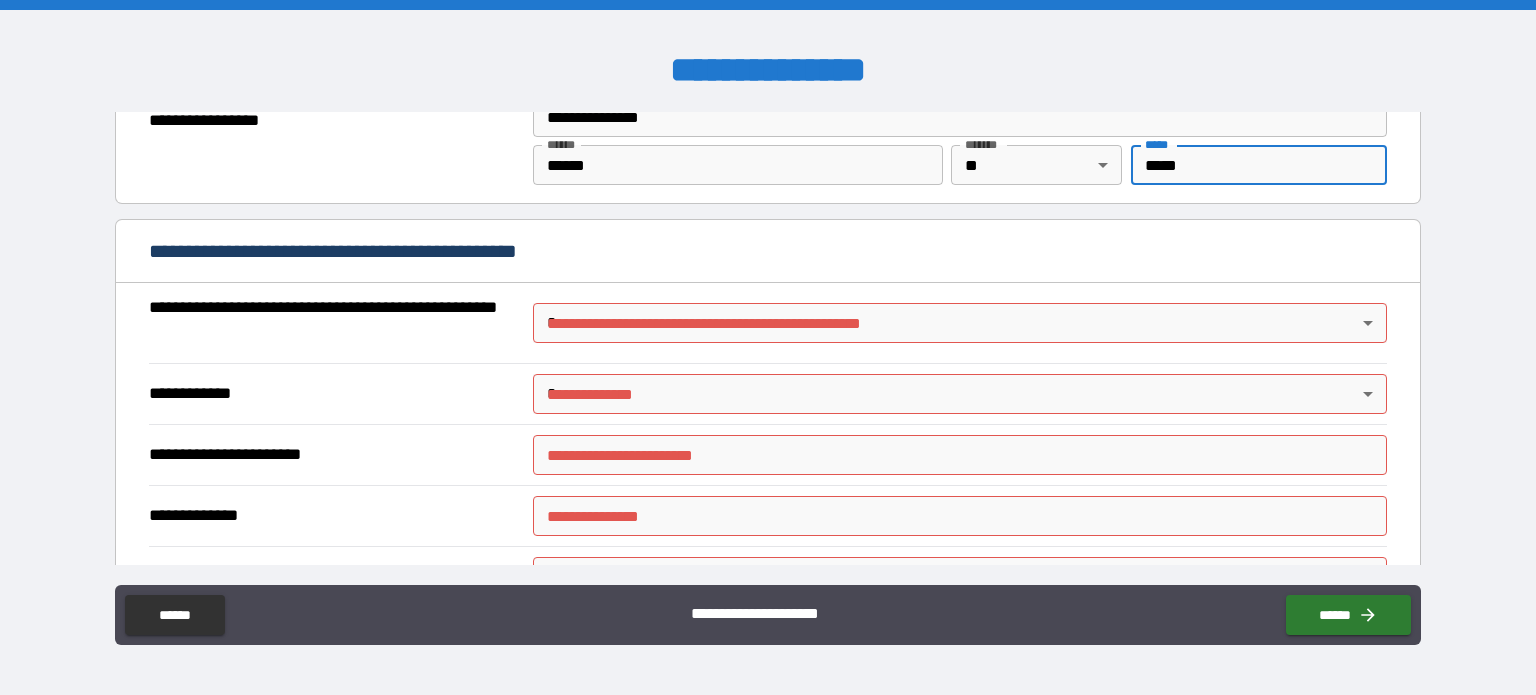 type on "*****" 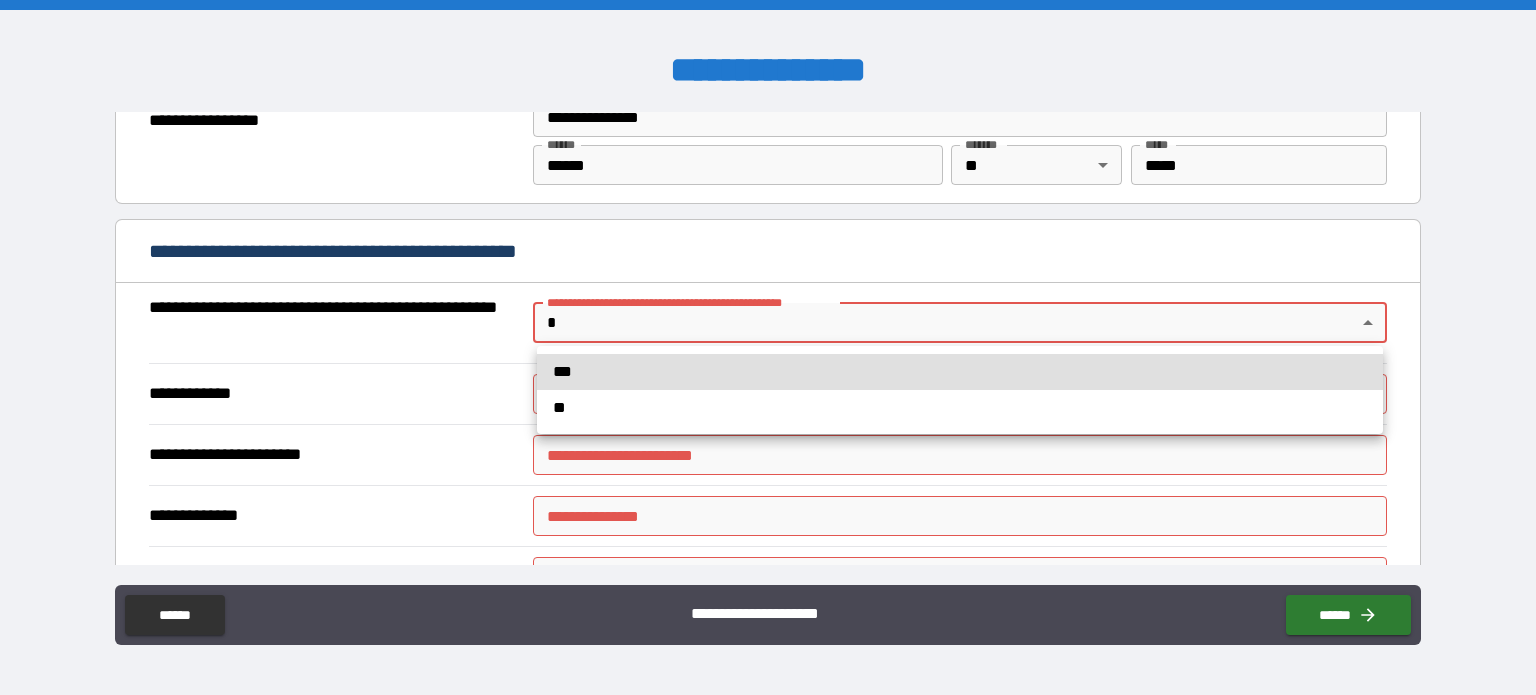 click on "[FIRST] [LAST] [NUMBER] [STREET] [CITY] [STATE] [ZIP]" at bounding box center (768, 347) 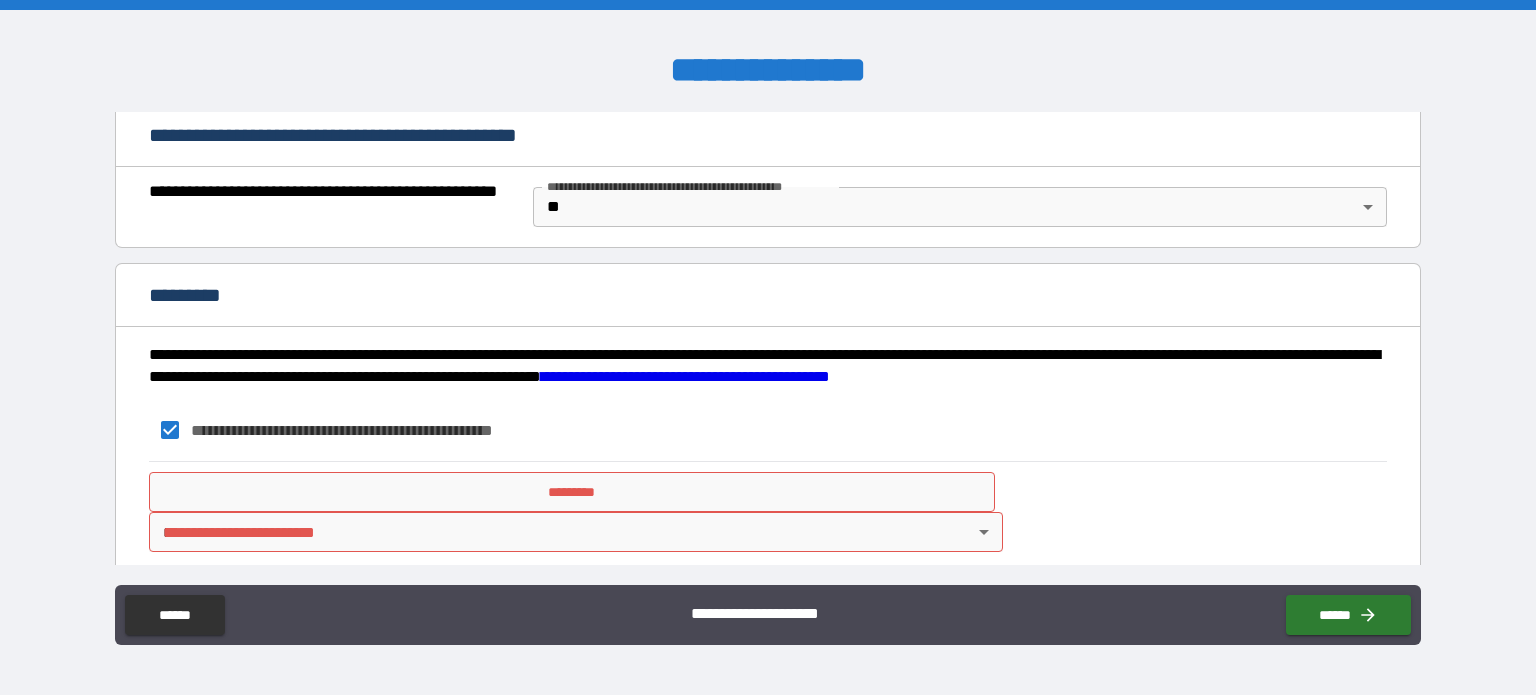 scroll, scrollTop: 1528, scrollLeft: 0, axis: vertical 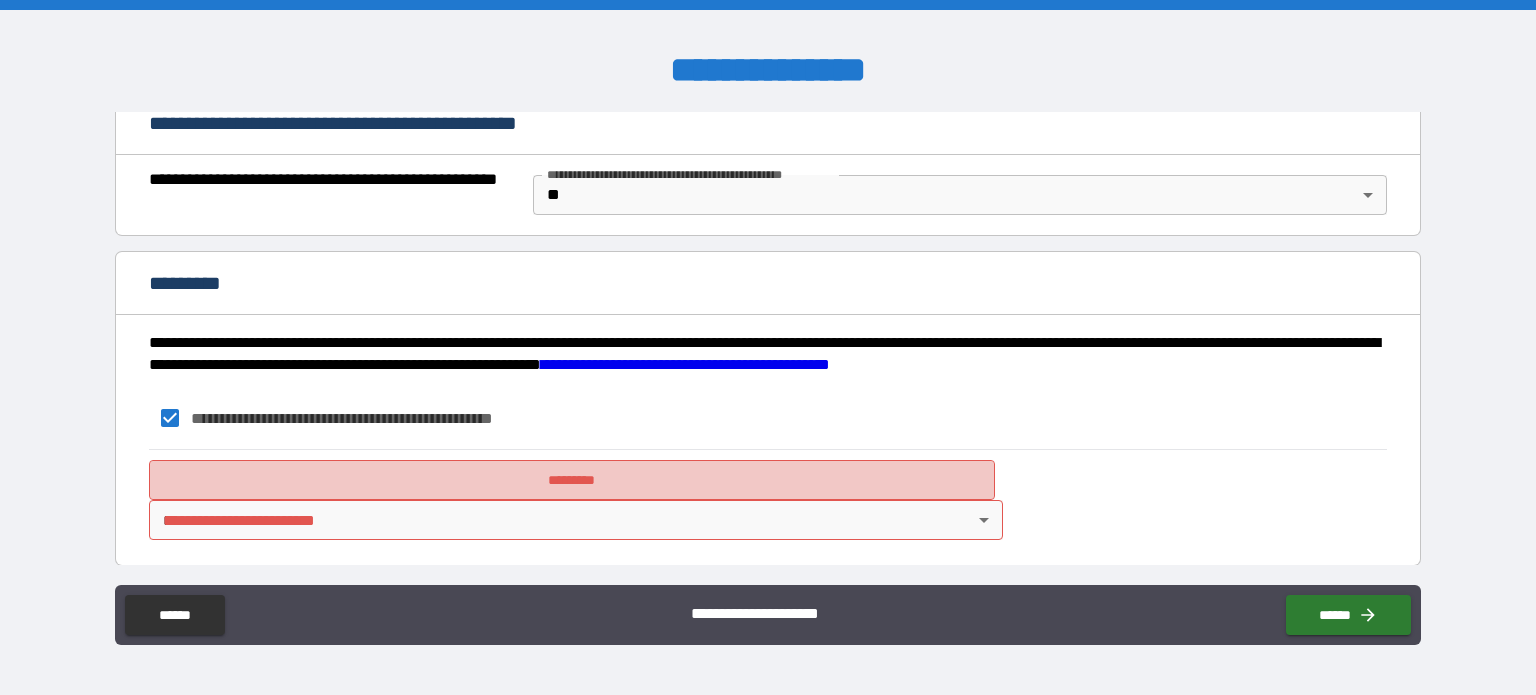 click on "*********" at bounding box center [572, 480] 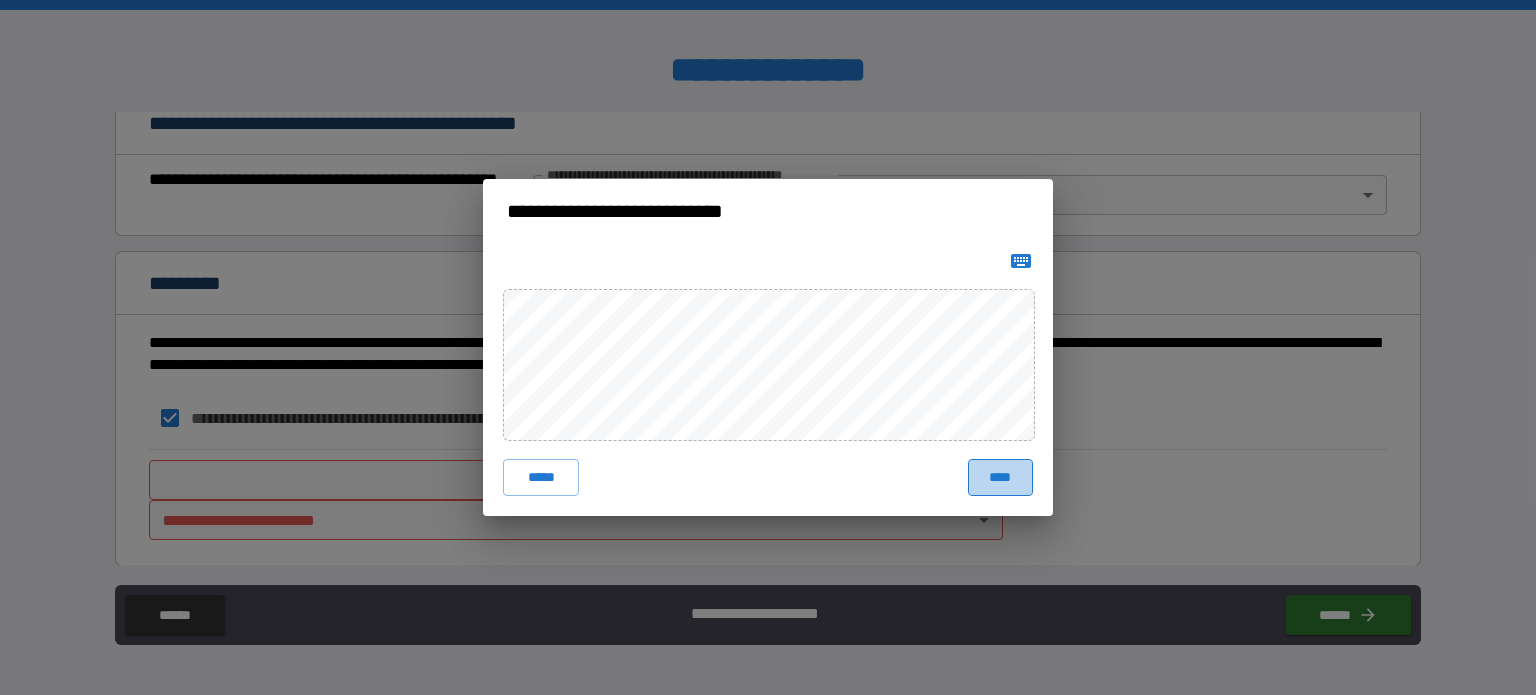 click on "****" at bounding box center (1000, 477) 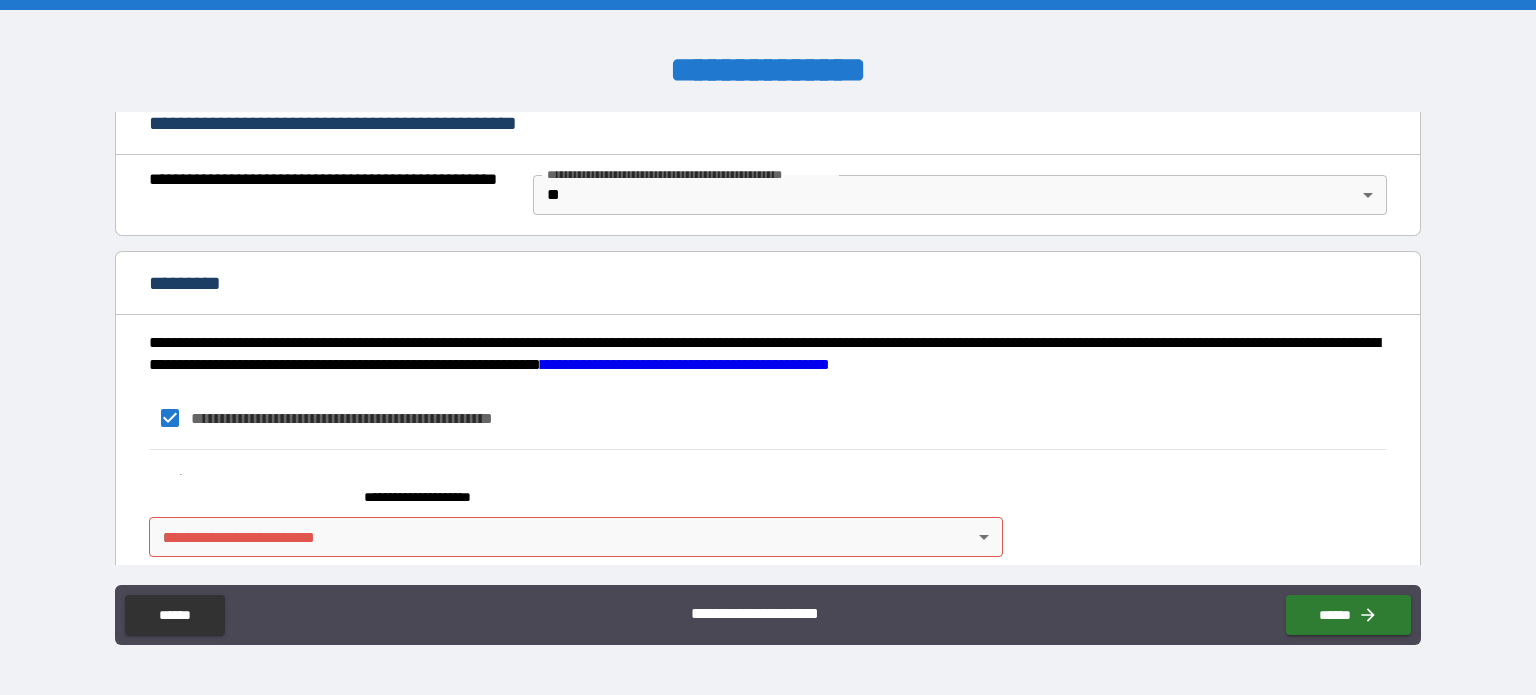 scroll, scrollTop: 1545, scrollLeft: 0, axis: vertical 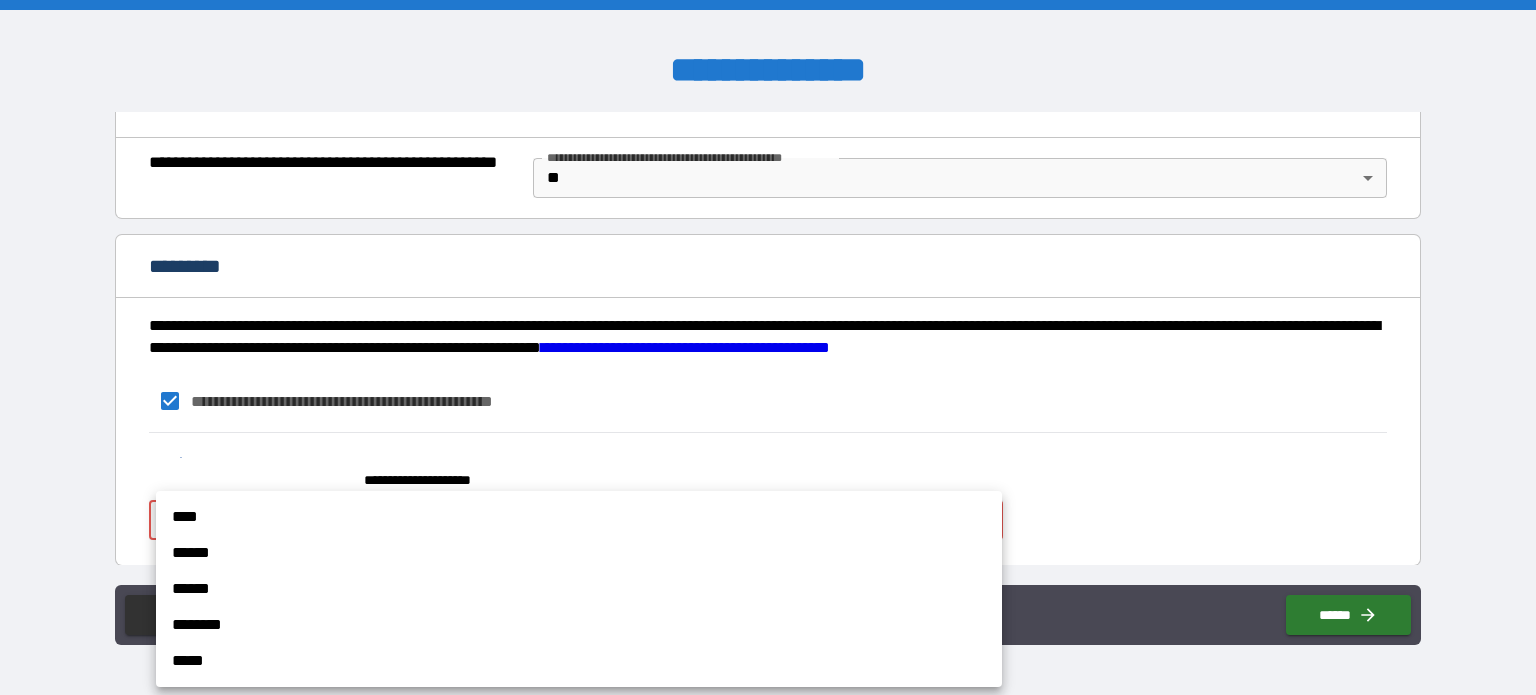 click on "[FIRST] [LAST] [NUMBER] [STREET] [CITY] [STATE] [ZIP]" at bounding box center [768, 347] 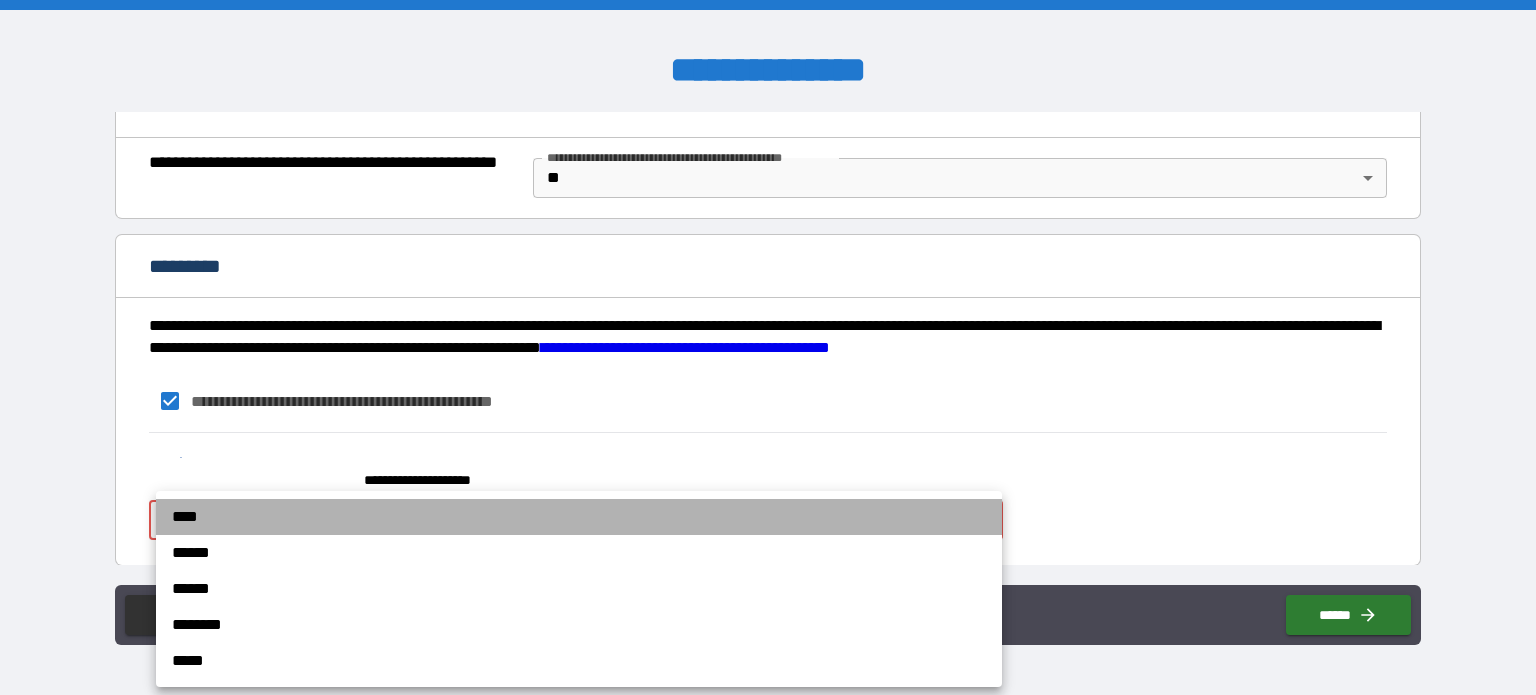 click on "****" at bounding box center (579, 517) 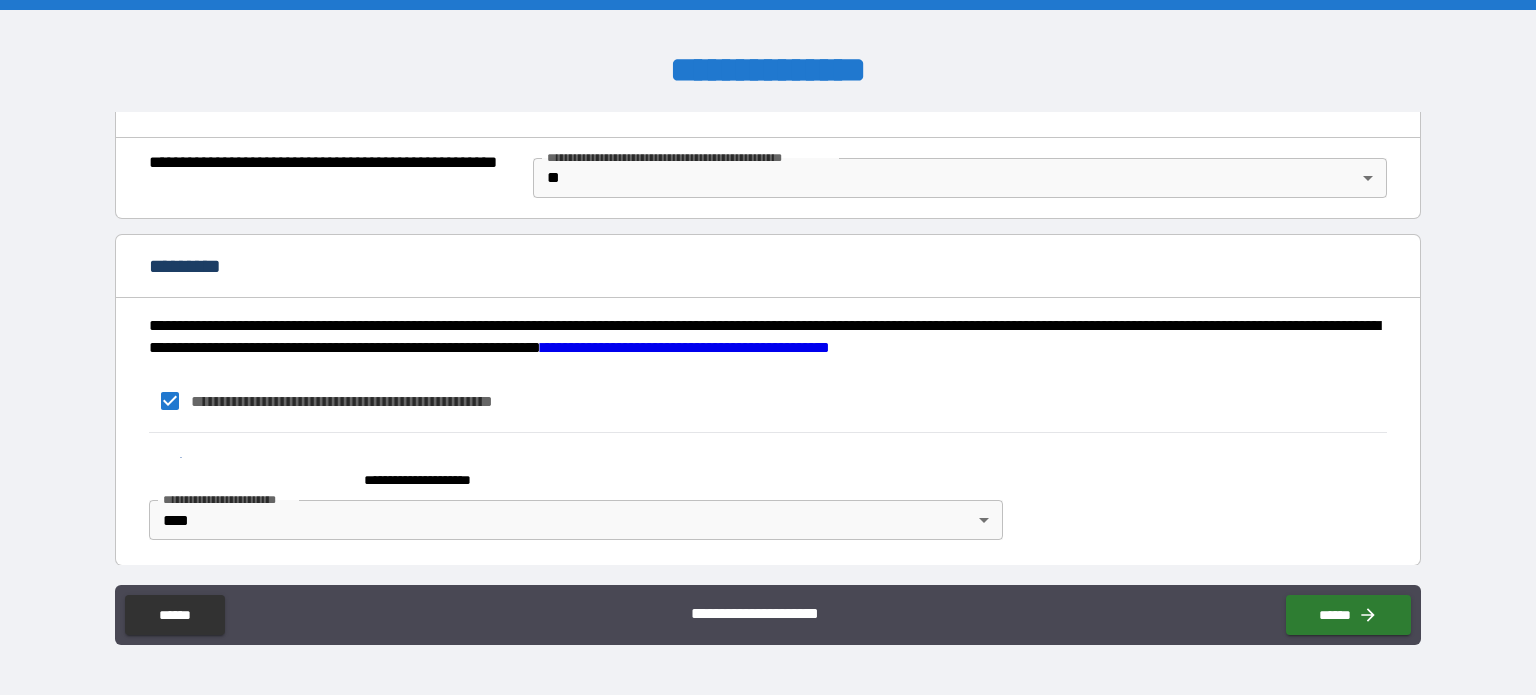 drag, startPoint x: 684, startPoint y: 398, endPoint x: 711, endPoint y: 383, distance: 30.88689 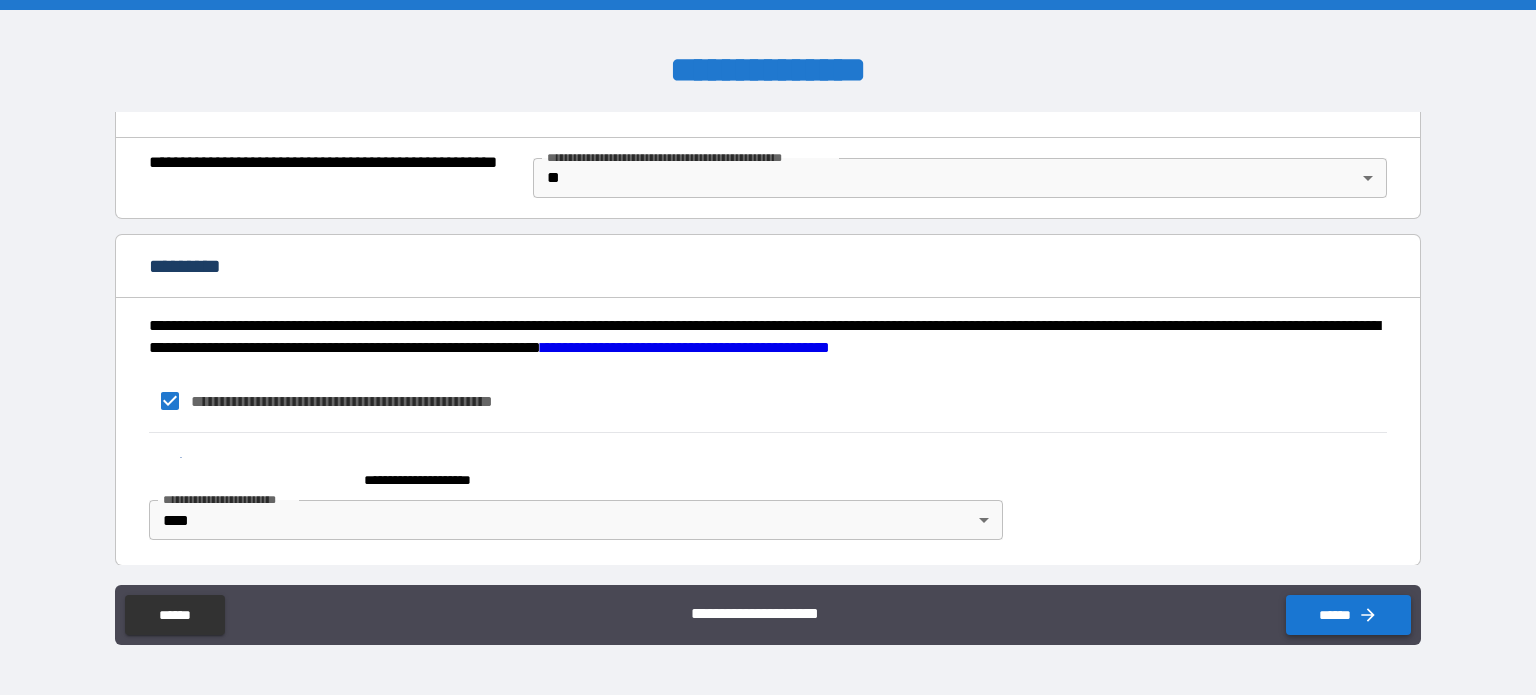 click on "******" at bounding box center (1348, 615) 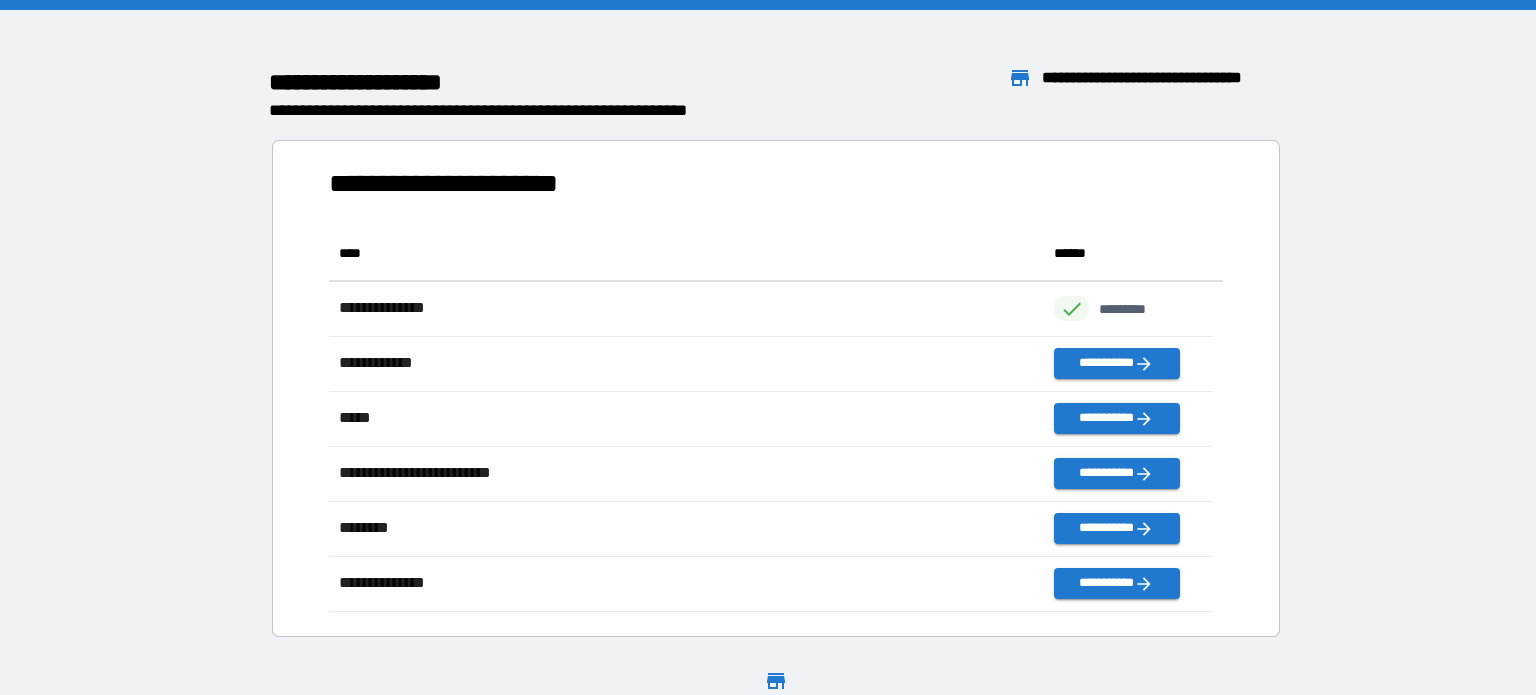 scroll, scrollTop: 16, scrollLeft: 16, axis: both 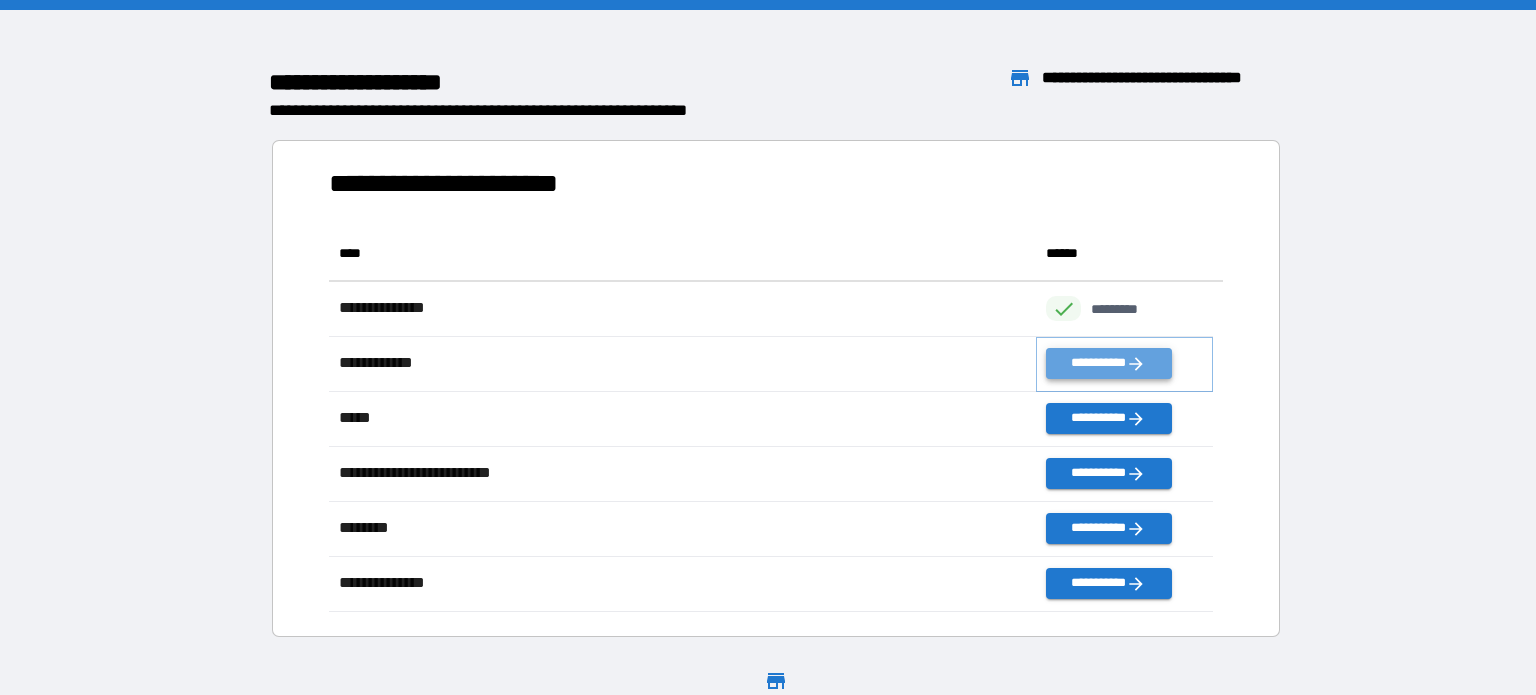 click on "**********" at bounding box center [1108, 363] 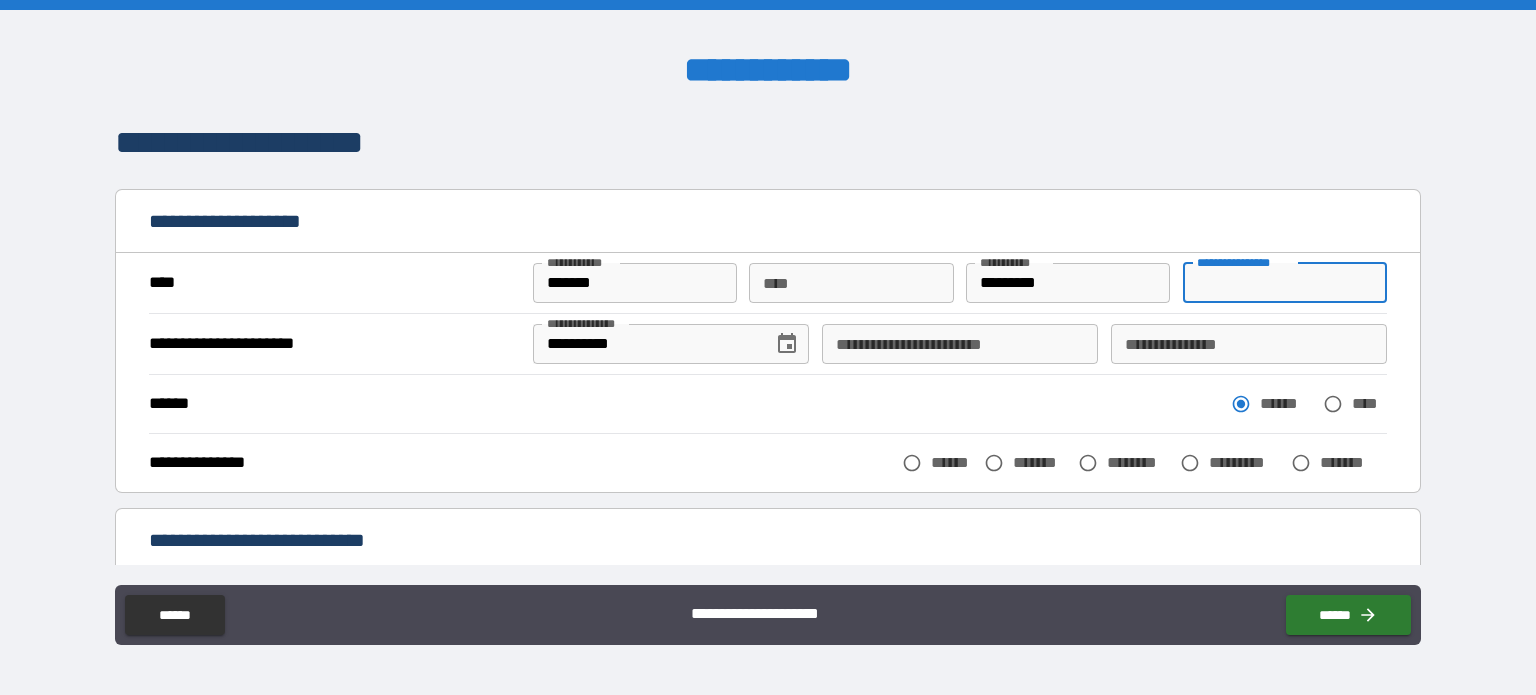 click on "**********" at bounding box center (1285, 283) 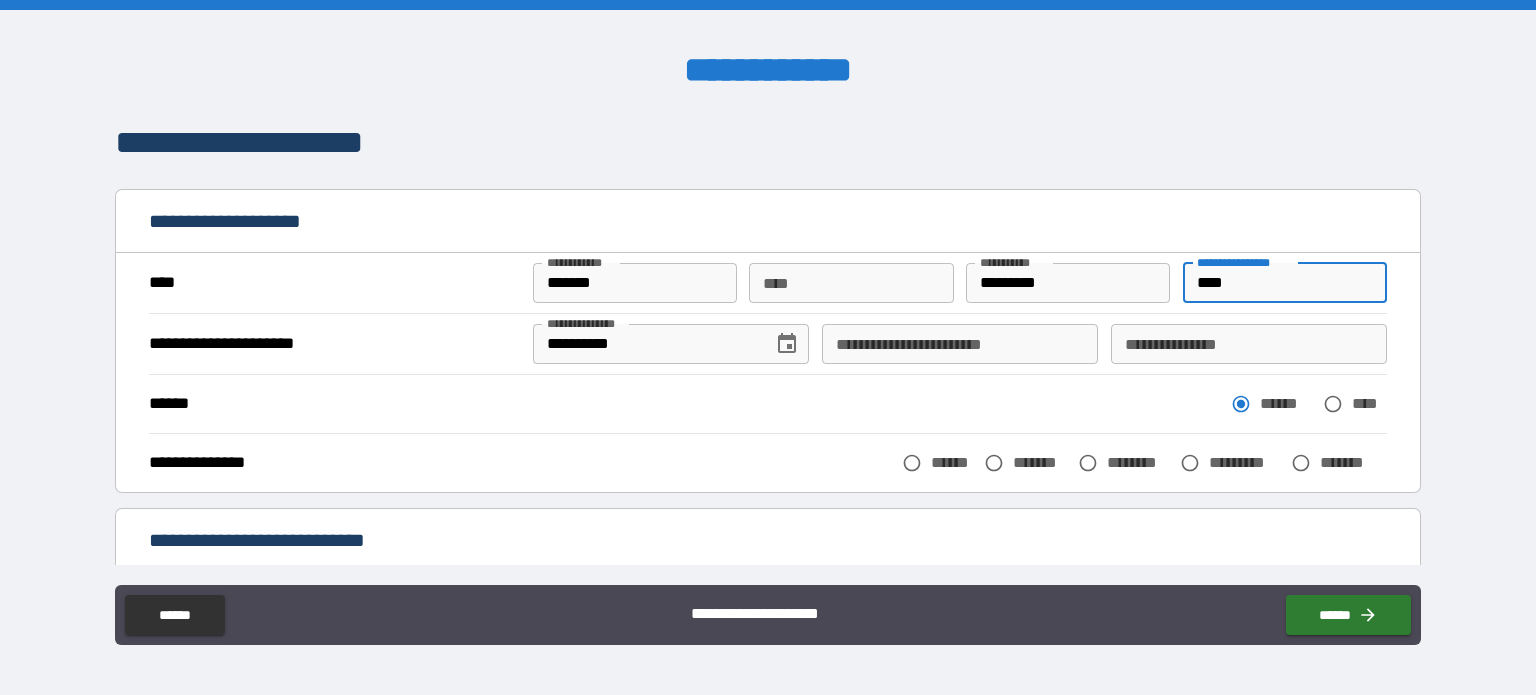 type on "****" 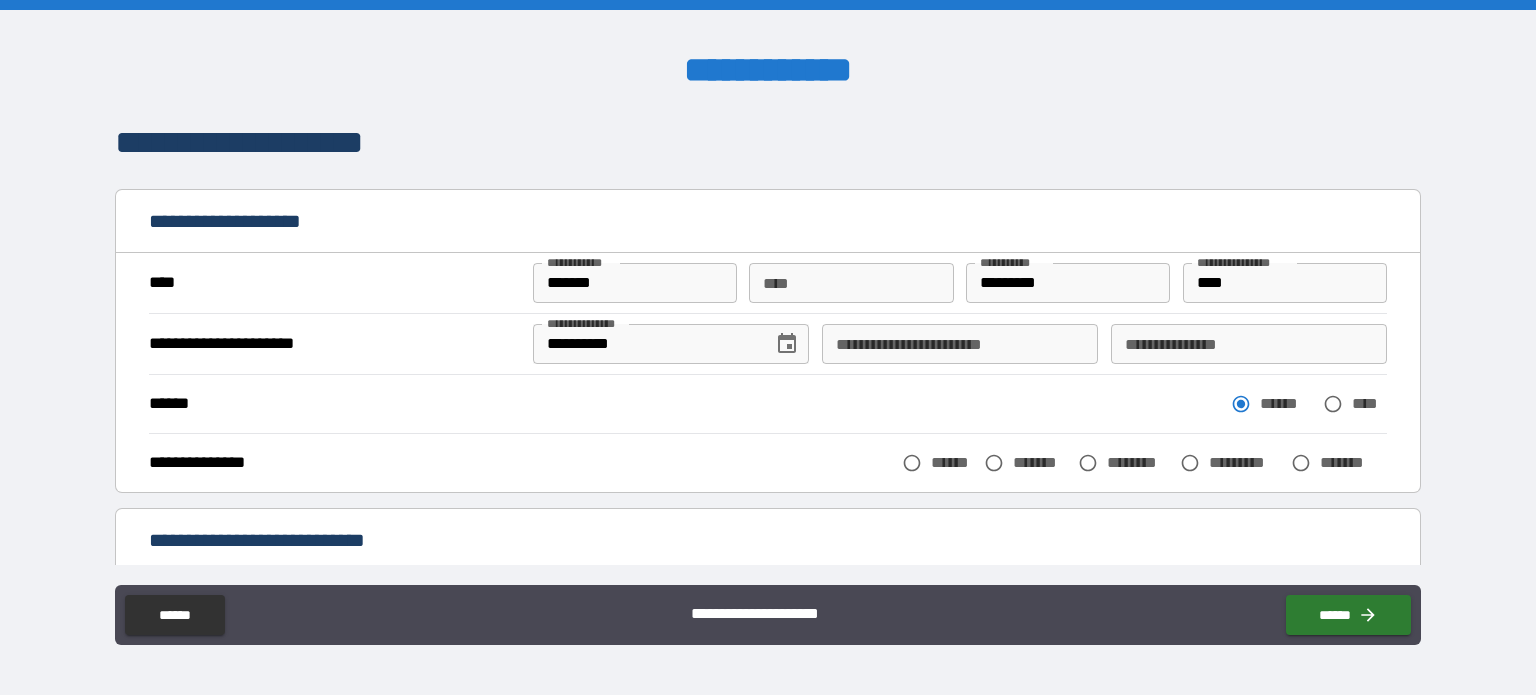 click on "****** ****** ****" at bounding box center [768, 404] 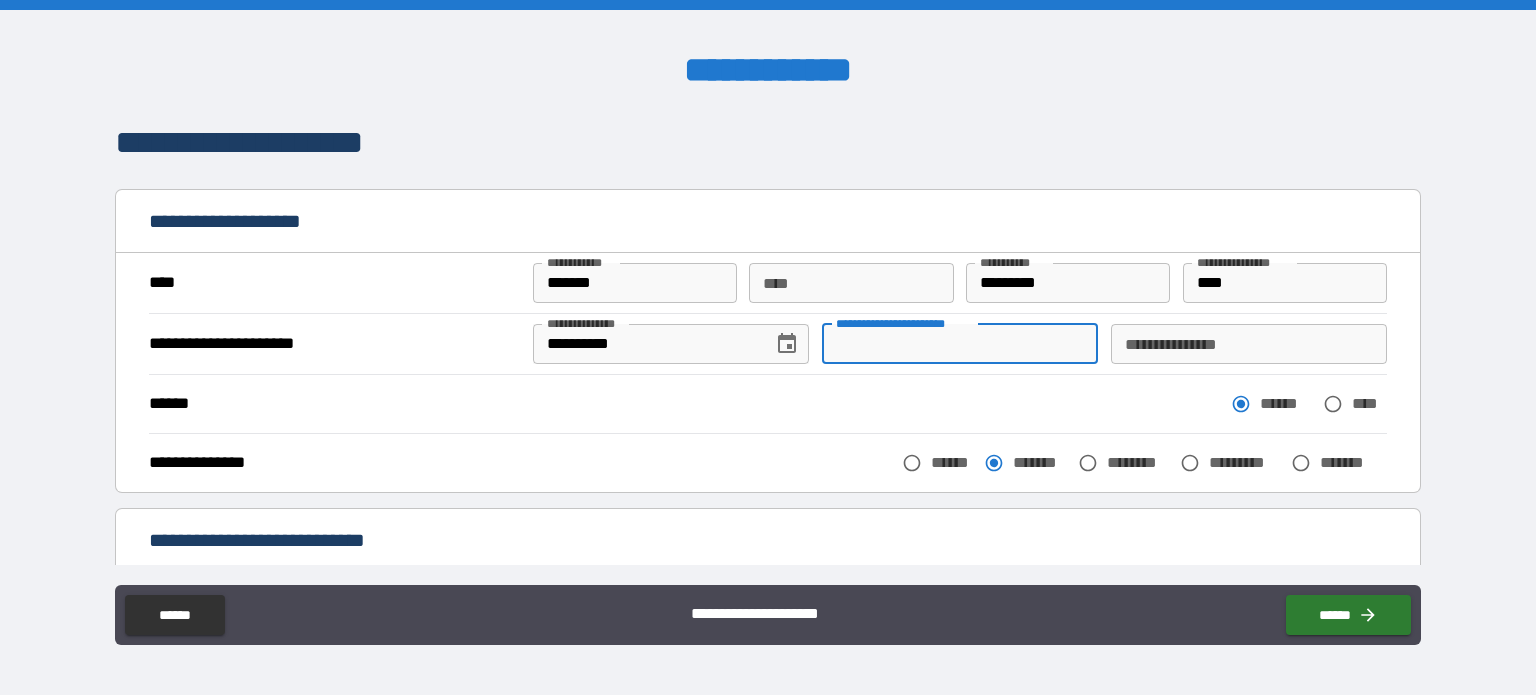 click on "**********" at bounding box center (960, 344) 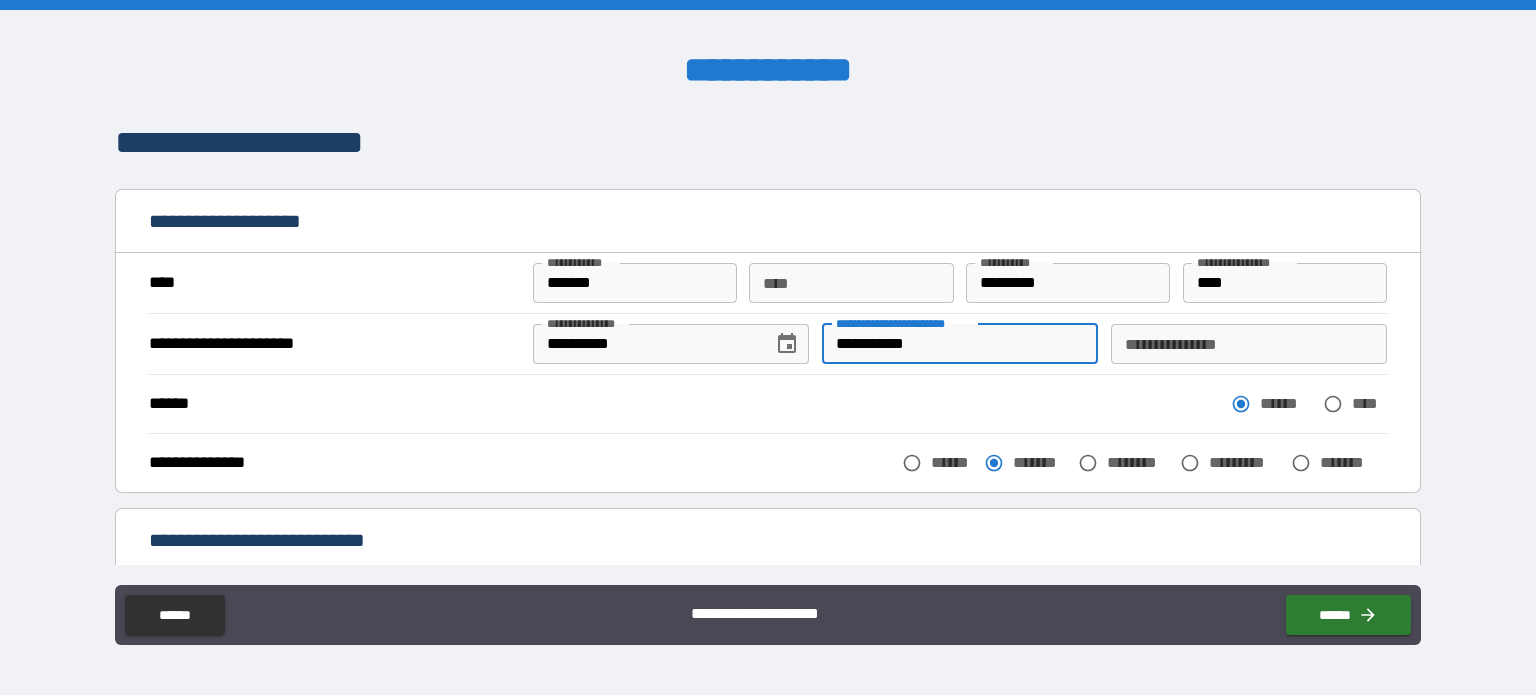 type on "**********" 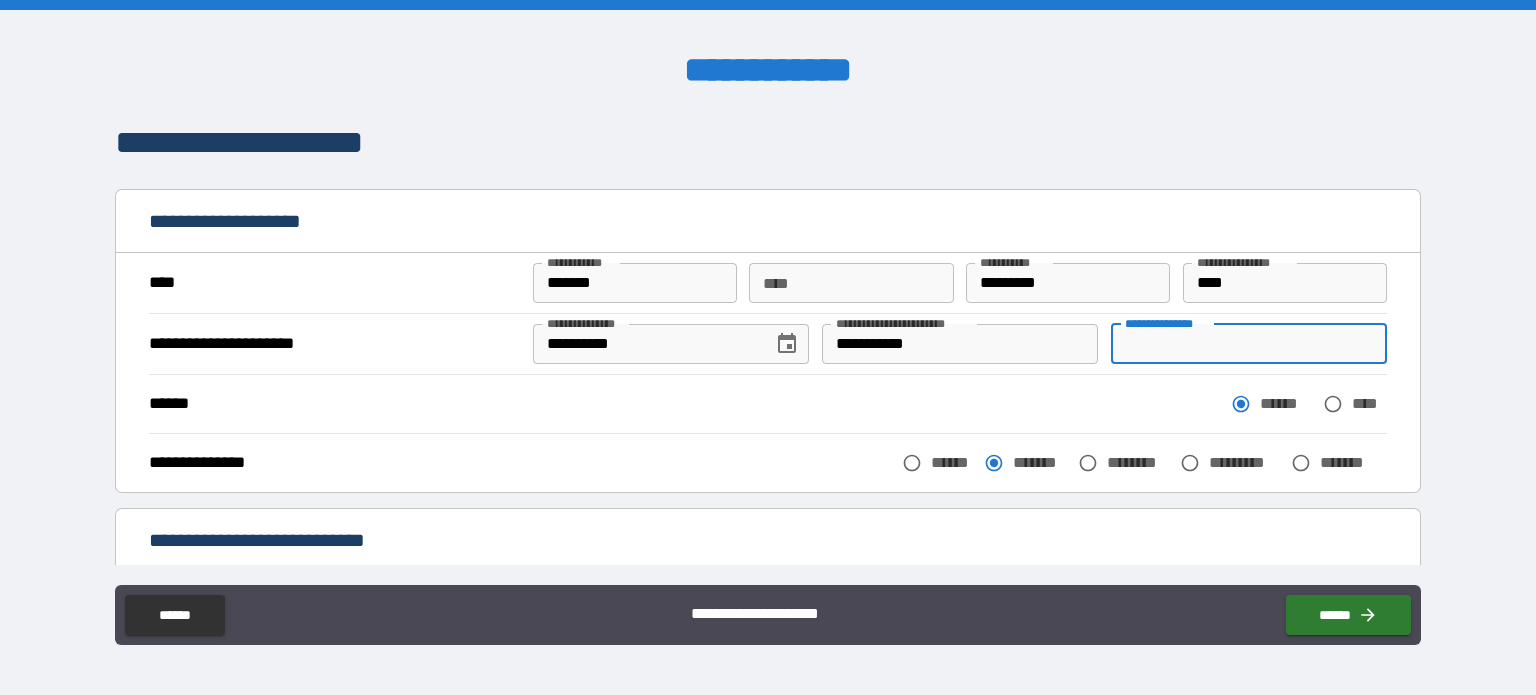 click on "**********" at bounding box center [1249, 344] 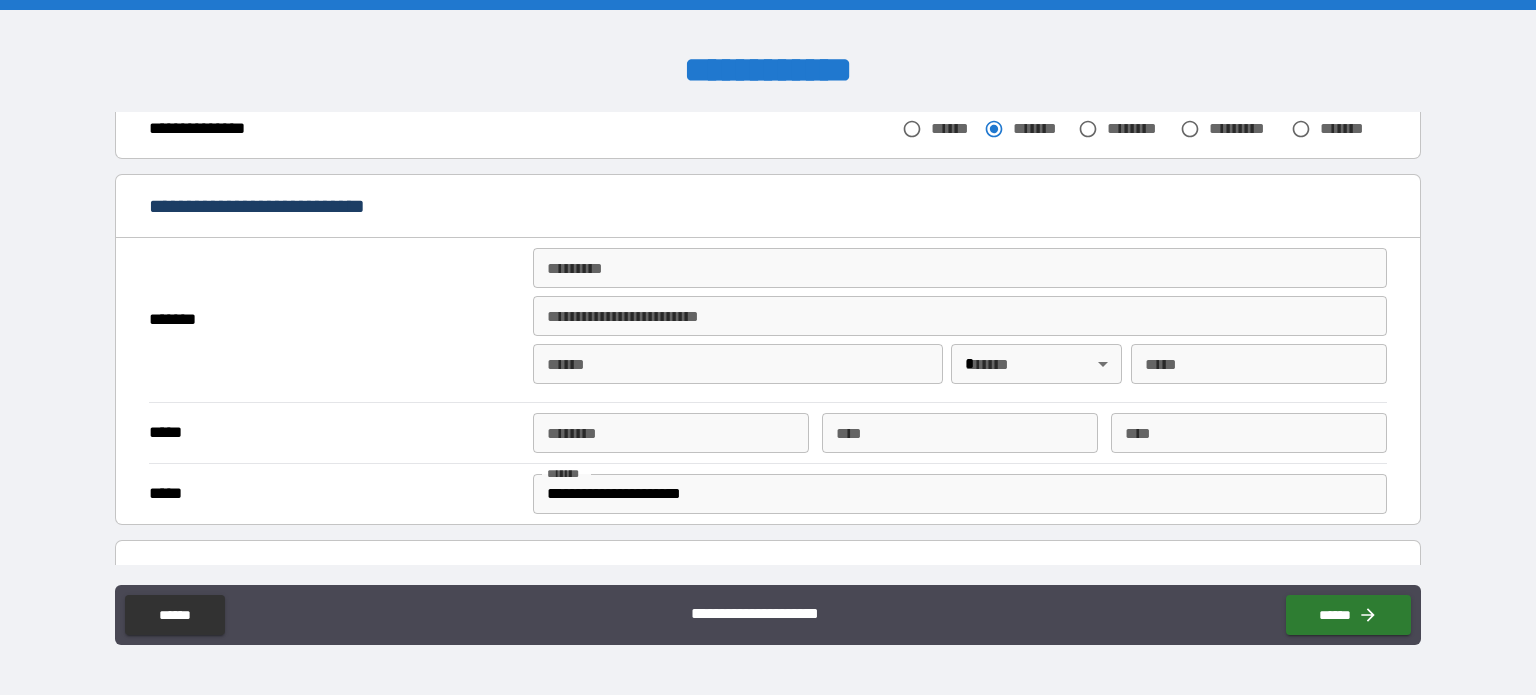 scroll, scrollTop: 400, scrollLeft: 0, axis: vertical 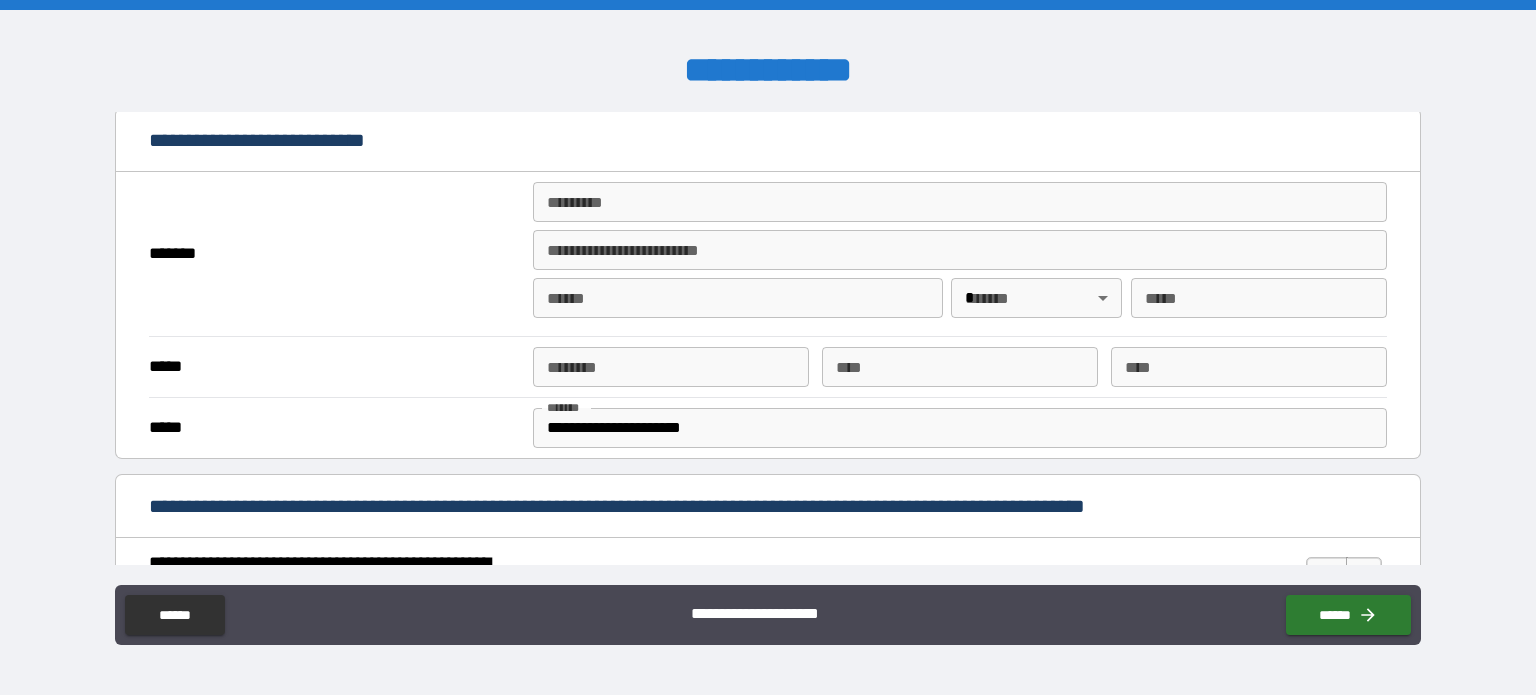 type on "**********" 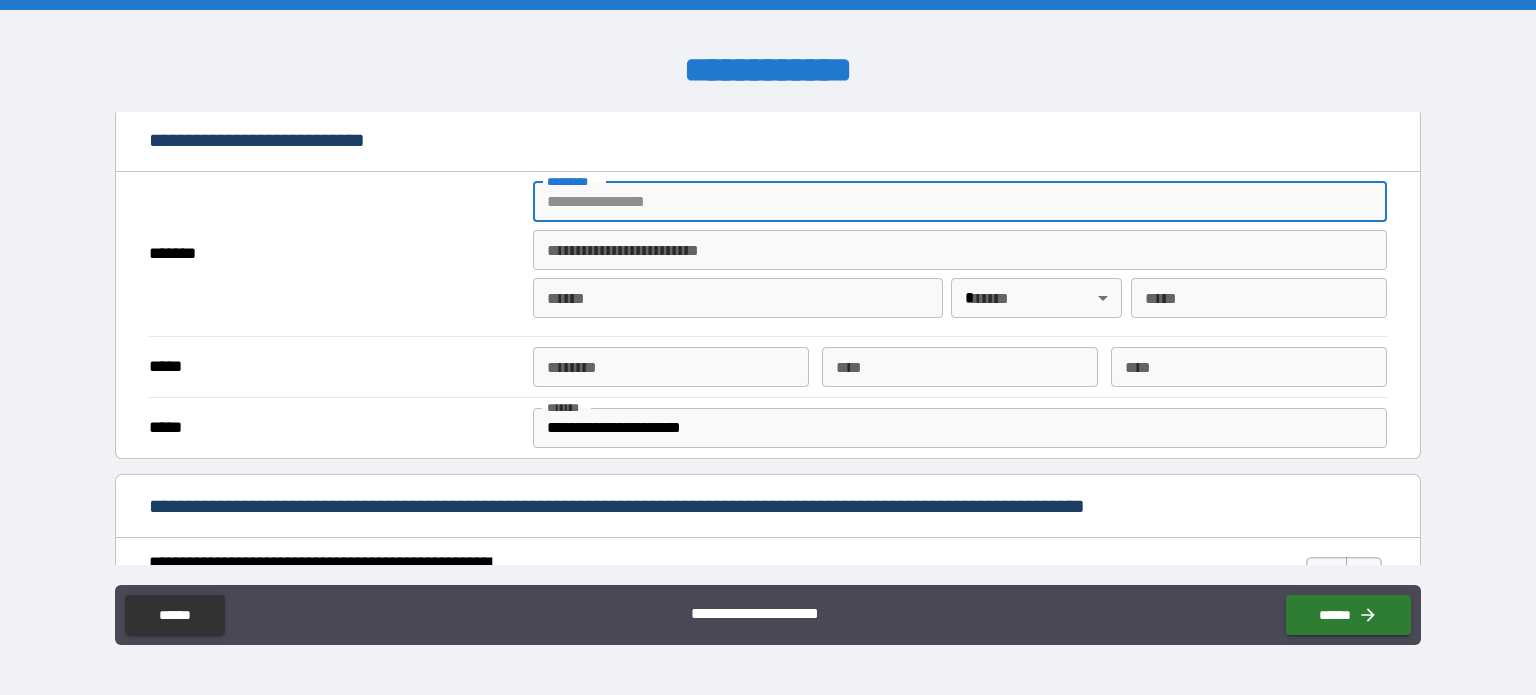click on "*******   *" at bounding box center [960, 202] 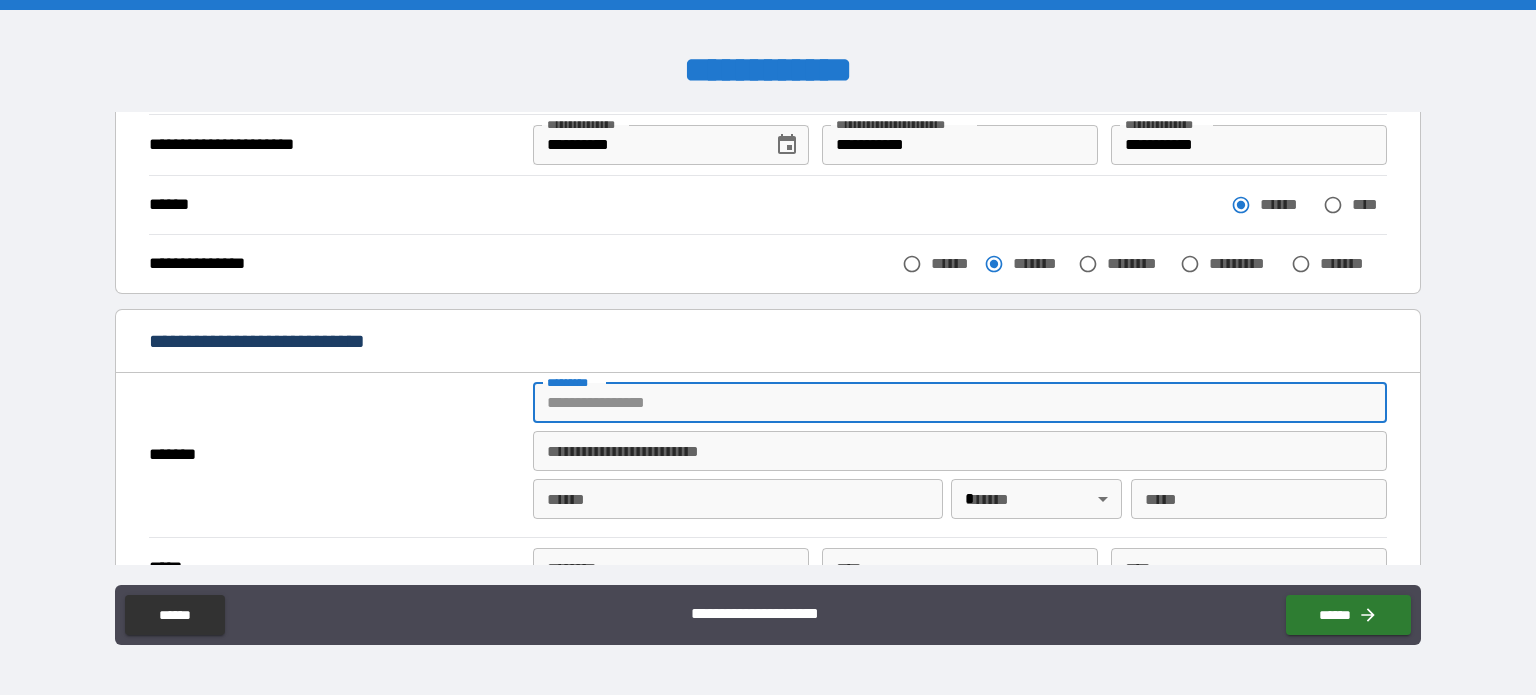 scroll, scrollTop: 300, scrollLeft: 0, axis: vertical 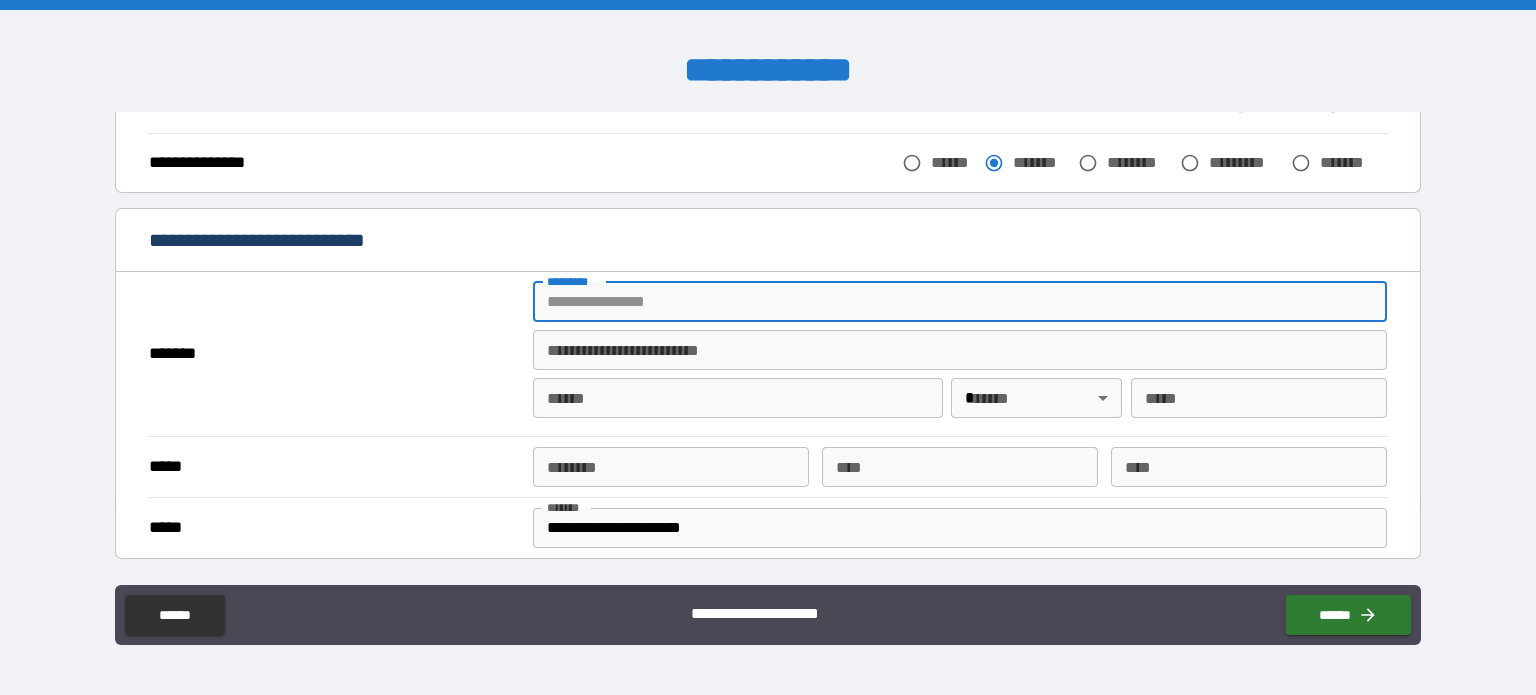 type on "**********" 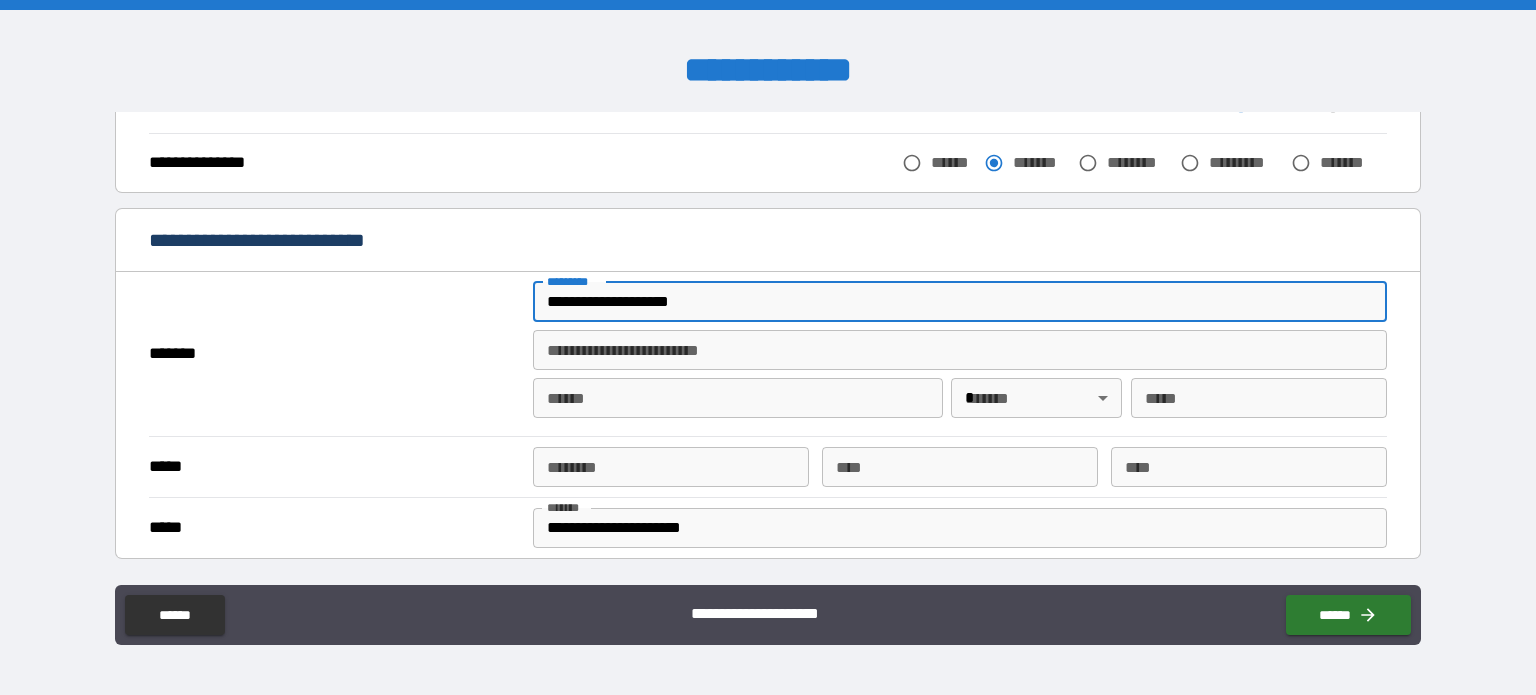 type on "********" 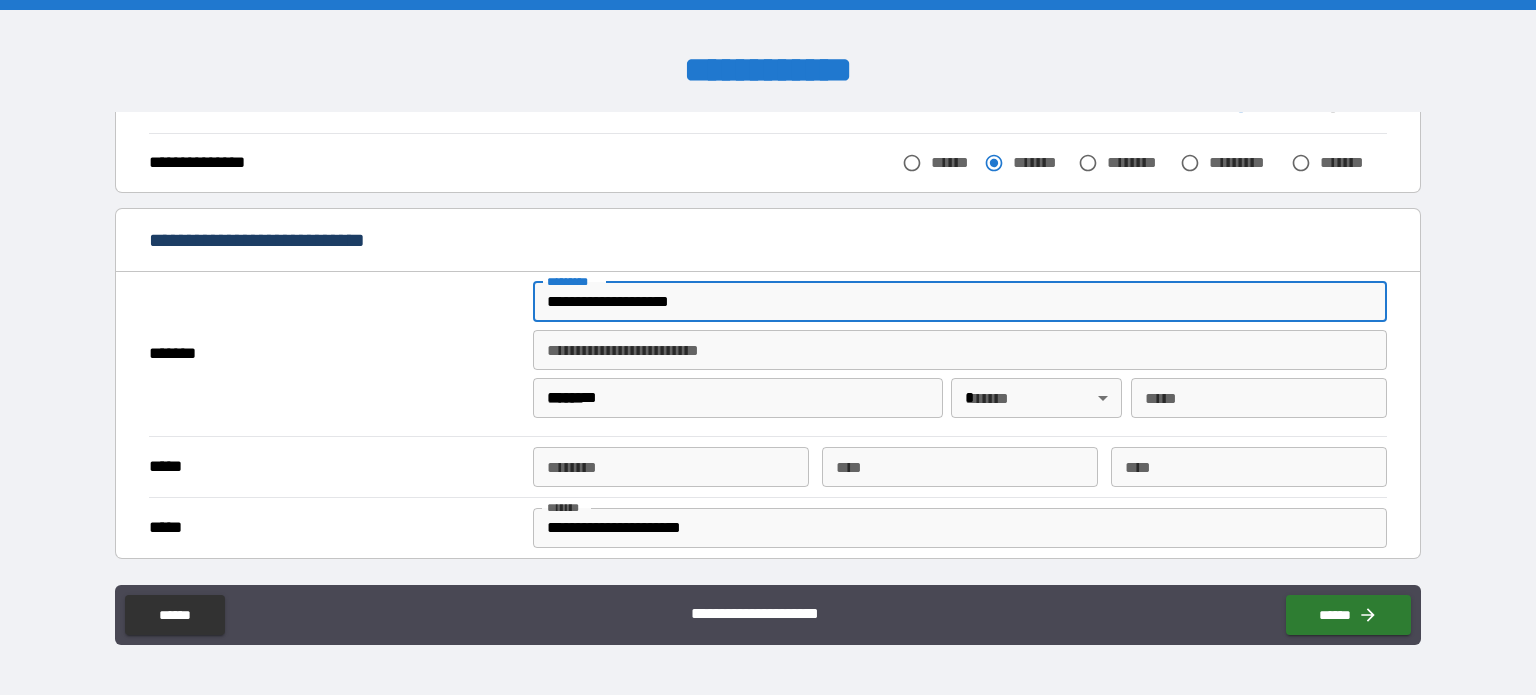 type on "**" 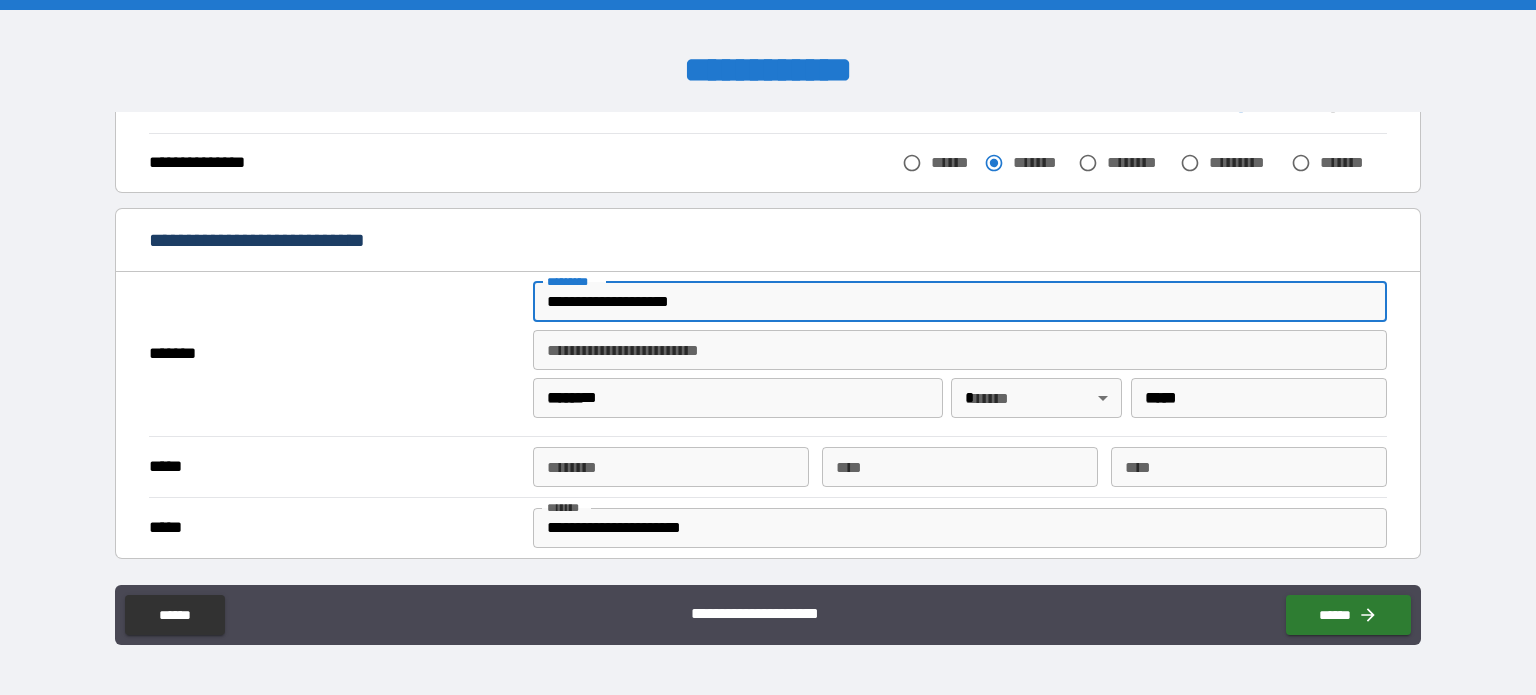 type on "**********" 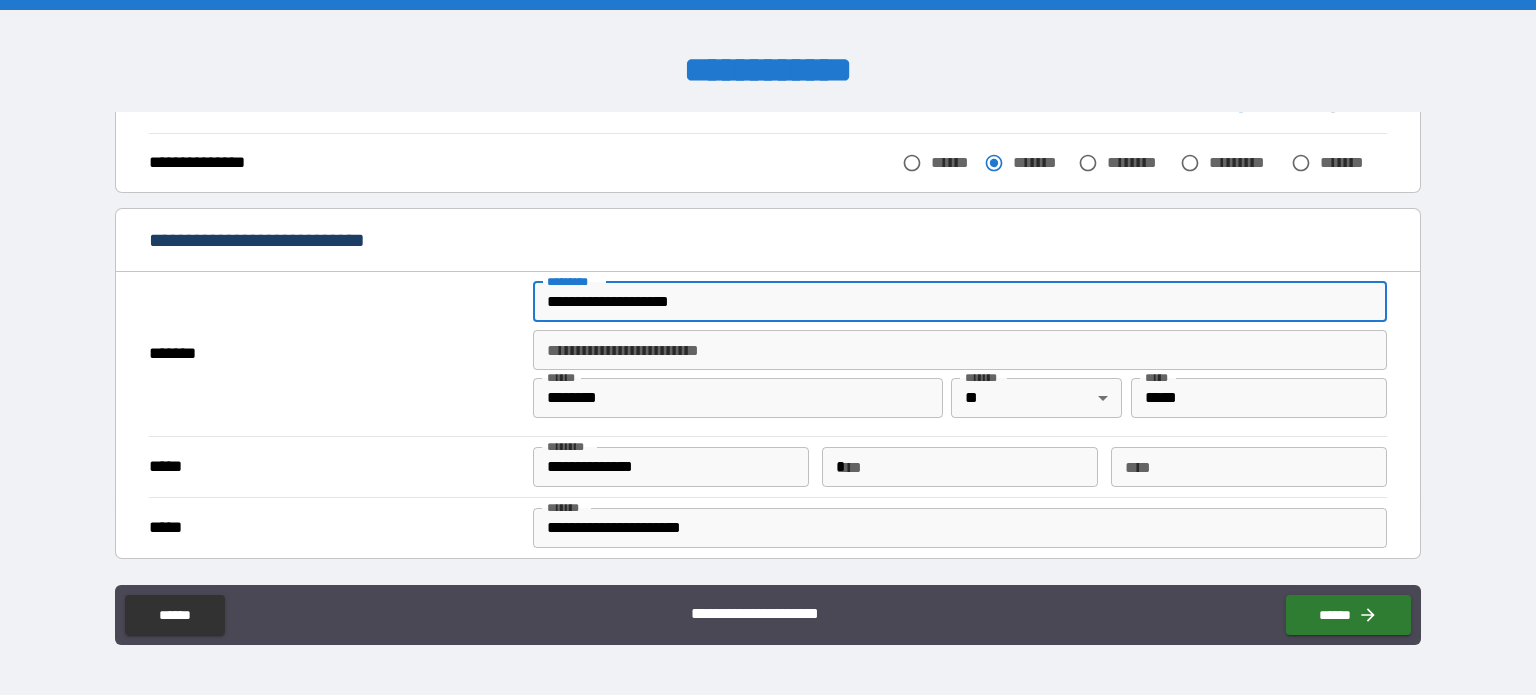 click on "*" at bounding box center (960, 467) 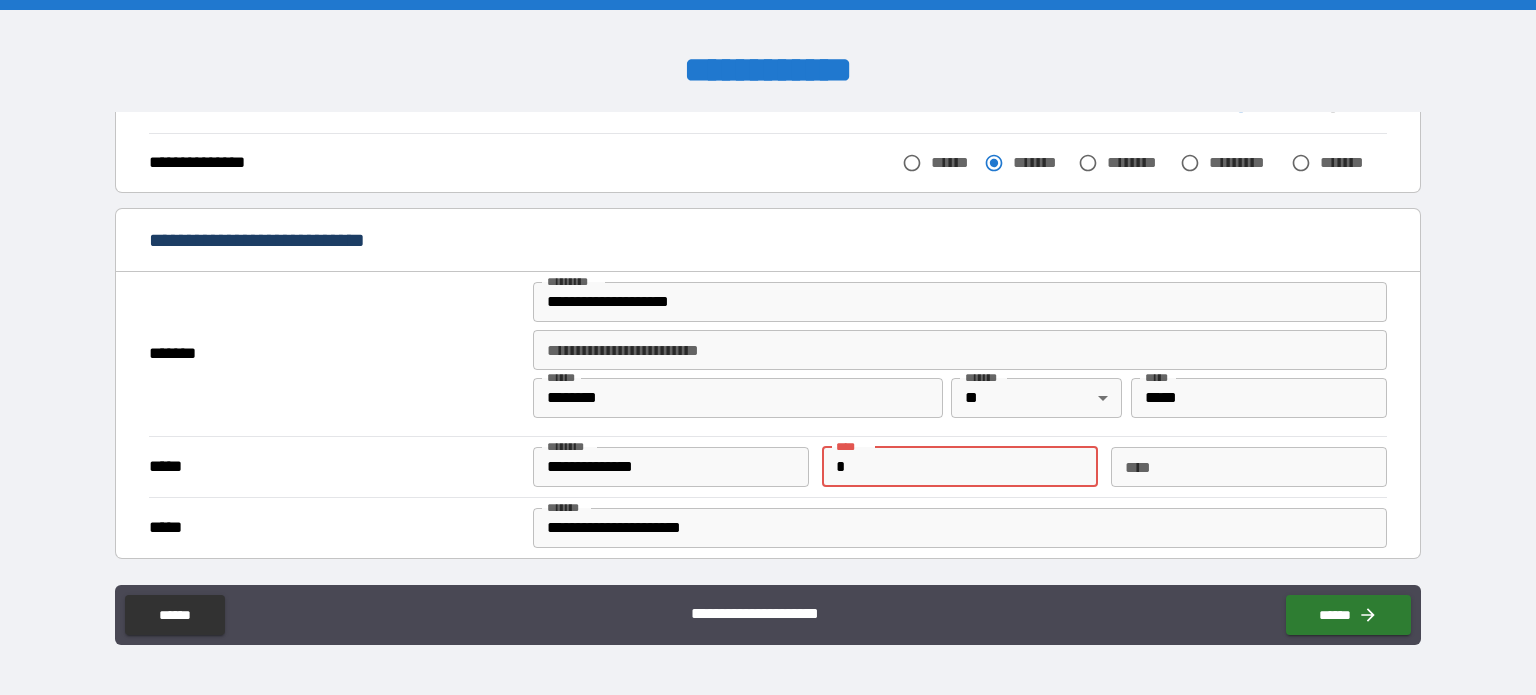 type on "**********" 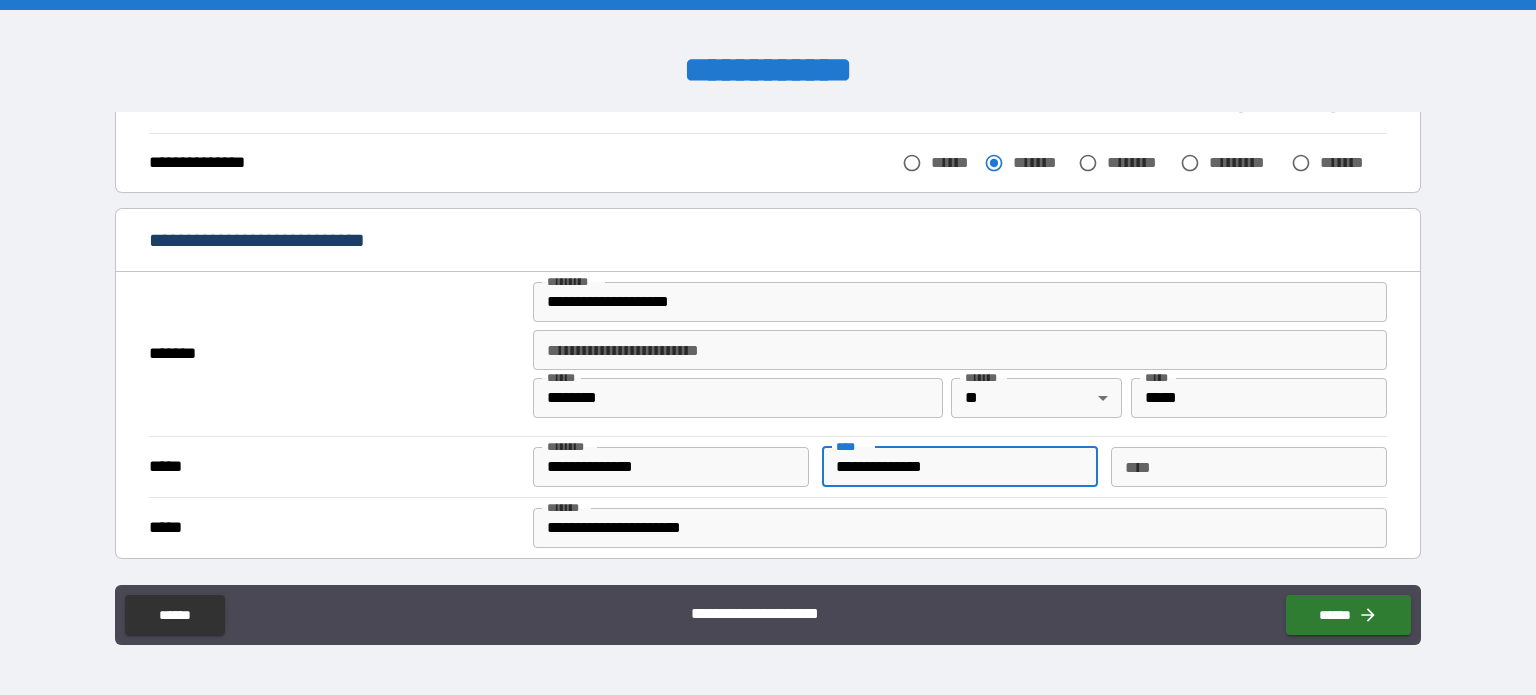 type on "*" 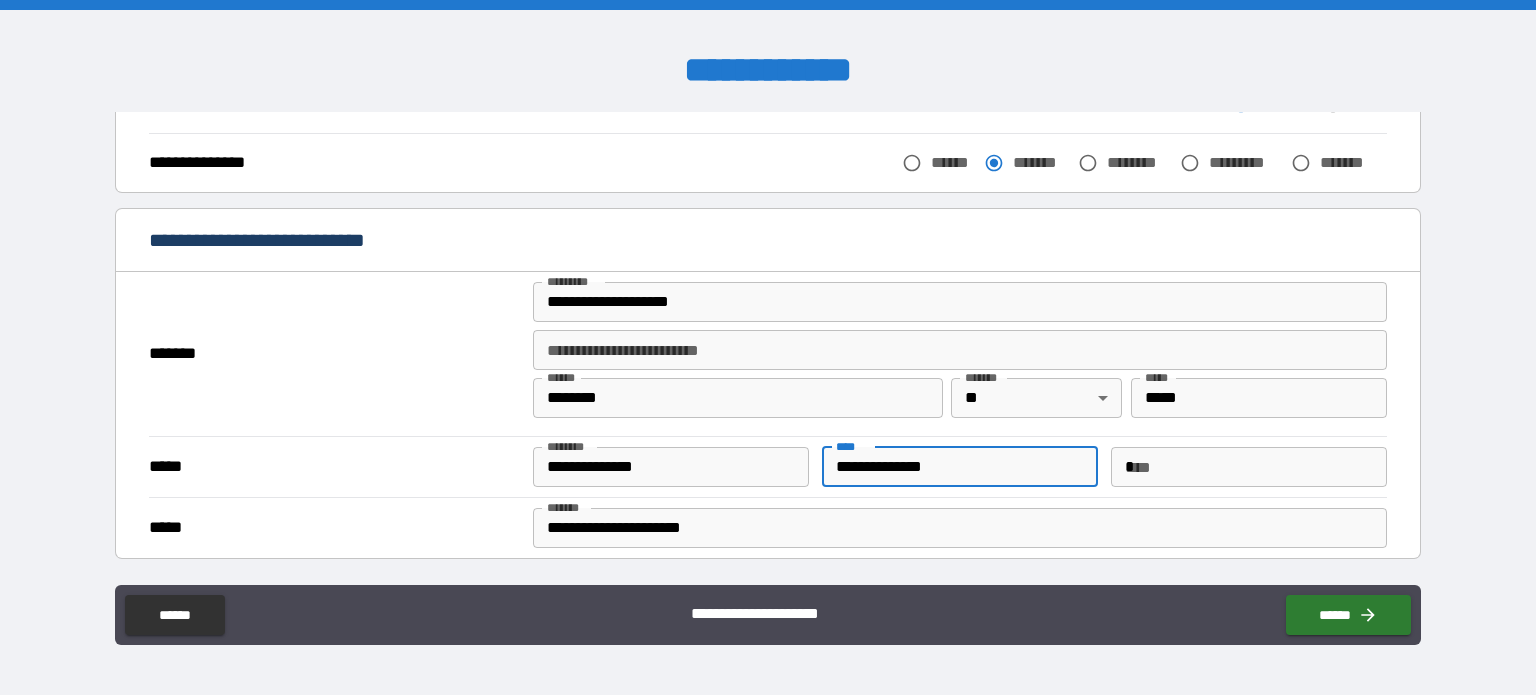 click on "*" at bounding box center [1249, 467] 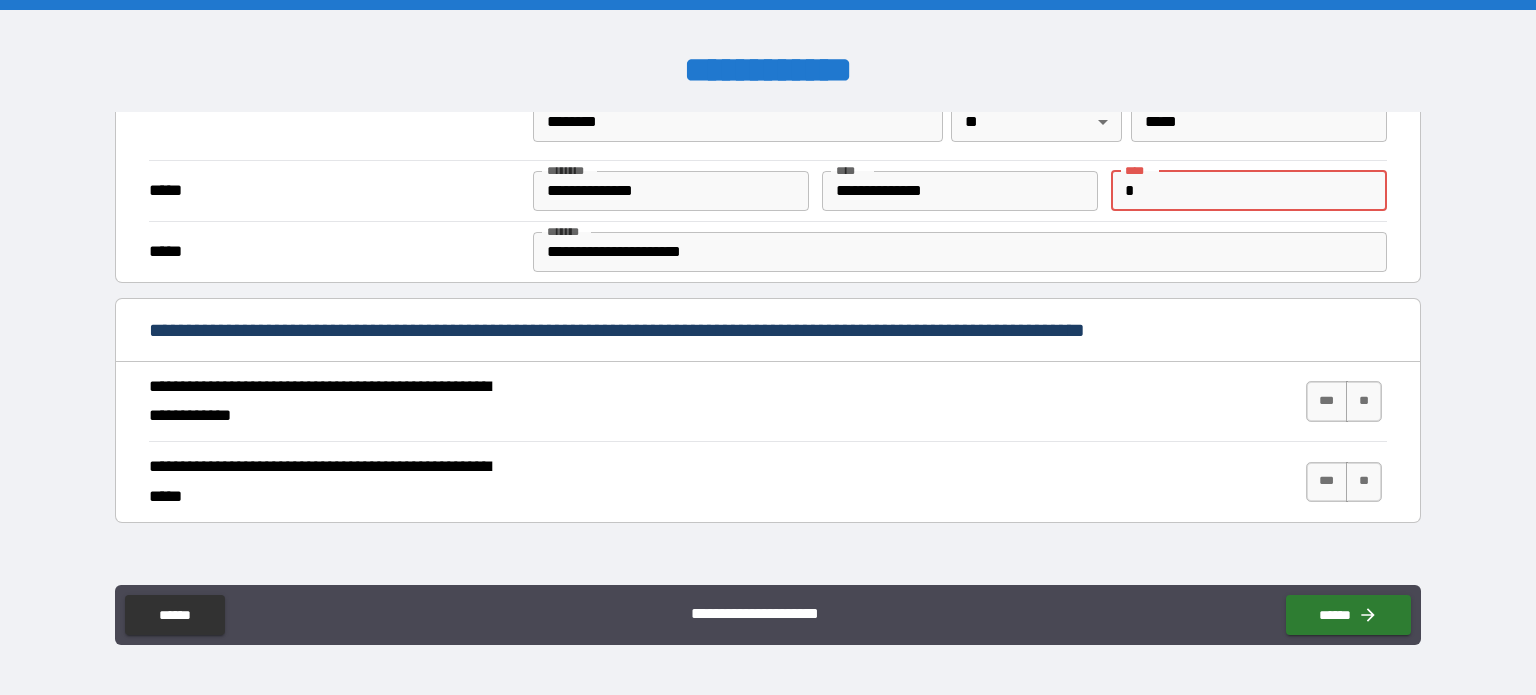 scroll, scrollTop: 600, scrollLeft: 0, axis: vertical 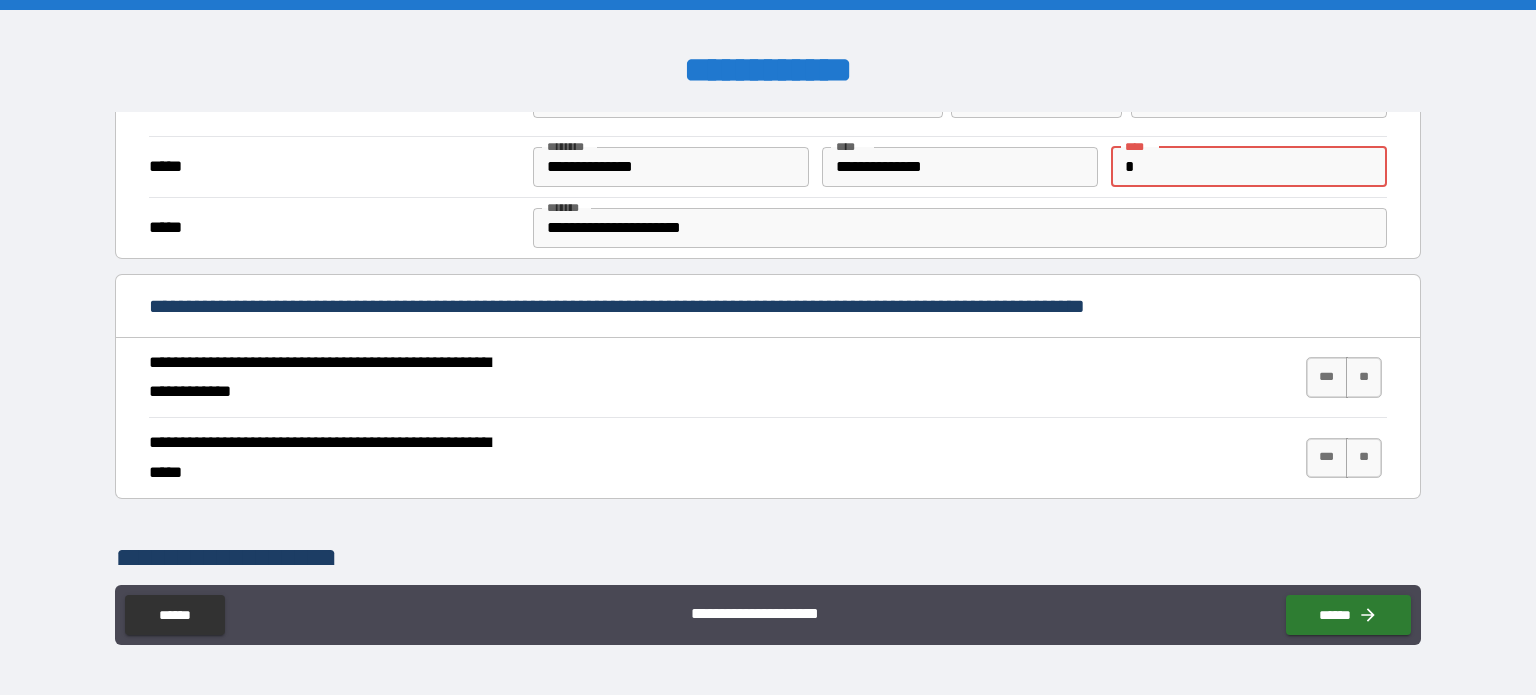 type 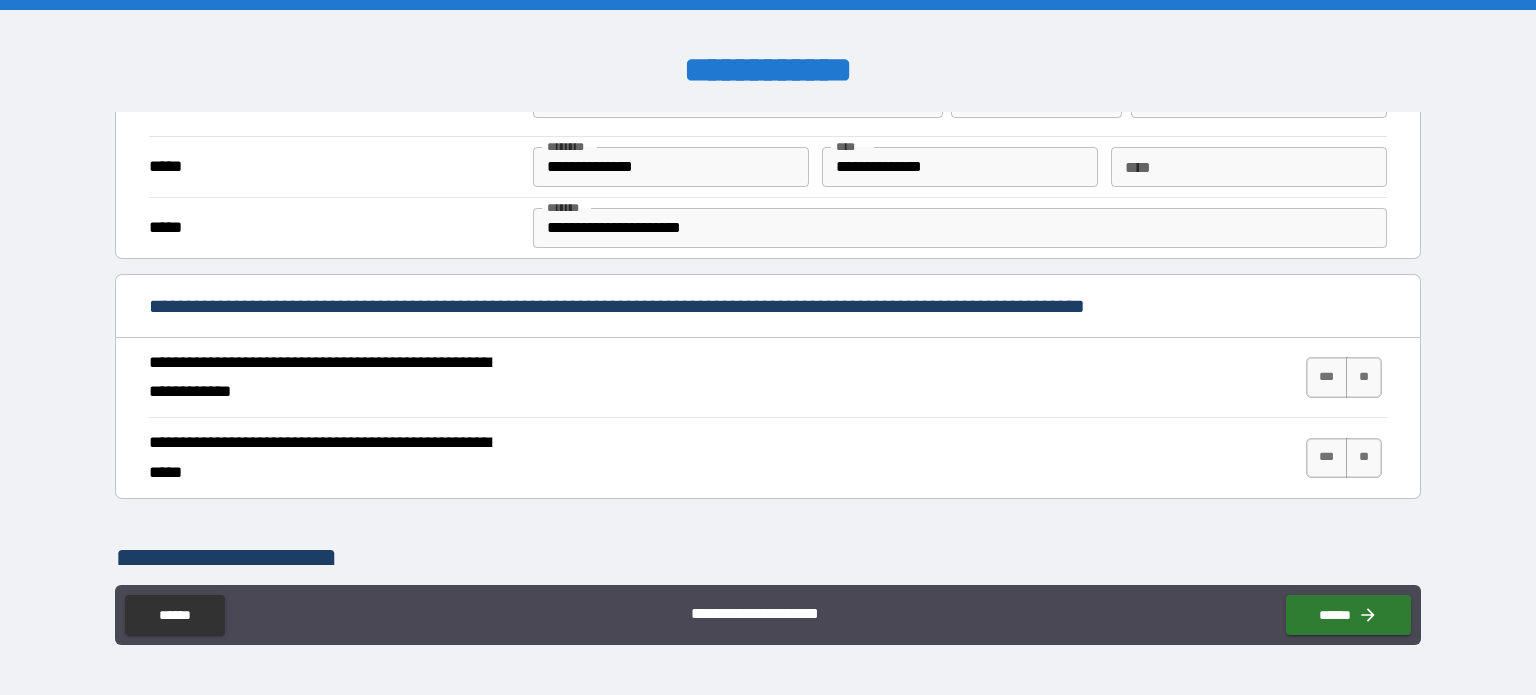 click on "**********" at bounding box center (768, 560) 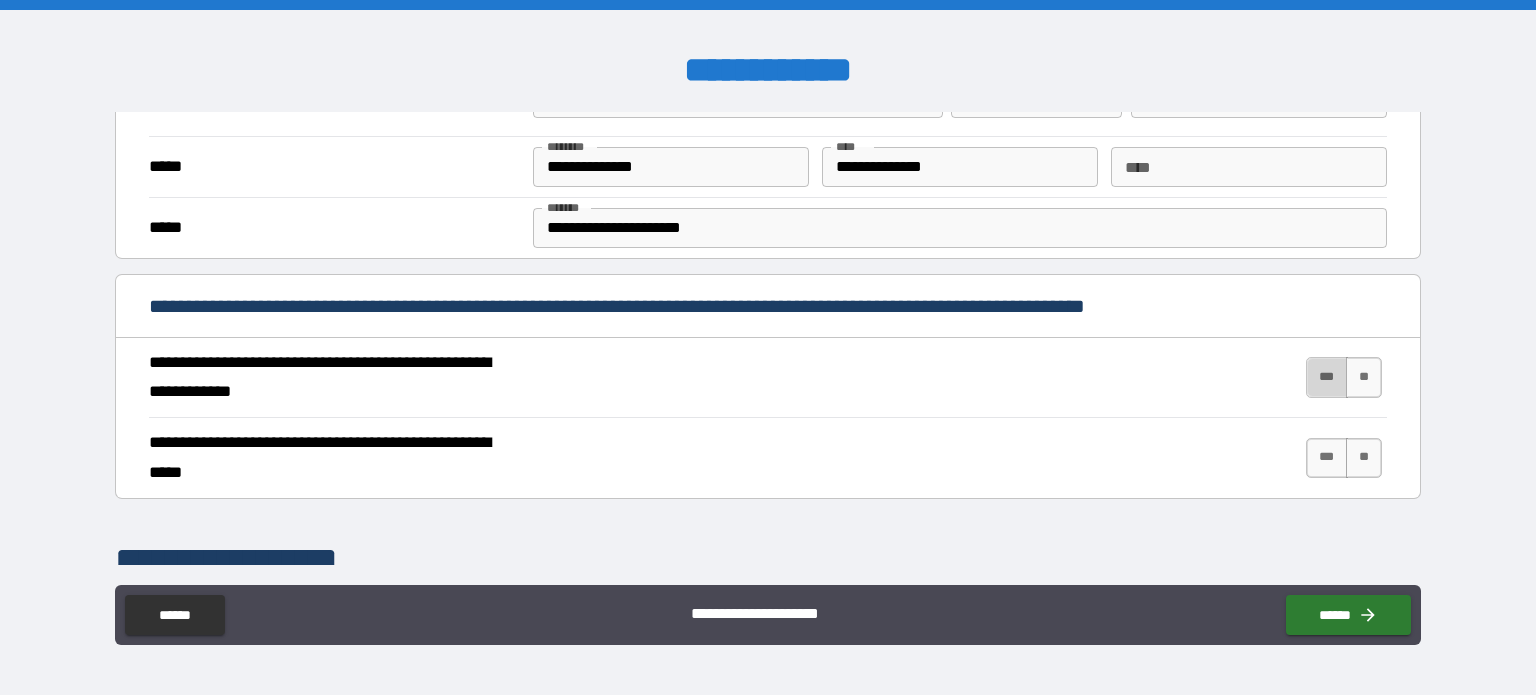 click on "***" at bounding box center (1327, 377) 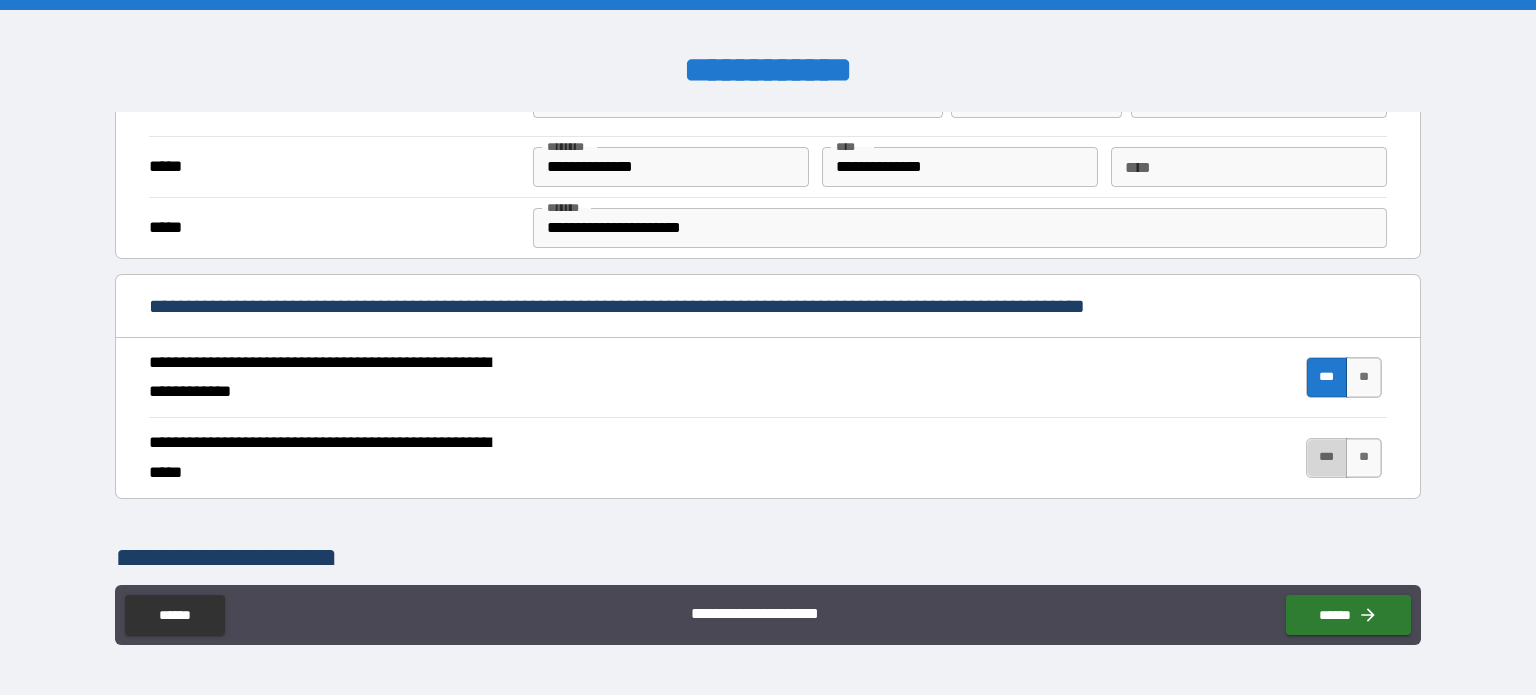 click on "***" at bounding box center [1327, 458] 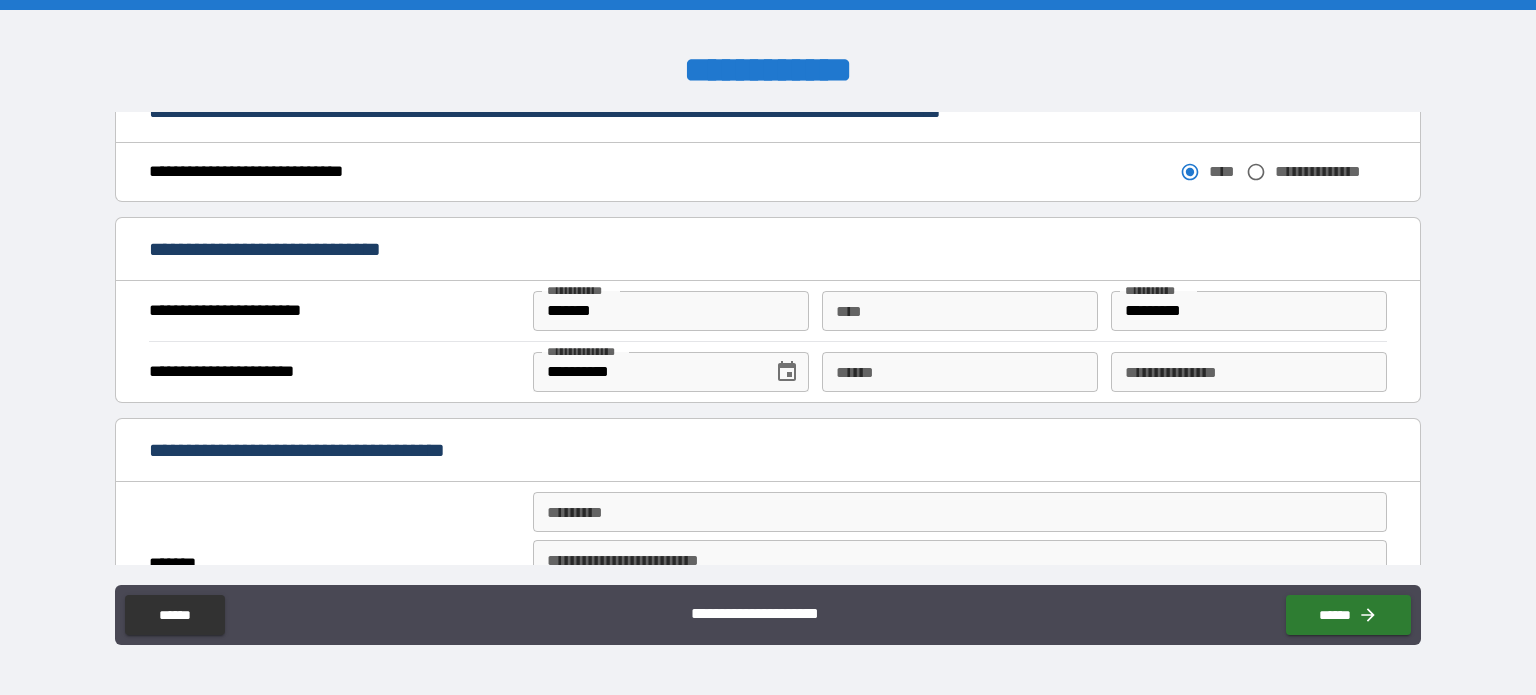 scroll, scrollTop: 1200, scrollLeft: 0, axis: vertical 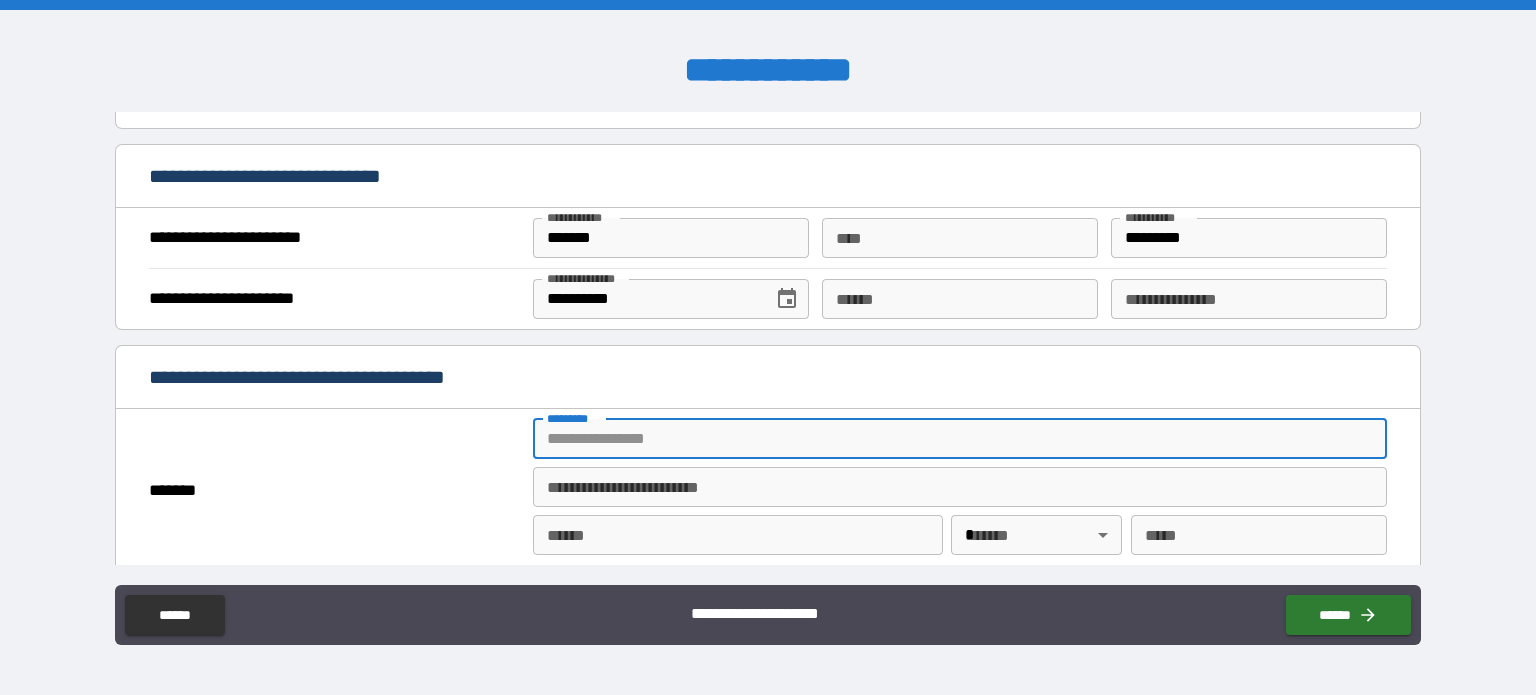 click on "*******   *" at bounding box center [960, 439] 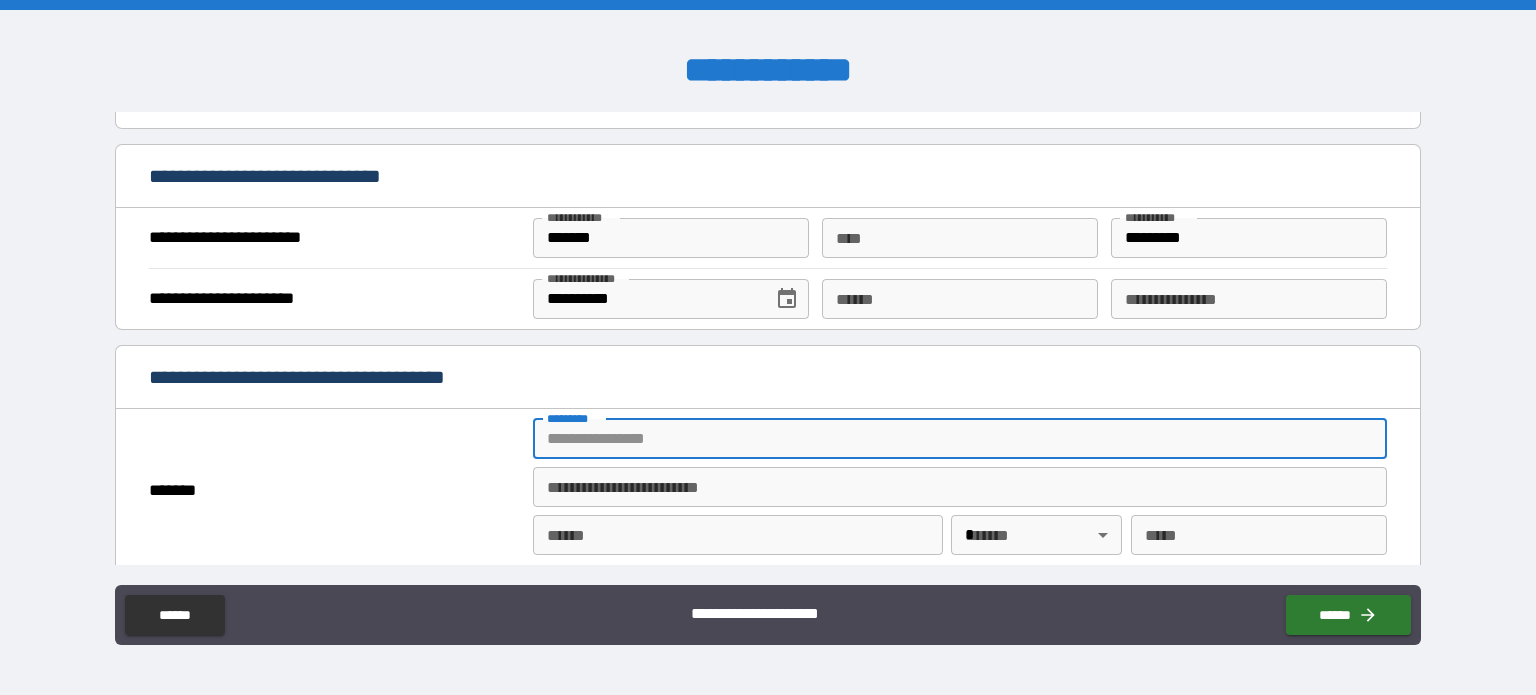 type on "**********" 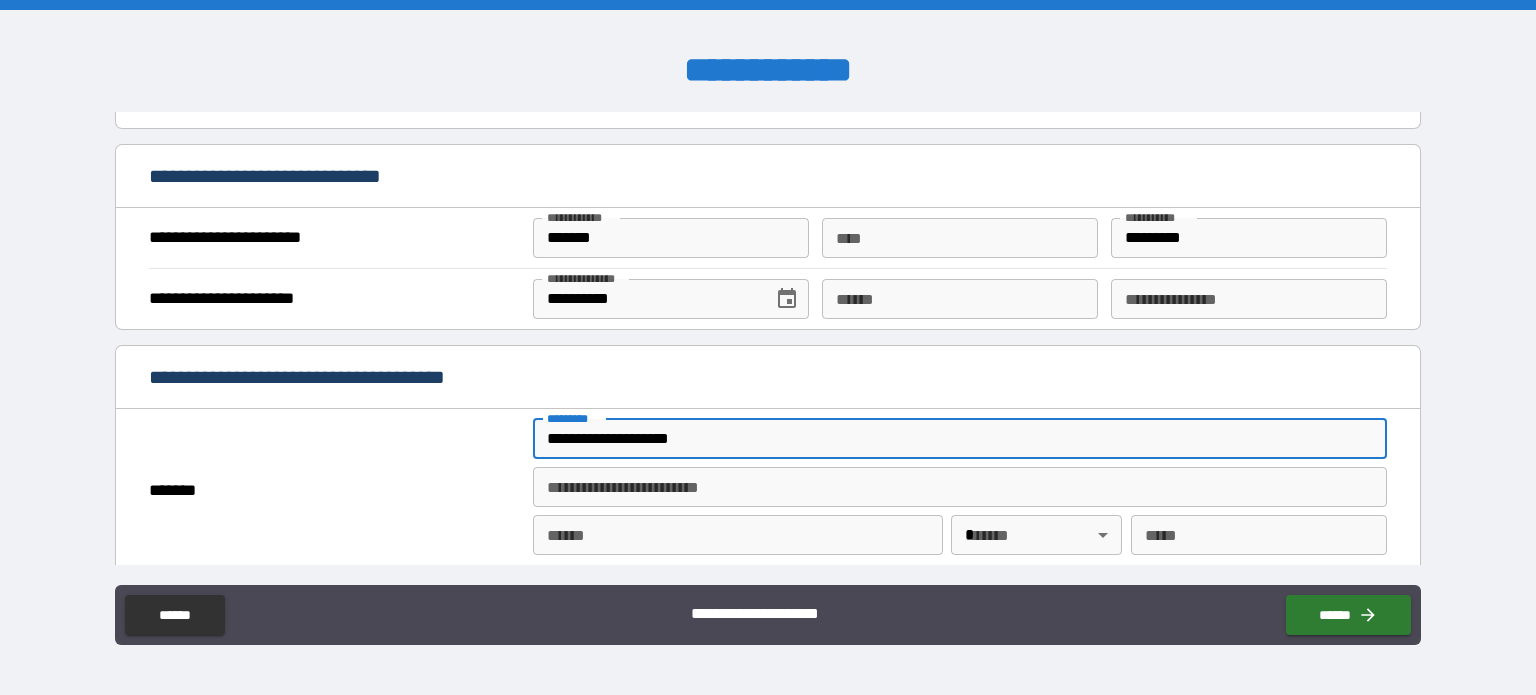 type on "********" 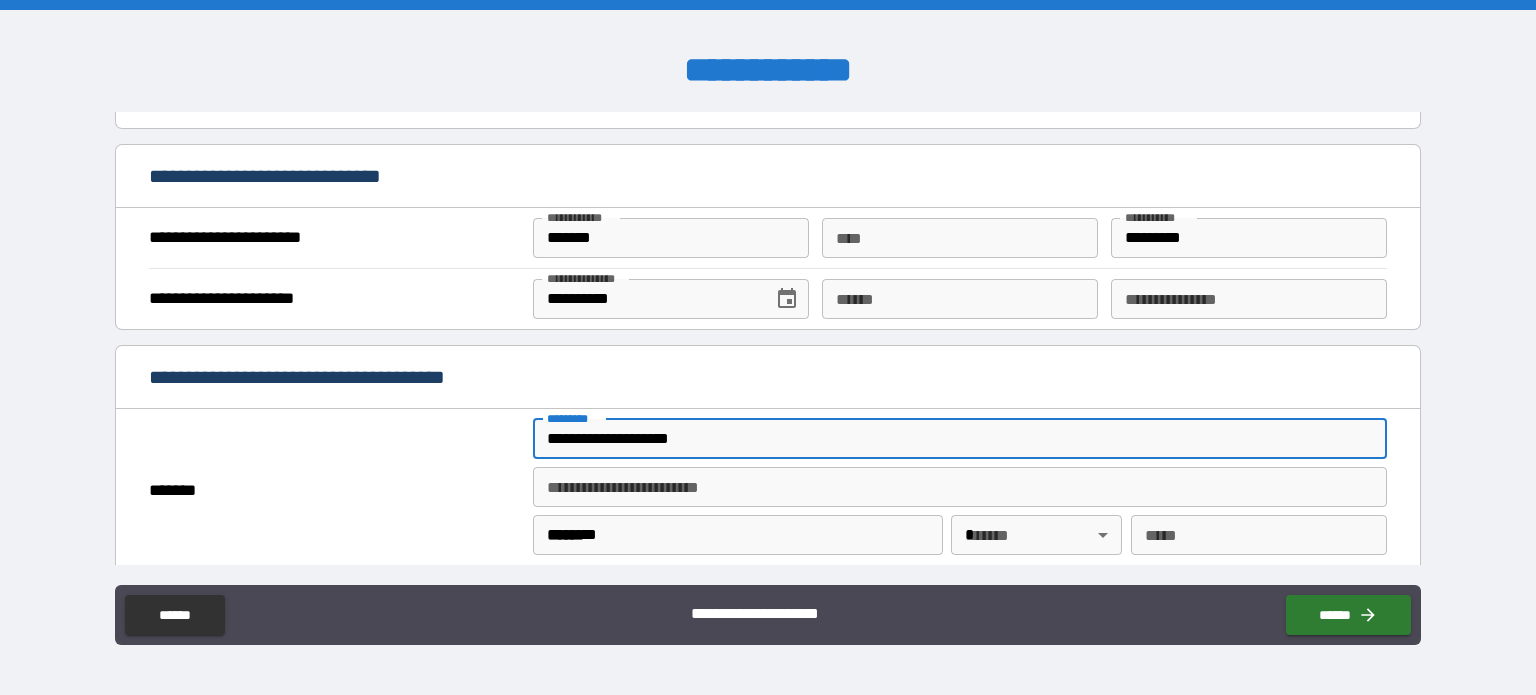 type on "**" 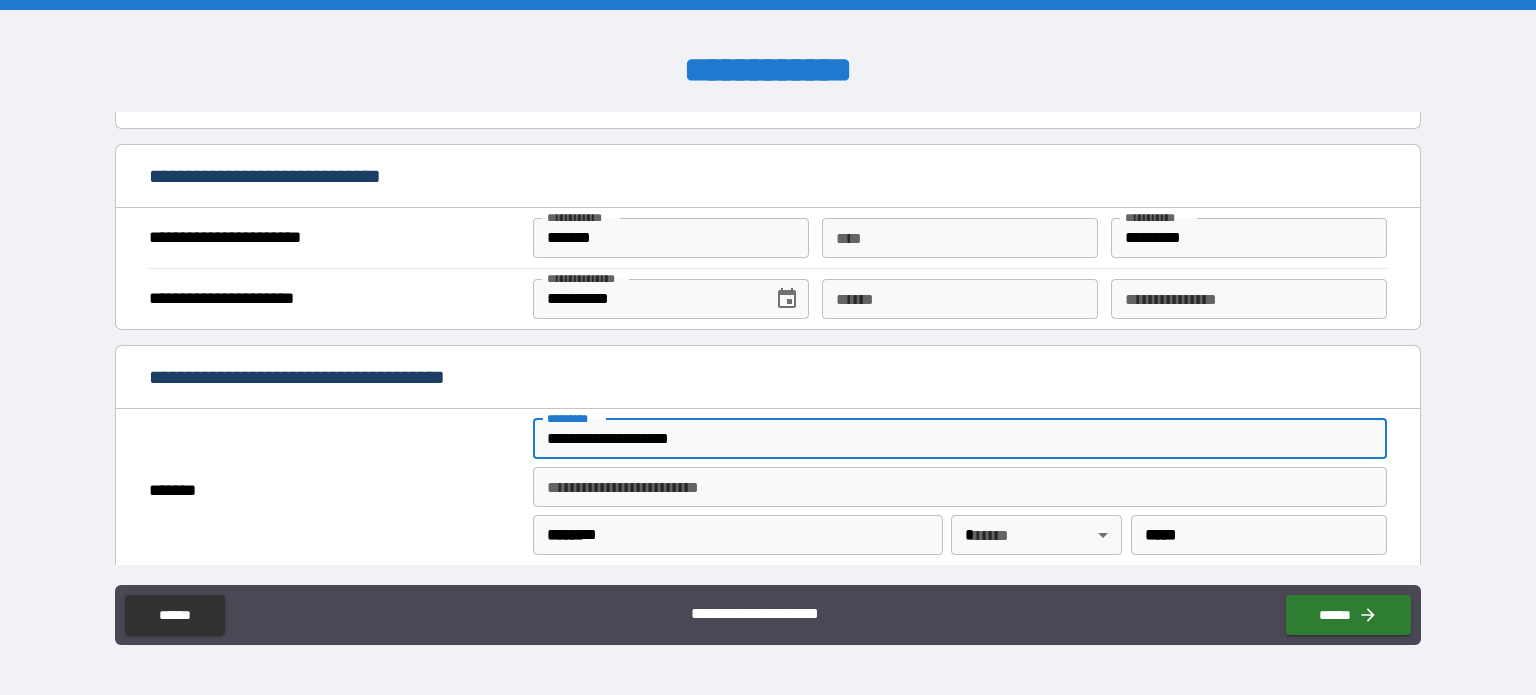 type on "**********" 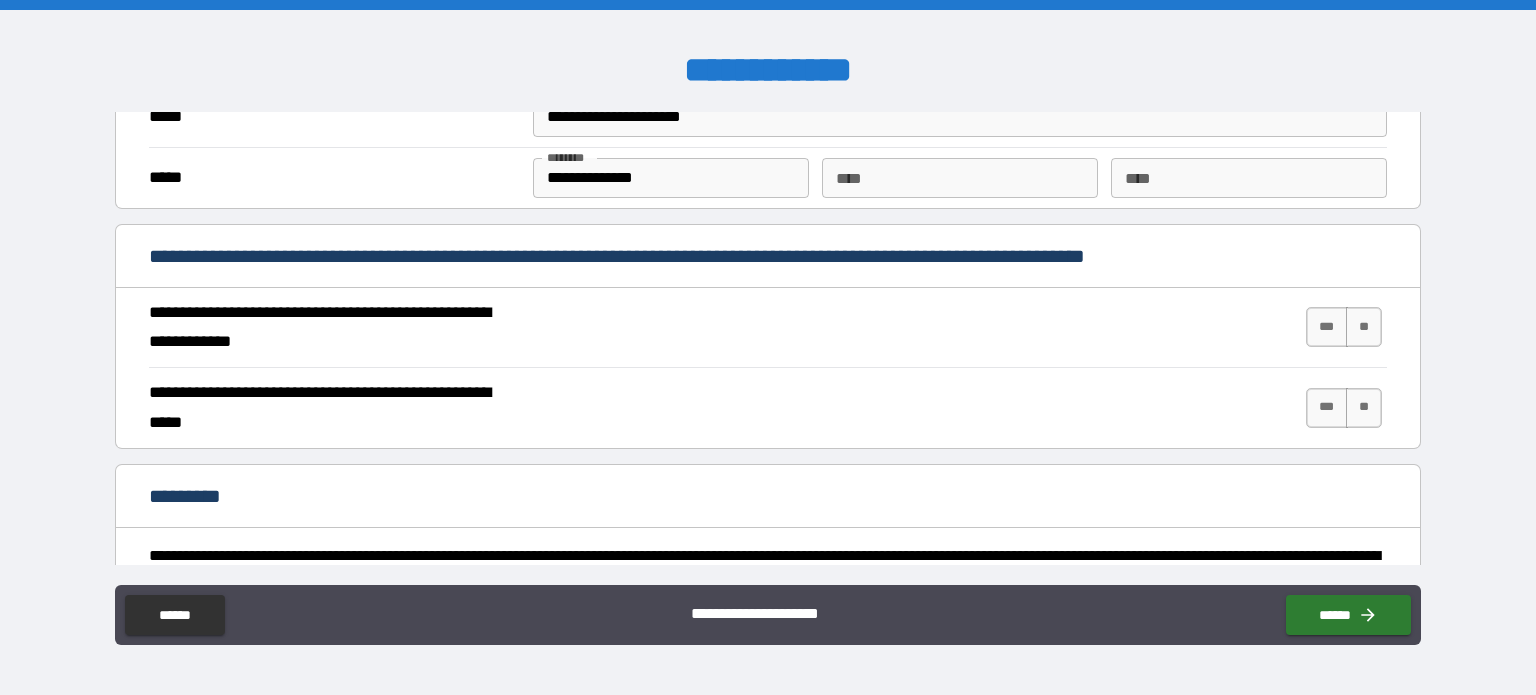 scroll, scrollTop: 1700, scrollLeft: 0, axis: vertical 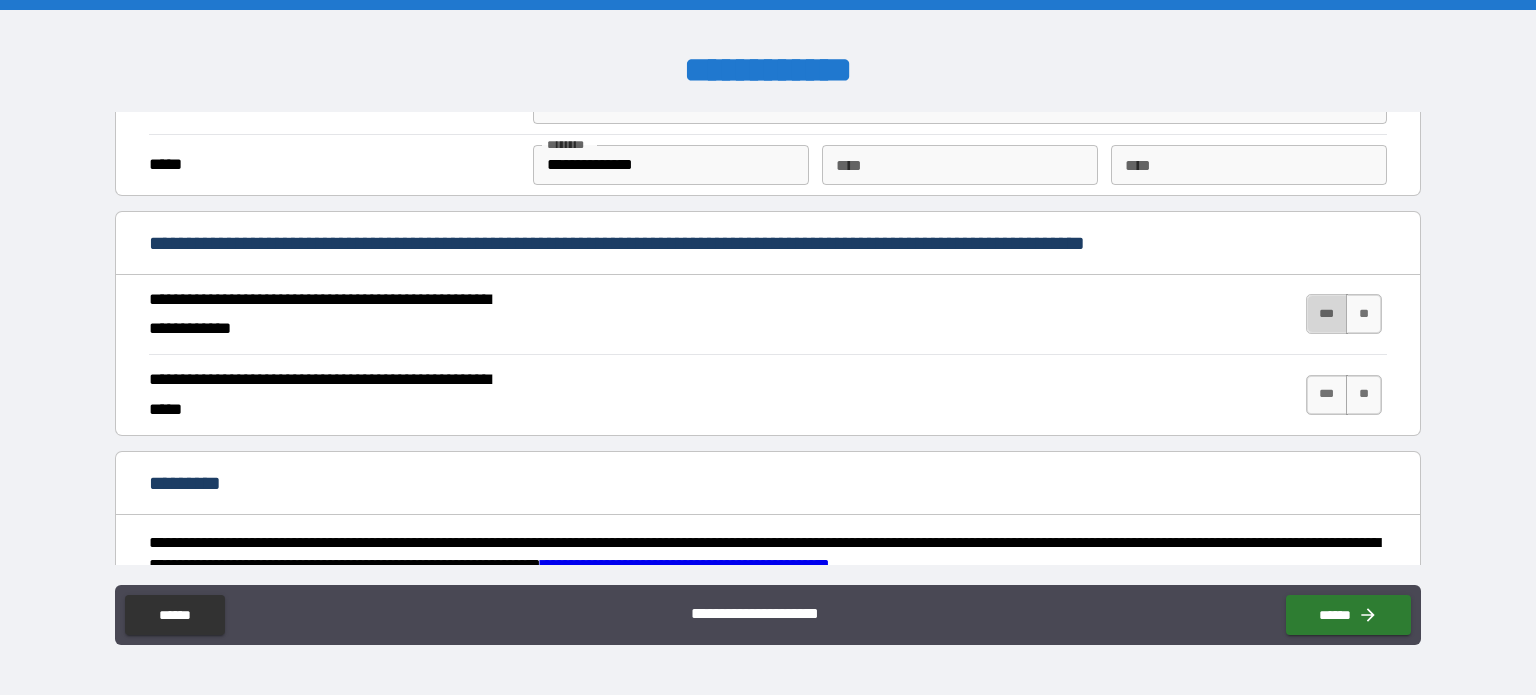 click on "***" at bounding box center [1327, 314] 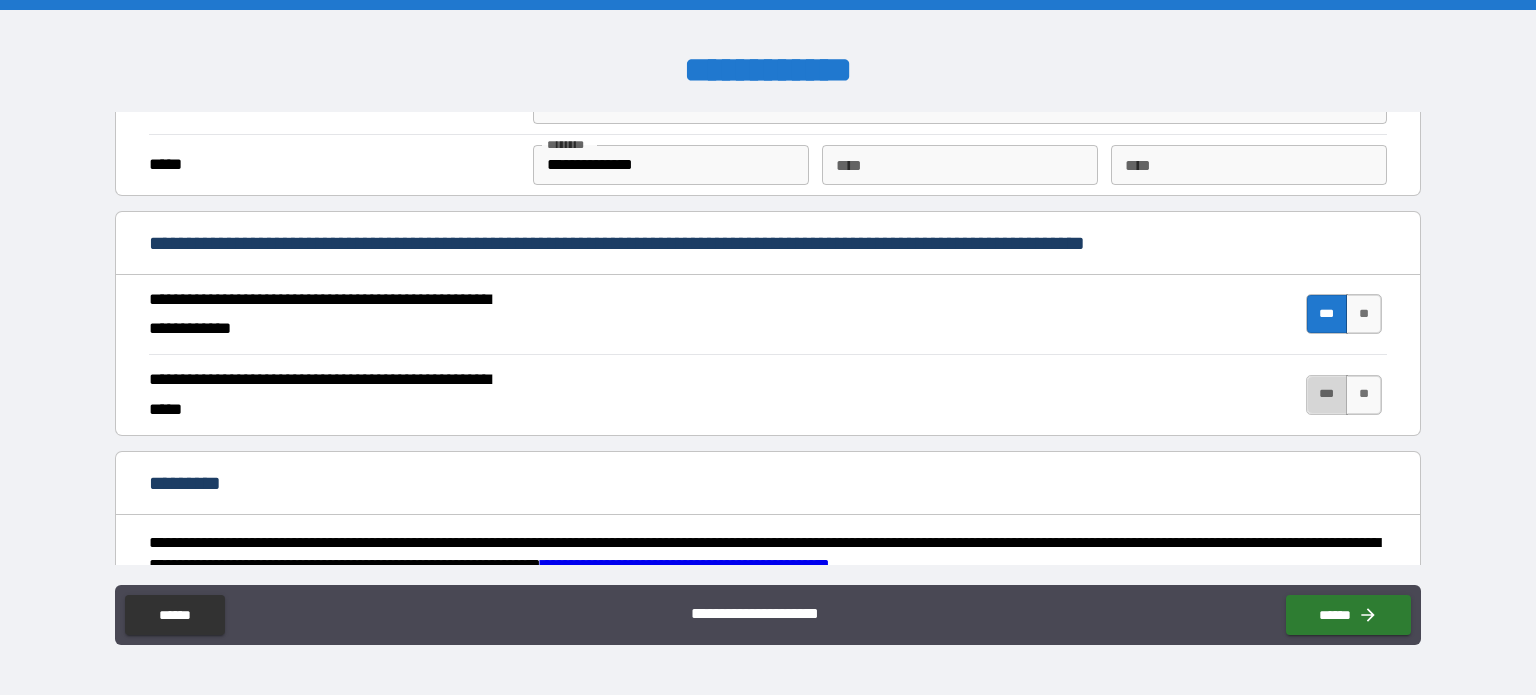 click on "***" at bounding box center [1327, 395] 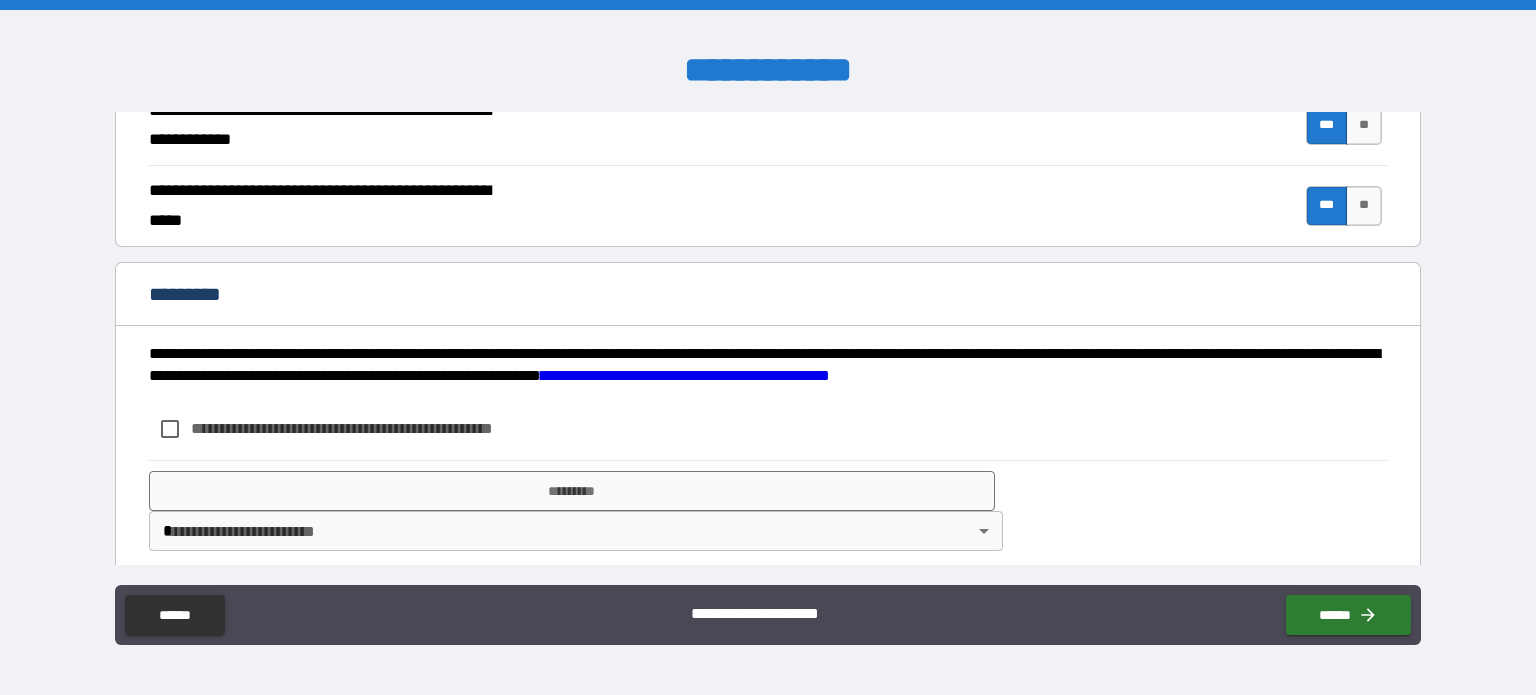 scroll, scrollTop: 1899, scrollLeft: 0, axis: vertical 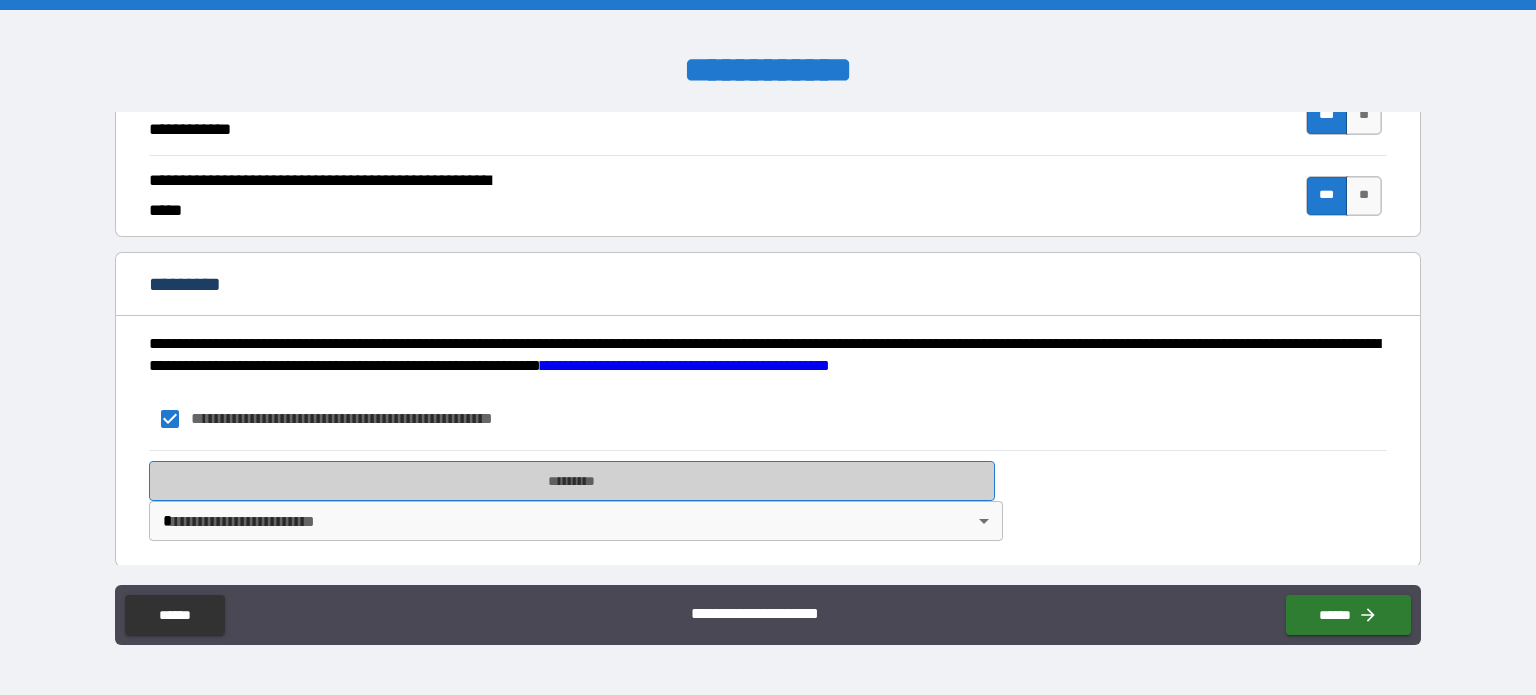 click on "*********" at bounding box center (572, 481) 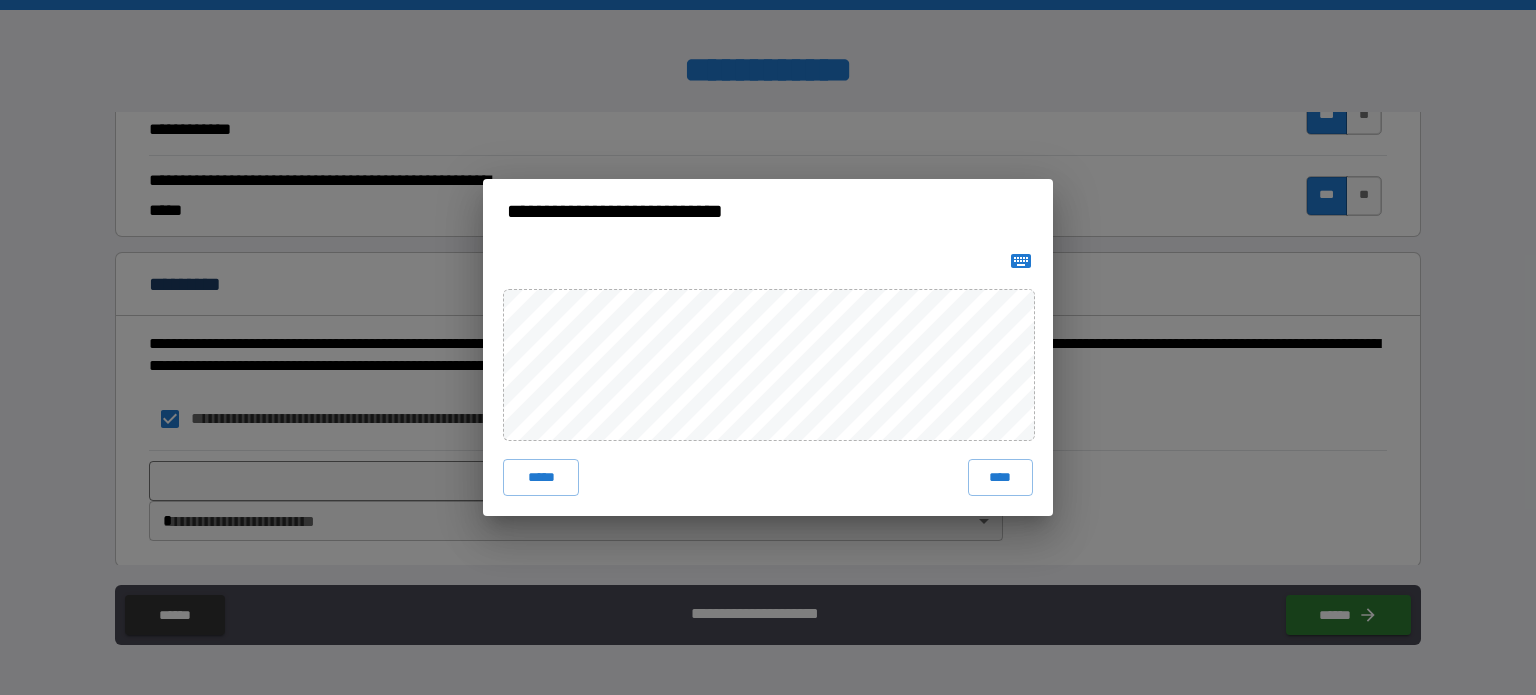 click on "***** ****" at bounding box center [768, 379] 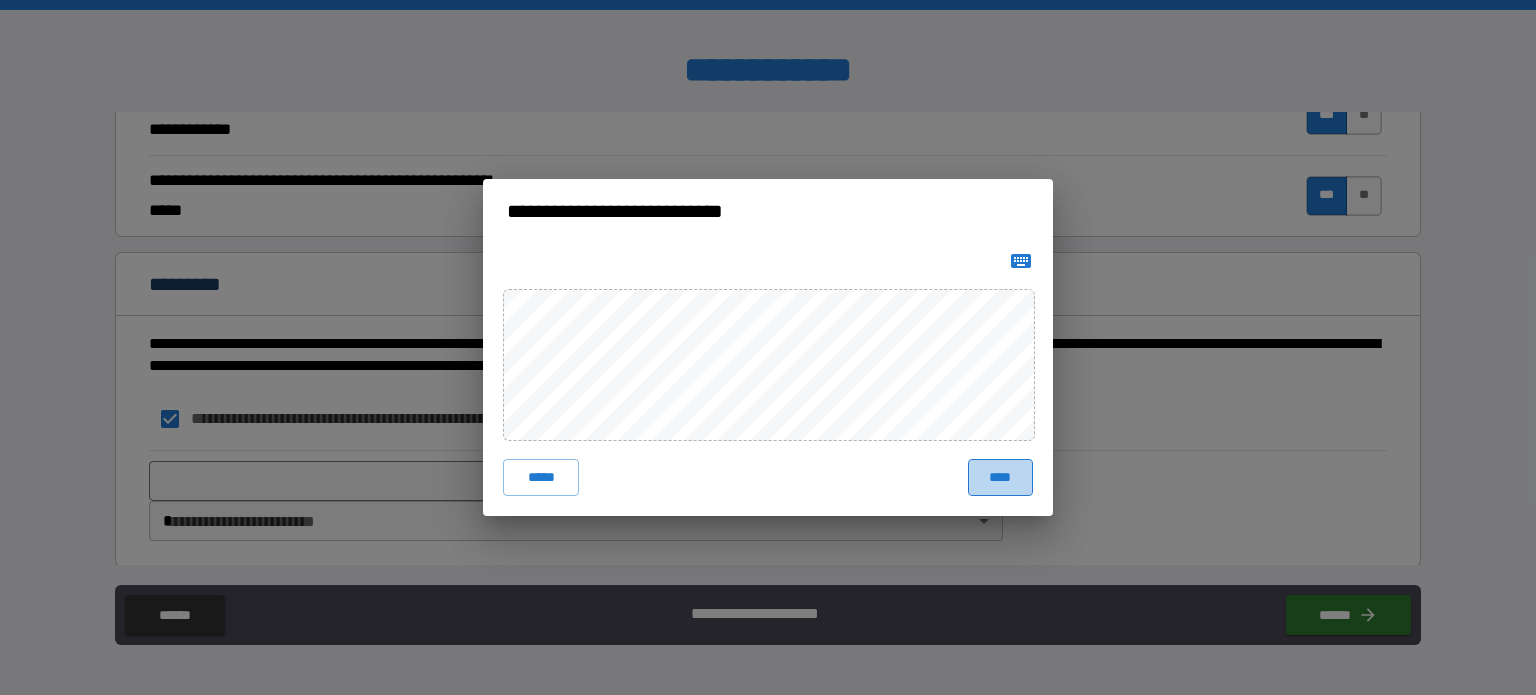 click on "****" at bounding box center (1000, 477) 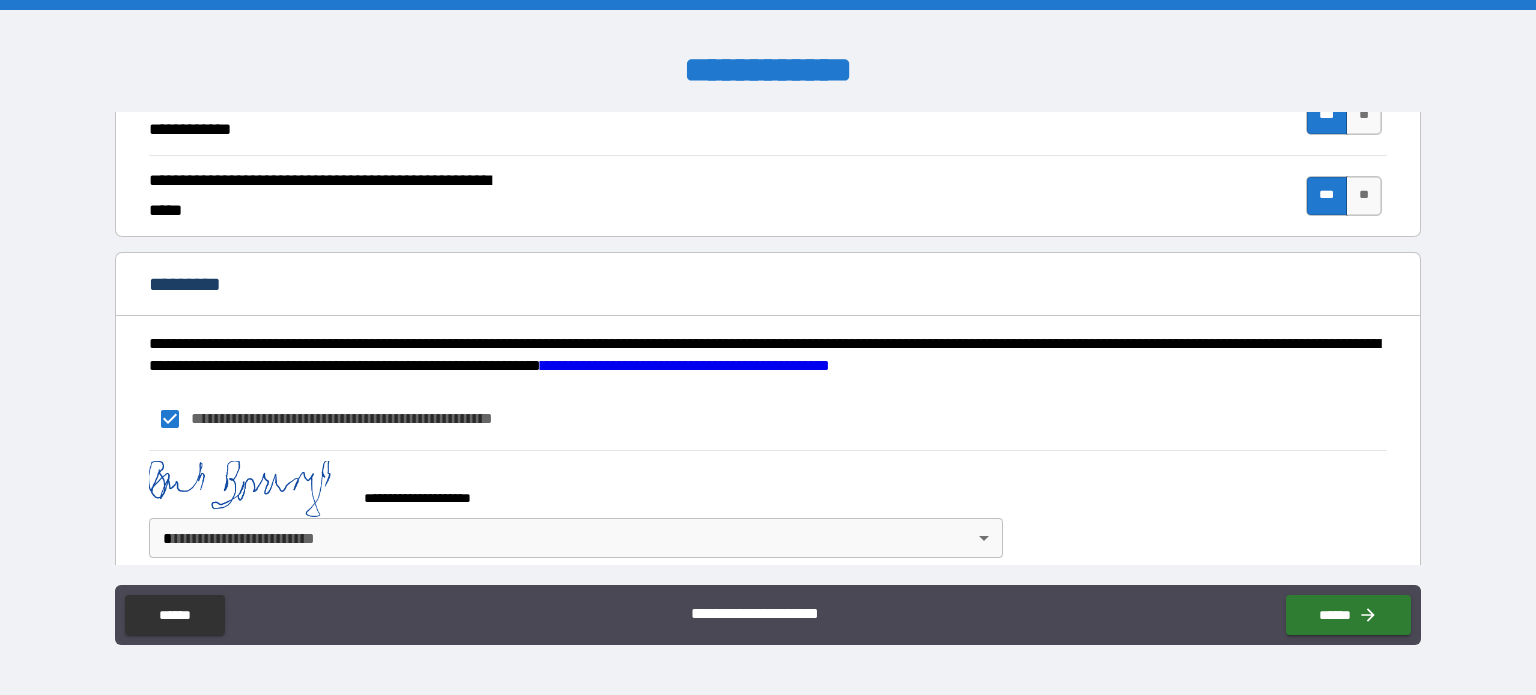 scroll, scrollTop: 1916, scrollLeft: 0, axis: vertical 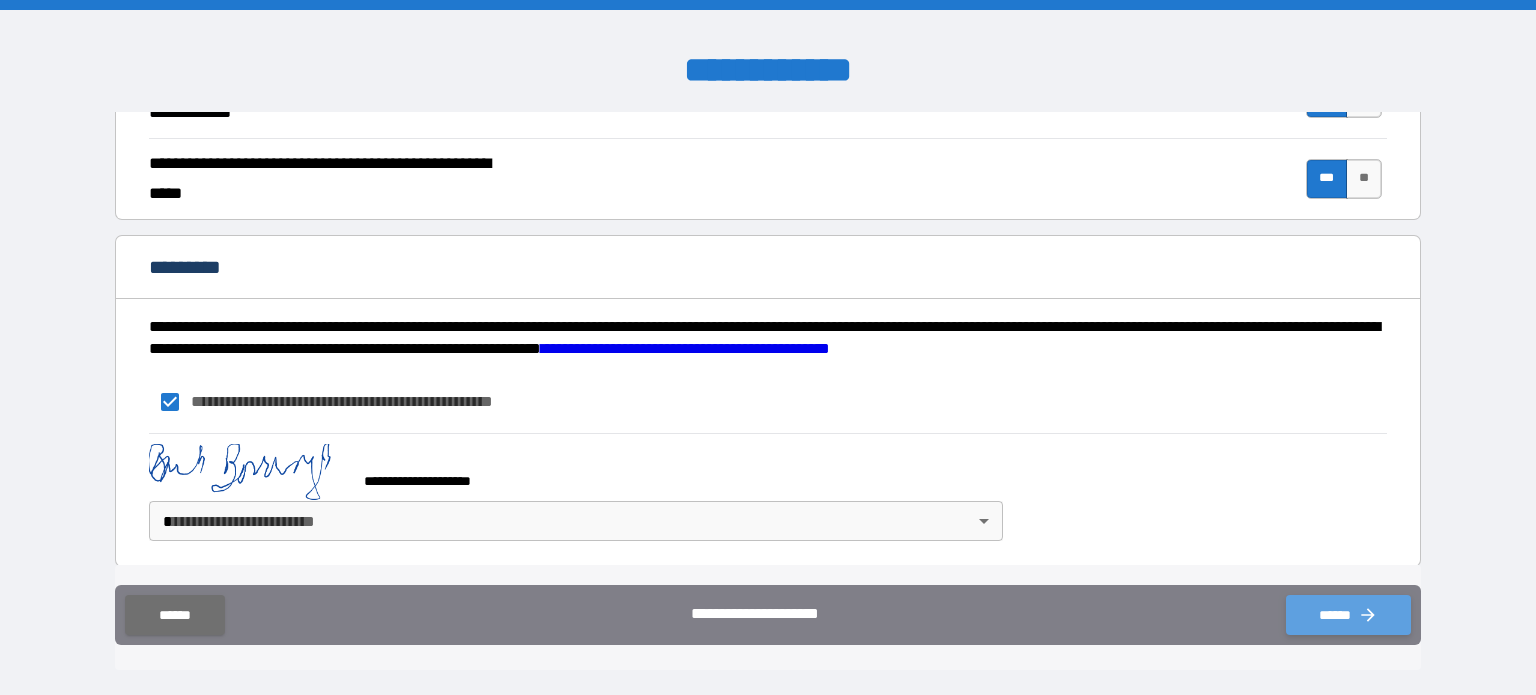 click on "******" at bounding box center [1348, 615] 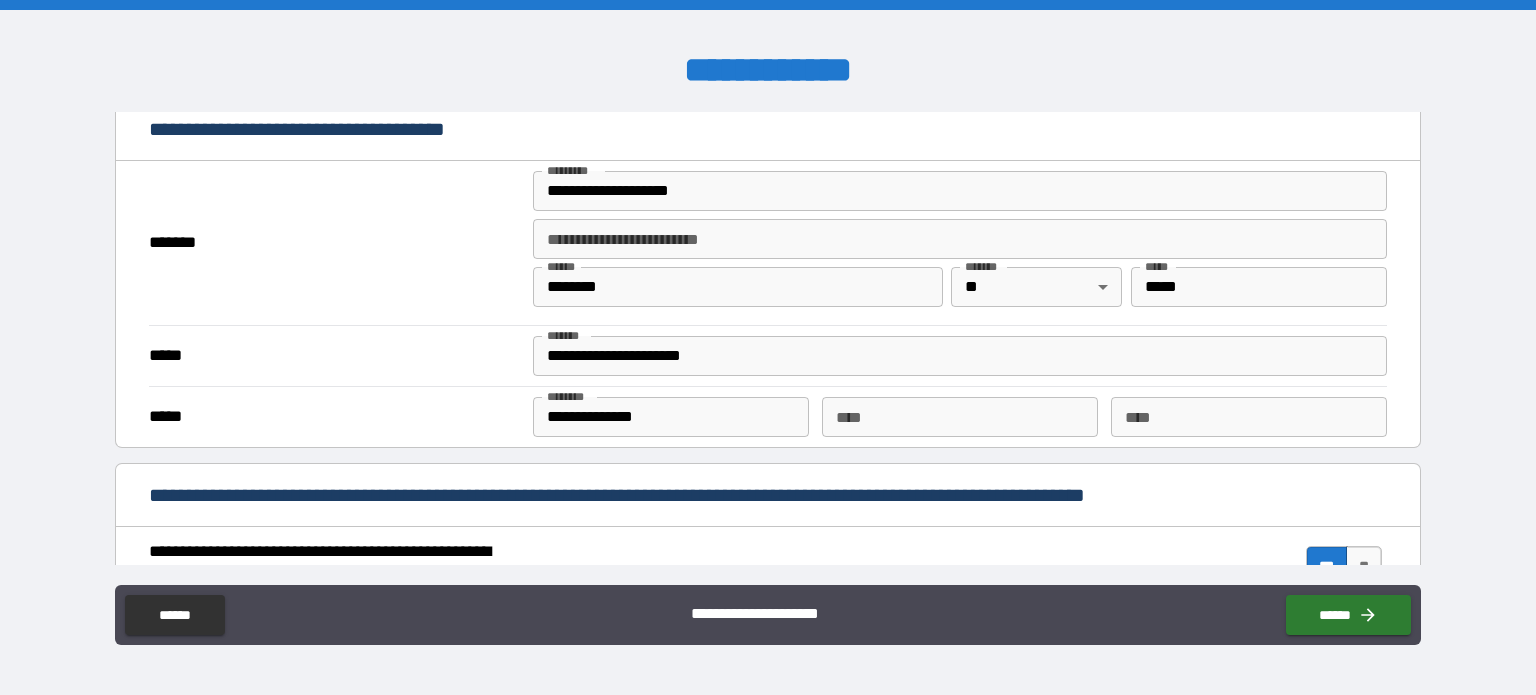 scroll, scrollTop: 1416, scrollLeft: 0, axis: vertical 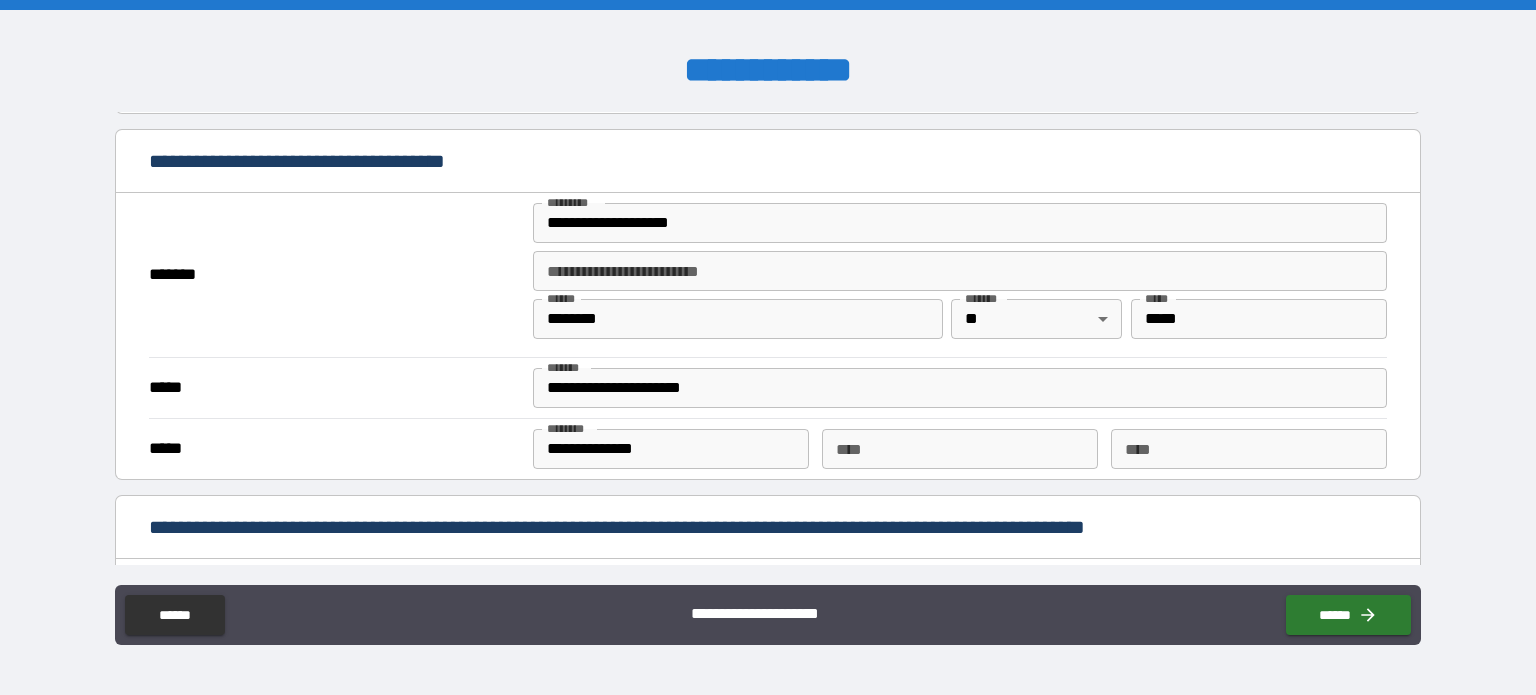 type on "*" 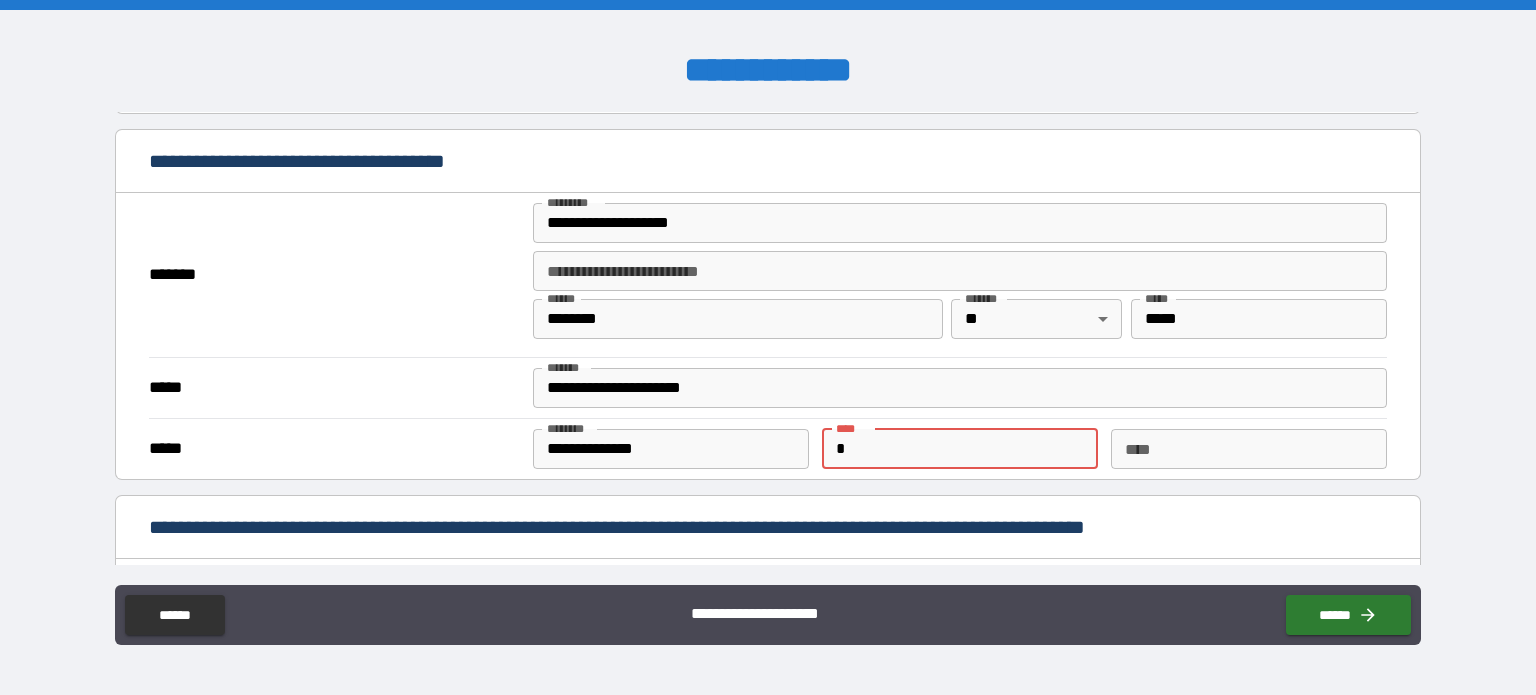 click on "*" at bounding box center (960, 449) 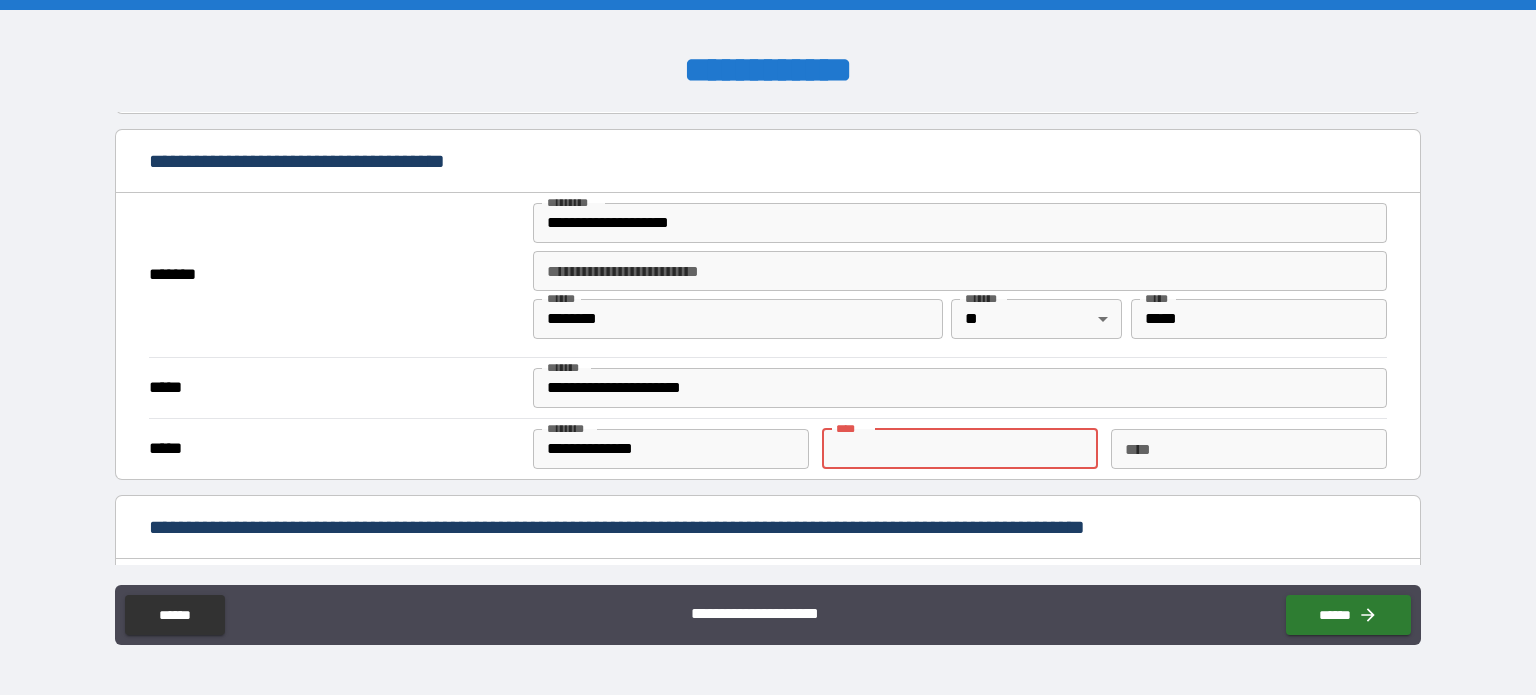 drag, startPoint x: 854, startPoint y: 353, endPoint x: 874, endPoint y: 345, distance: 21.540659 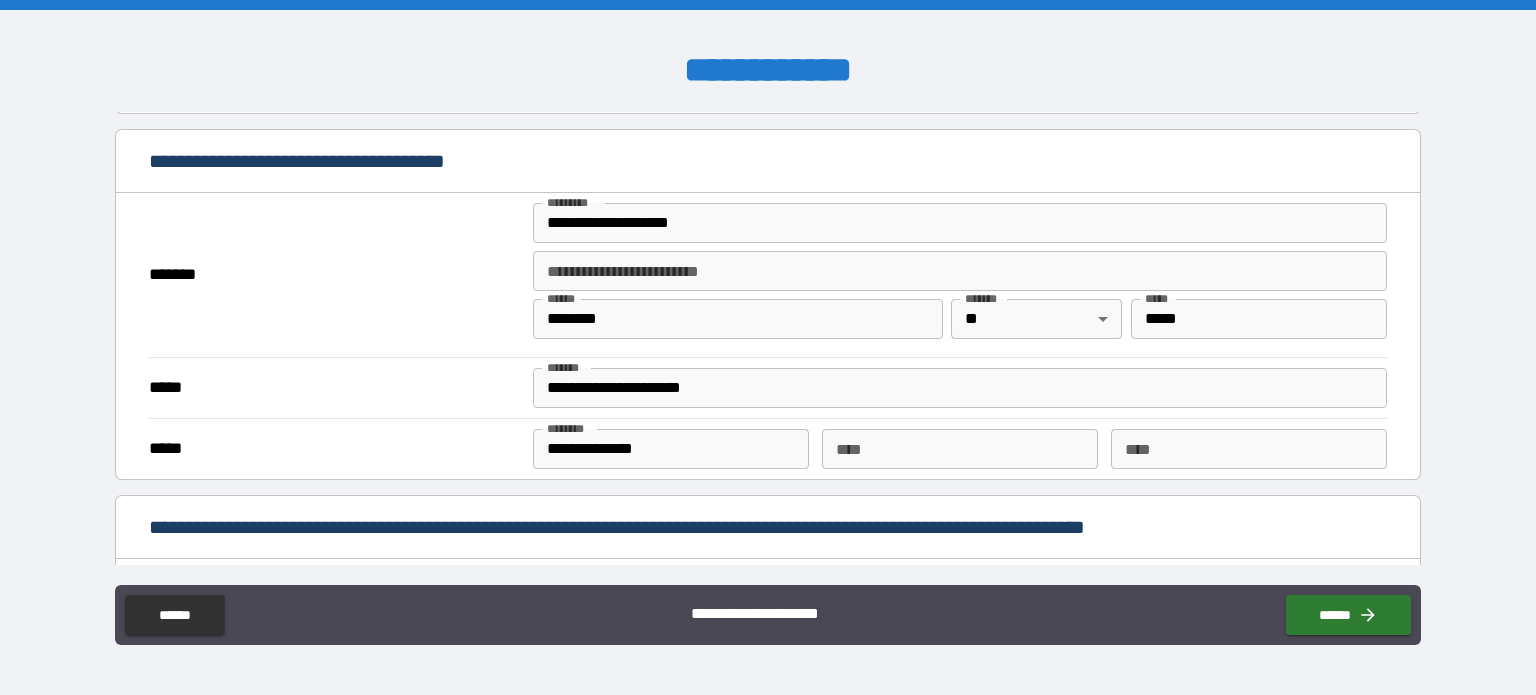 click on "[FIRST] [LAST] [NUMBER] [STREET] [CITY] [STATE] [ZIP]" at bounding box center [768, 347] 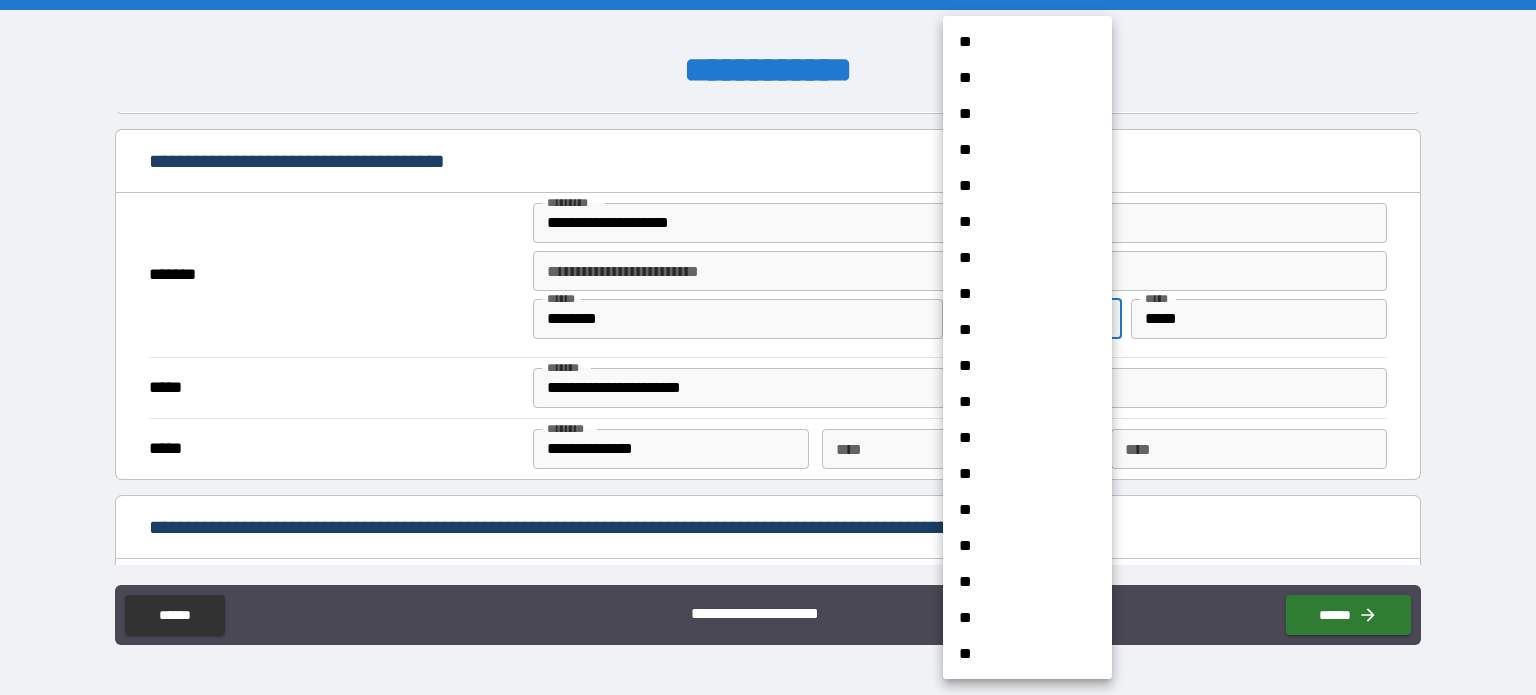scroll, scrollTop: 414, scrollLeft: 0, axis: vertical 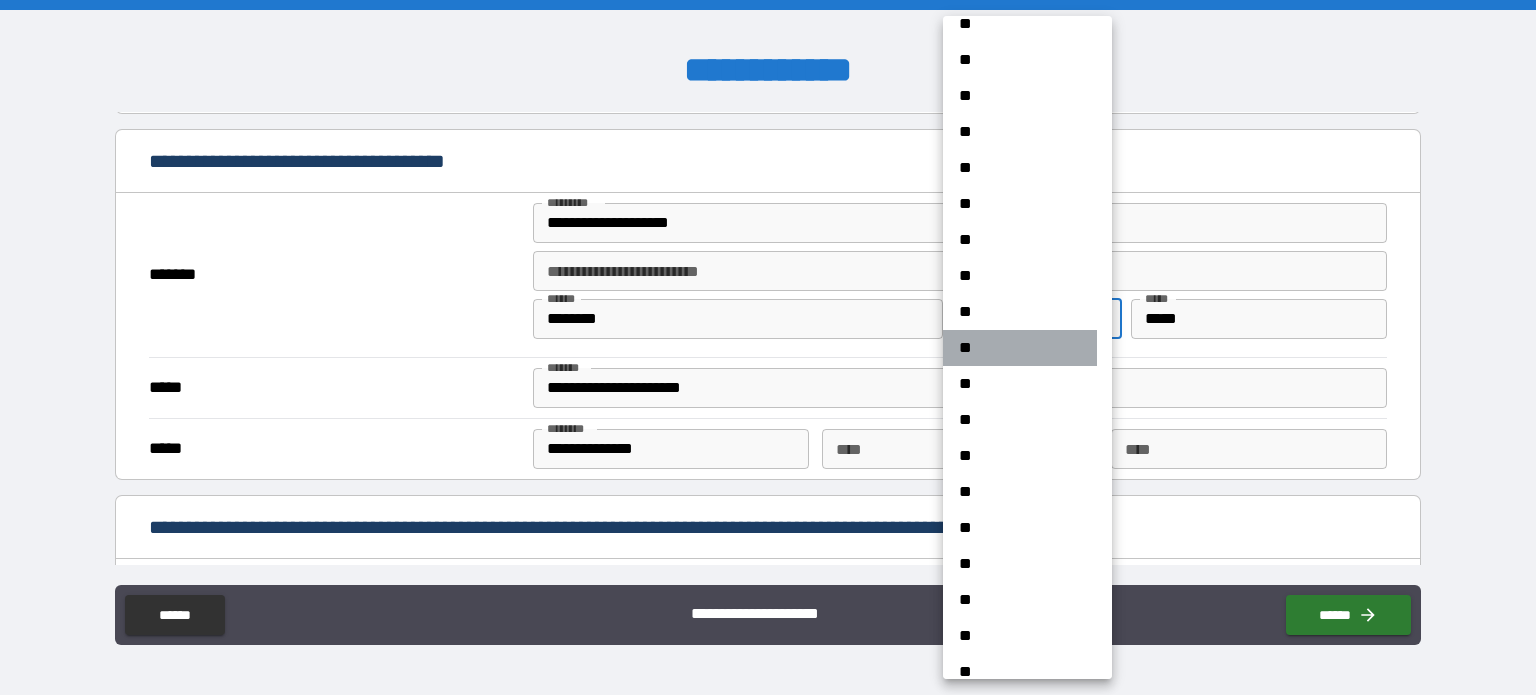 click on "**" at bounding box center [1020, 348] 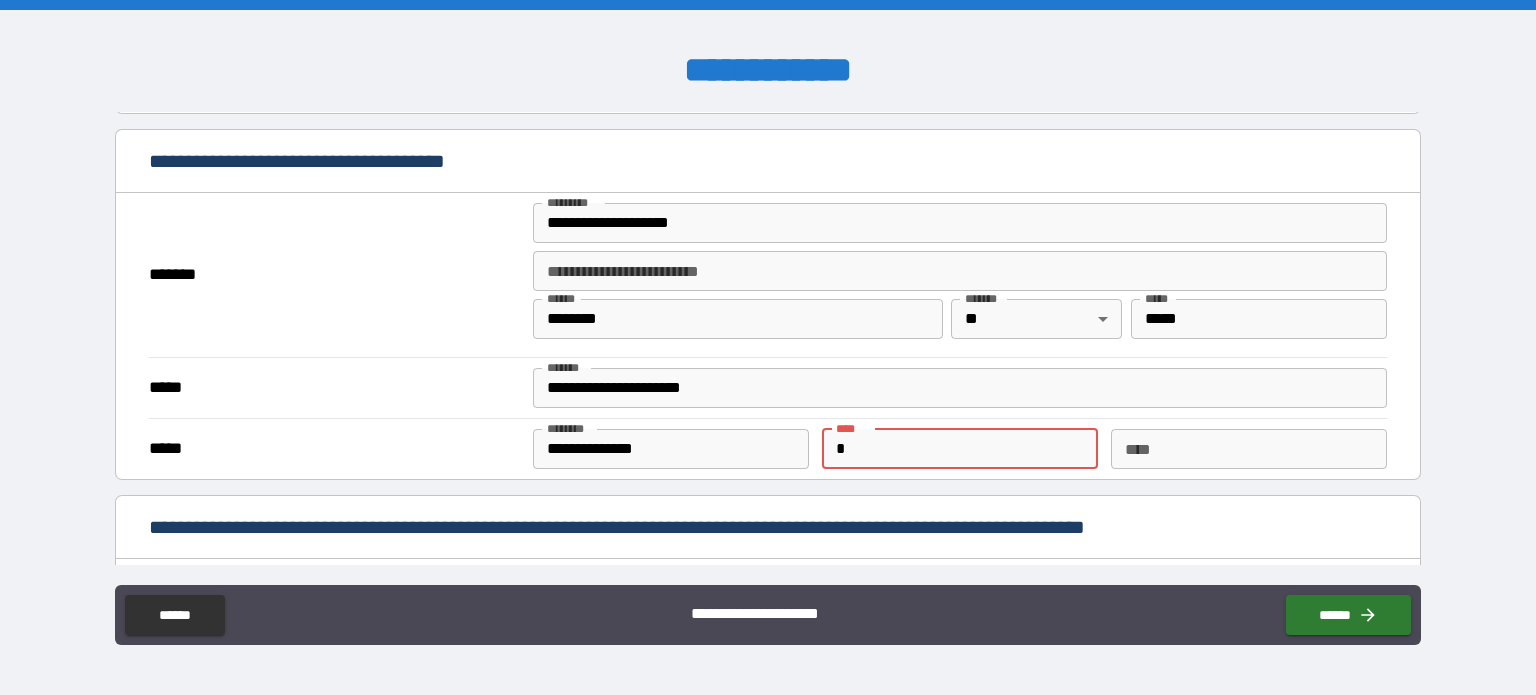 click on "*" at bounding box center [960, 449] 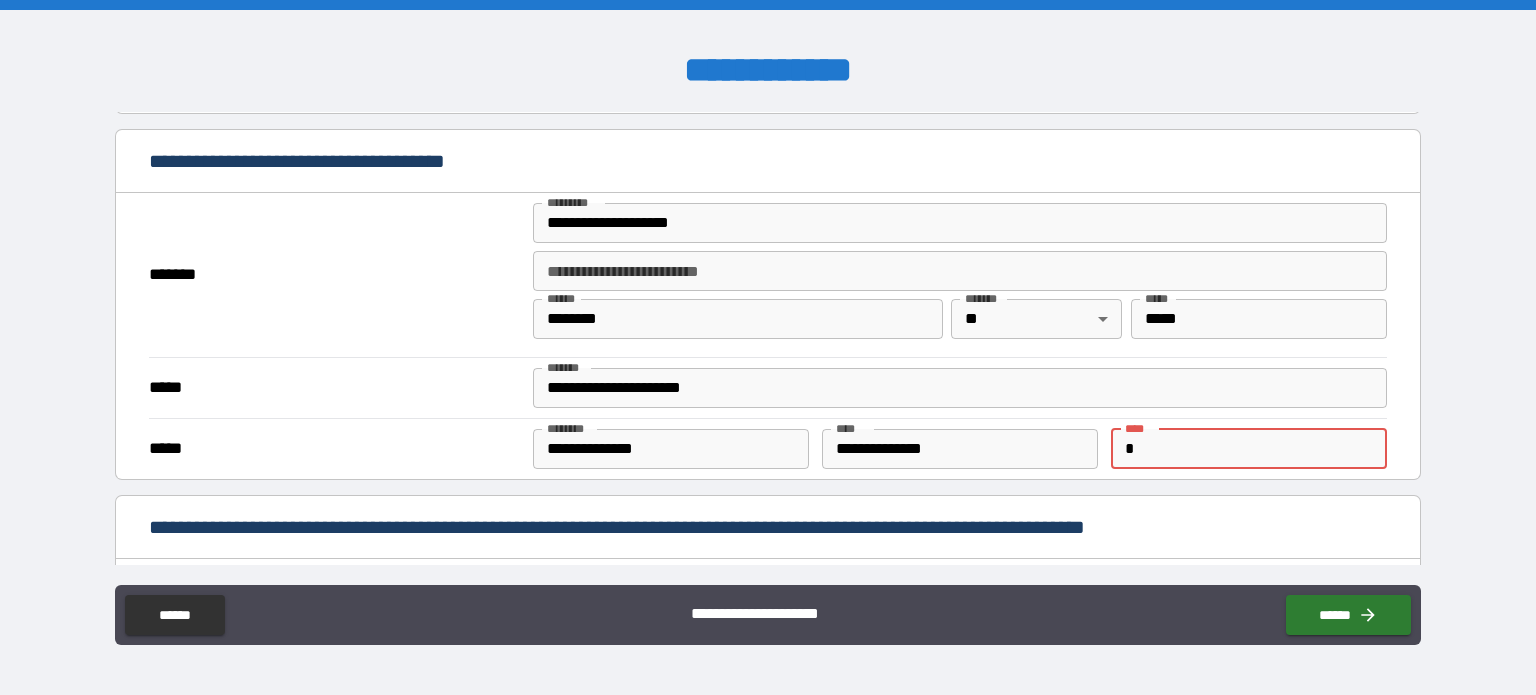 click on "*" at bounding box center (1249, 449) 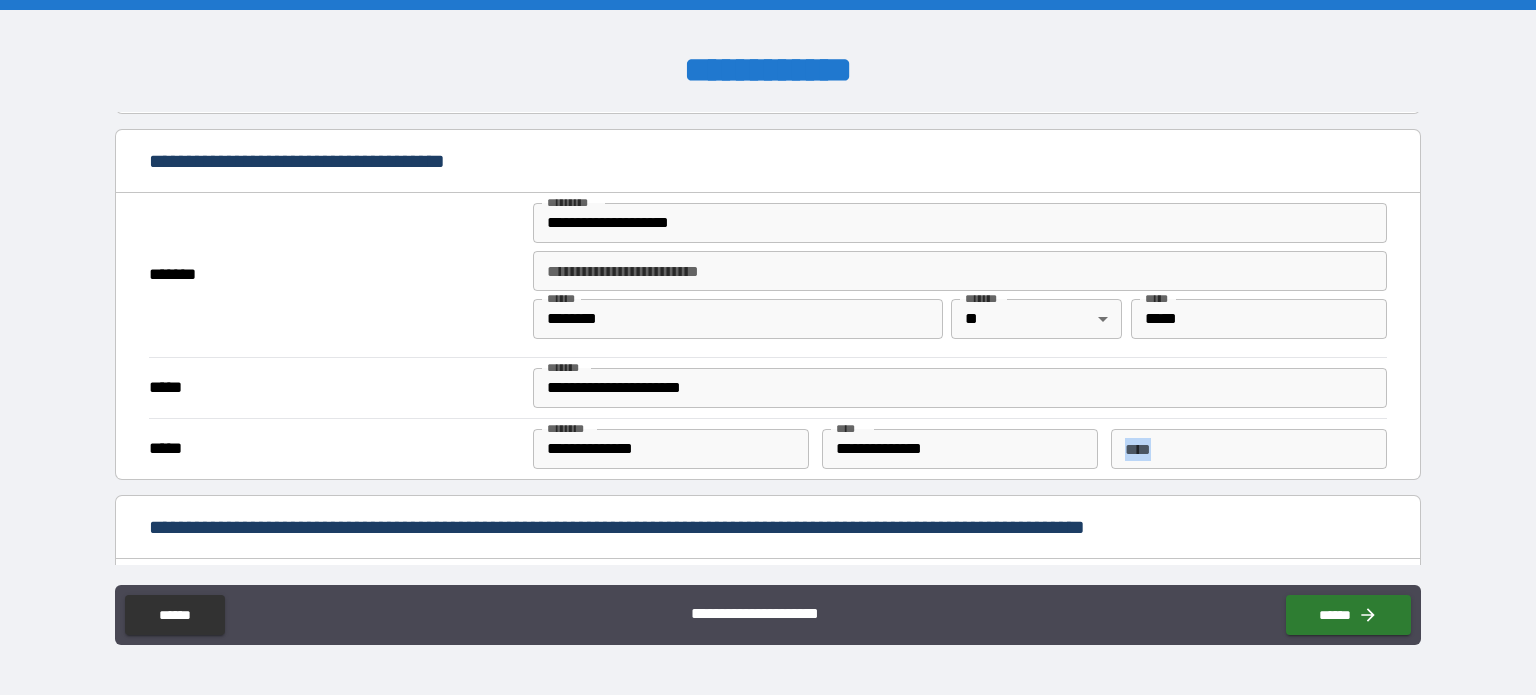 drag, startPoint x: 1148, startPoint y: 422, endPoint x: 1106, endPoint y: 451, distance: 51.0392 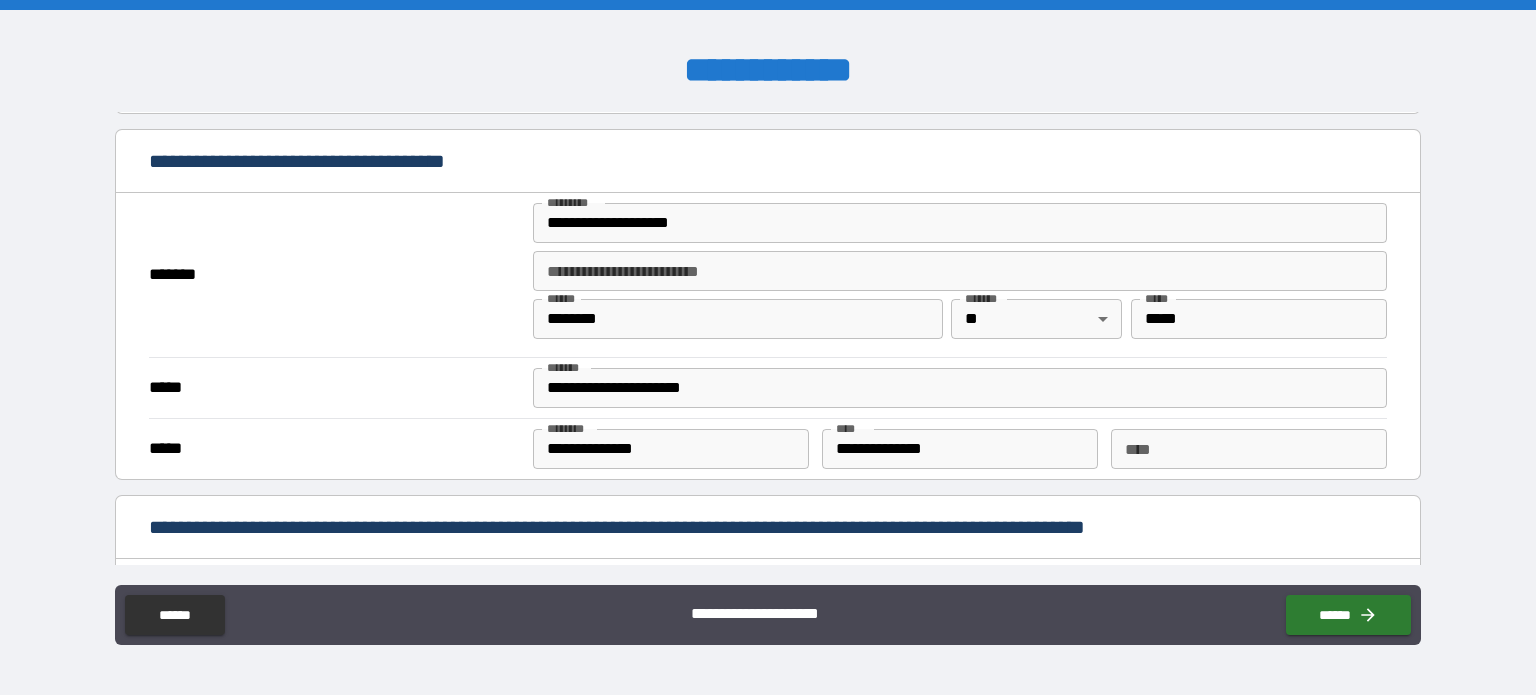click on "[FIRST] [LAST] [NUMBER] [STREET] [CITY] [STATE] [ZIP]" at bounding box center [768, 338] 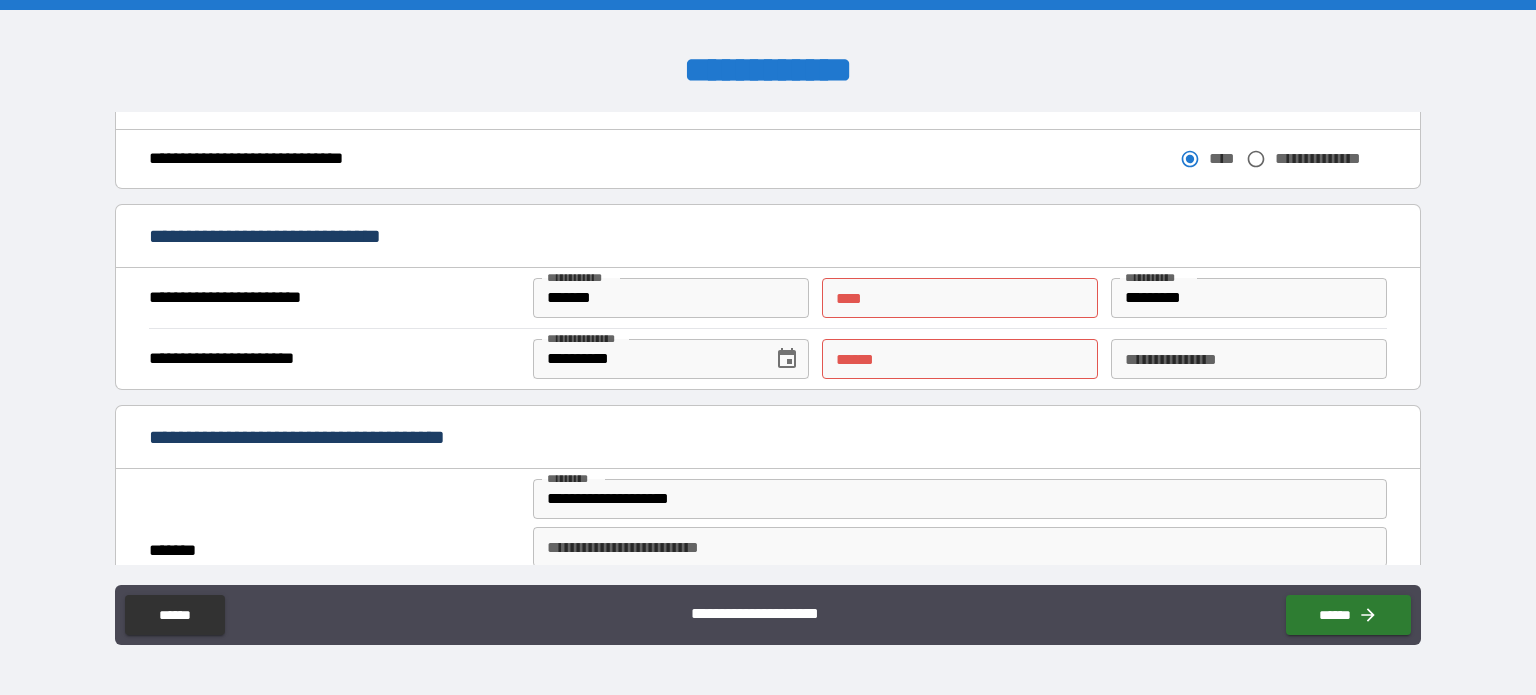 scroll, scrollTop: 1216, scrollLeft: 0, axis: vertical 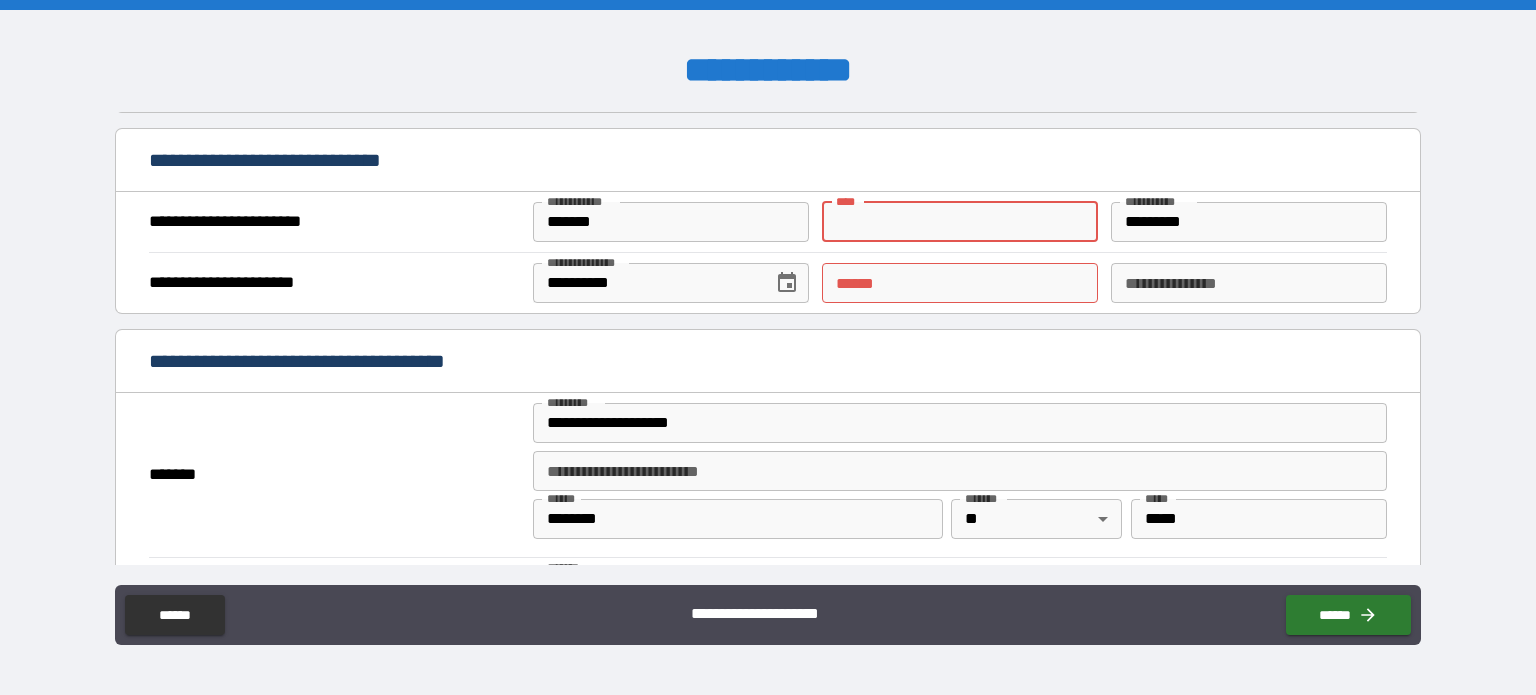 click on "**   *" at bounding box center (960, 222) 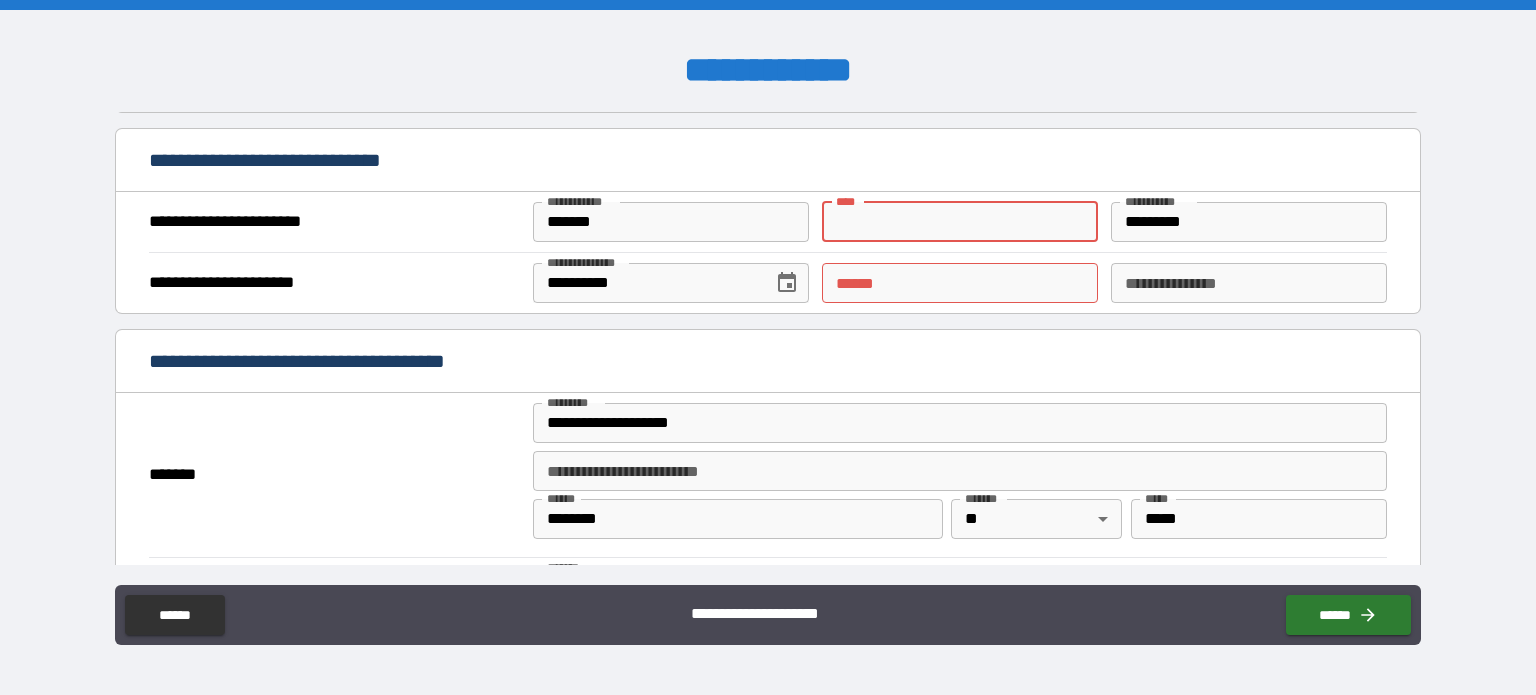 type on "*" 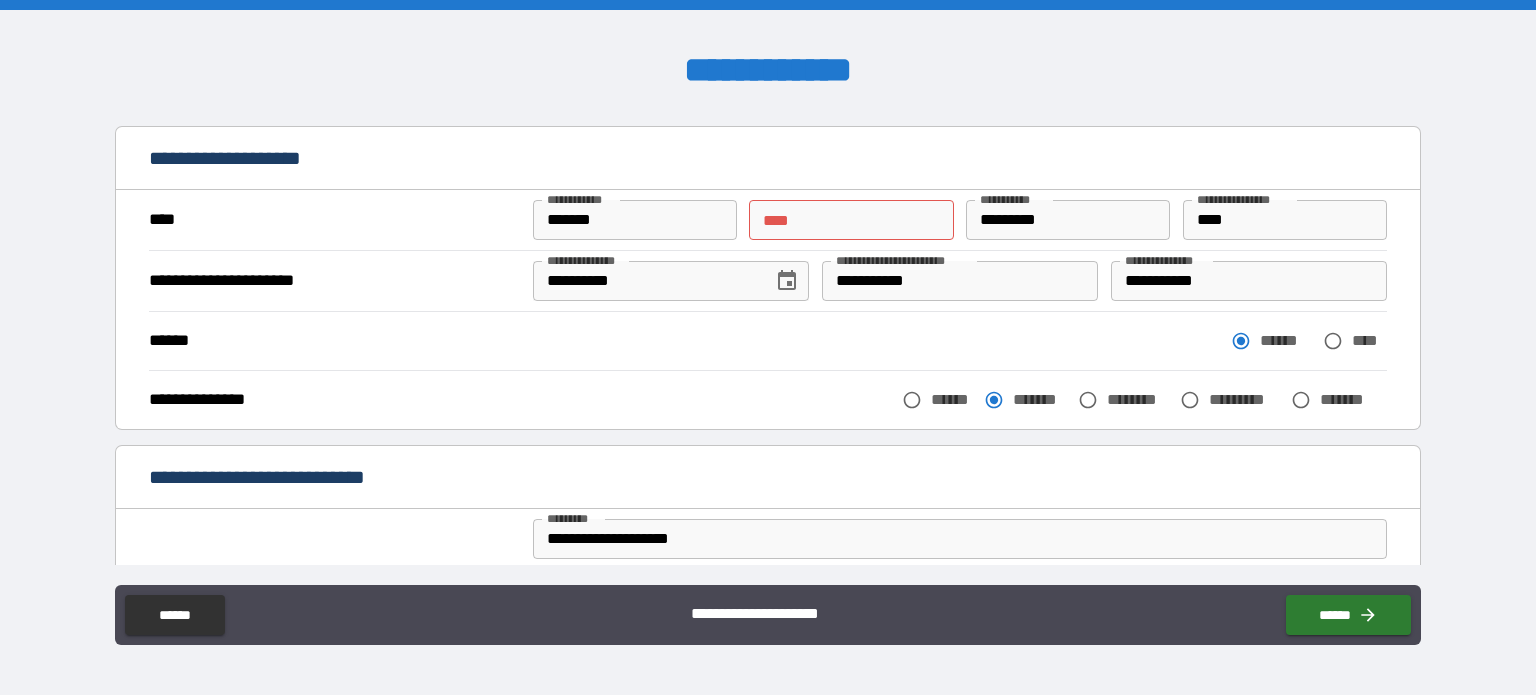 scroll, scrollTop: 16, scrollLeft: 0, axis: vertical 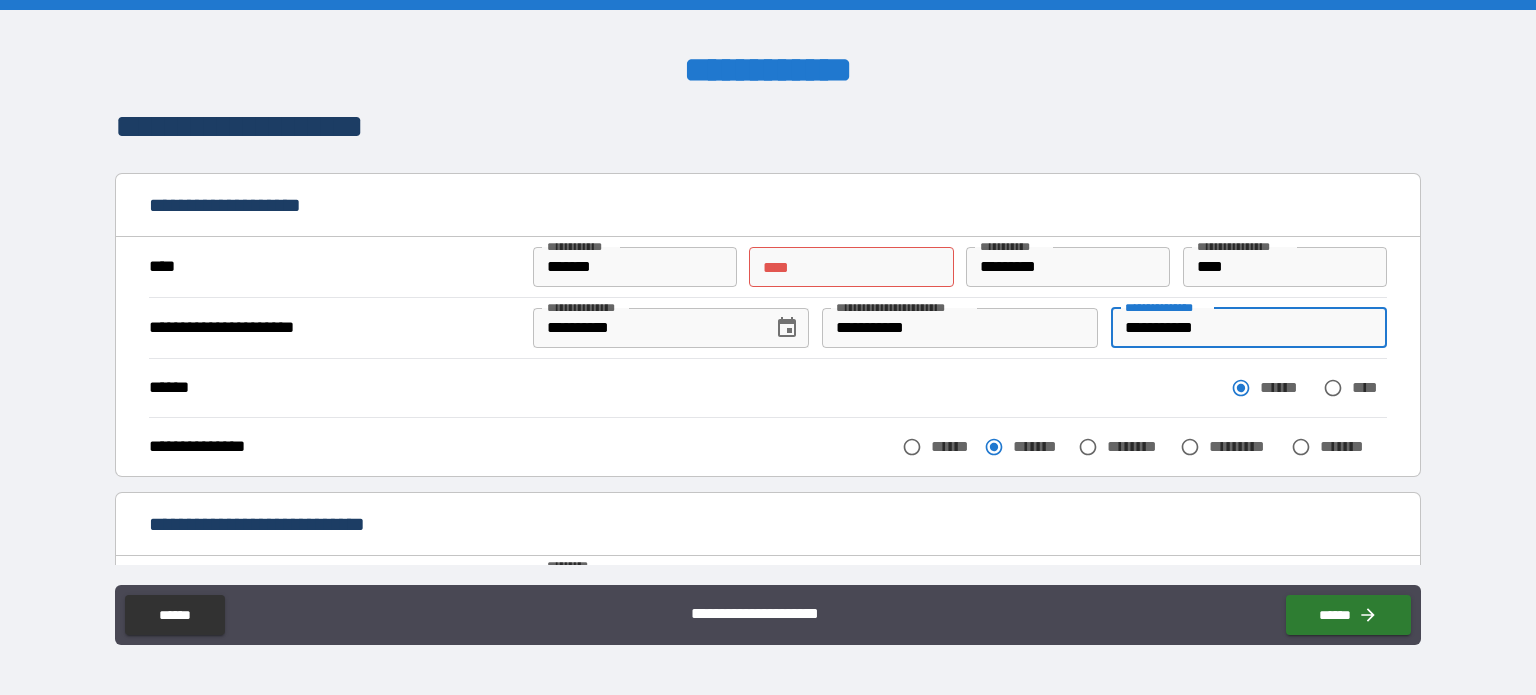 drag, startPoint x: 1109, startPoint y: 325, endPoint x: 1135, endPoint y: 375, distance: 56.35601 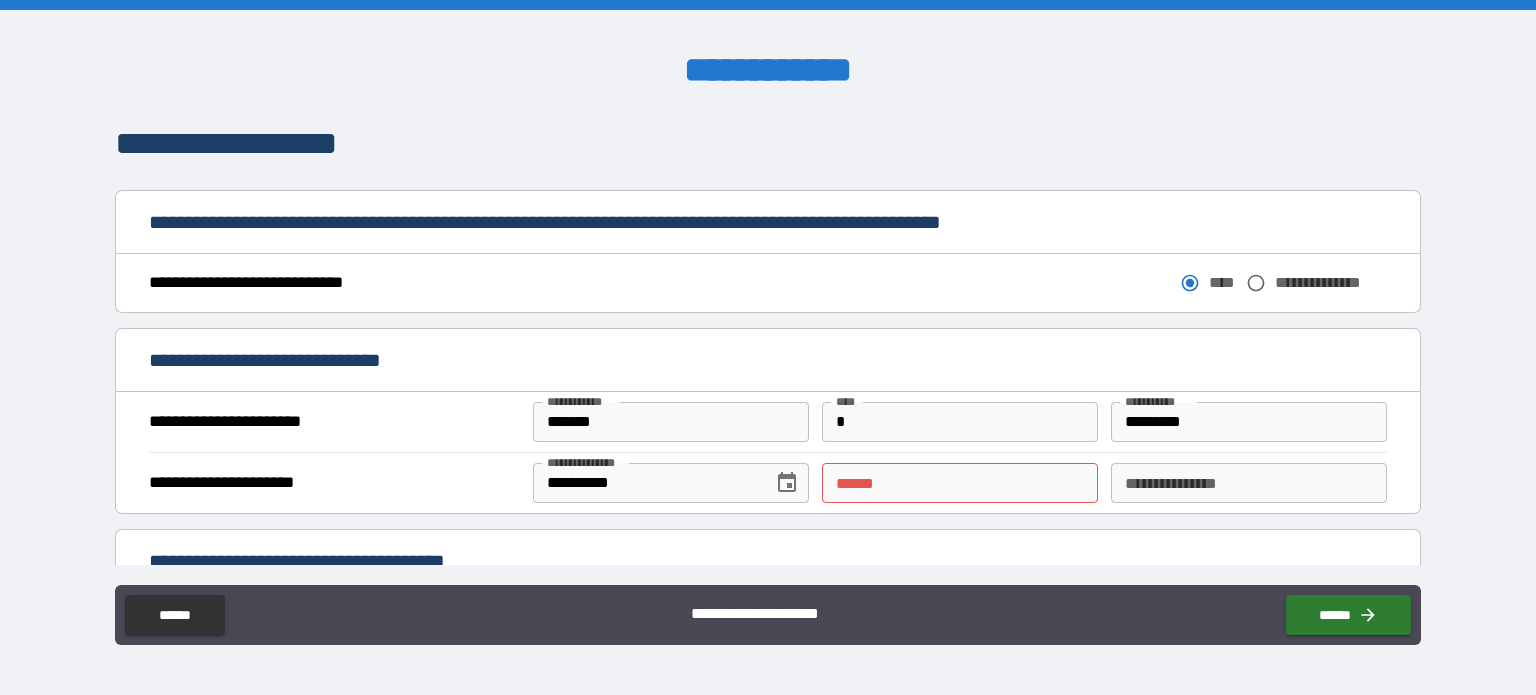 scroll, scrollTop: 1116, scrollLeft: 0, axis: vertical 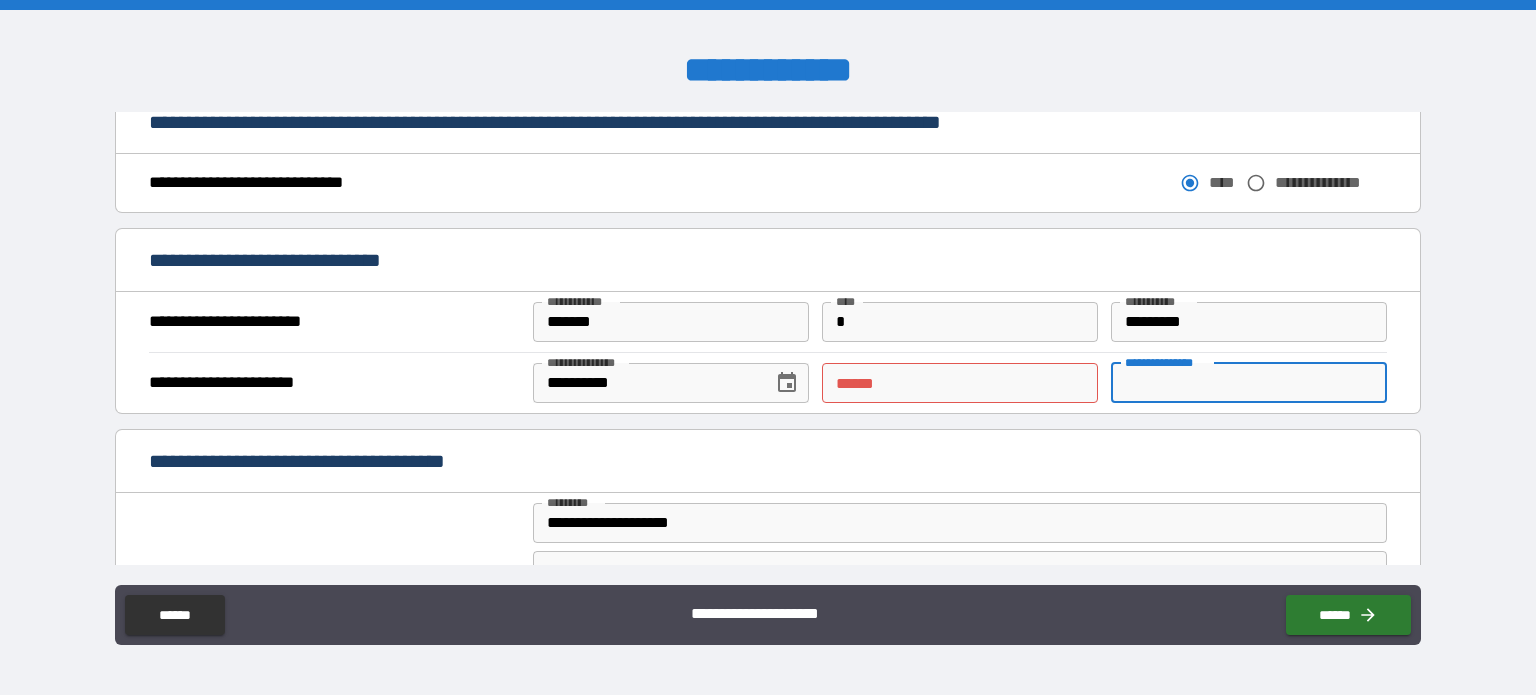 click on "**********" at bounding box center [1249, 383] 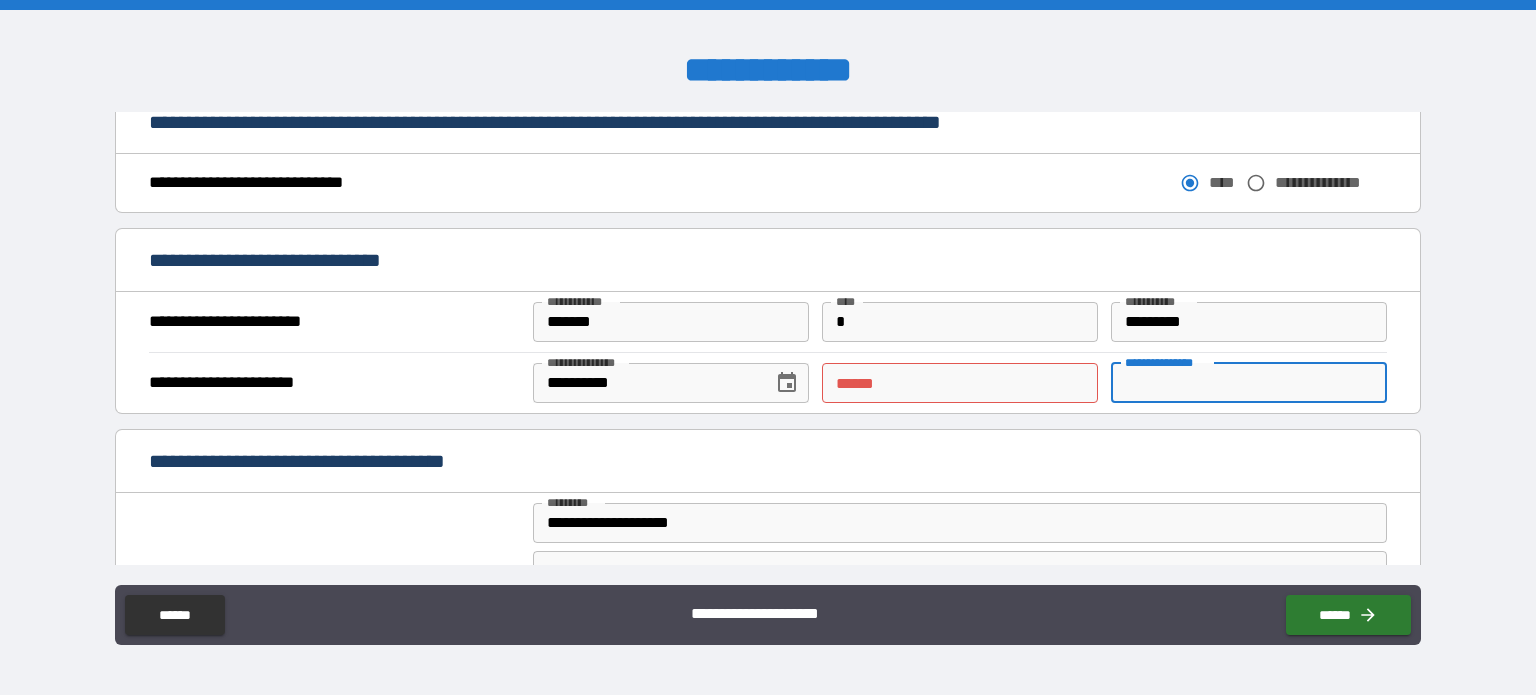 paste on "**********" 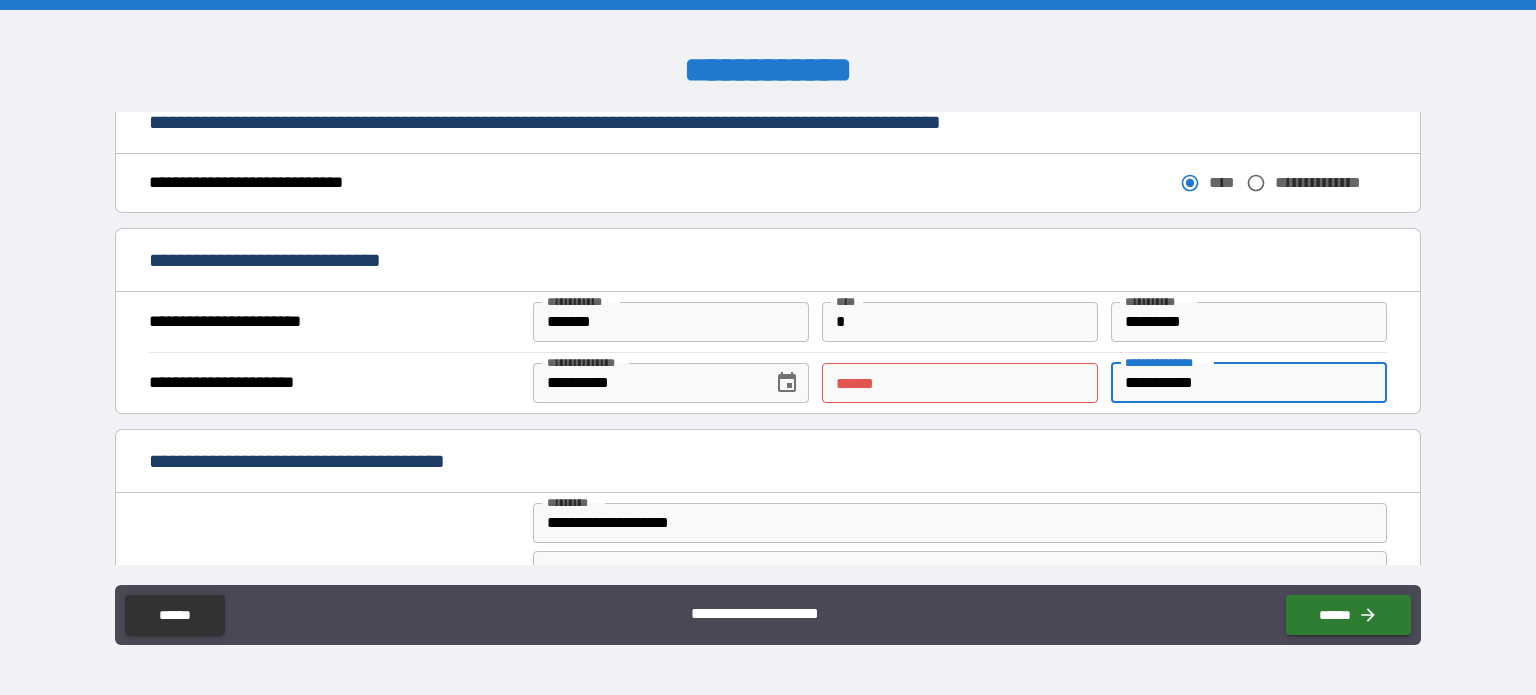 type on "**********" 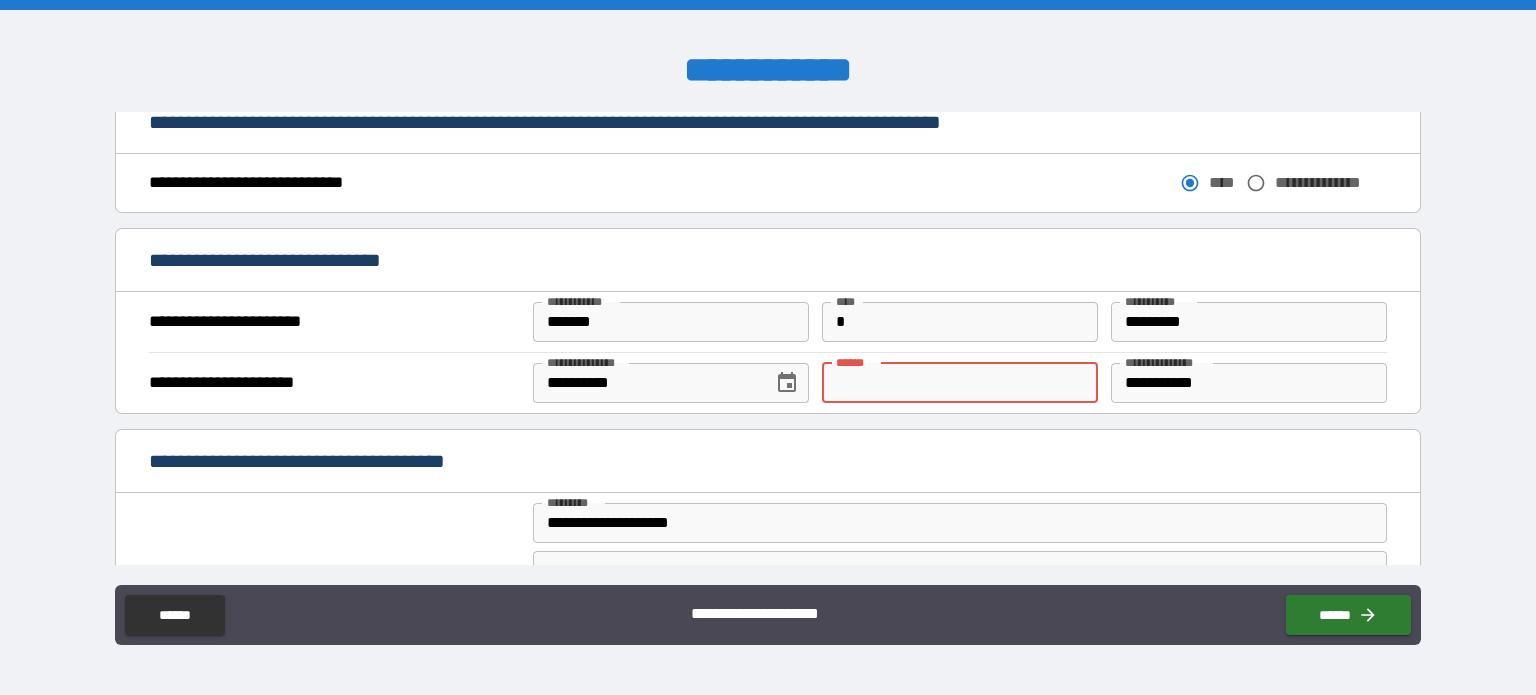 click on "****   *" at bounding box center [960, 383] 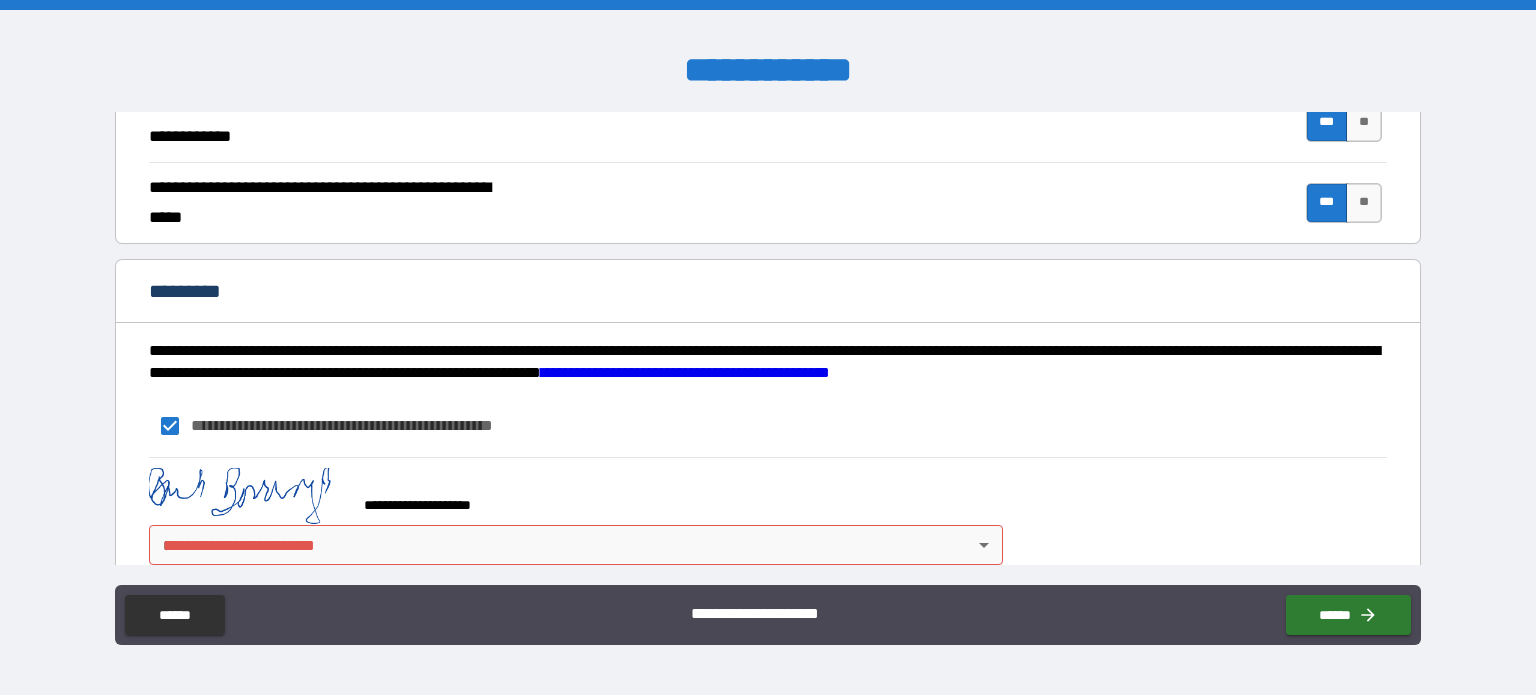 scroll, scrollTop: 1916, scrollLeft: 0, axis: vertical 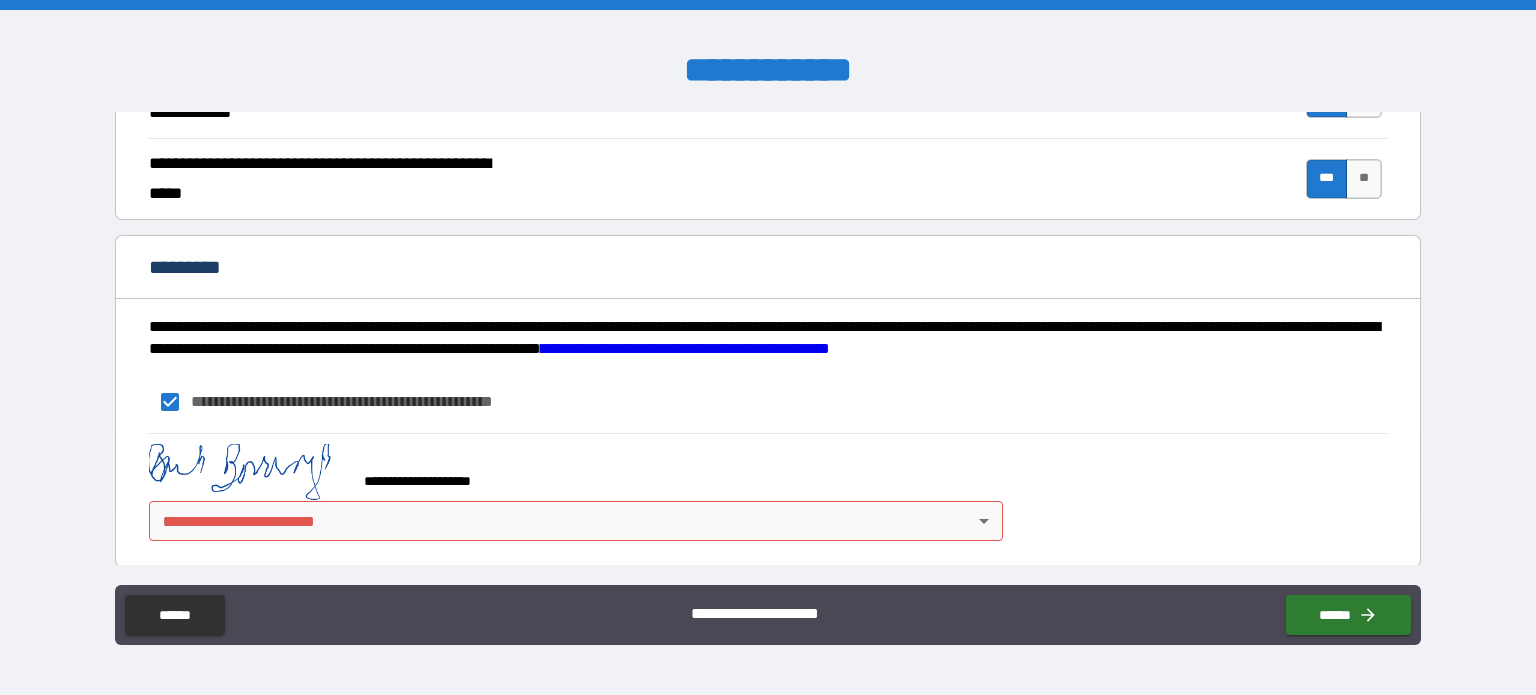 type on "**********" 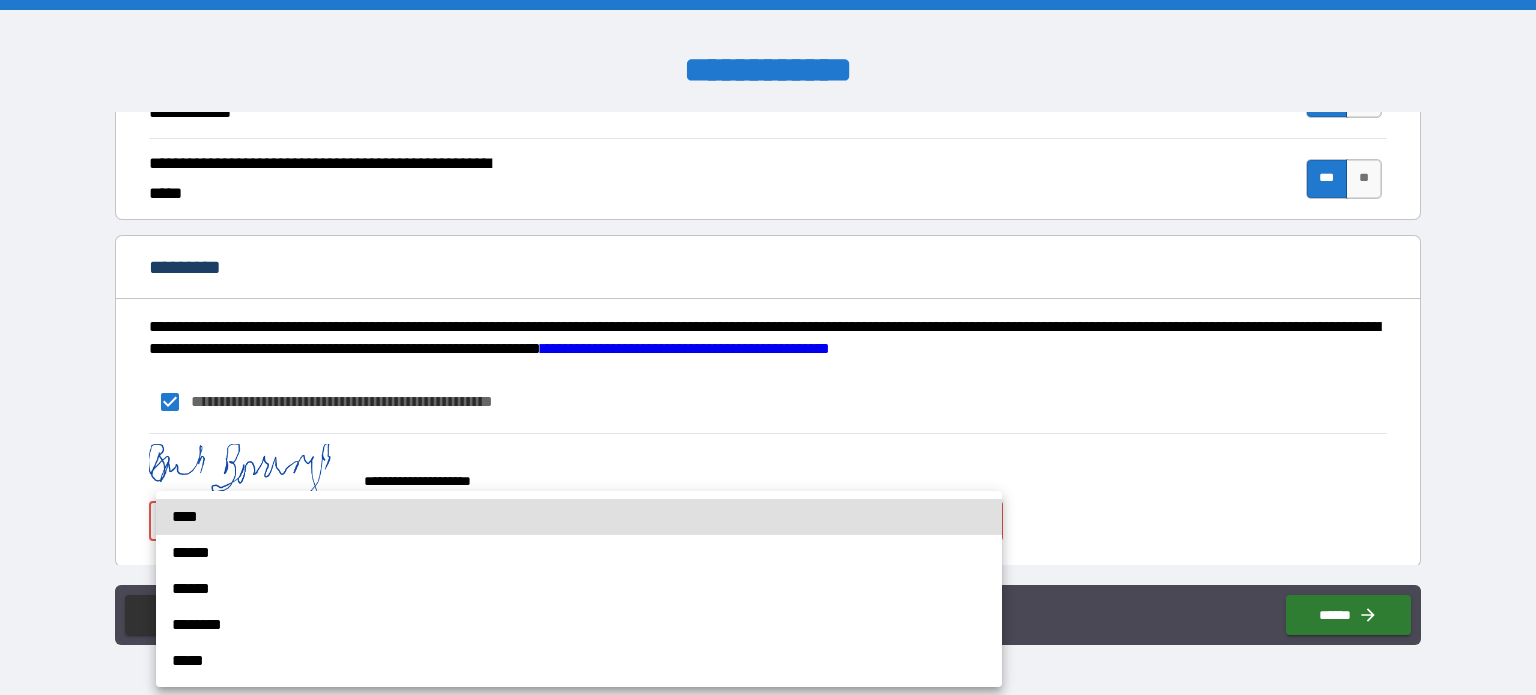 click on "[FIRST] [LAST] [NUMBER] [STREET] [CITY] [STATE] [ZIP]" at bounding box center (768, 347) 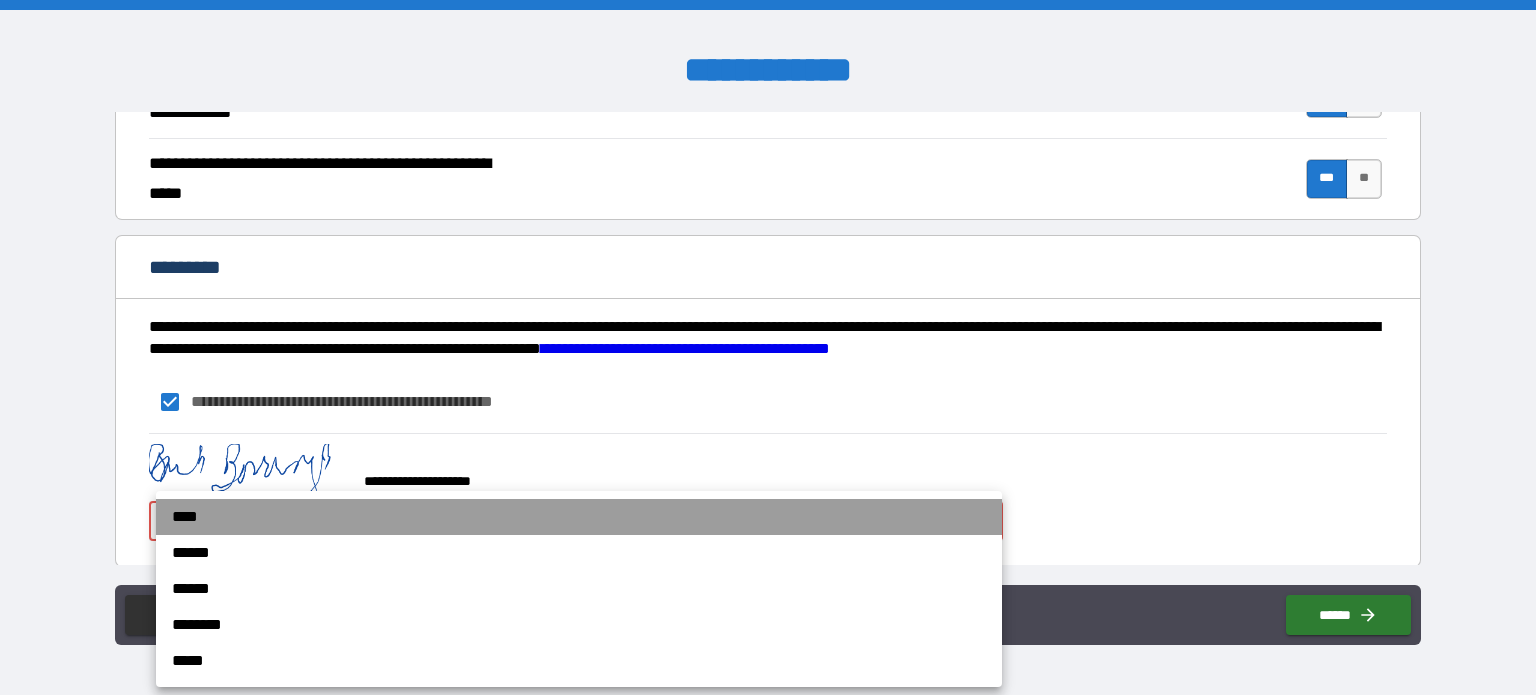 drag, startPoint x: 245, startPoint y: 517, endPoint x: 276, endPoint y: 535, distance: 35.846897 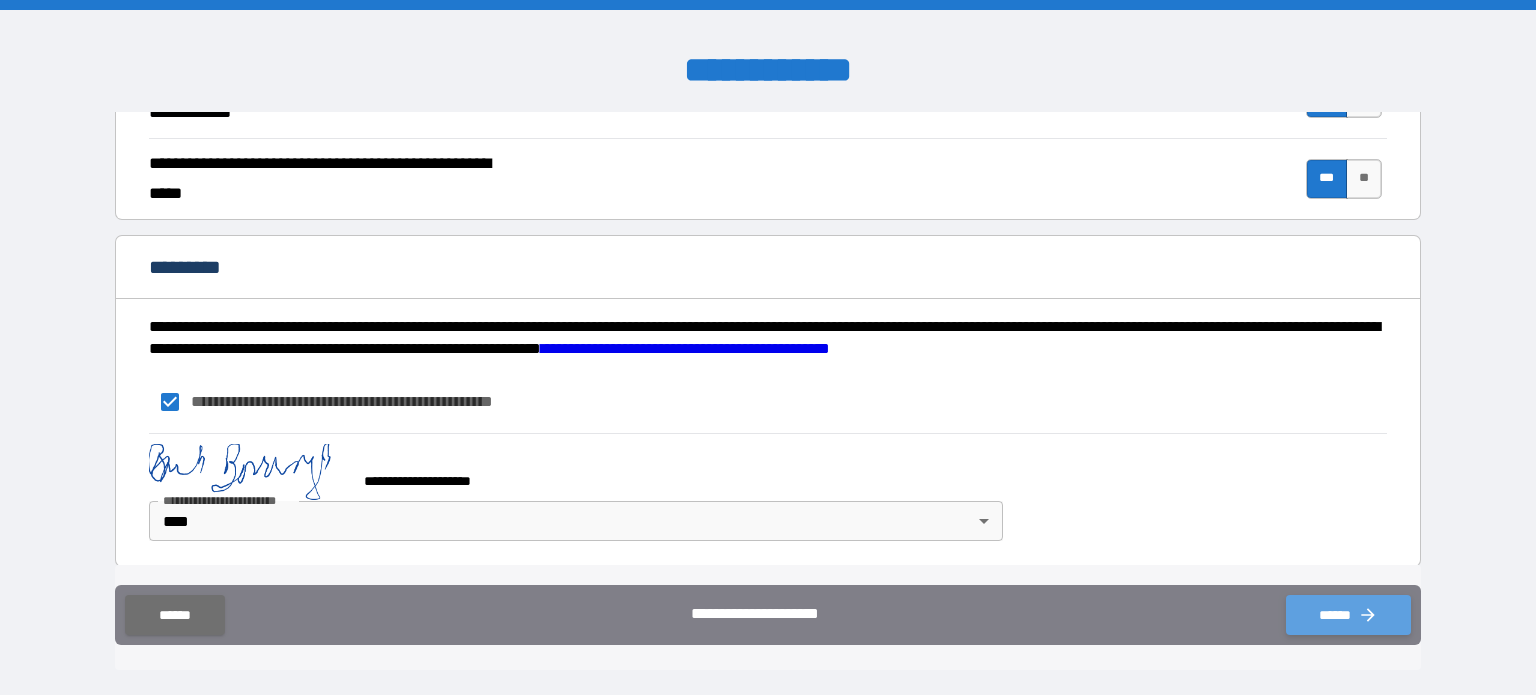 click on "******" at bounding box center (1348, 615) 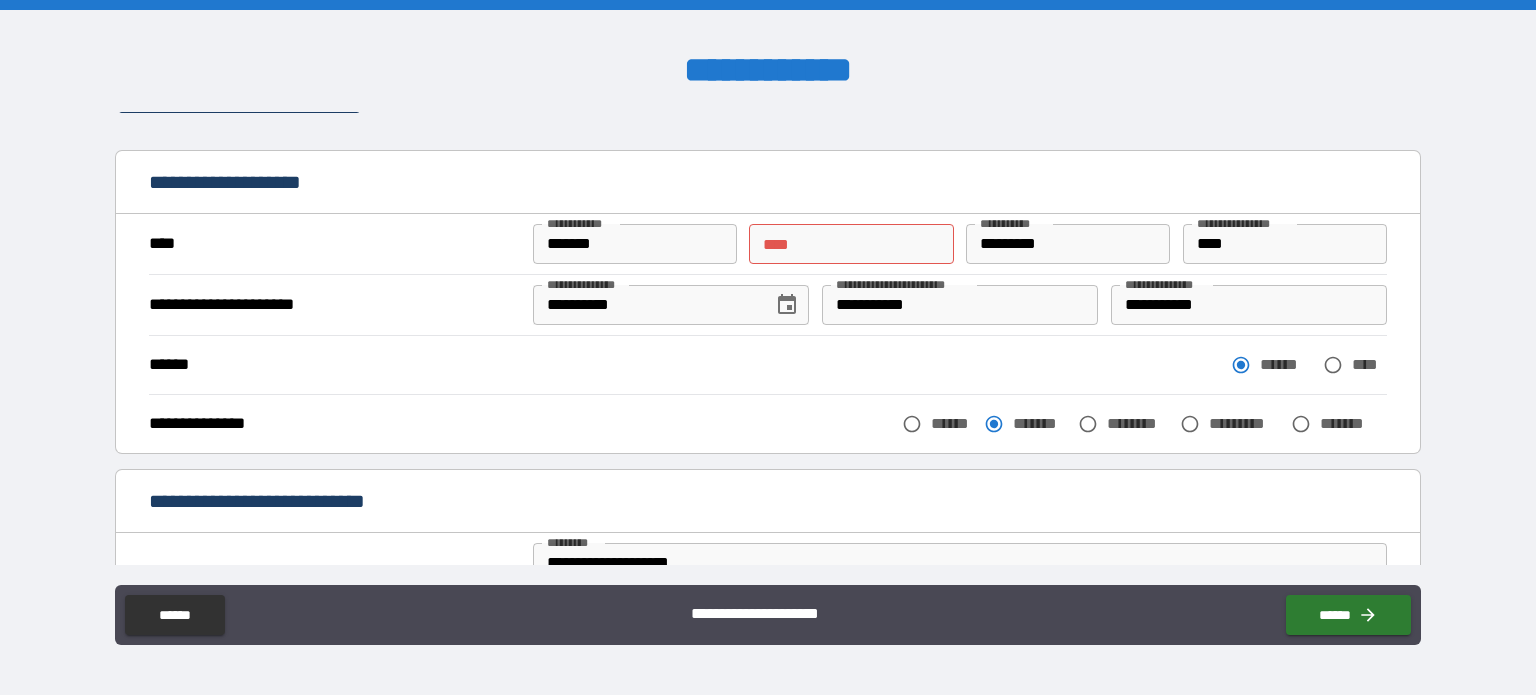 scroll, scrollTop: 16, scrollLeft: 0, axis: vertical 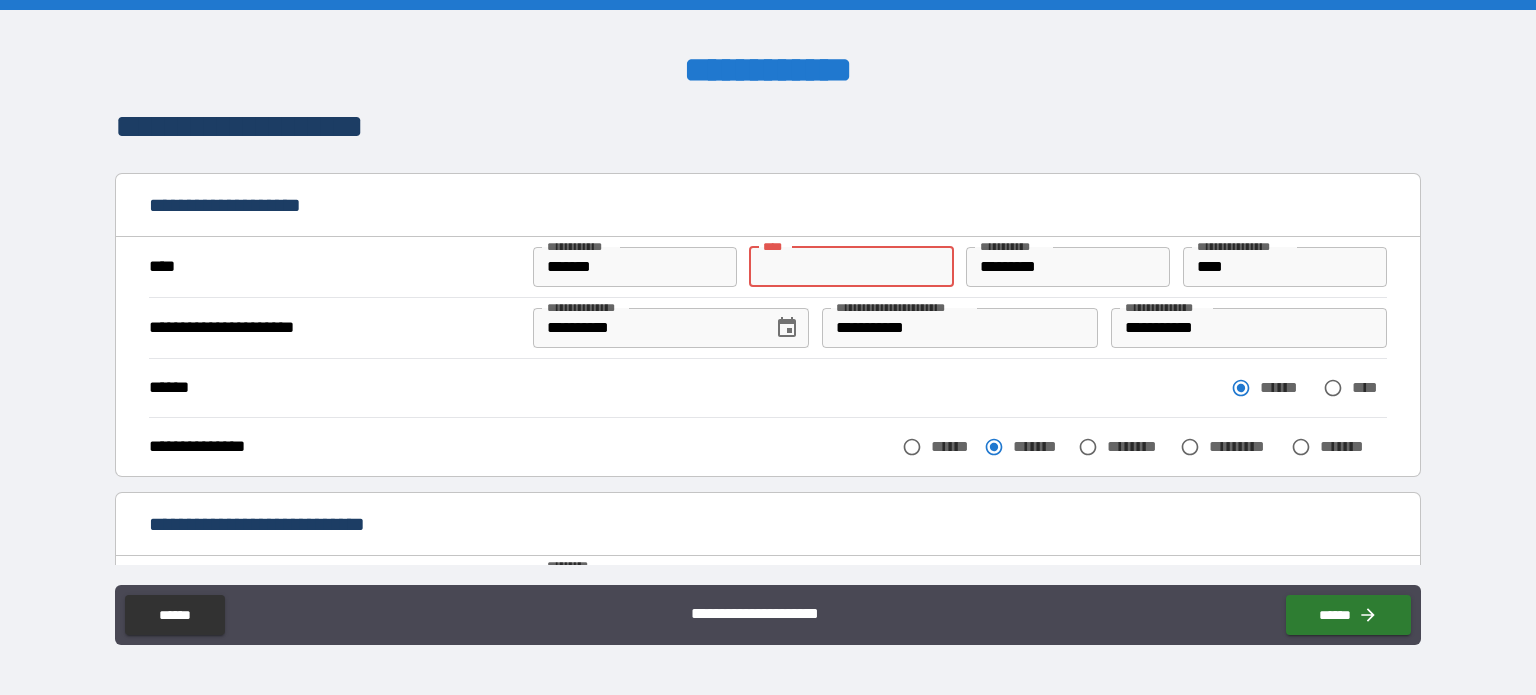 click on "**   *" at bounding box center (851, 267) 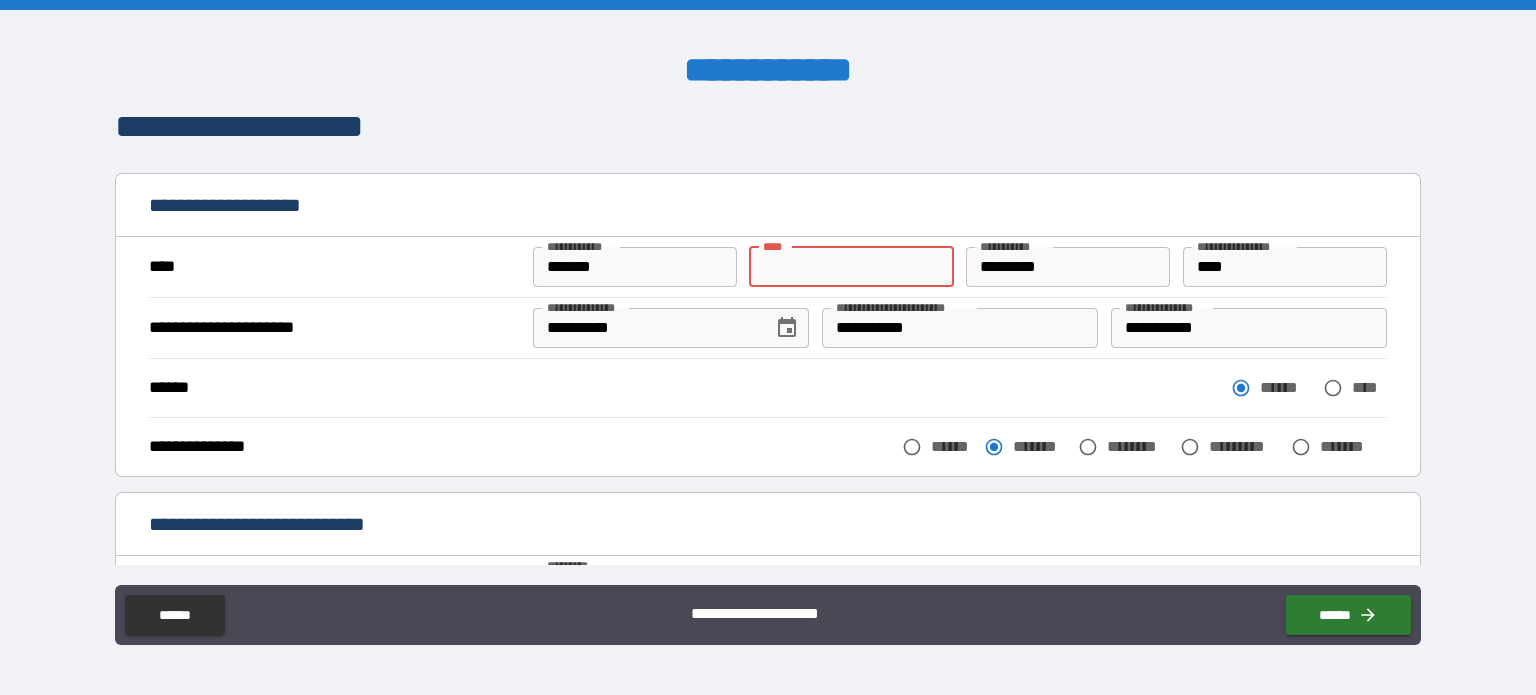 type on "*" 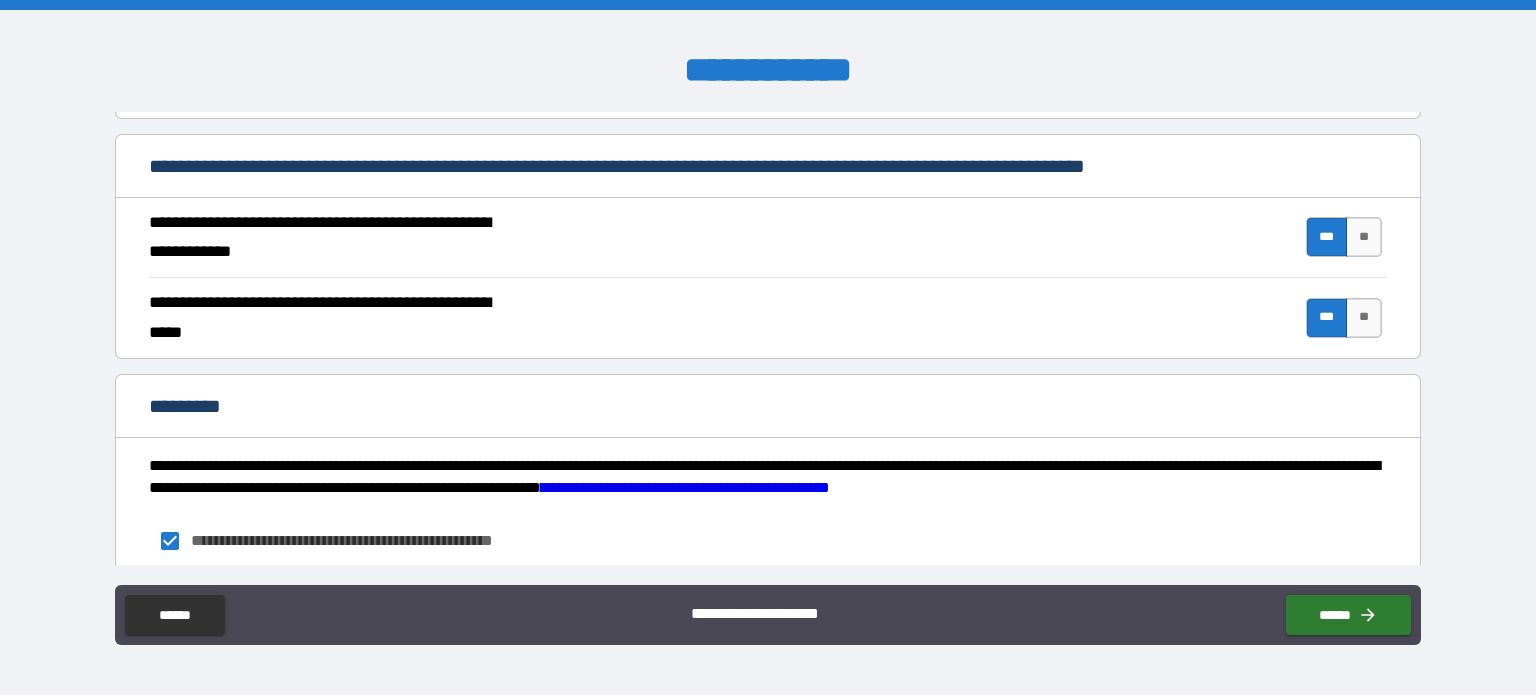 scroll, scrollTop: 1916, scrollLeft: 0, axis: vertical 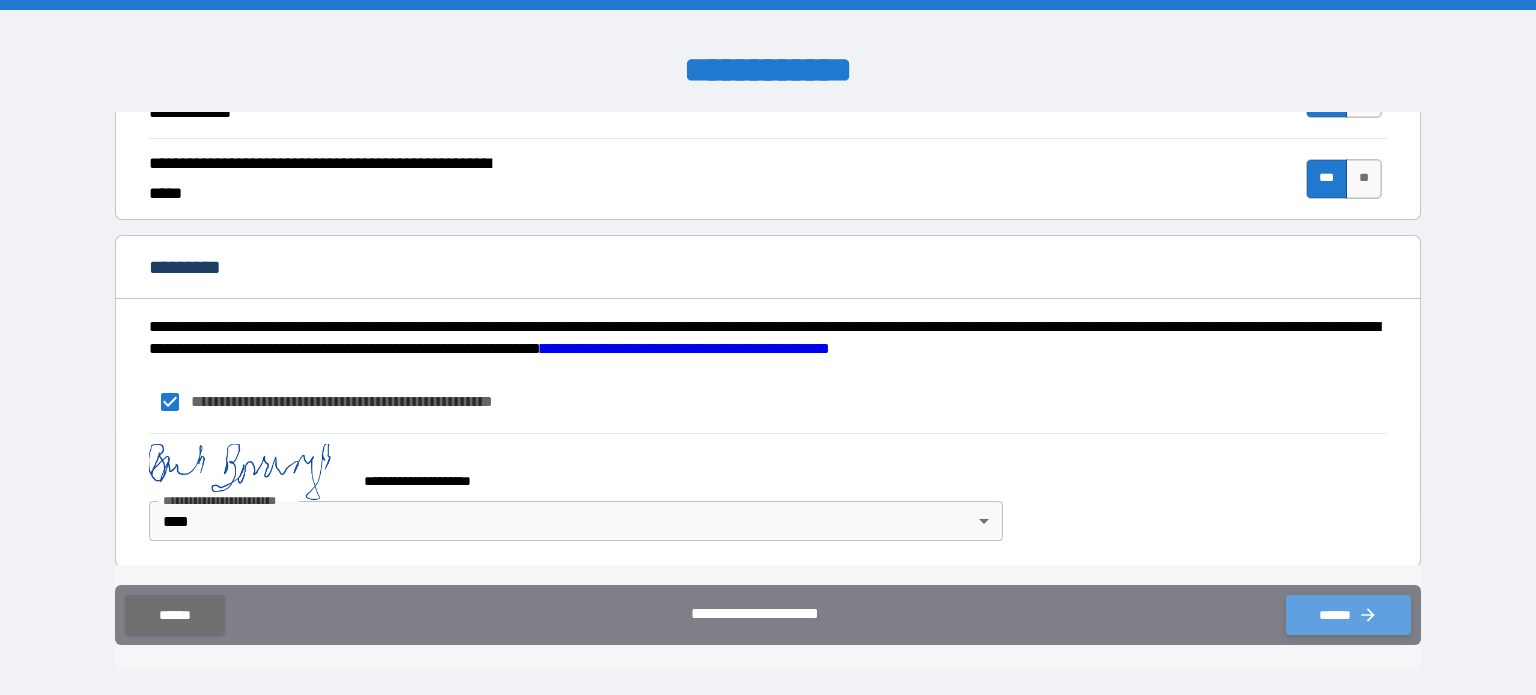 click on "******" at bounding box center (1348, 615) 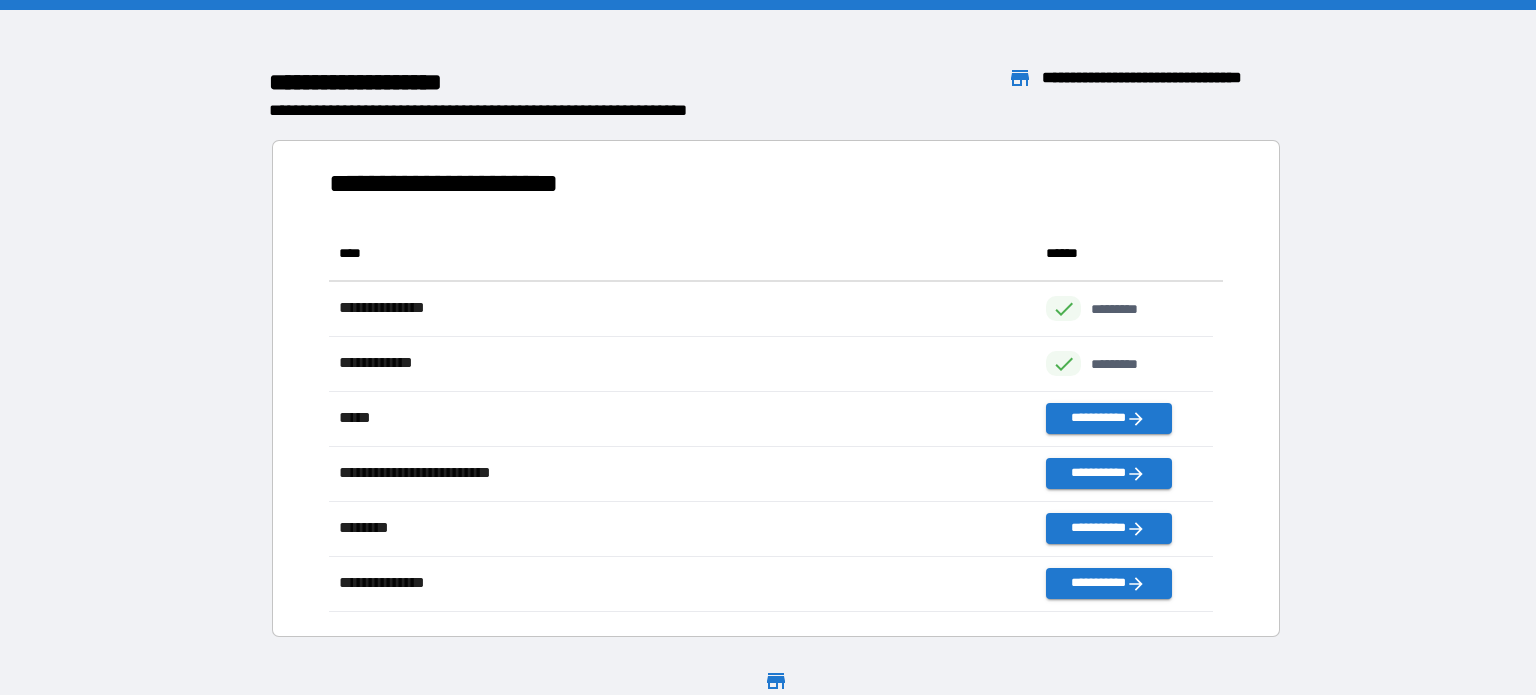 scroll, scrollTop: 16, scrollLeft: 16, axis: both 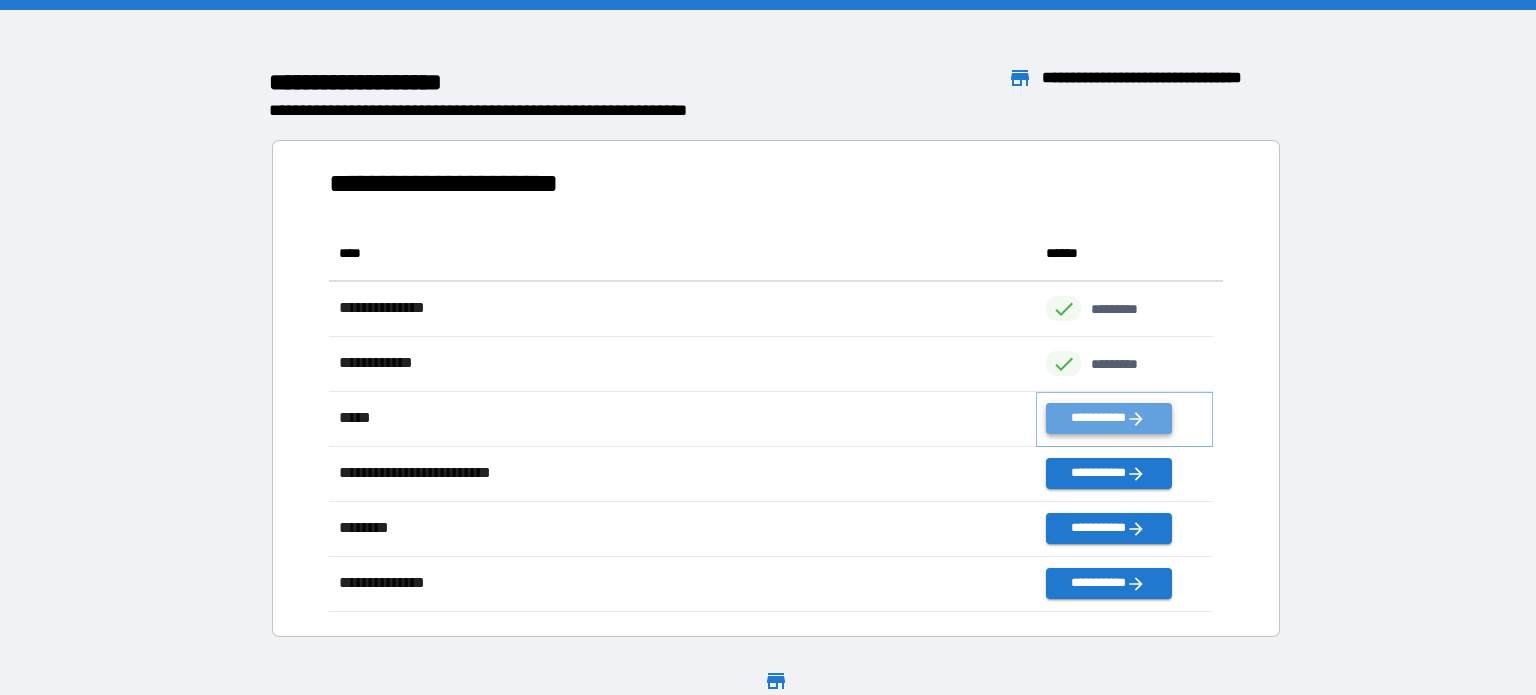 click on "**********" at bounding box center (1108, 418) 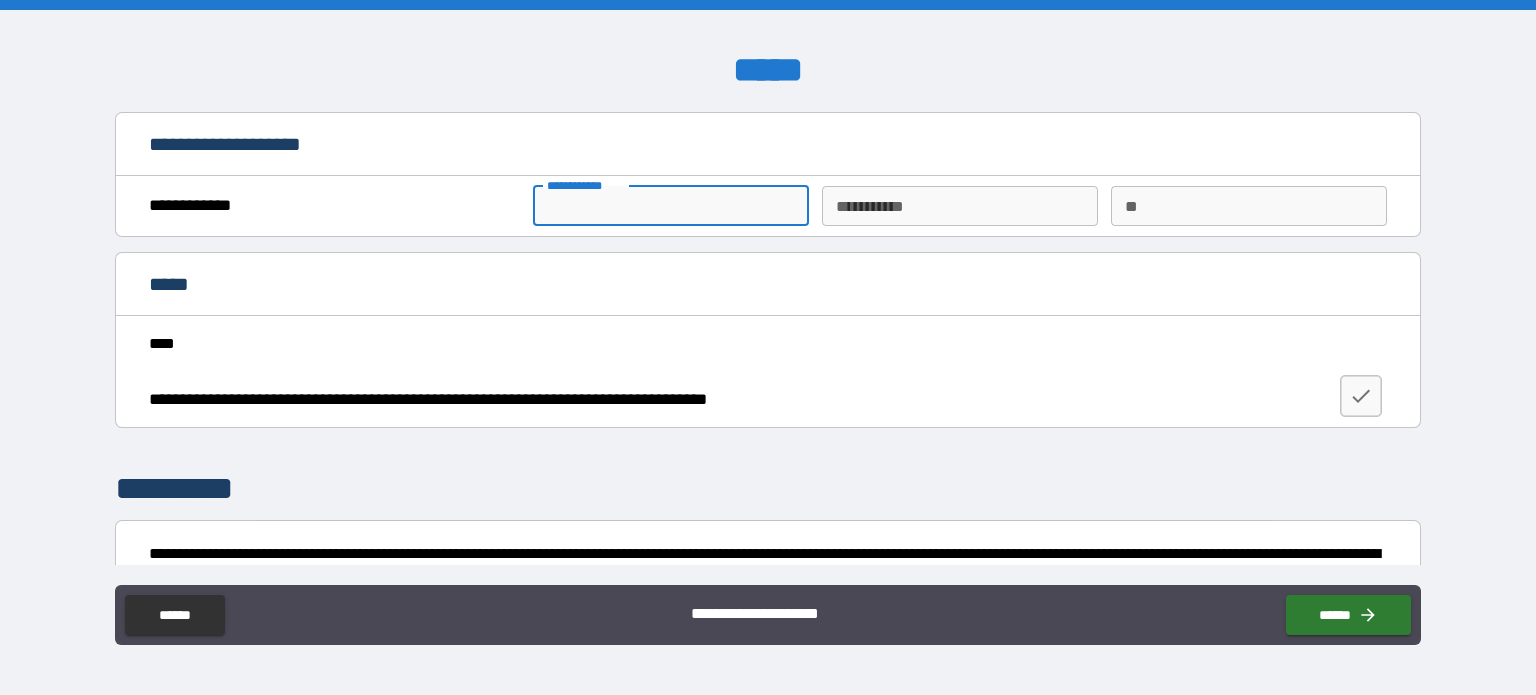 click on "**********" at bounding box center (671, 206) 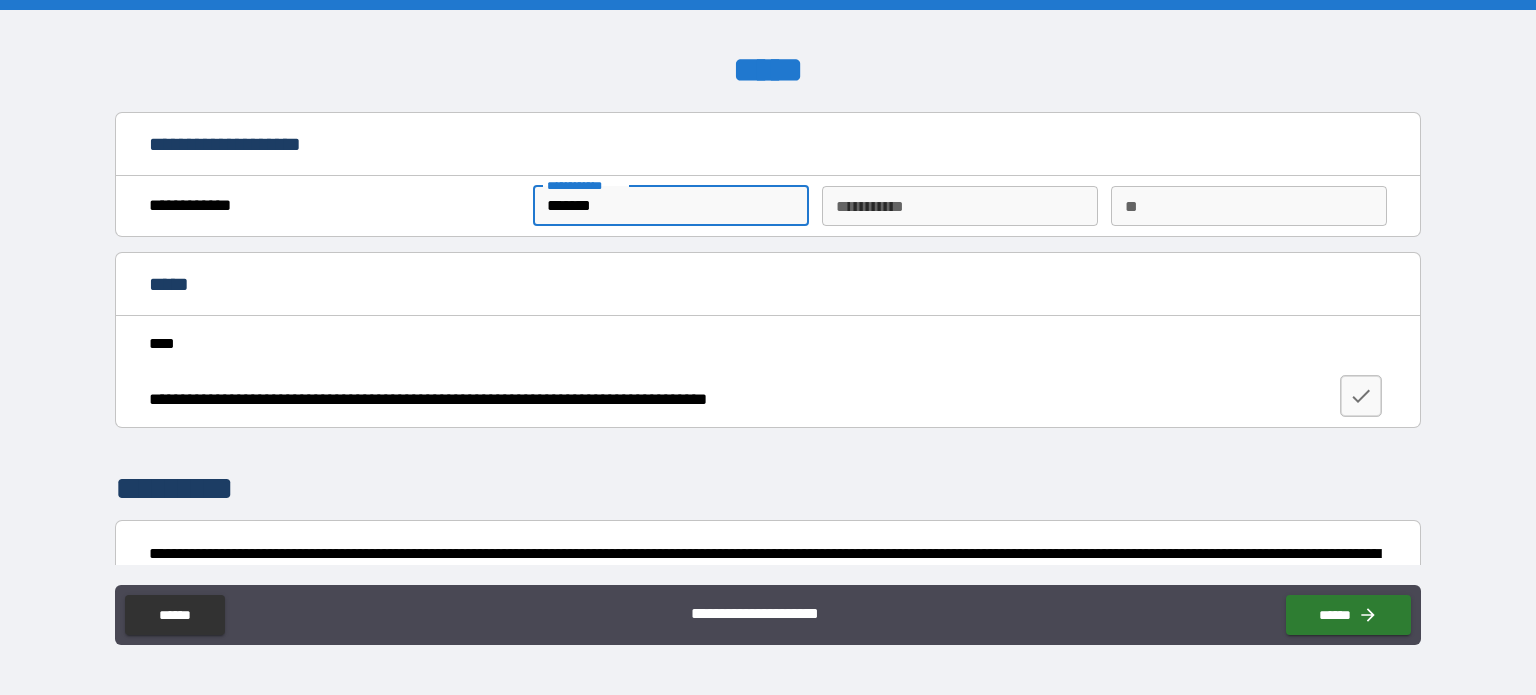 type on "*********" 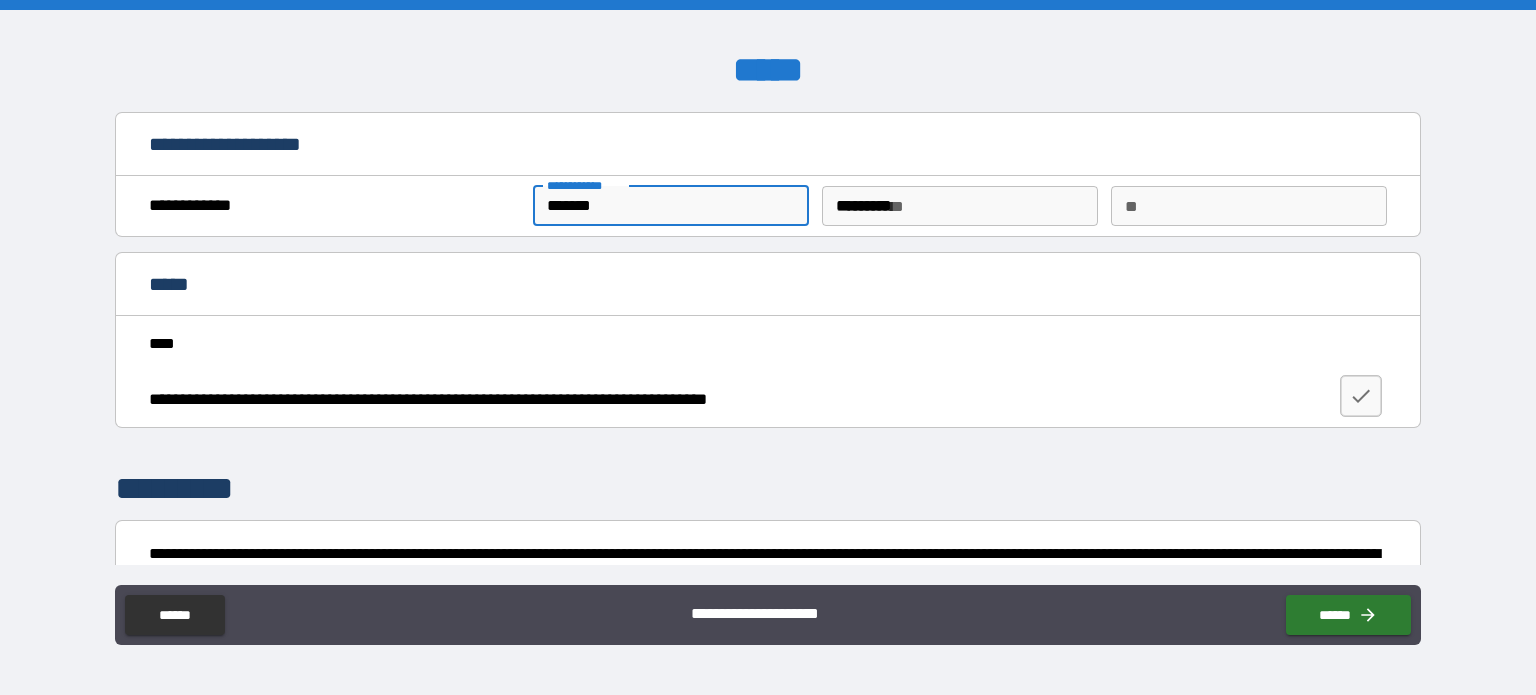type on "*" 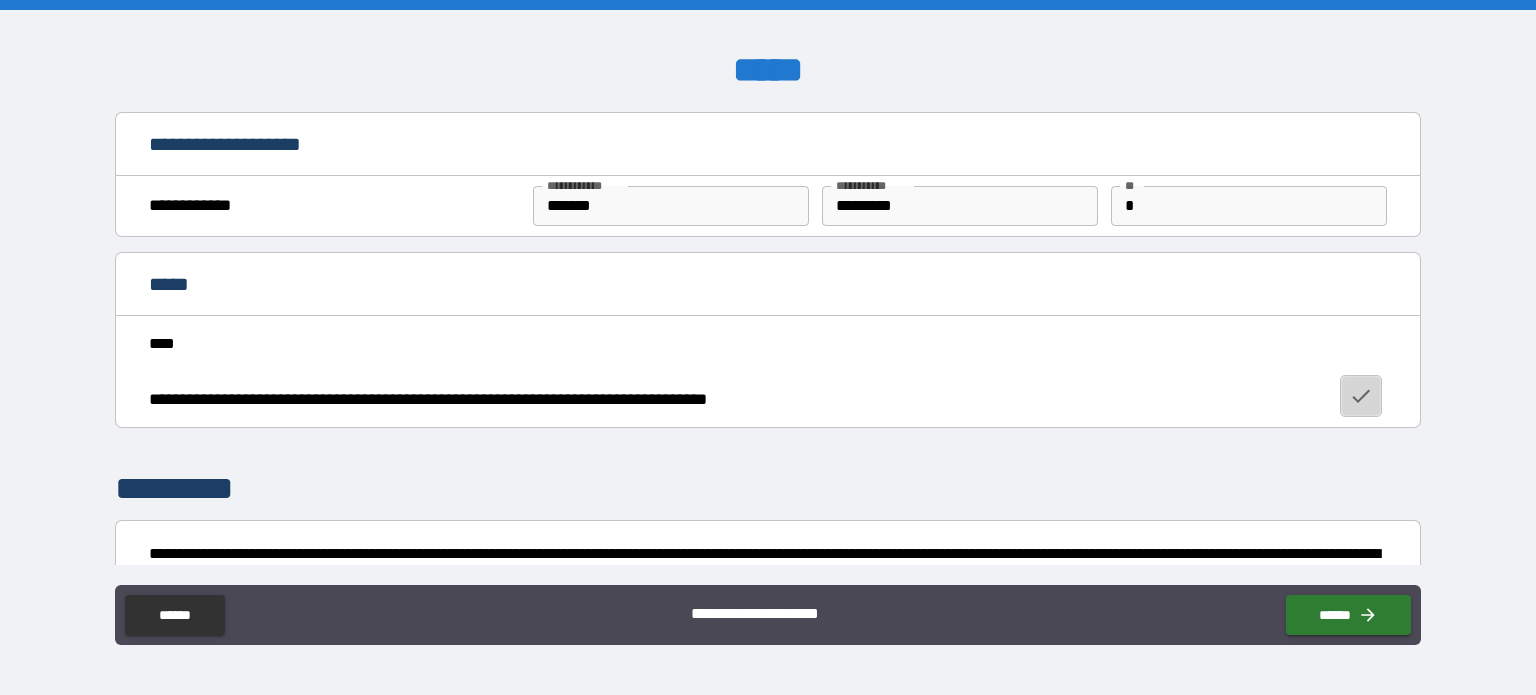 click 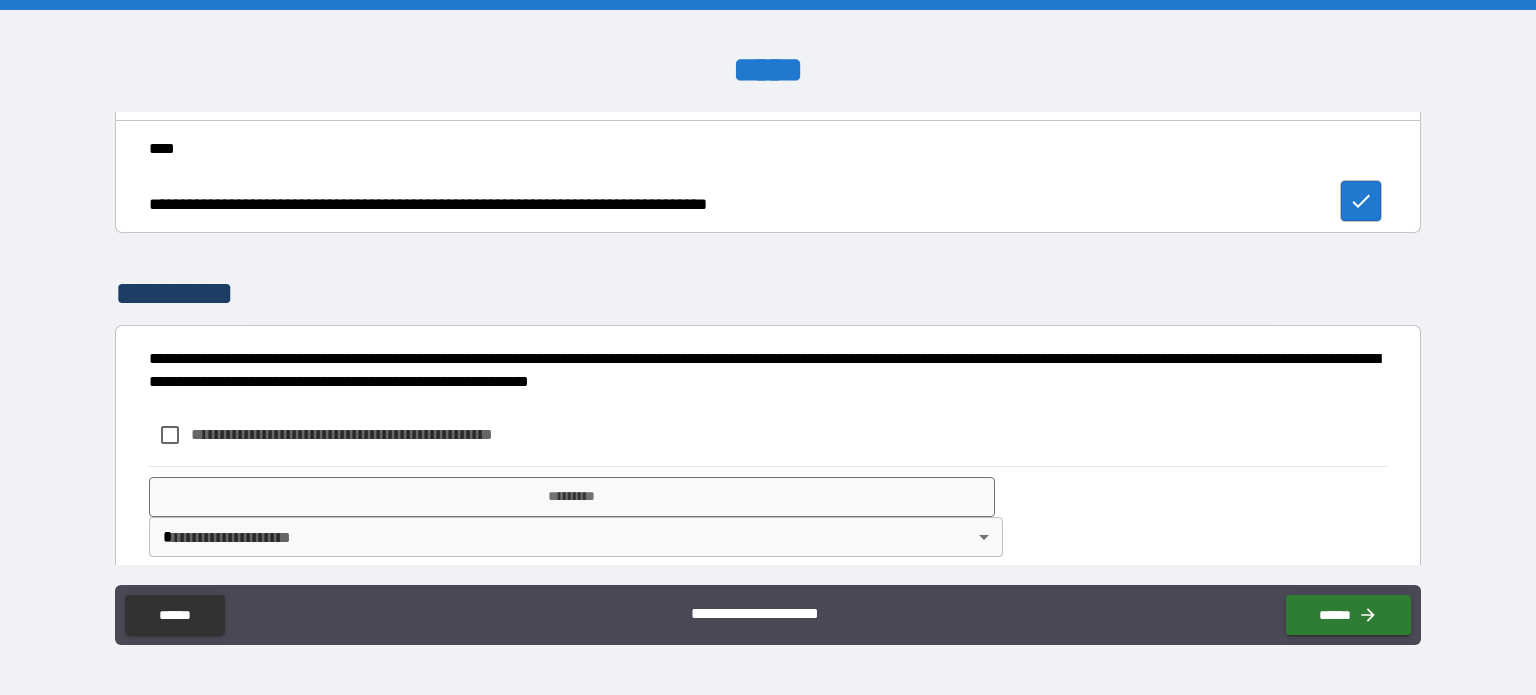 scroll, scrollTop: 216, scrollLeft: 0, axis: vertical 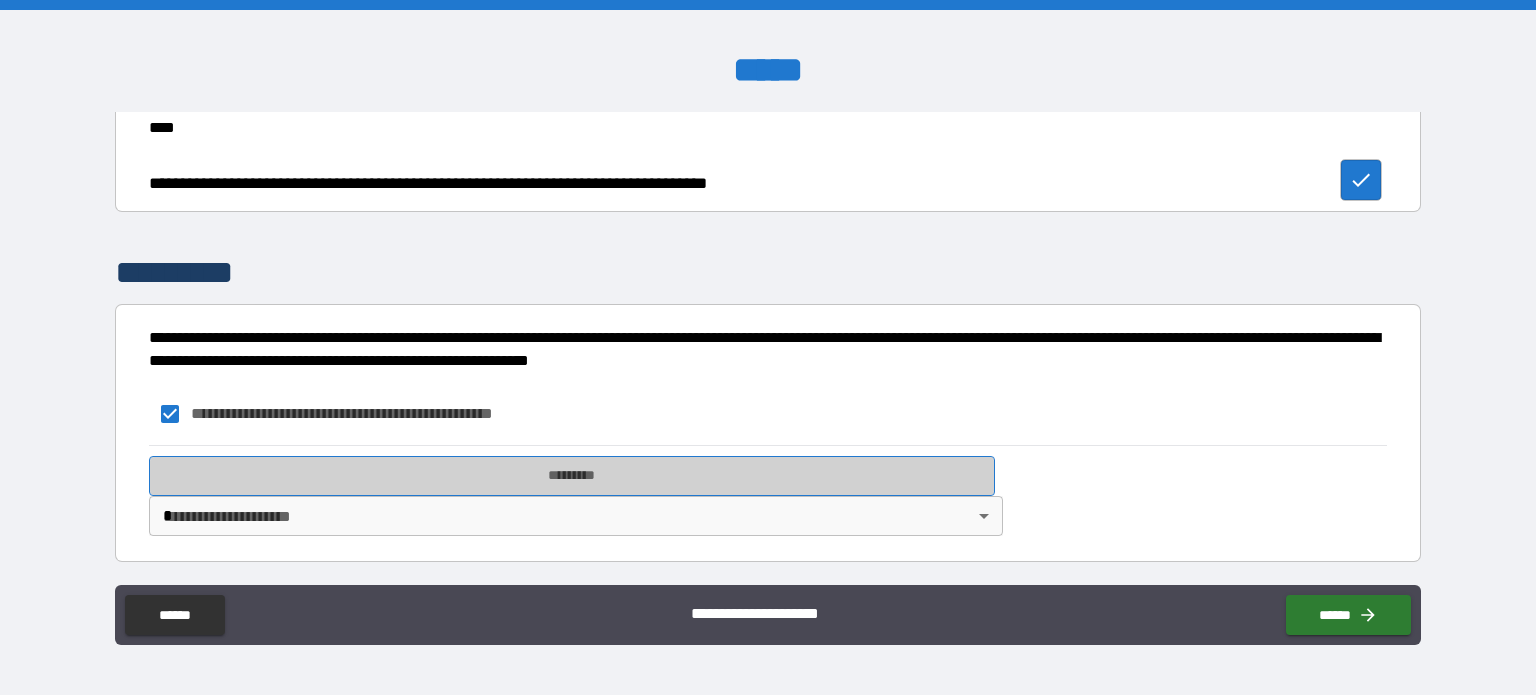 click on "*********" at bounding box center [572, 476] 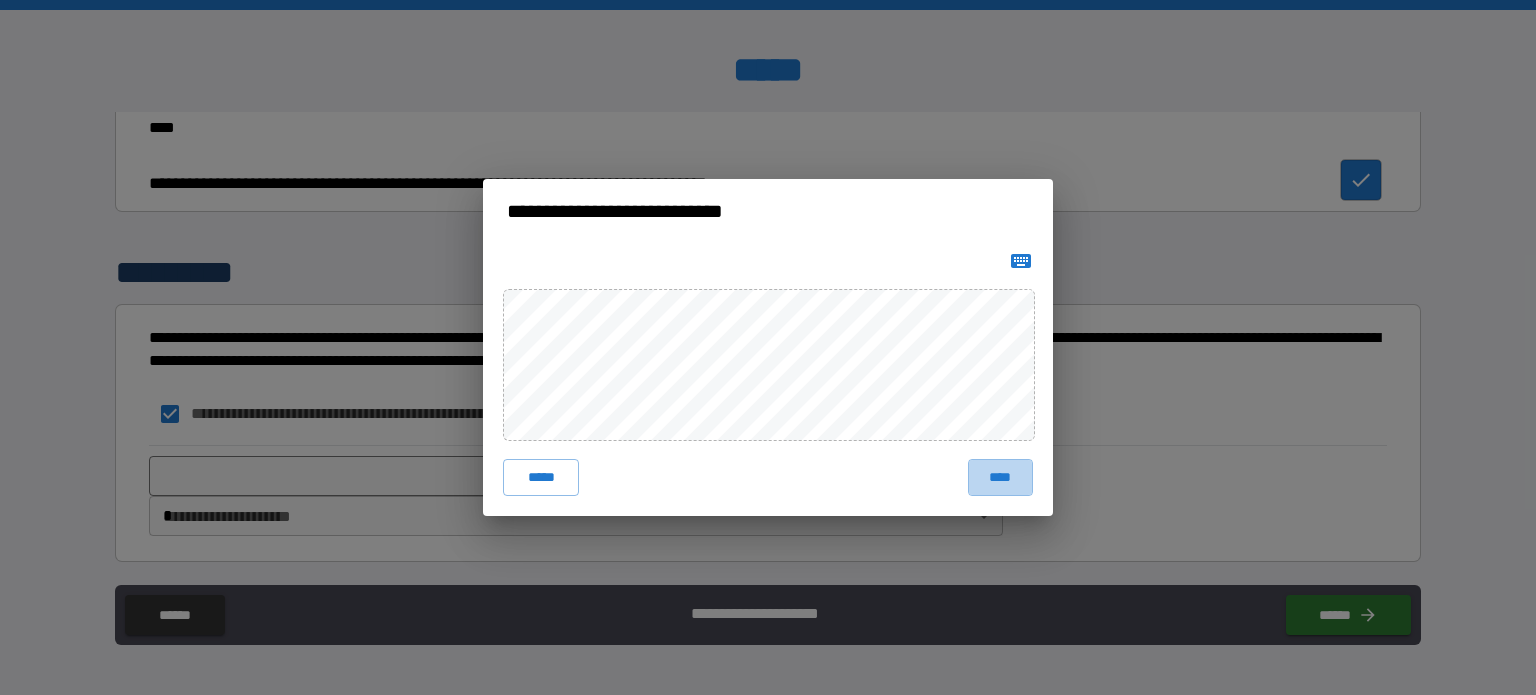 click on "****" at bounding box center (1000, 477) 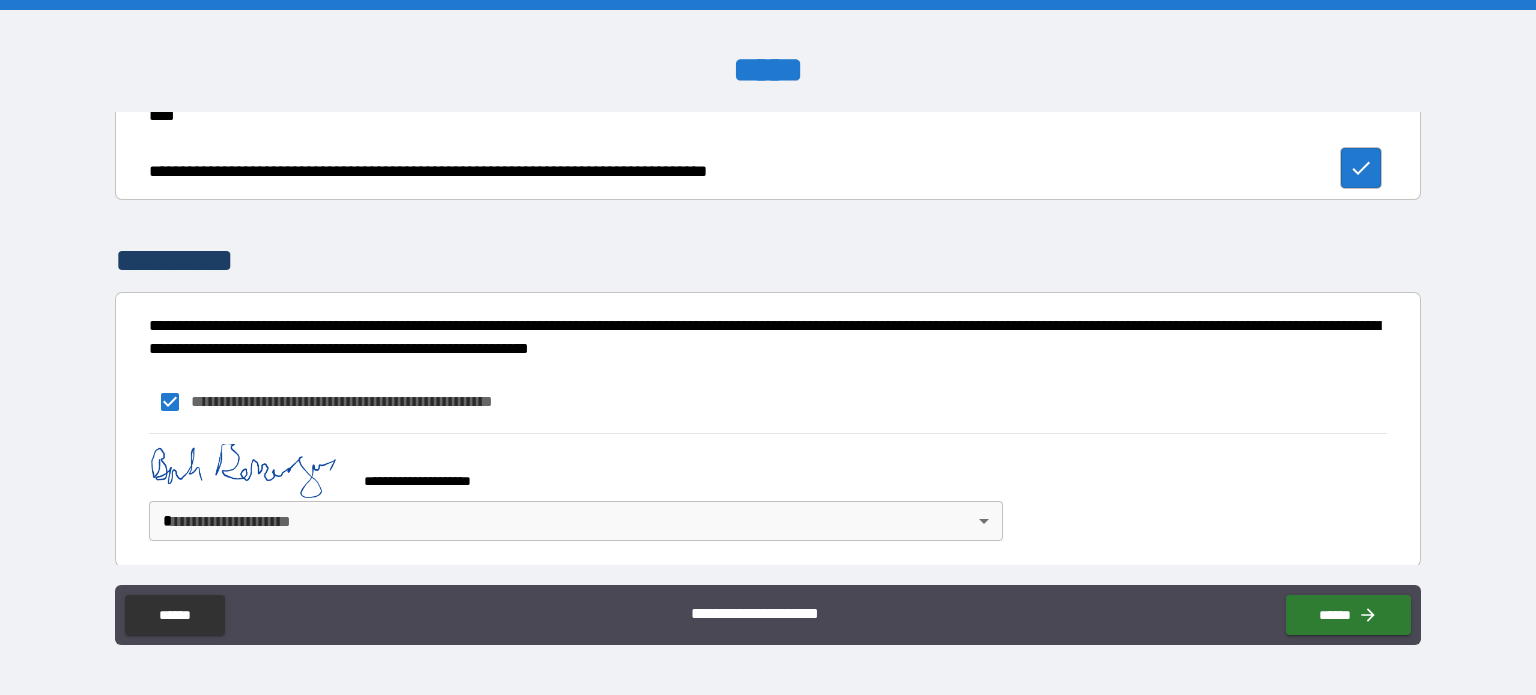 scroll, scrollTop: 232, scrollLeft: 0, axis: vertical 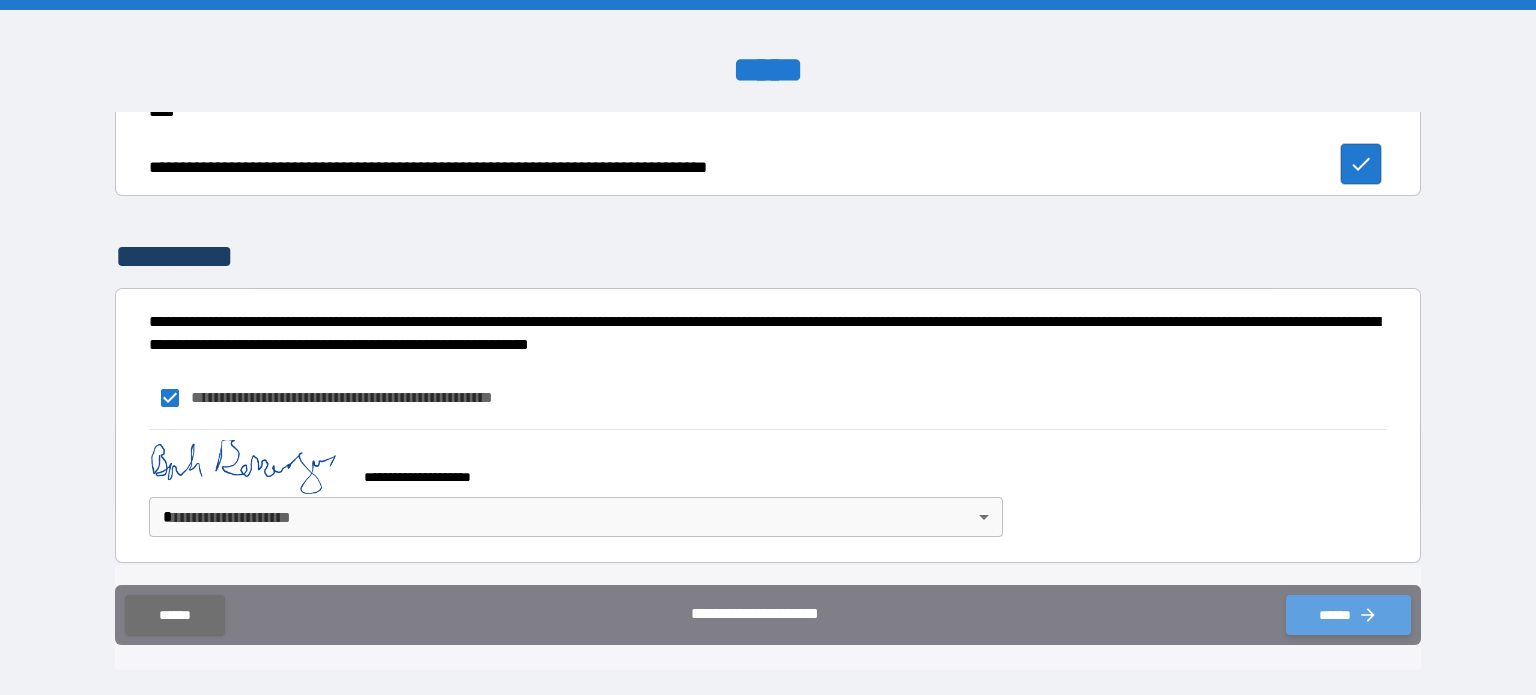 click on "******" at bounding box center (1348, 615) 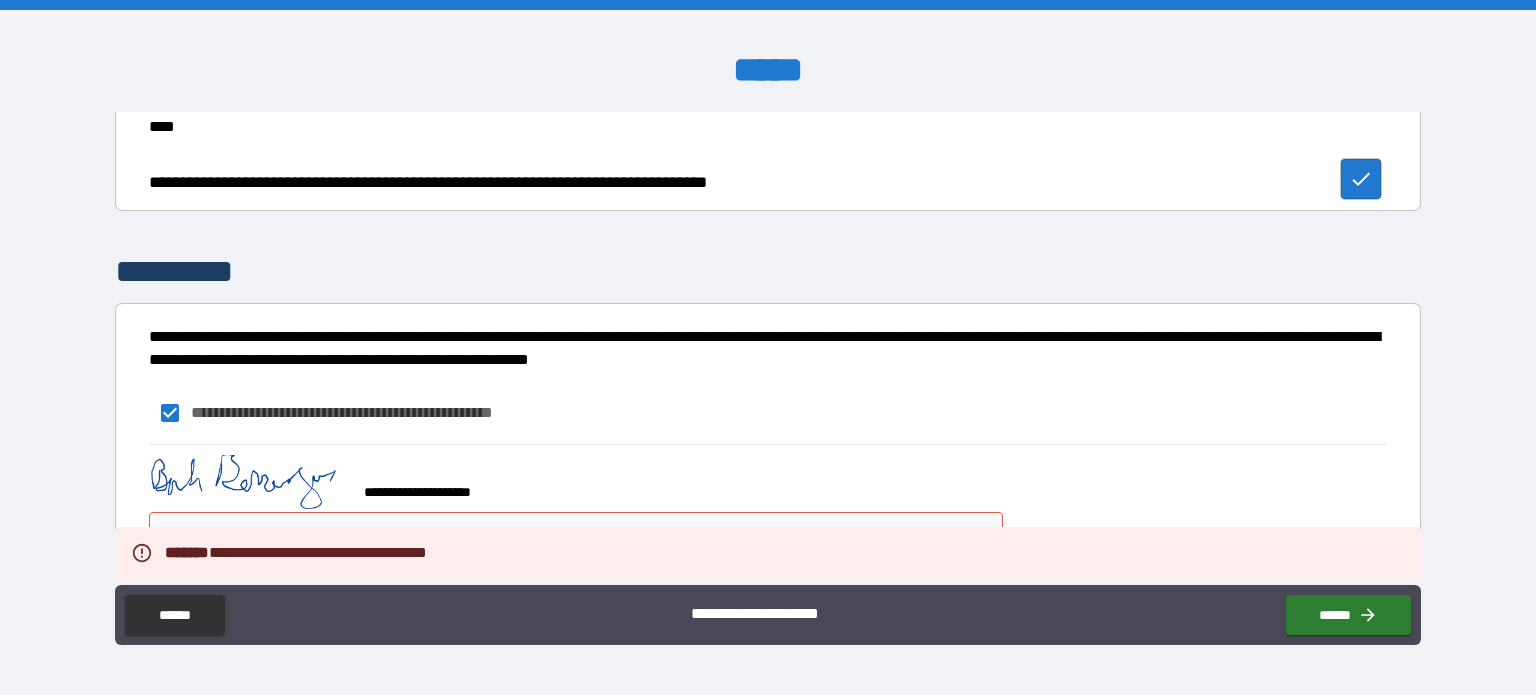 scroll, scrollTop: 232, scrollLeft: 0, axis: vertical 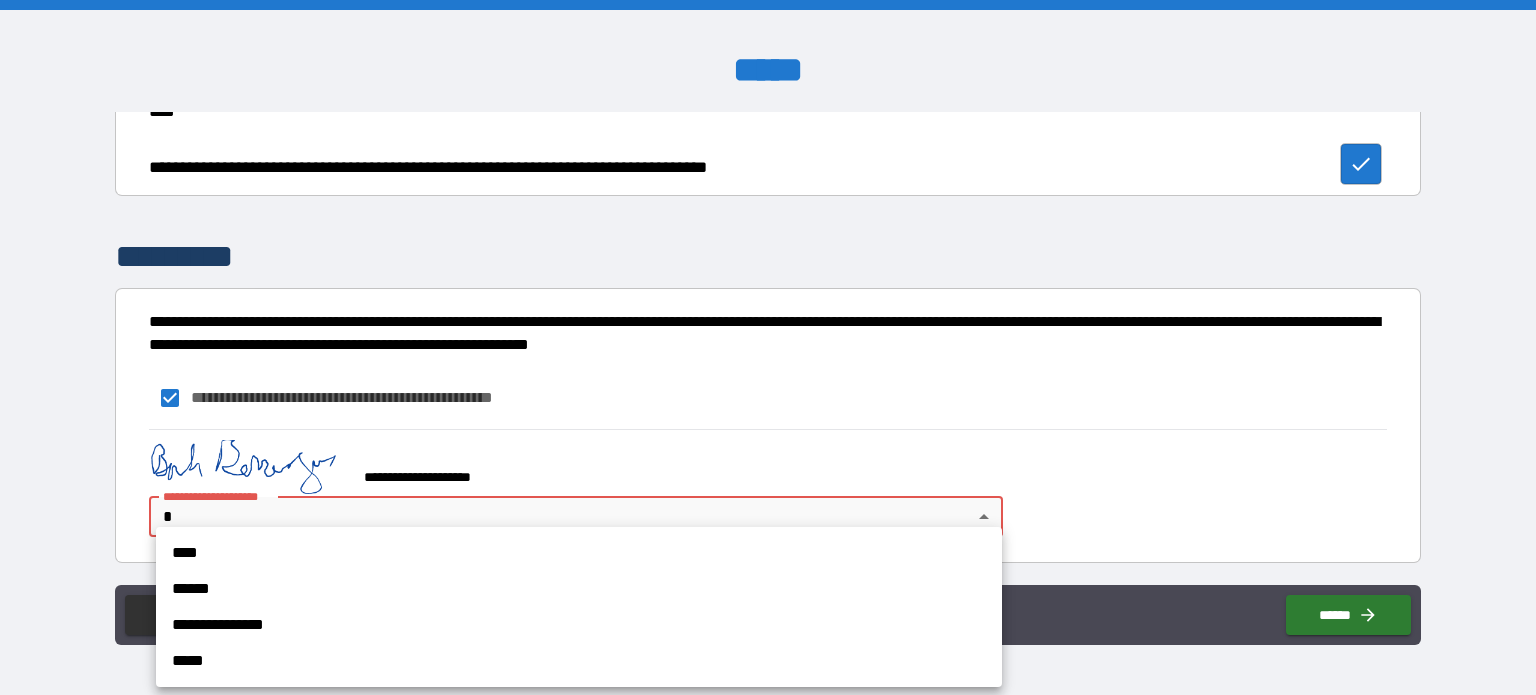 click on "[FIRST] [LAST] [NUMBER] [STREET] [CITY] [STATE] [ZIP]" at bounding box center (768, 347) 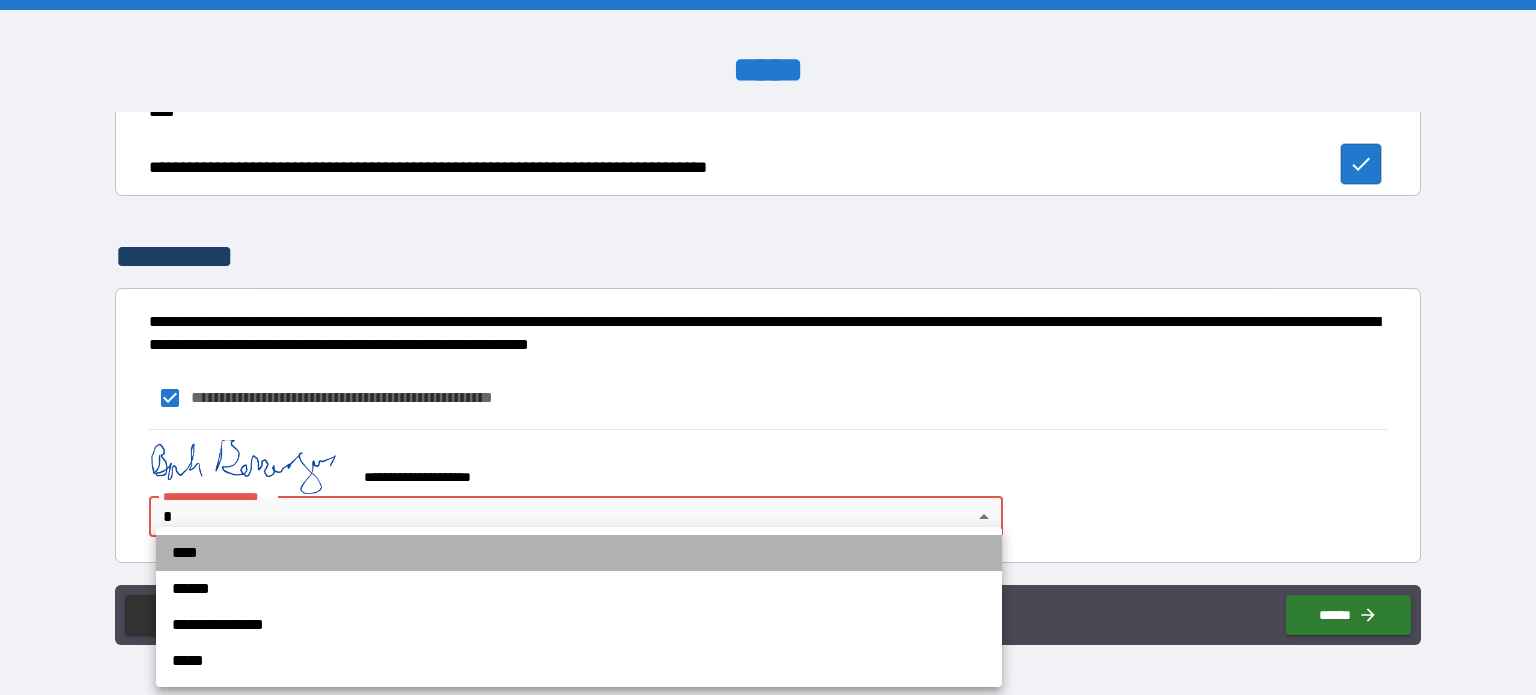 click on "****" at bounding box center [579, 553] 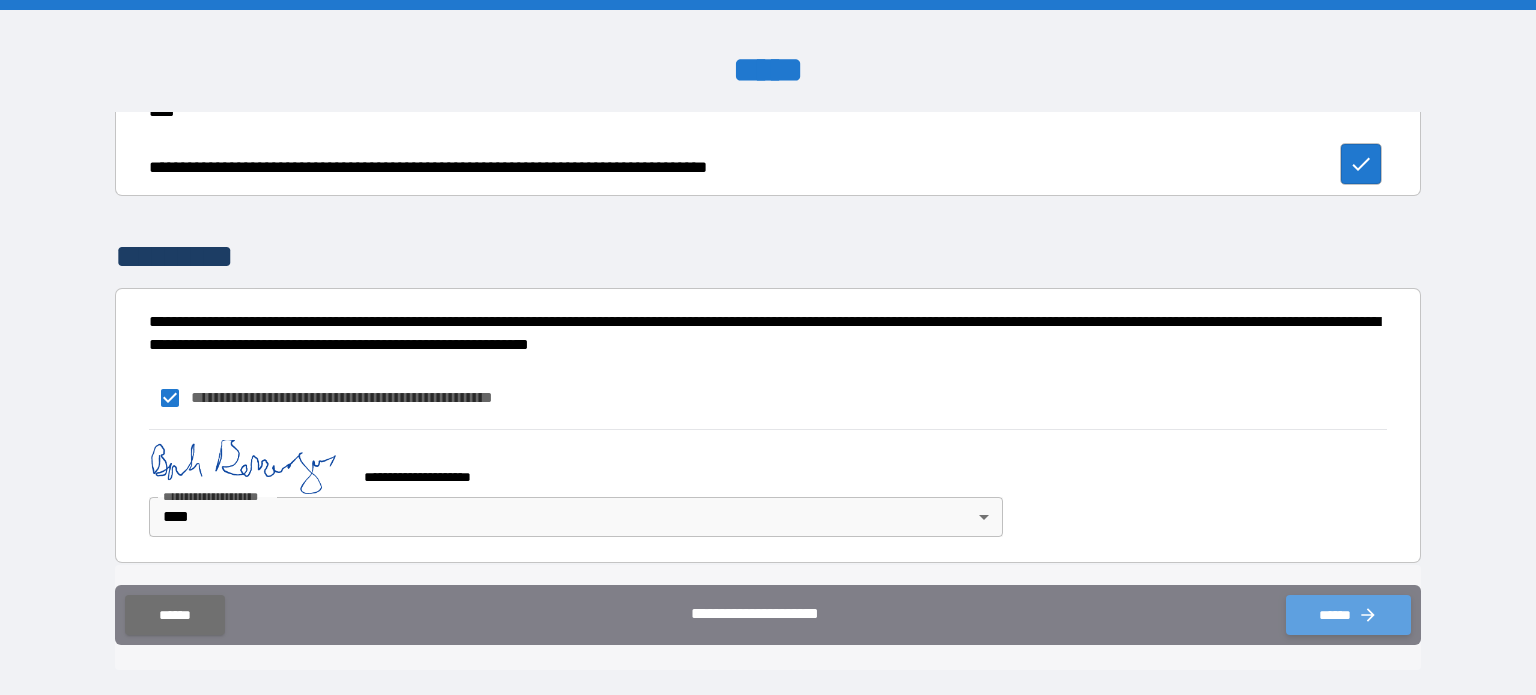 click 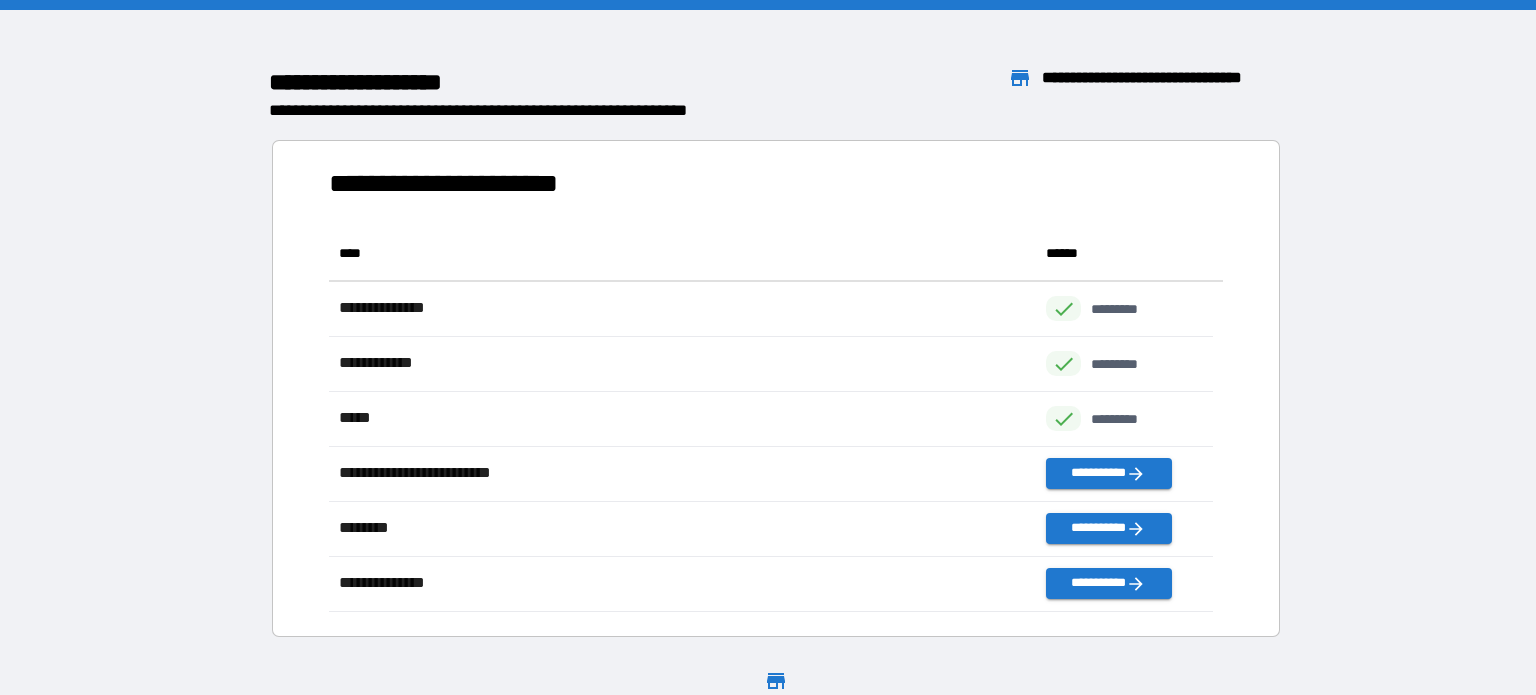 scroll, scrollTop: 16, scrollLeft: 16, axis: both 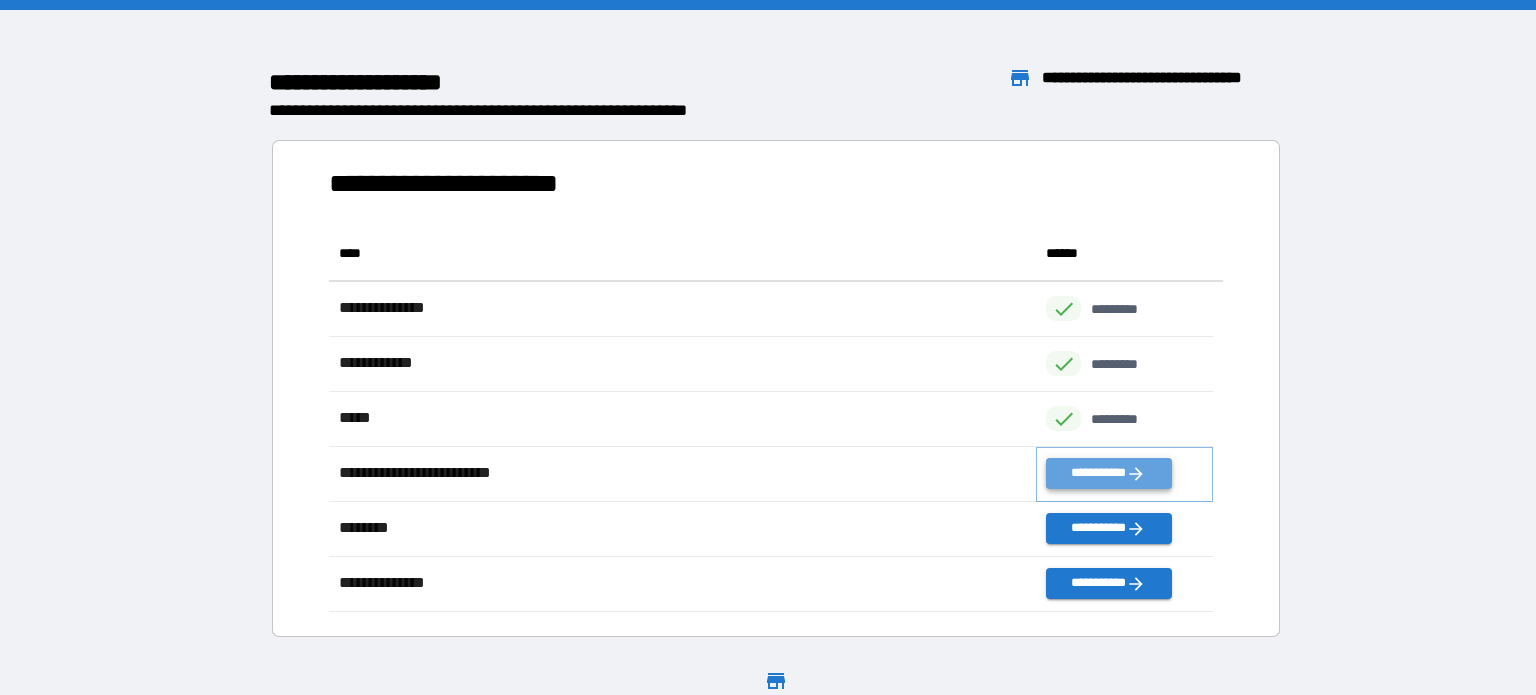 click on "**********" at bounding box center [1108, 473] 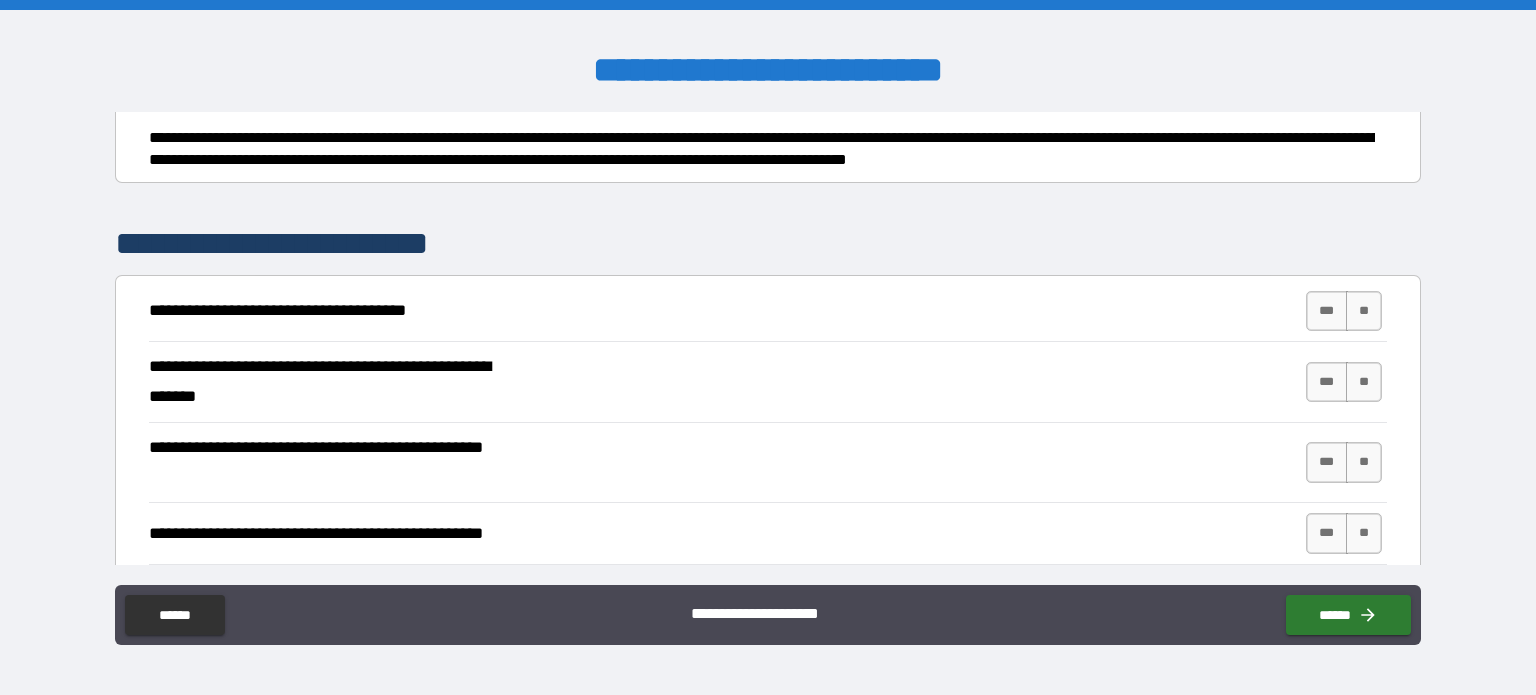 scroll, scrollTop: 300, scrollLeft: 0, axis: vertical 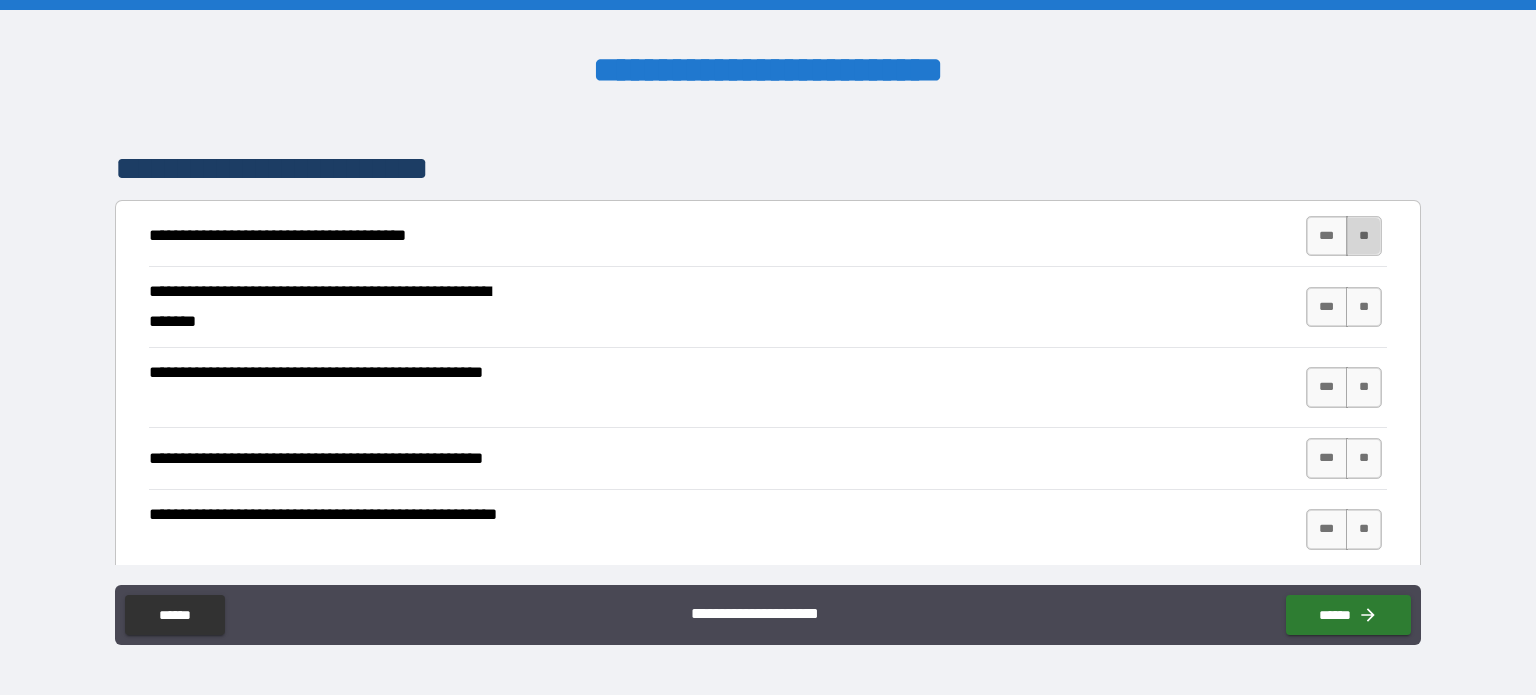 click on "**" at bounding box center (1364, 236) 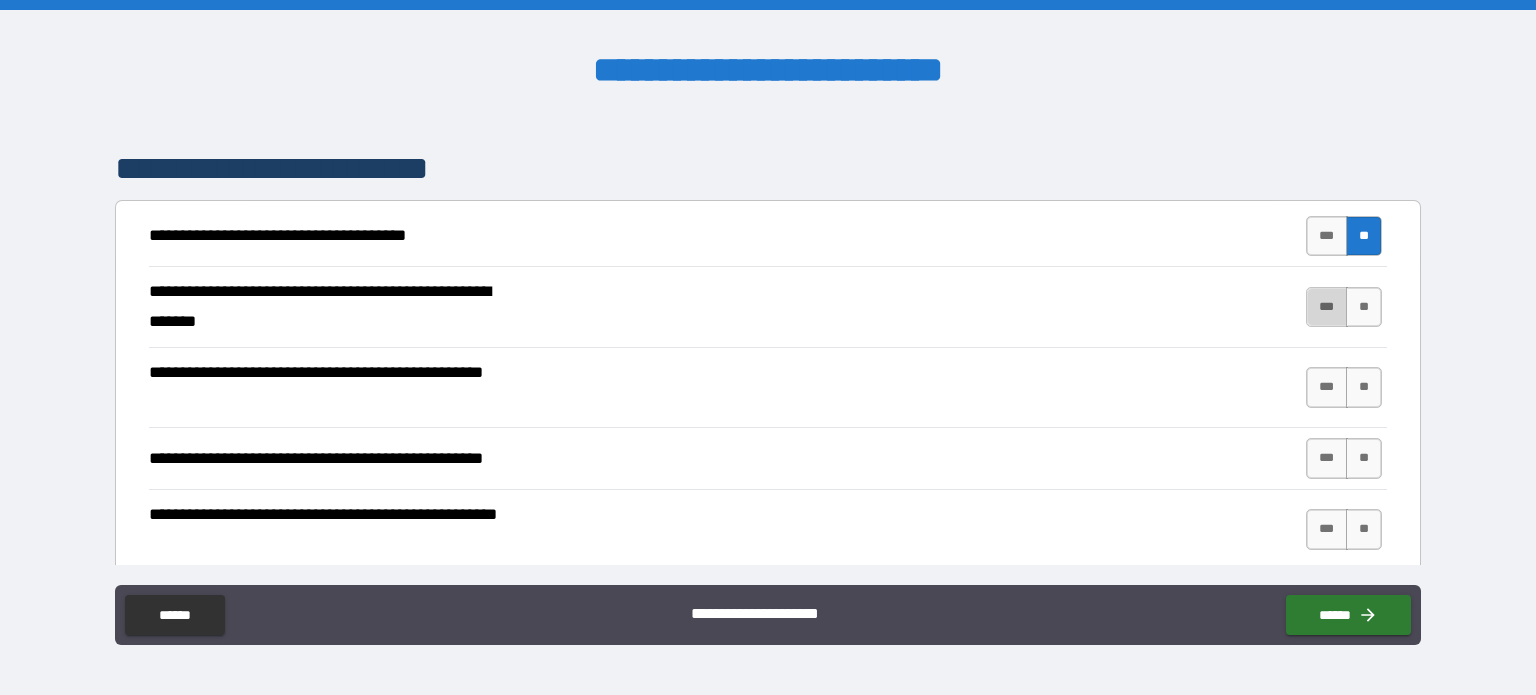 click on "***" at bounding box center (1327, 307) 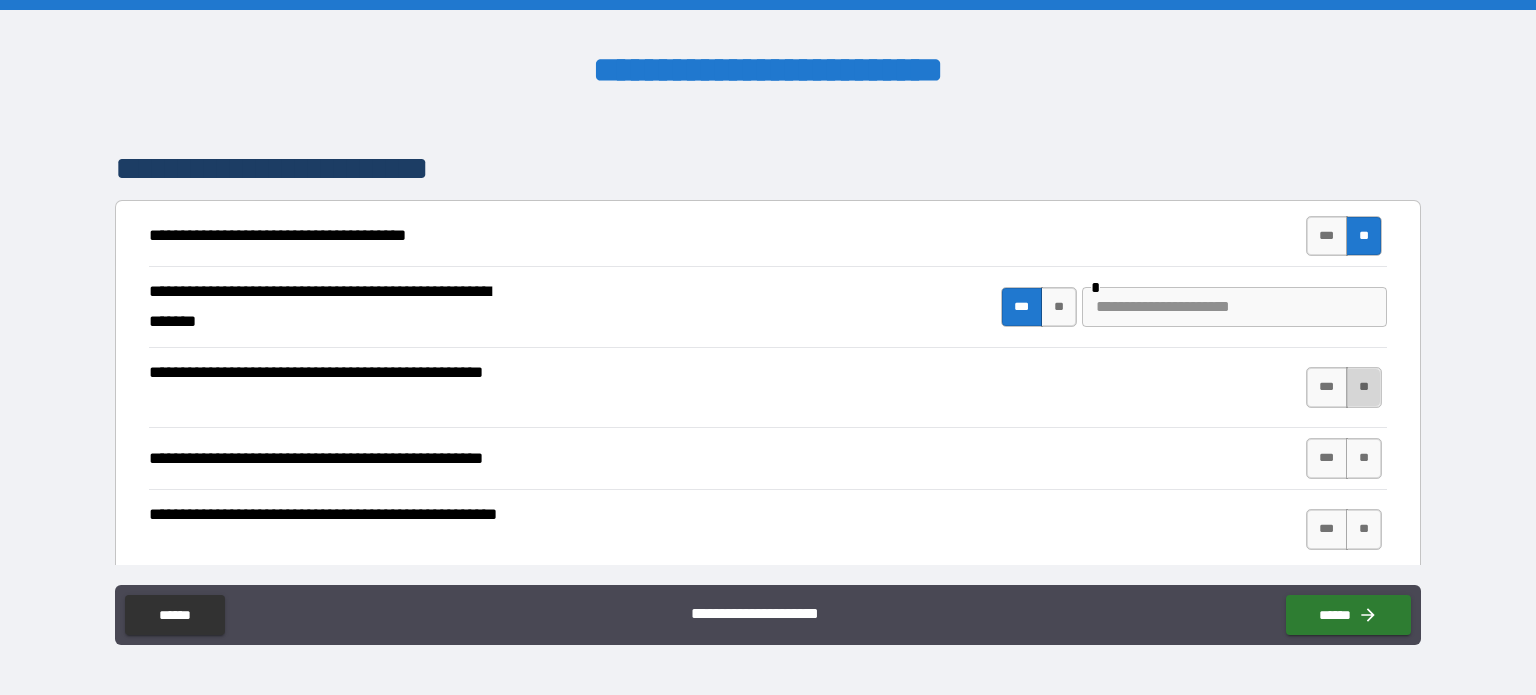 click on "**" at bounding box center [1364, 387] 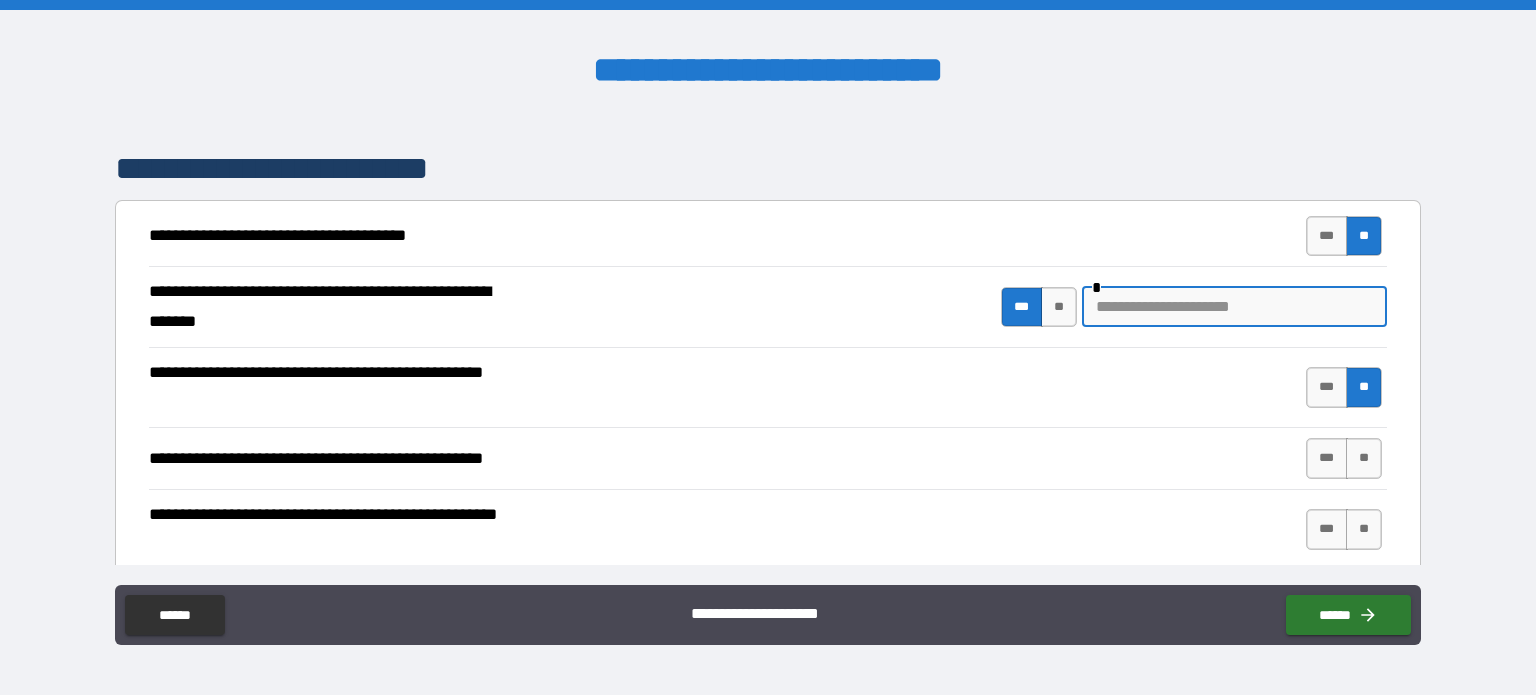 click at bounding box center [1234, 307] 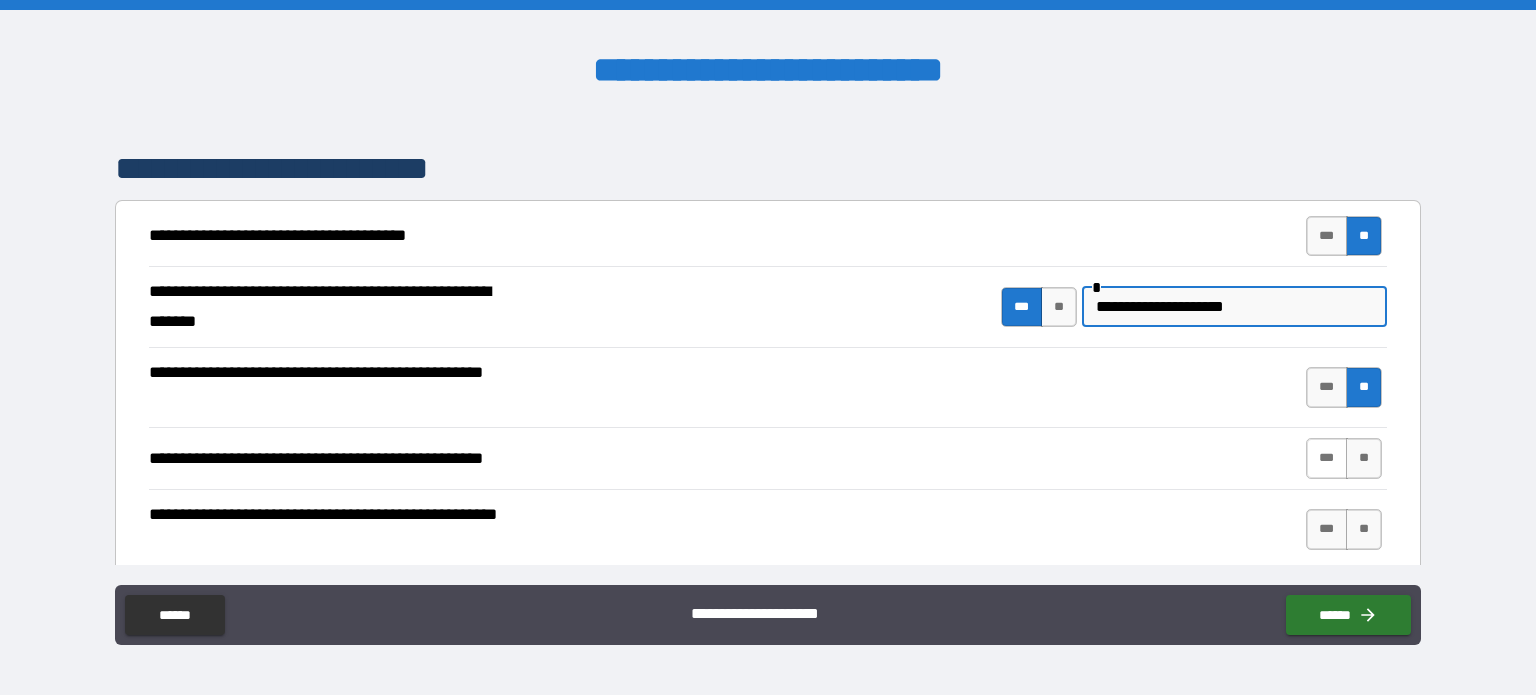 type on "**********" 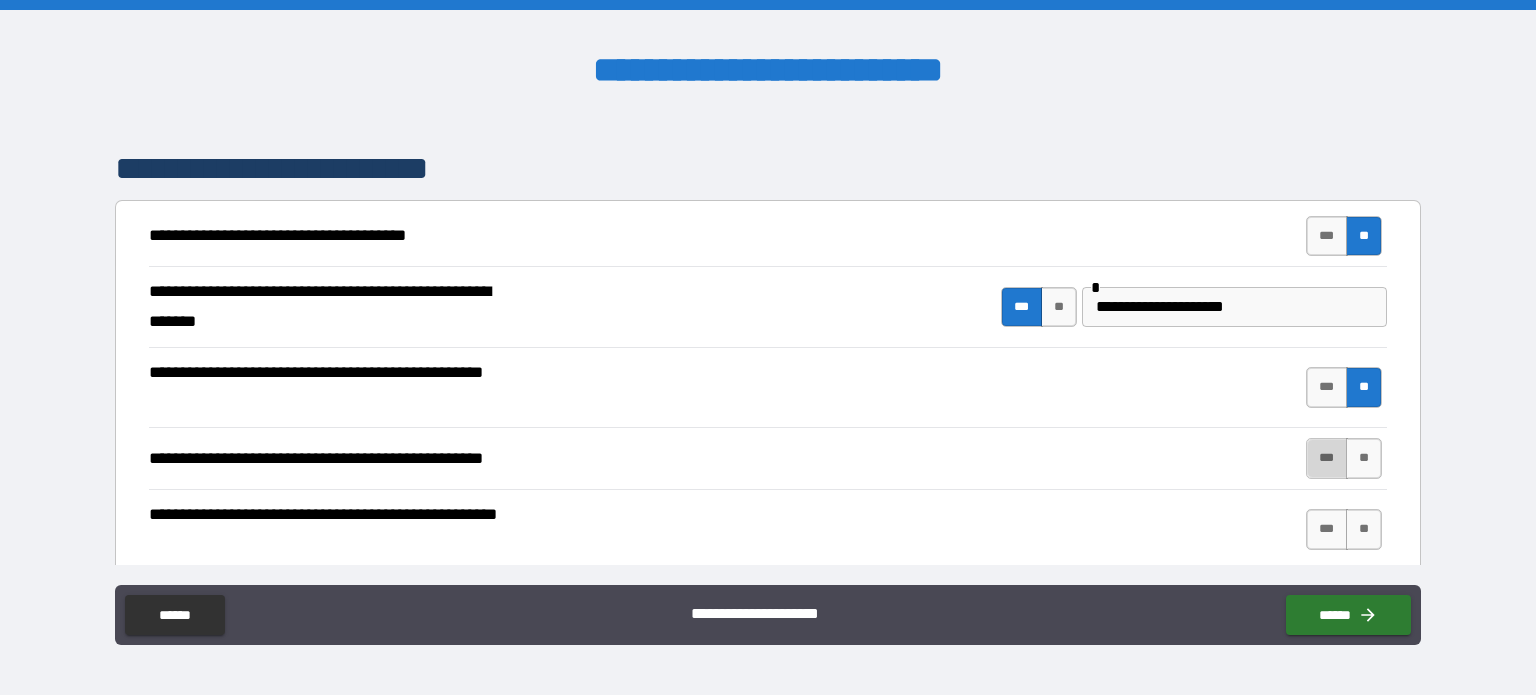 click on "***" at bounding box center (1327, 458) 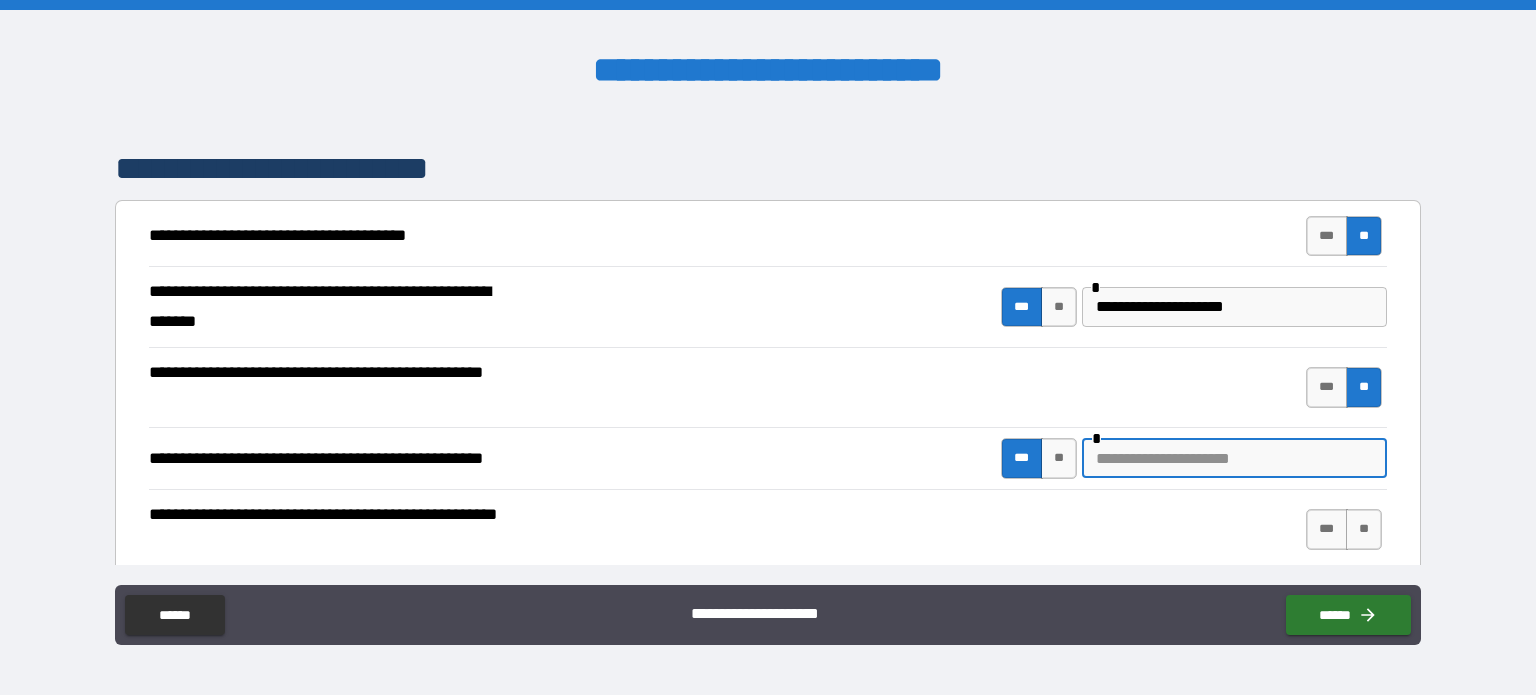 click at bounding box center (1234, 458) 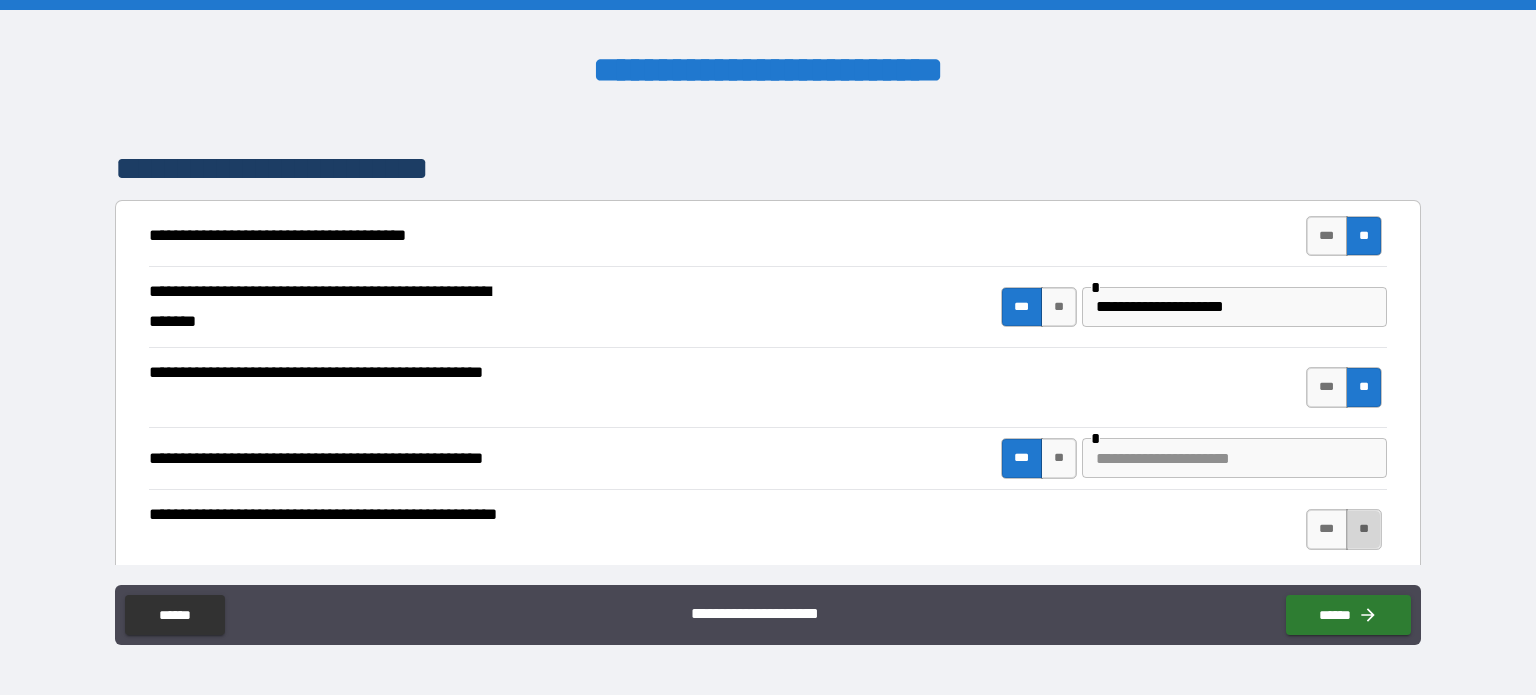 click on "**" at bounding box center [1364, 529] 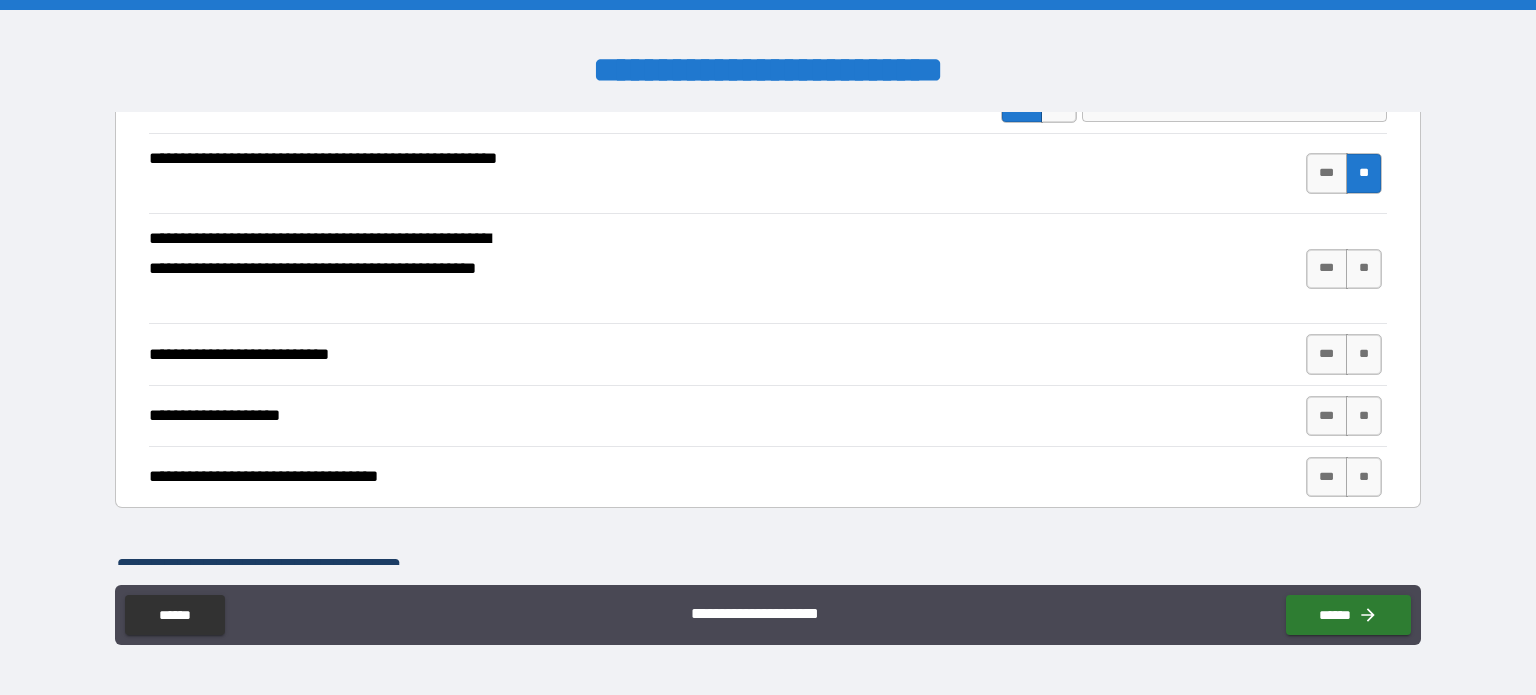 scroll, scrollTop: 700, scrollLeft: 0, axis: vertical 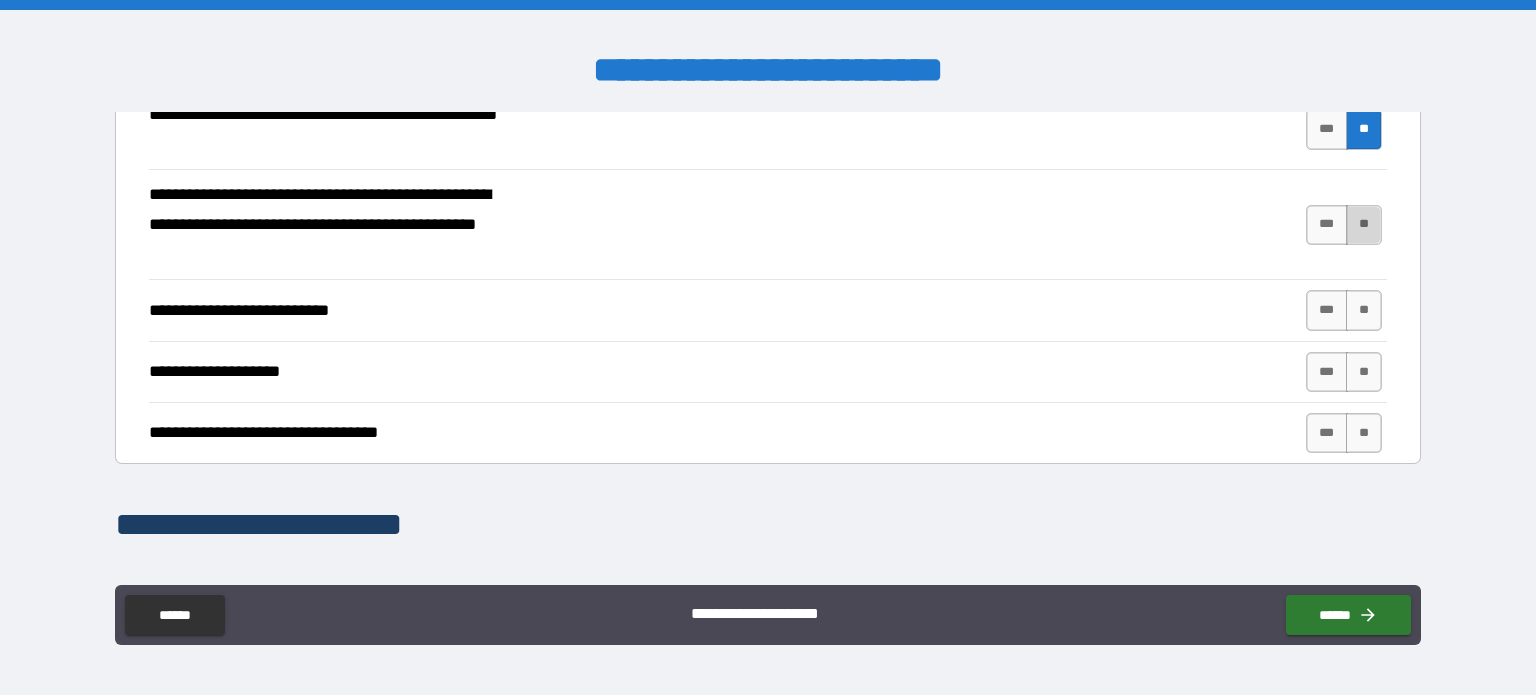 click on "**" at bounding box center (1364, 225) 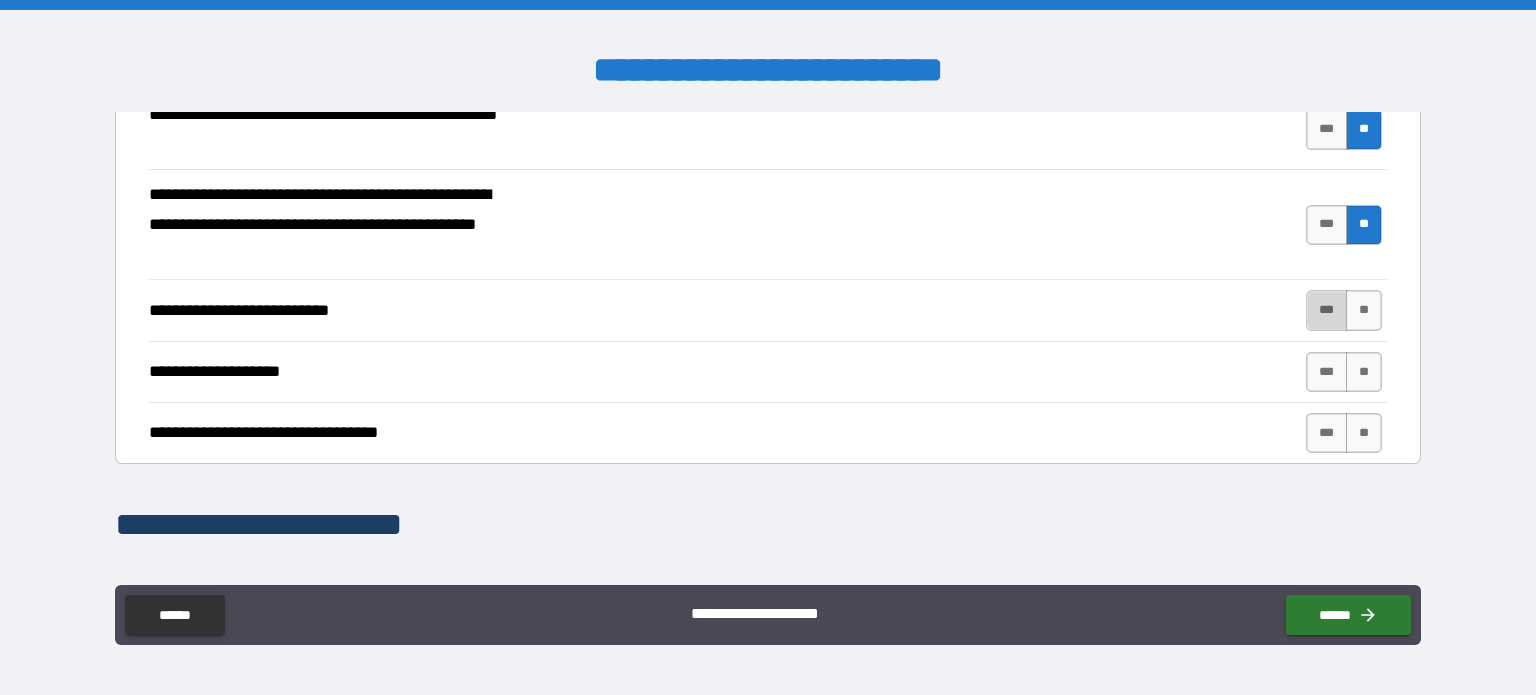 click on "***" at bounding box center [1327, 310] 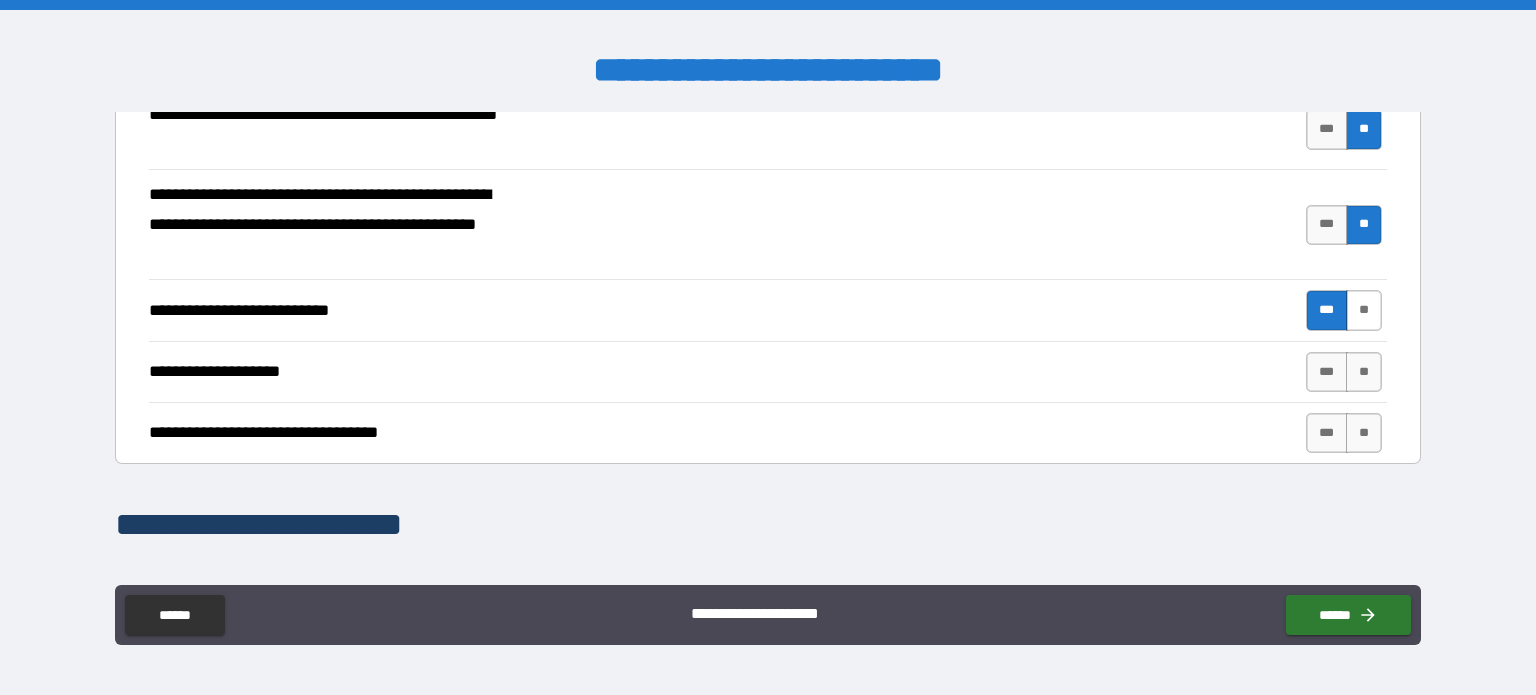click on "**" at bounding box center (1364, 310) 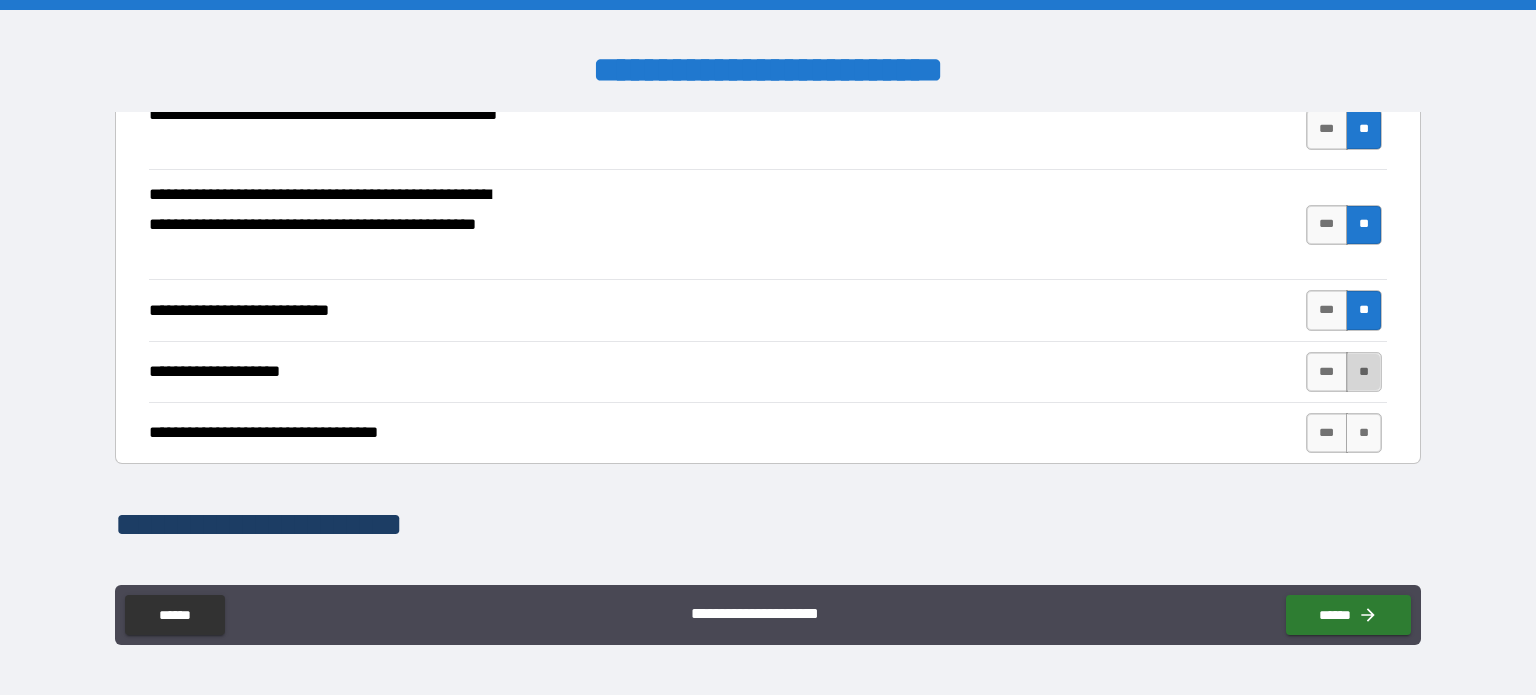 click on "**" at bounding box center [1364, 372] 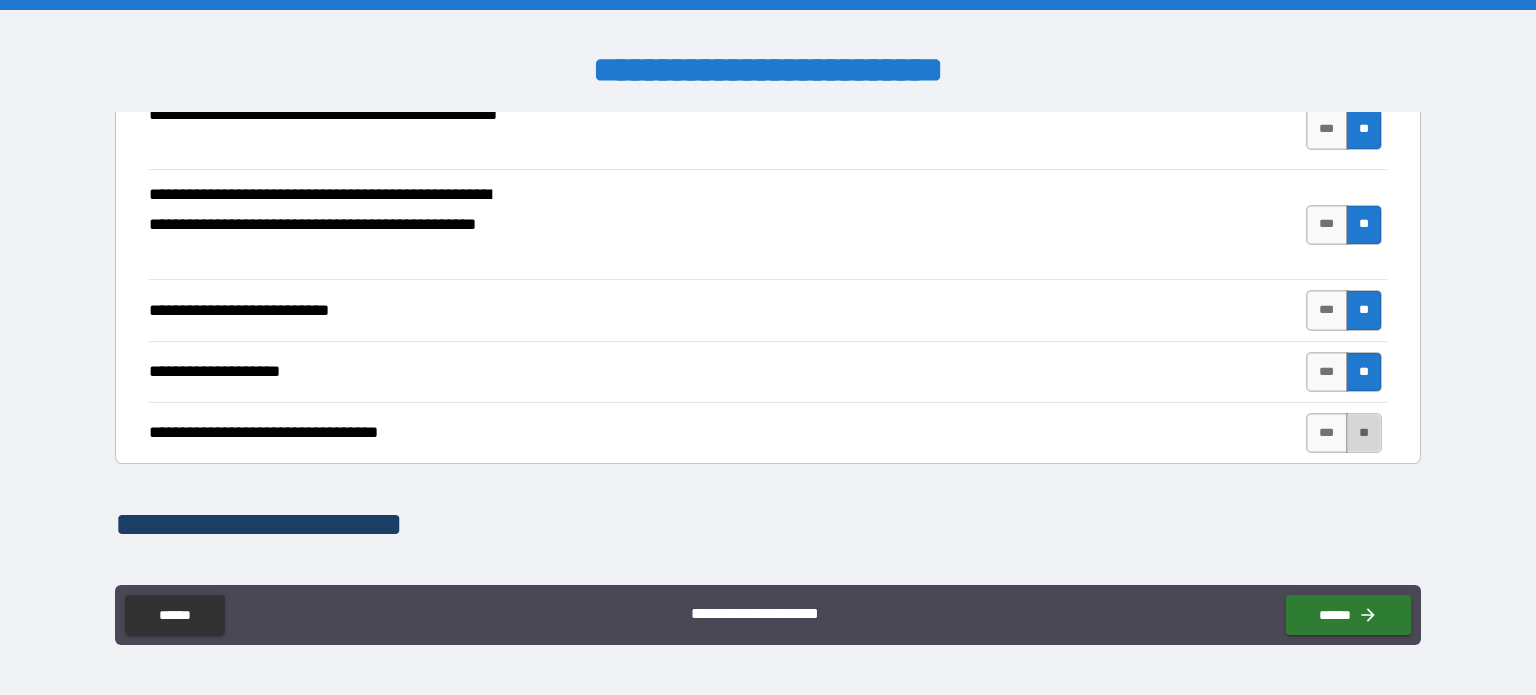 click on "**" at bounding box center [1364, 433] 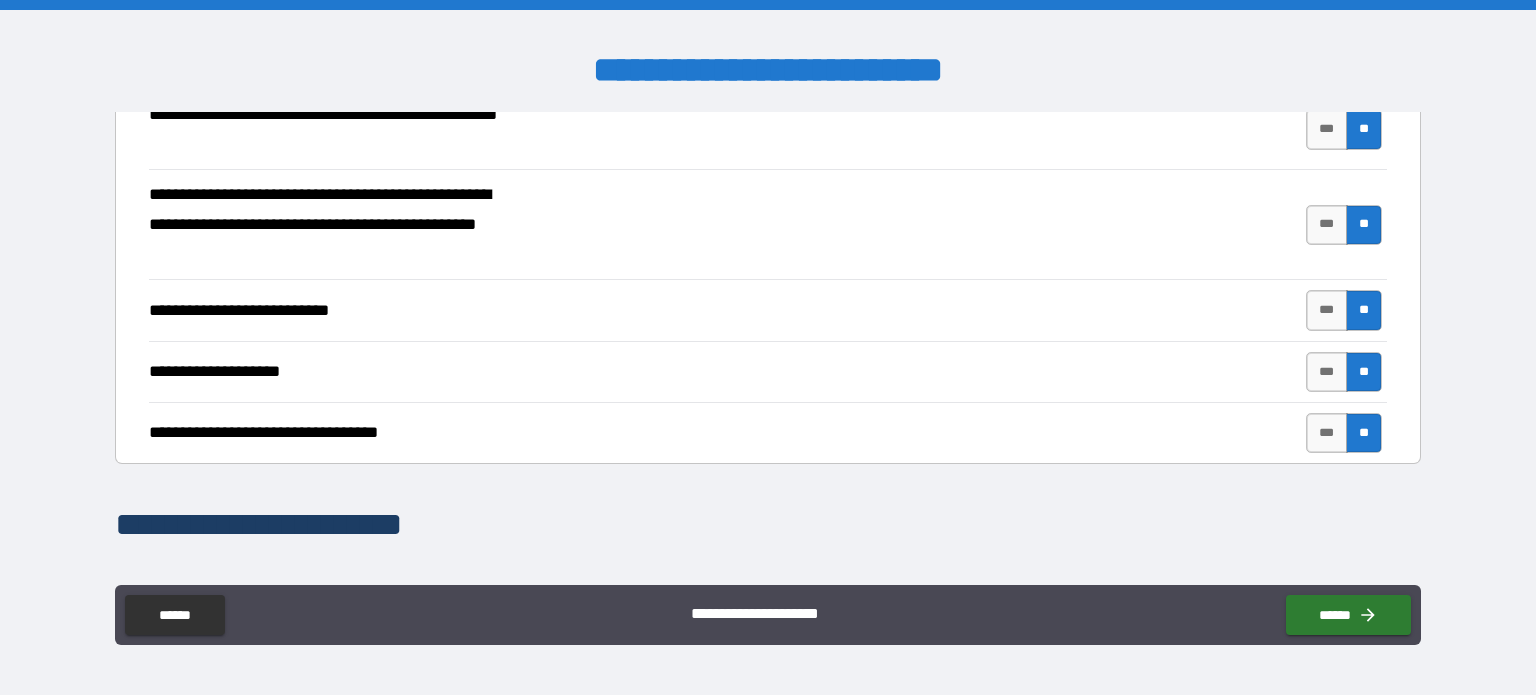 scroll, scrollTop: 400, scrollLeft: 0, axis: vertical 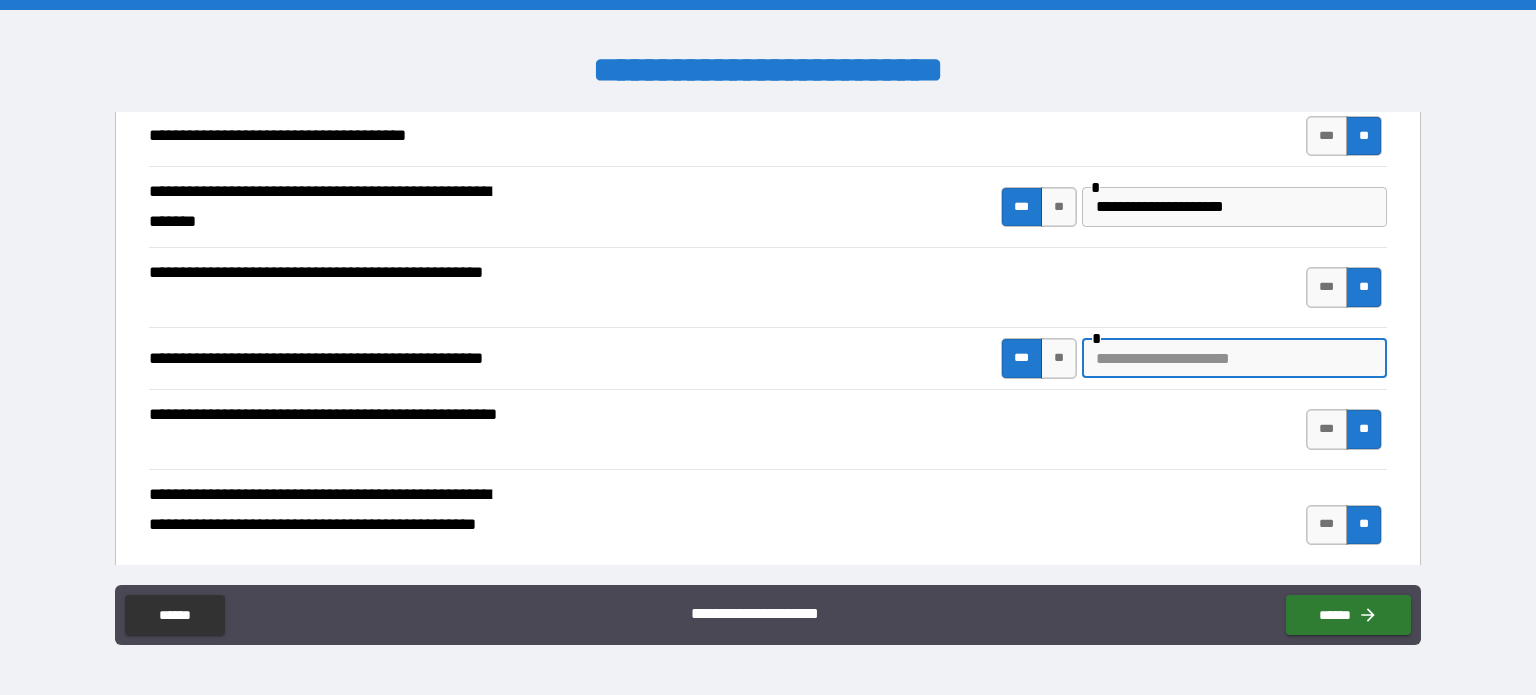 click at bounding box center [1234, 358] 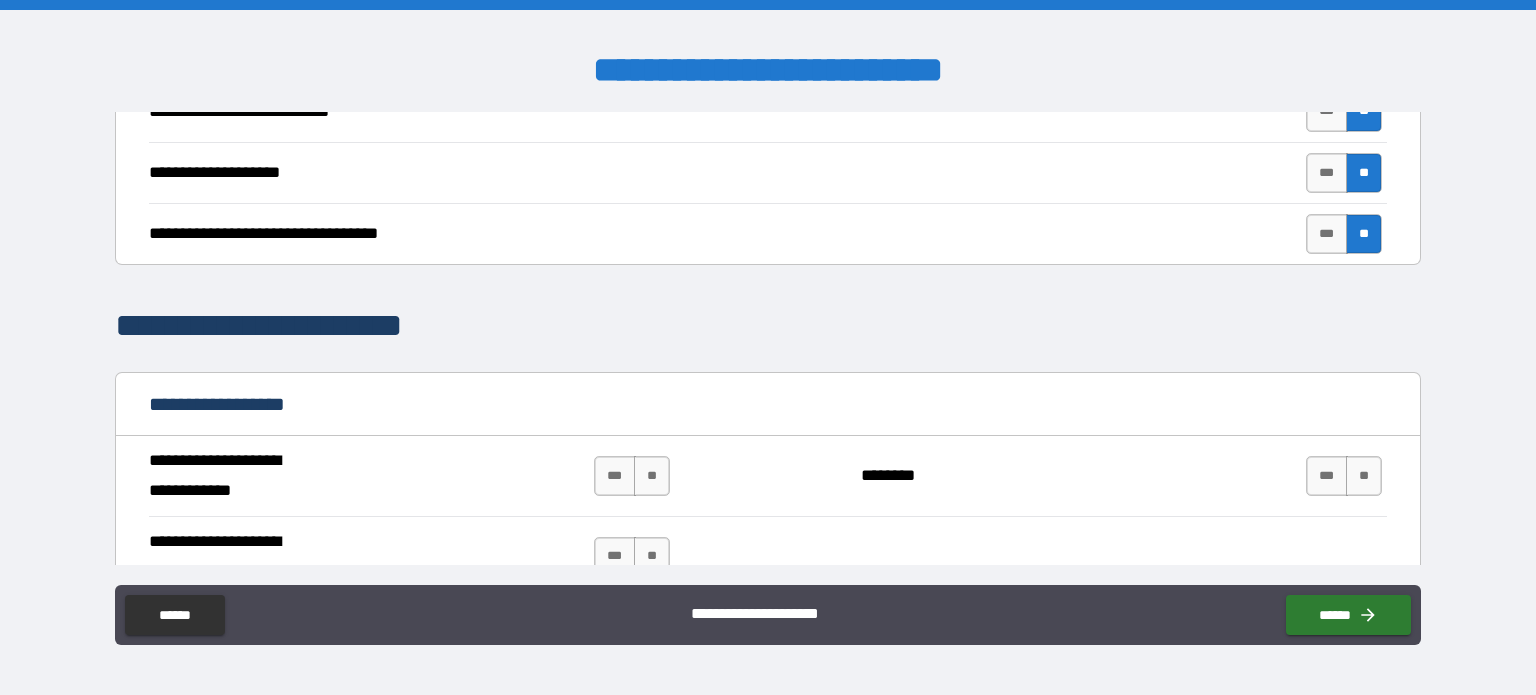 scroll, scrollTop: 600, scrollLeft: 0, axis: vertical 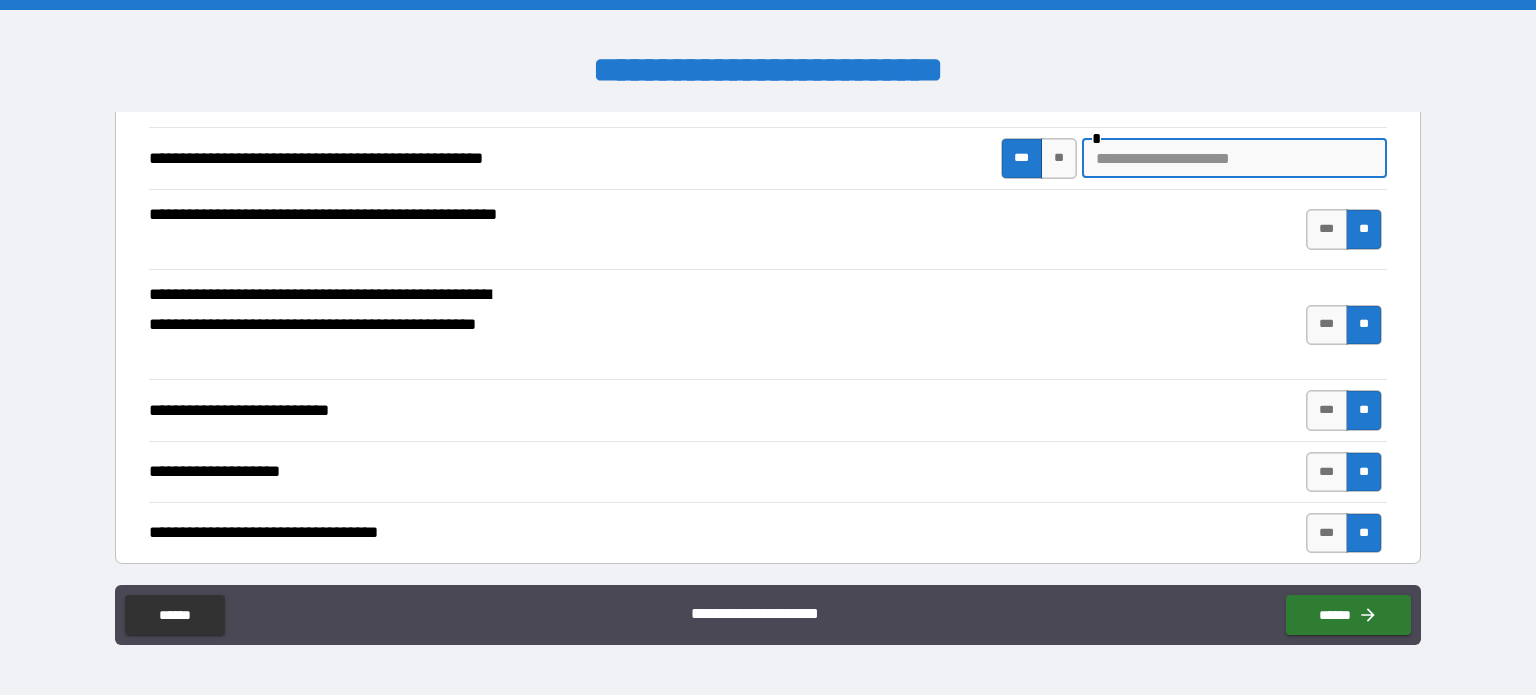 click at bounding box center (1234, 158) 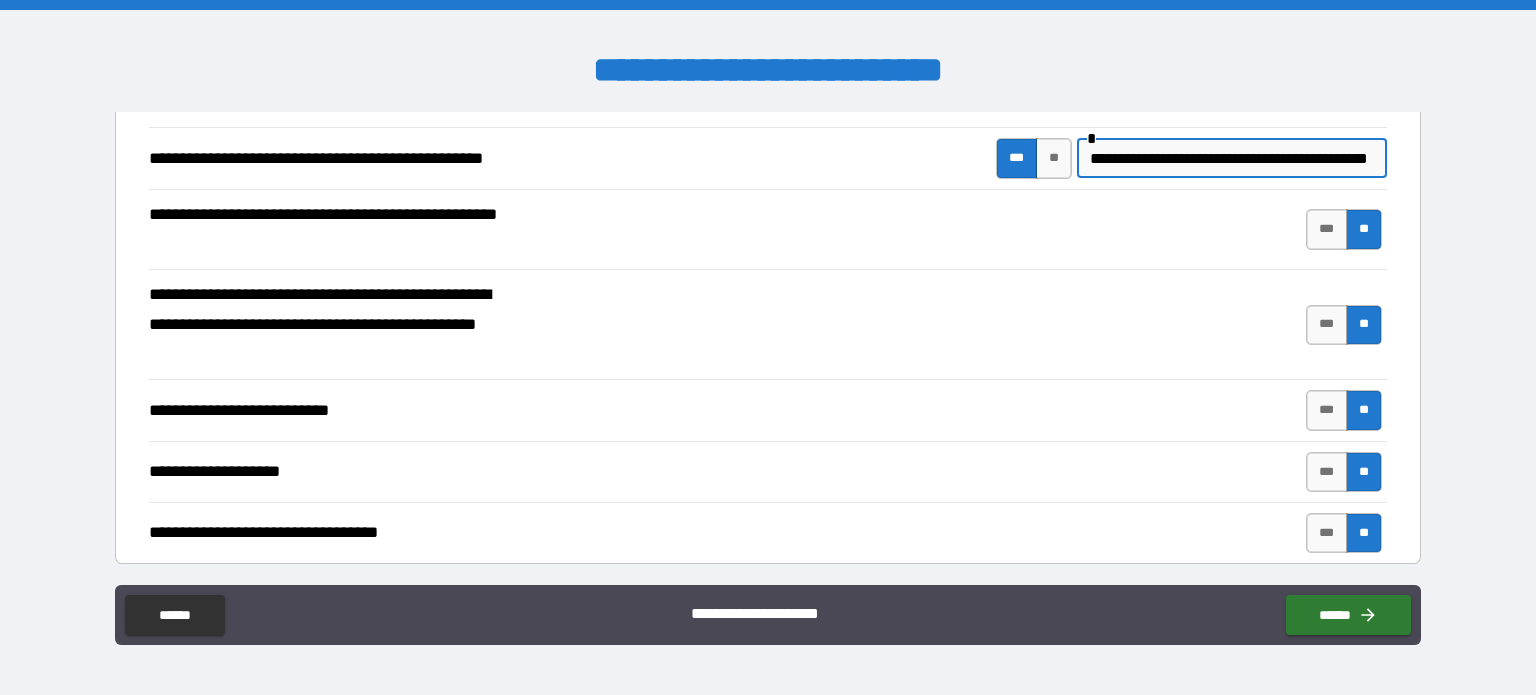 scroll, scrollTop: 0, scrollLeft: 42, axis: horizontal 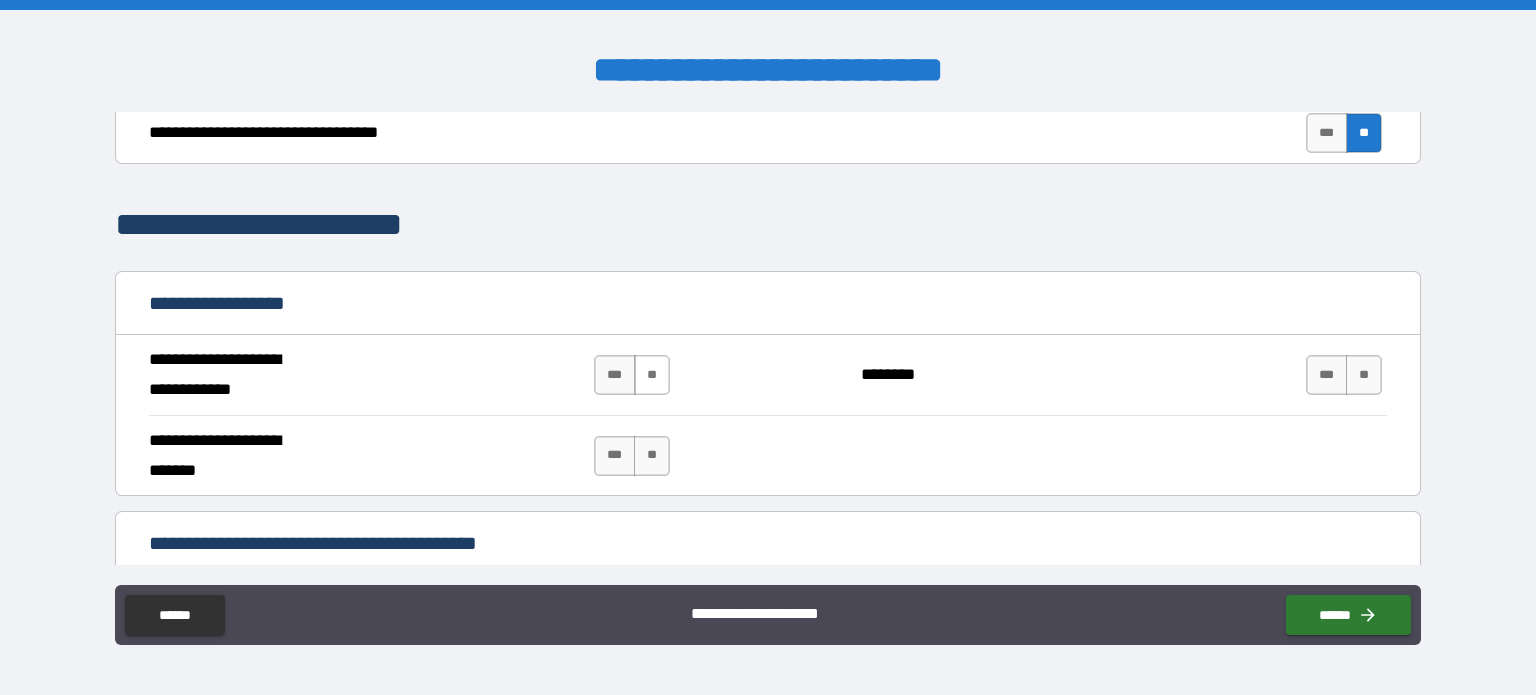 type on "**********" 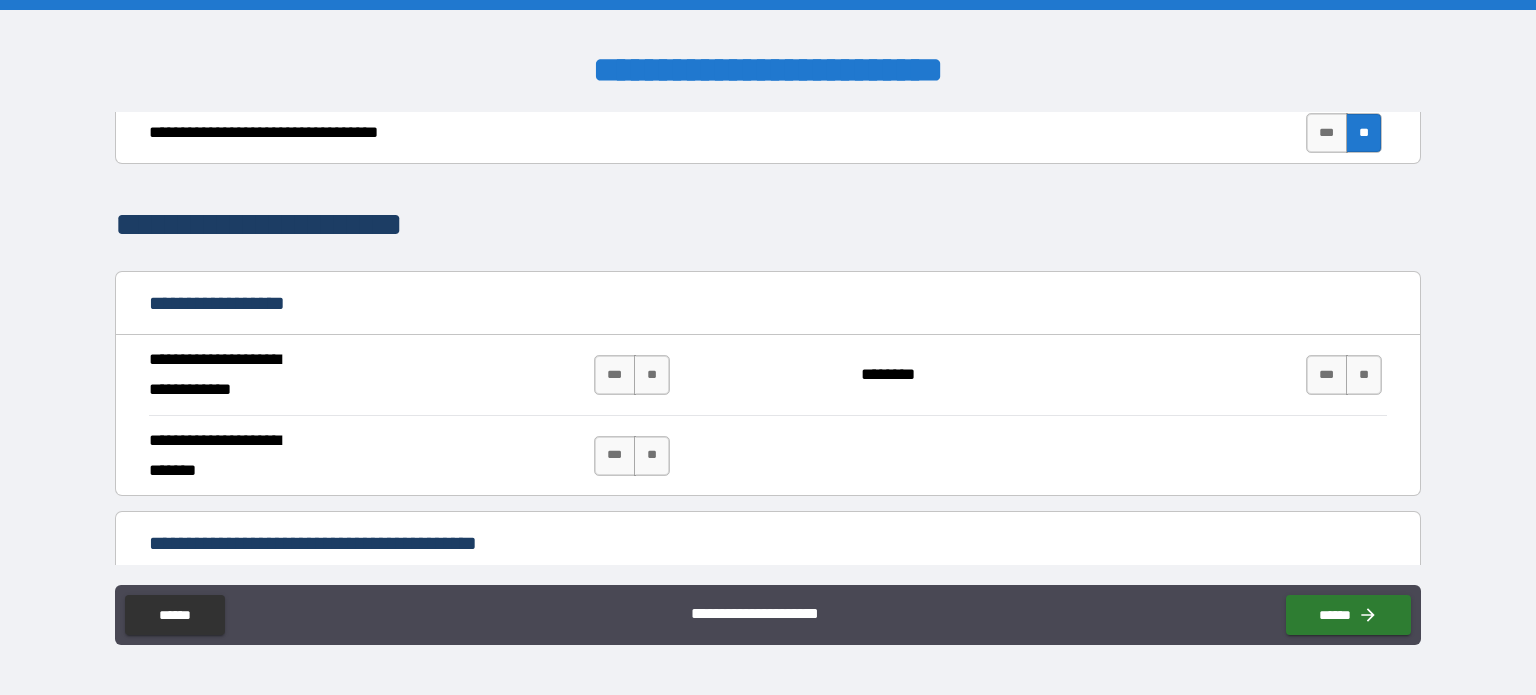 scroll, scrollTop: 0, scrollLeft: 0, axis: both 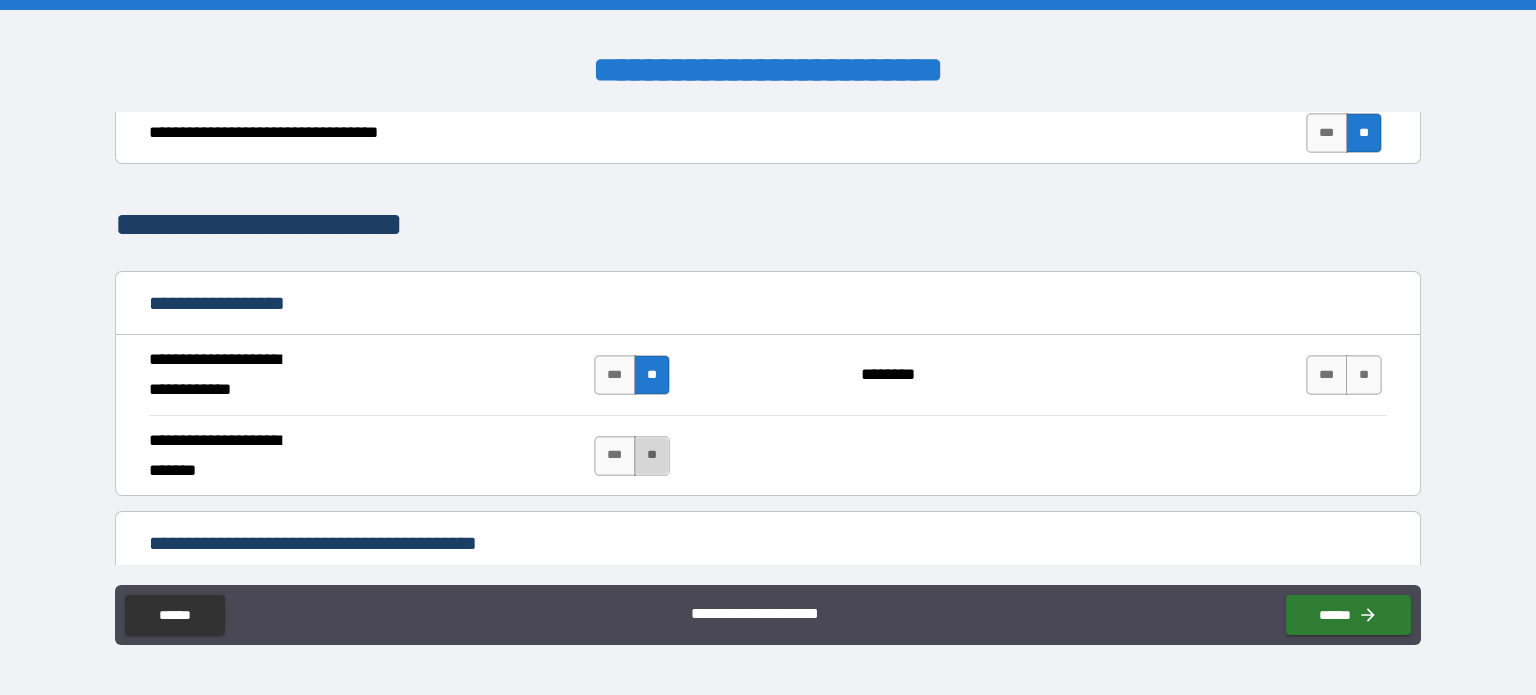 click on "**" at bounding box center [652, 456] 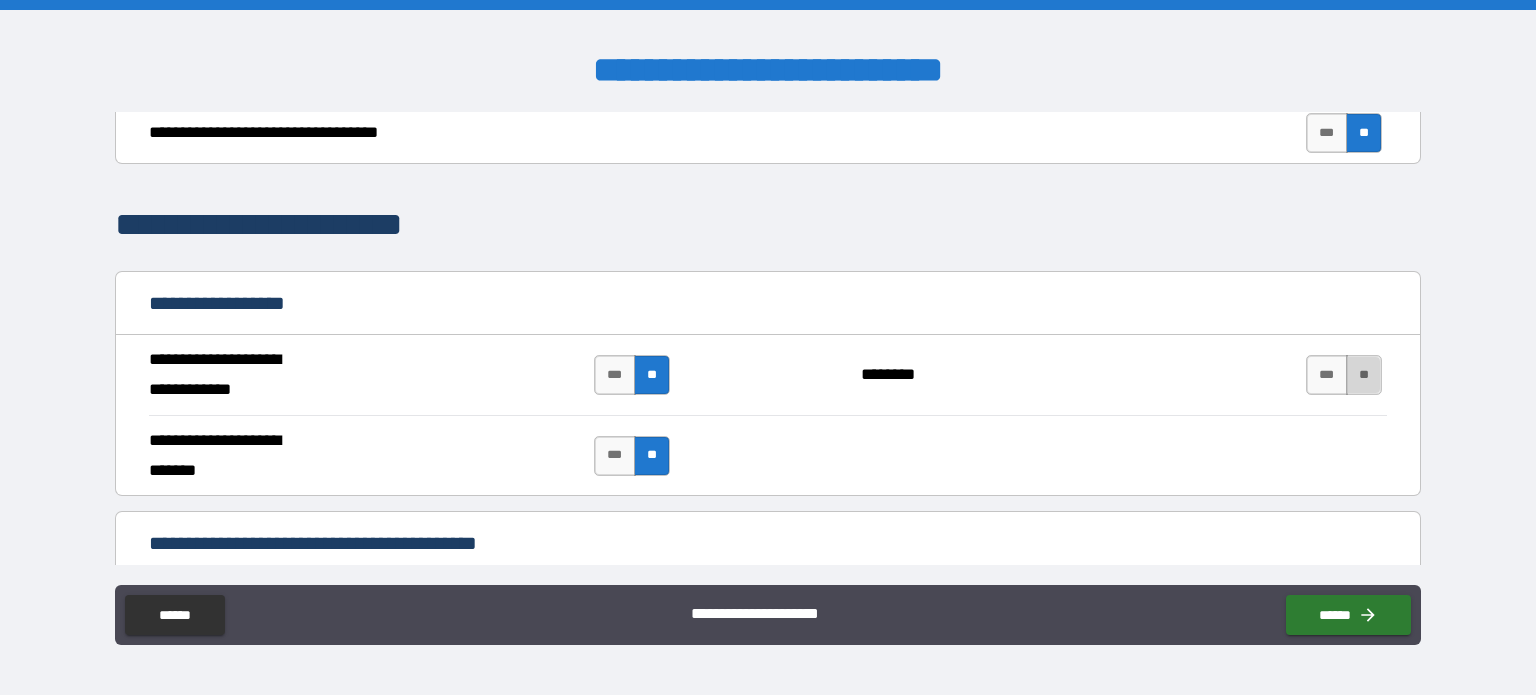 click on "**" at bounding box center [1364, 375] 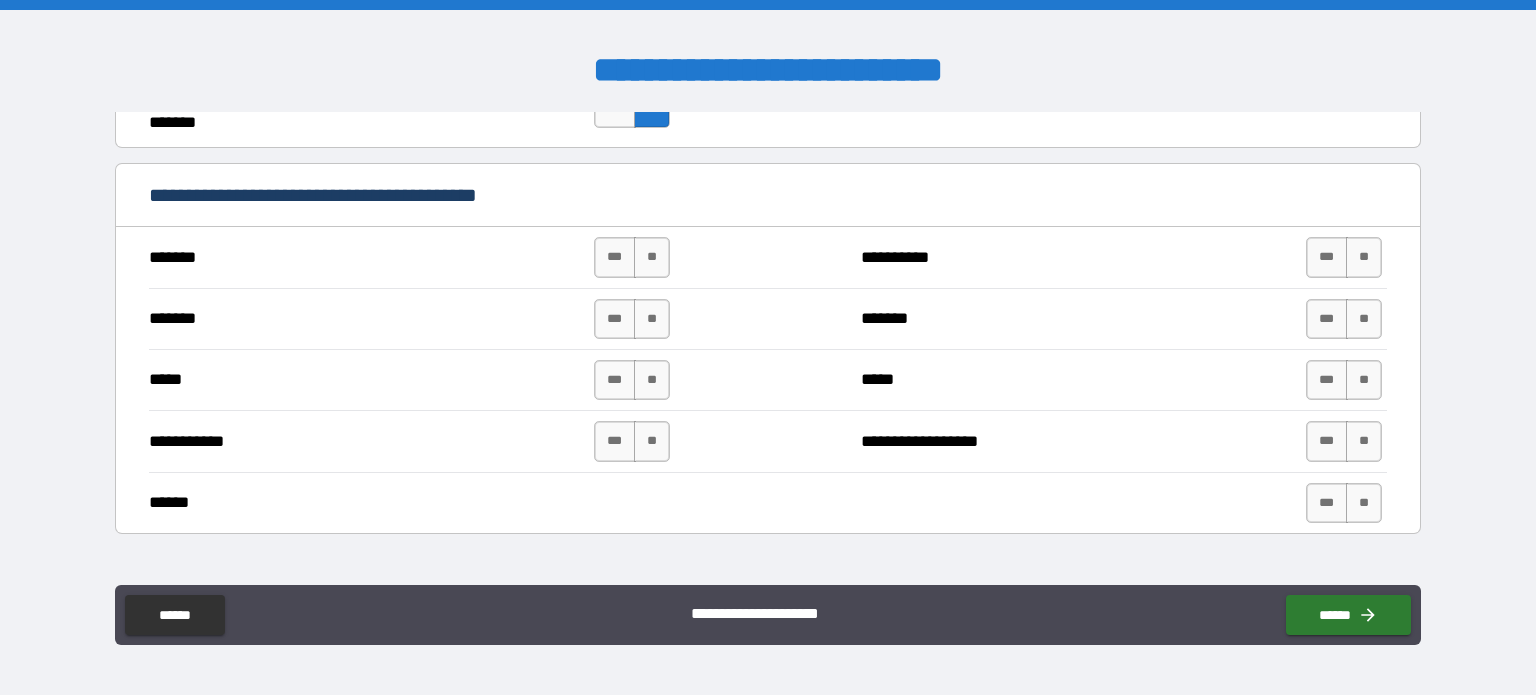 scroll, scrollTop: 1400, scrollLeft: 0, axis: vertical 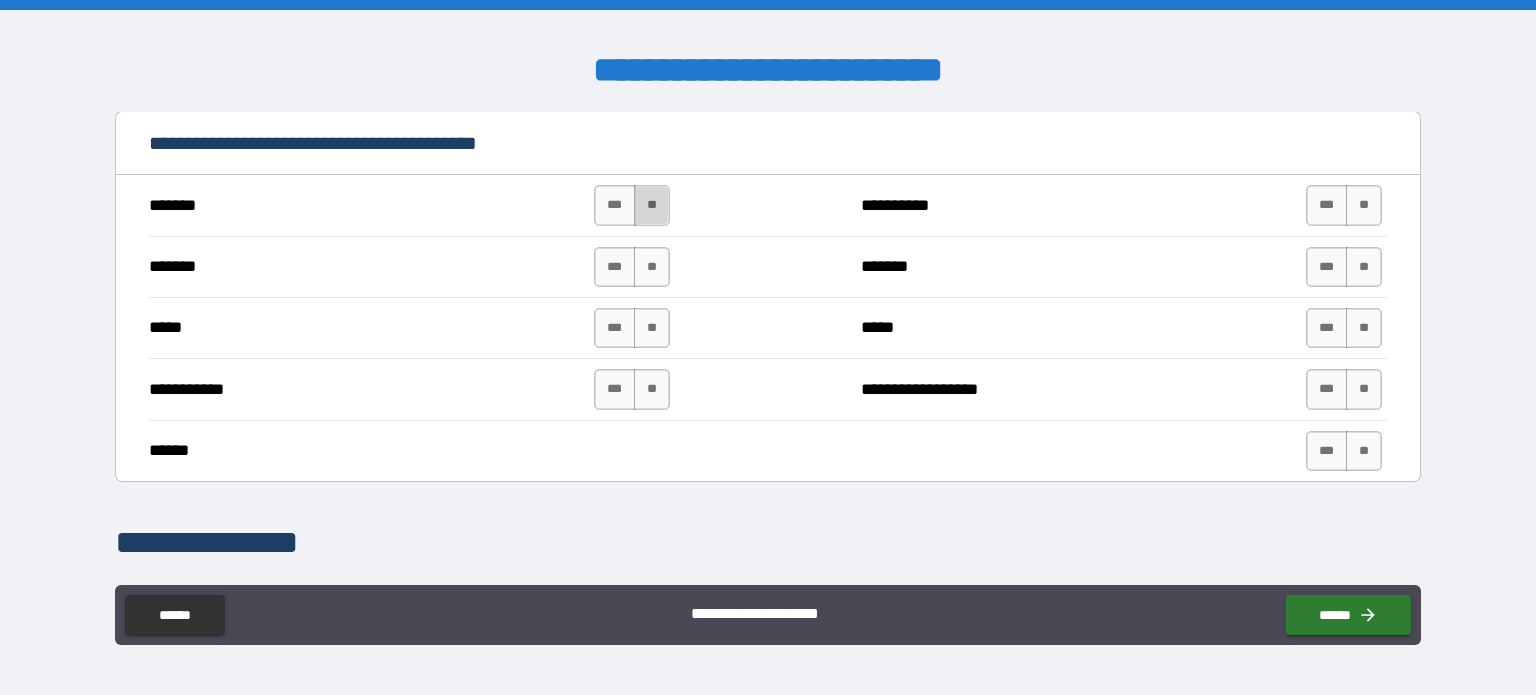 click on "**" at bounding box center (652, 205) 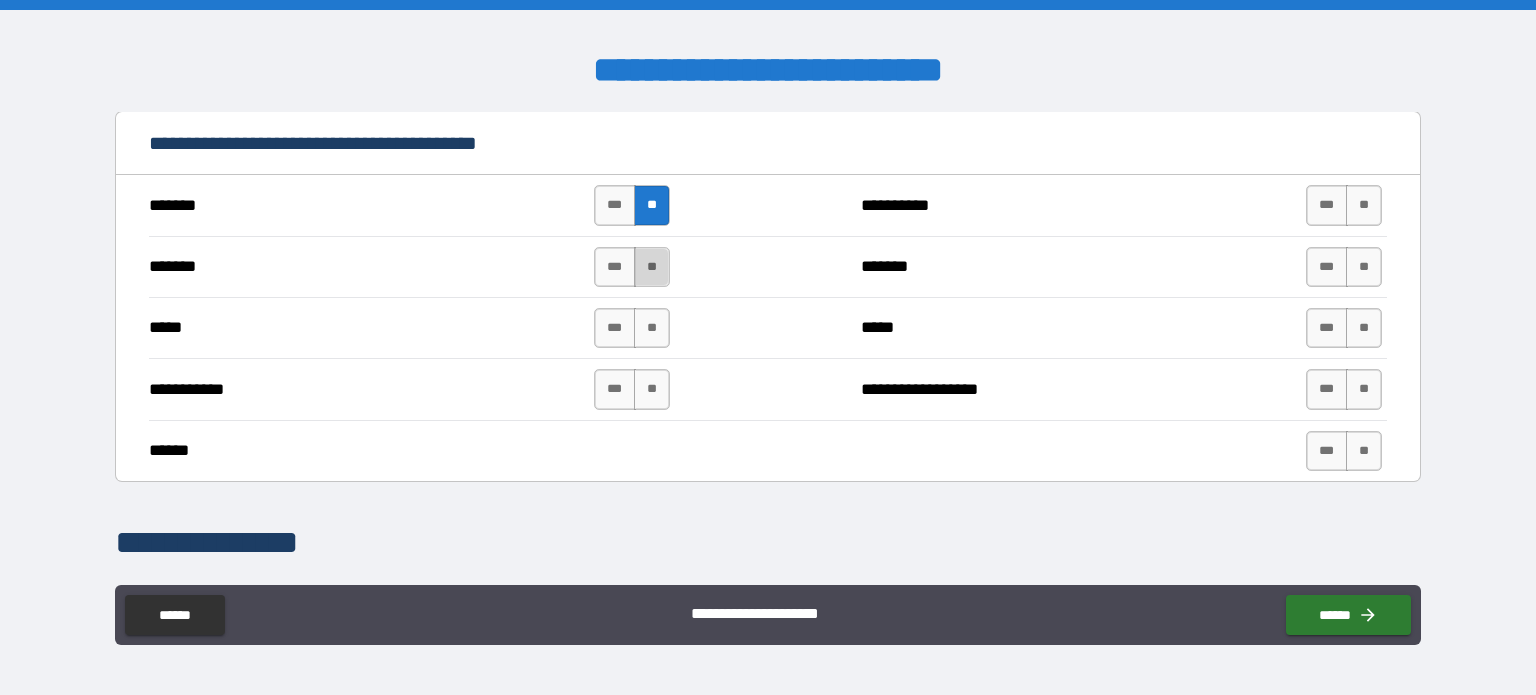 click on "**" at bounding box center [652, 267] 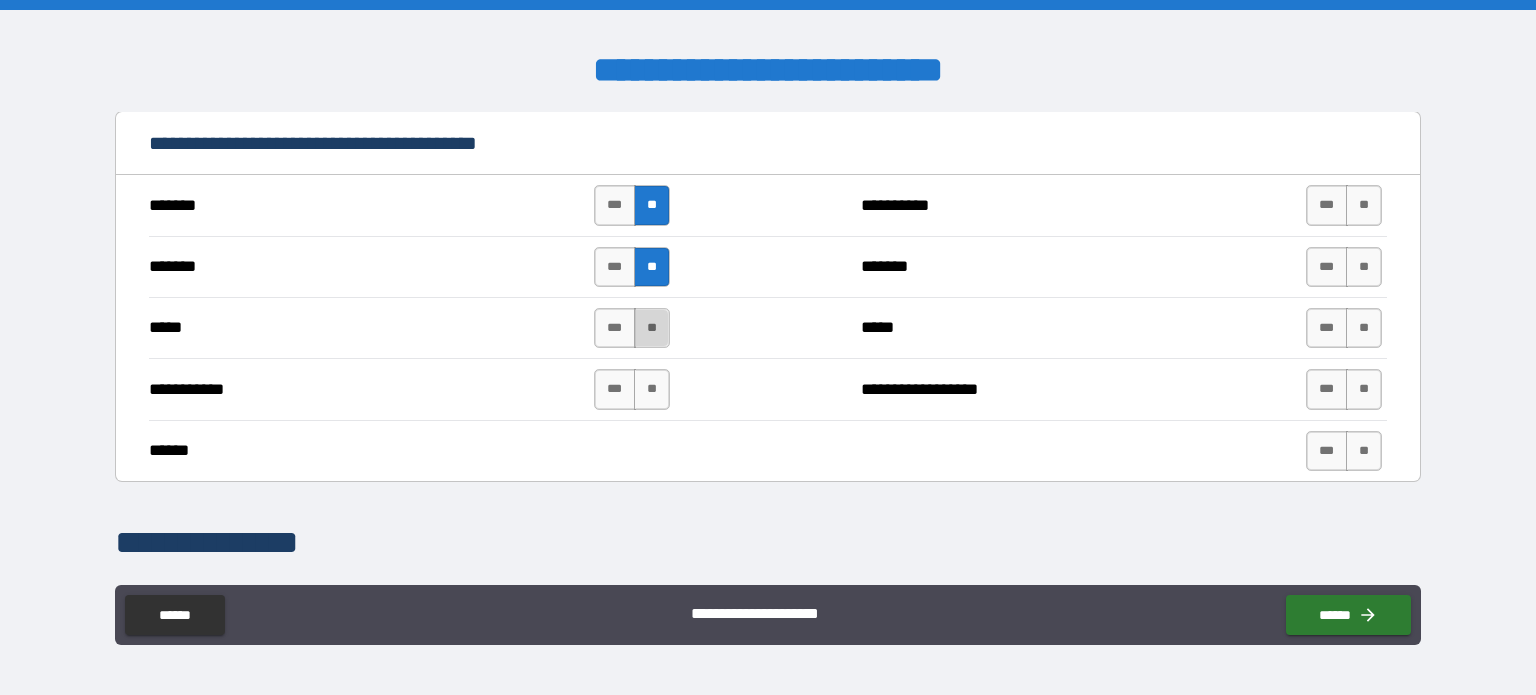 click on "**" at bounding box center [652, 328] 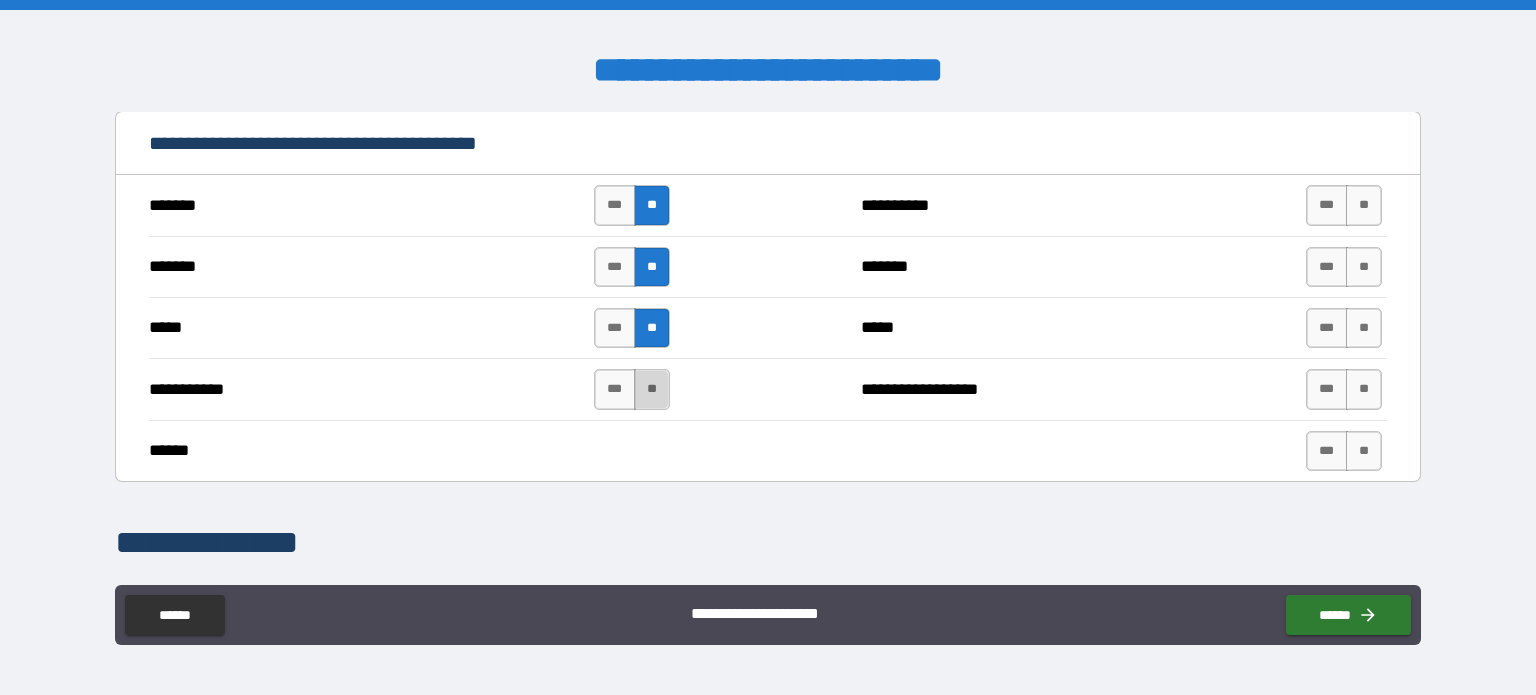 click on "**" at bounding box center (652, 389) 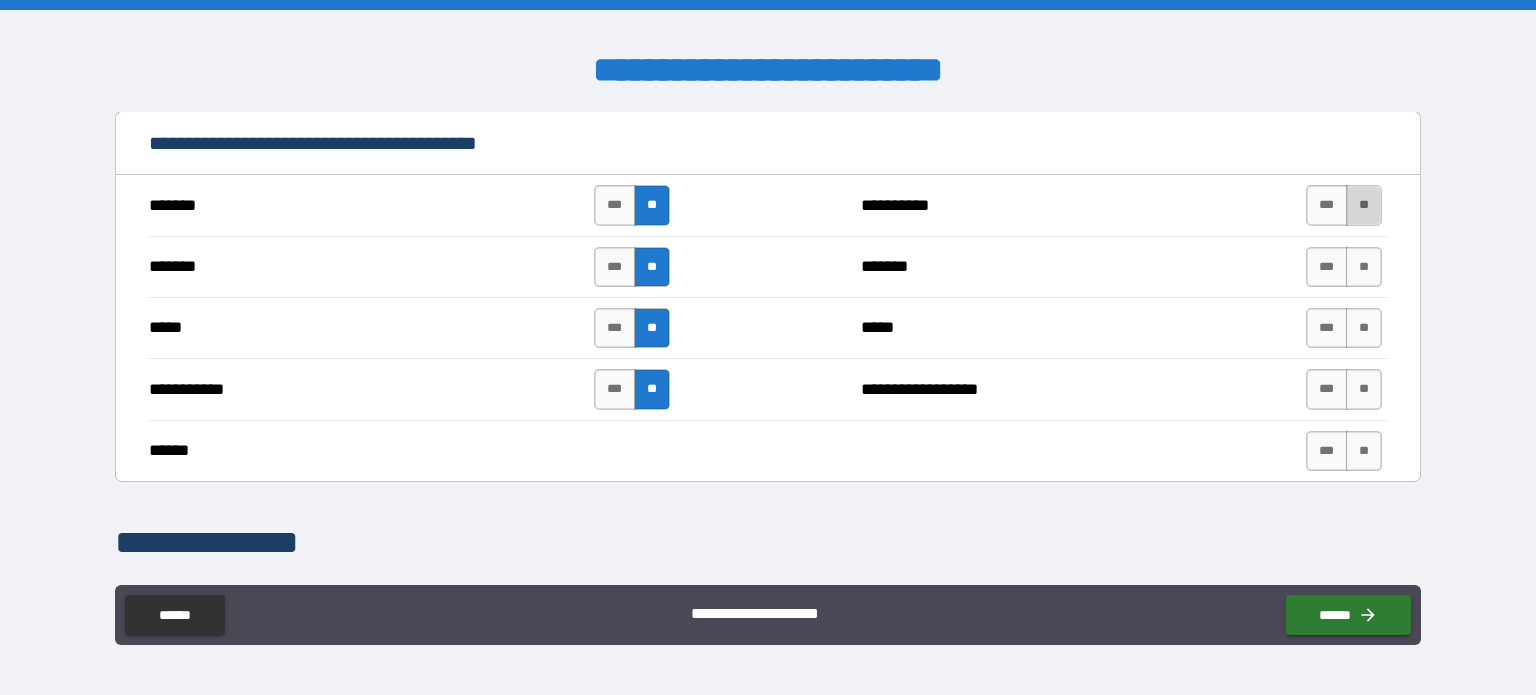 click on "**" at bounding box center [1364, 205] 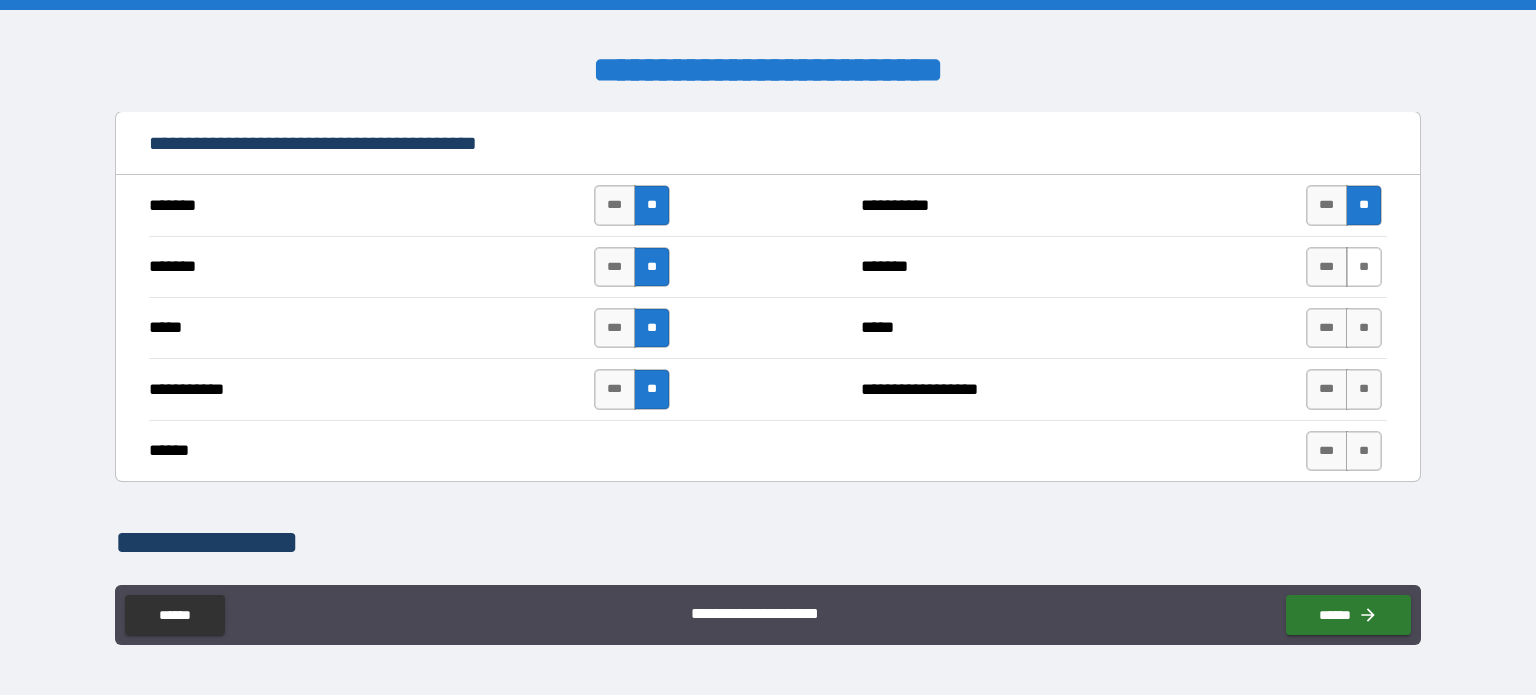 click on "**" at bounding box center [1364, 267] 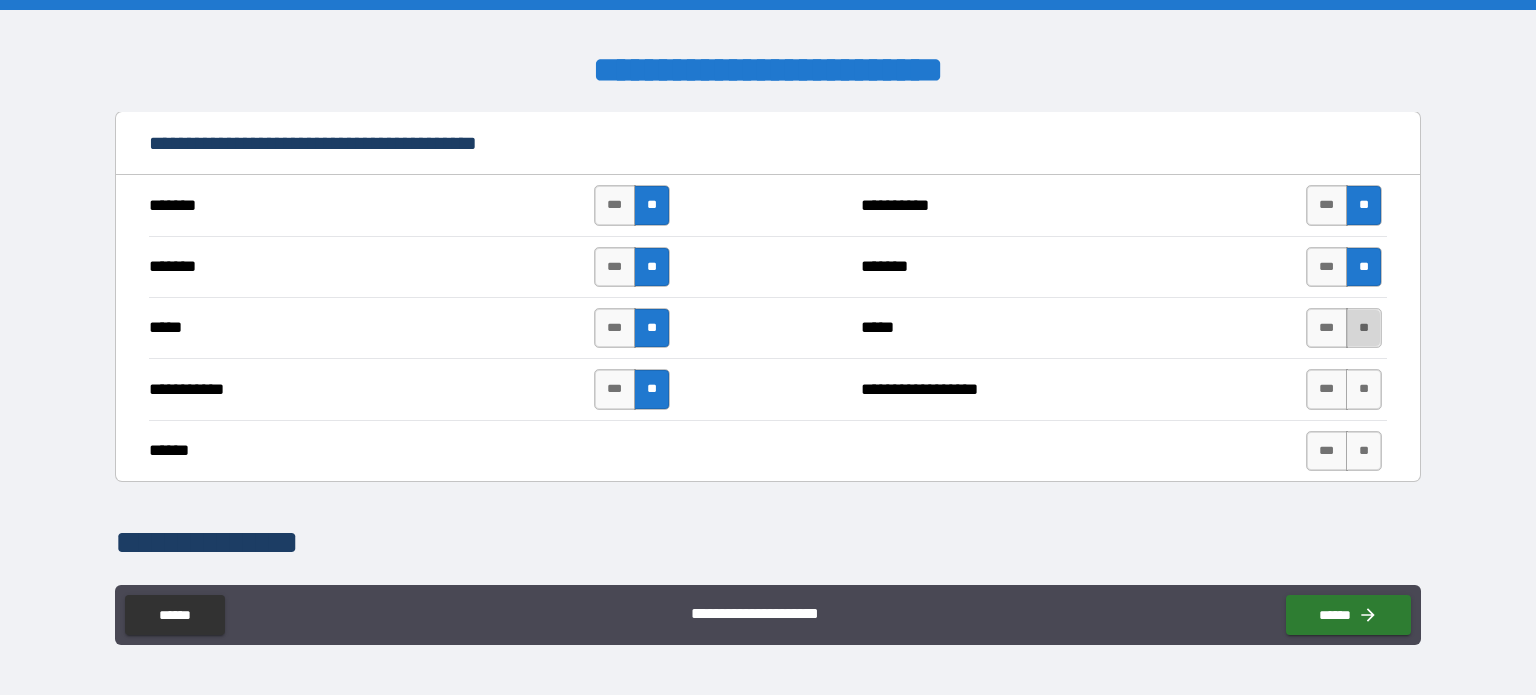 click on "**" at bounding box center (1364, 328) 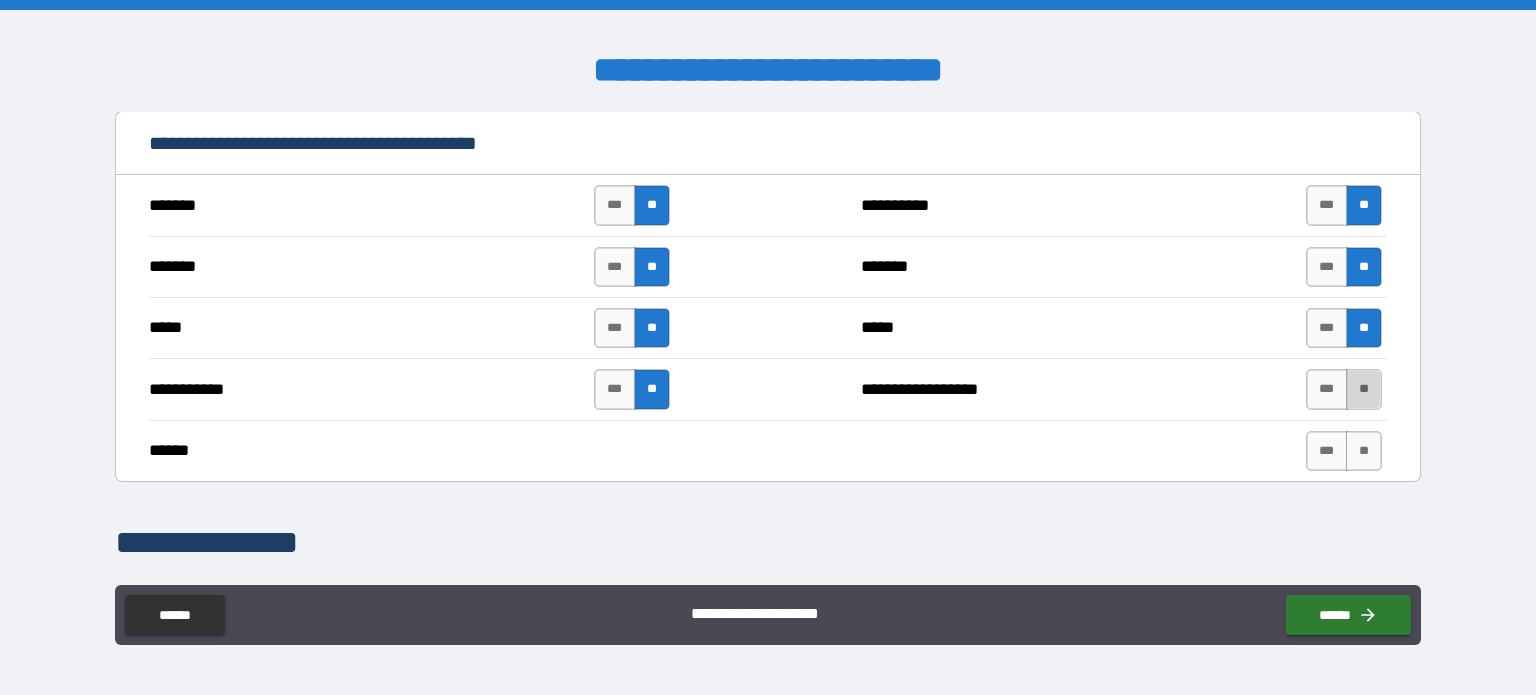 click on "**" at bounding box center (1364, 389) 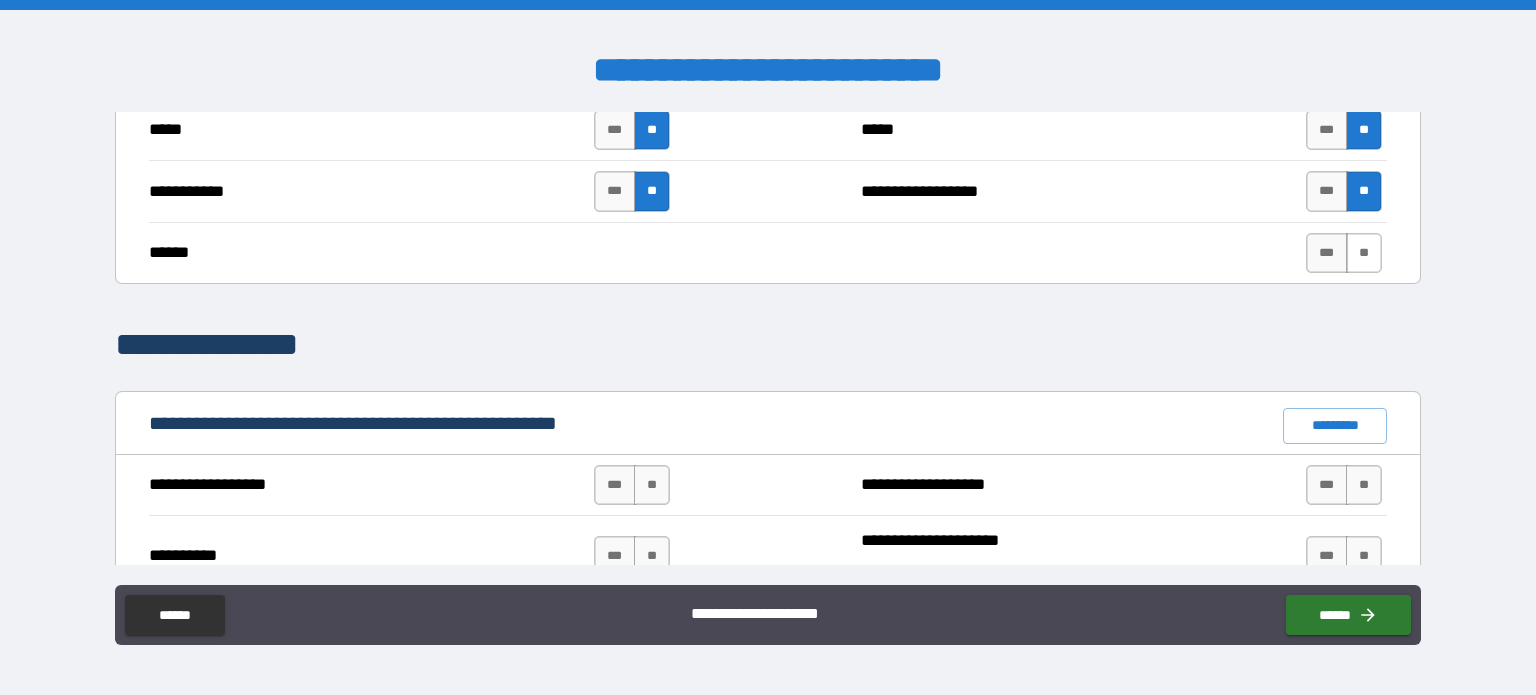 scroll, scrollTop: 1600, scrollLeft: 0, axis: vertical 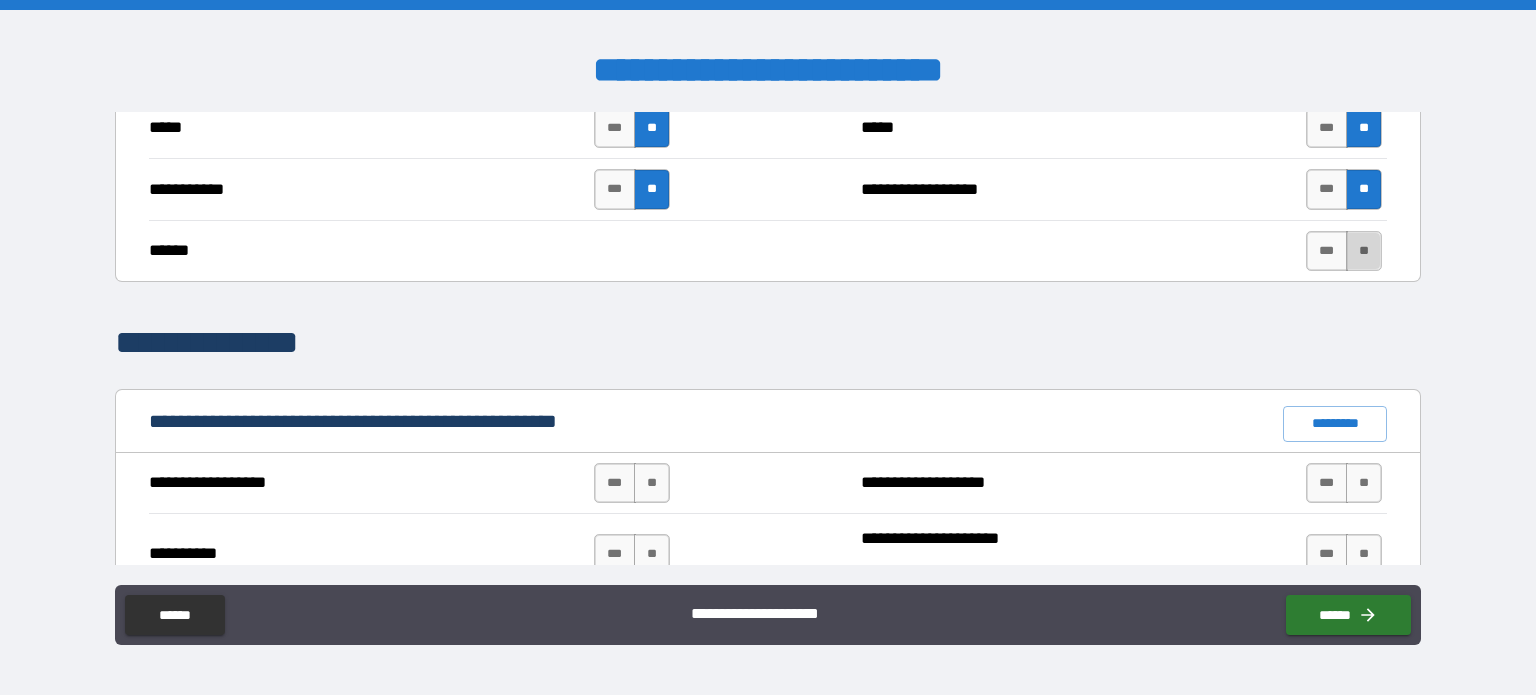 click on "**" at bounding box center [1364, 251] 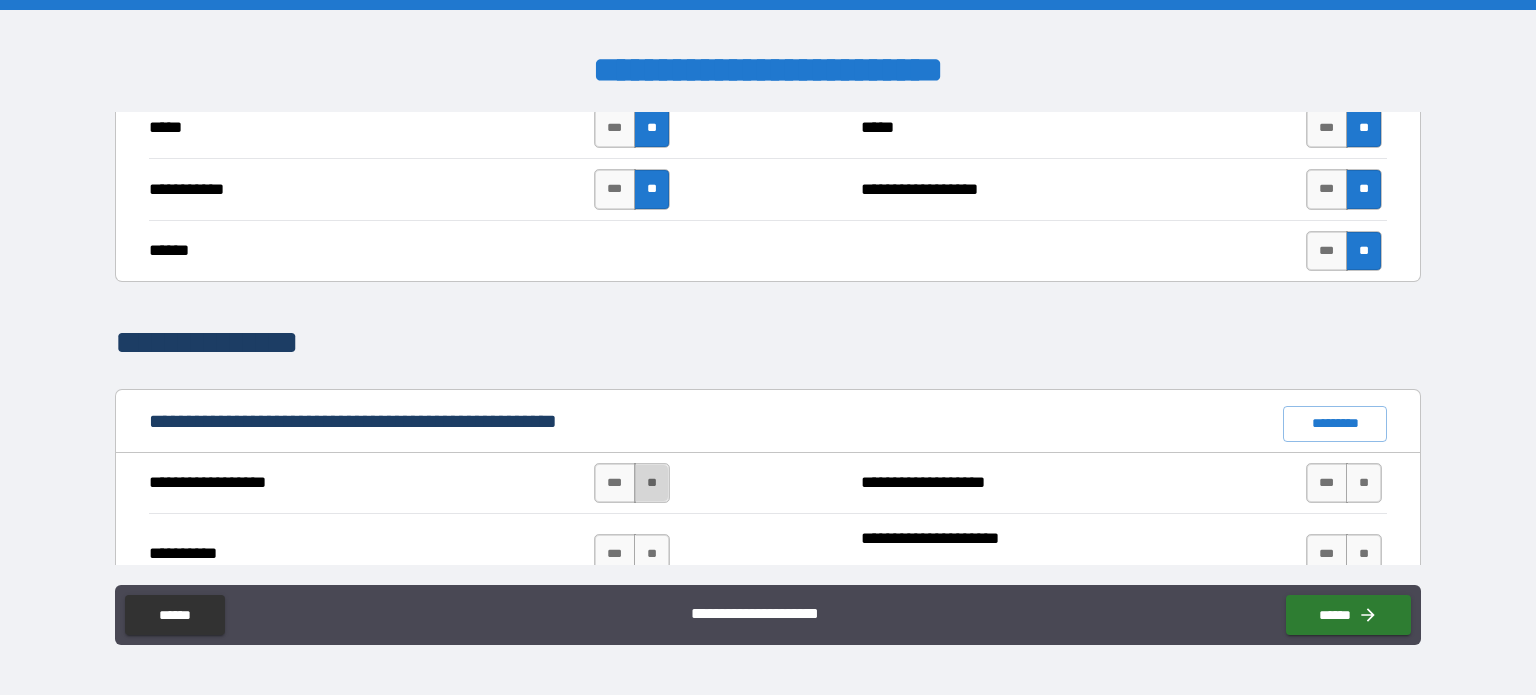 click on "**" at bounding box center (652, 483) 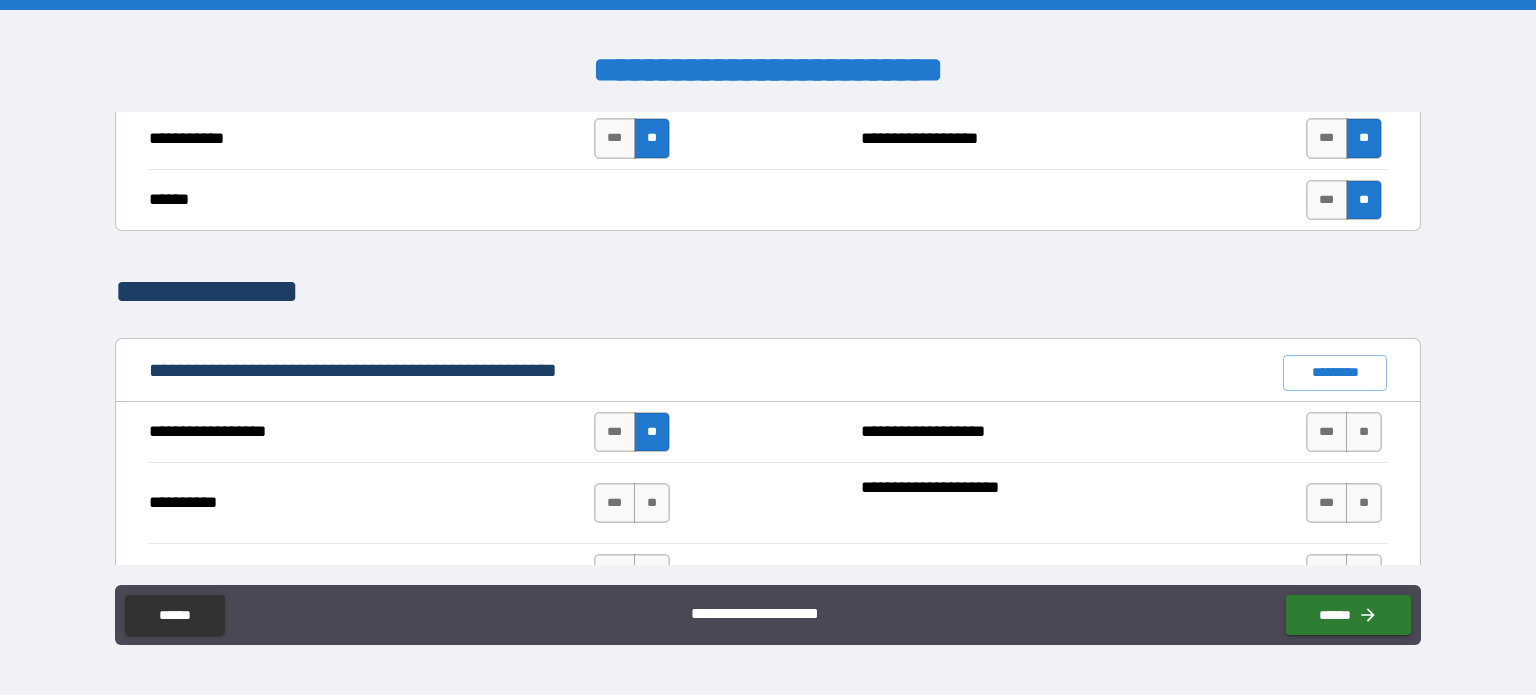 scroll, scrollTop: 1700, scrollLeft: 0, axis: vertical 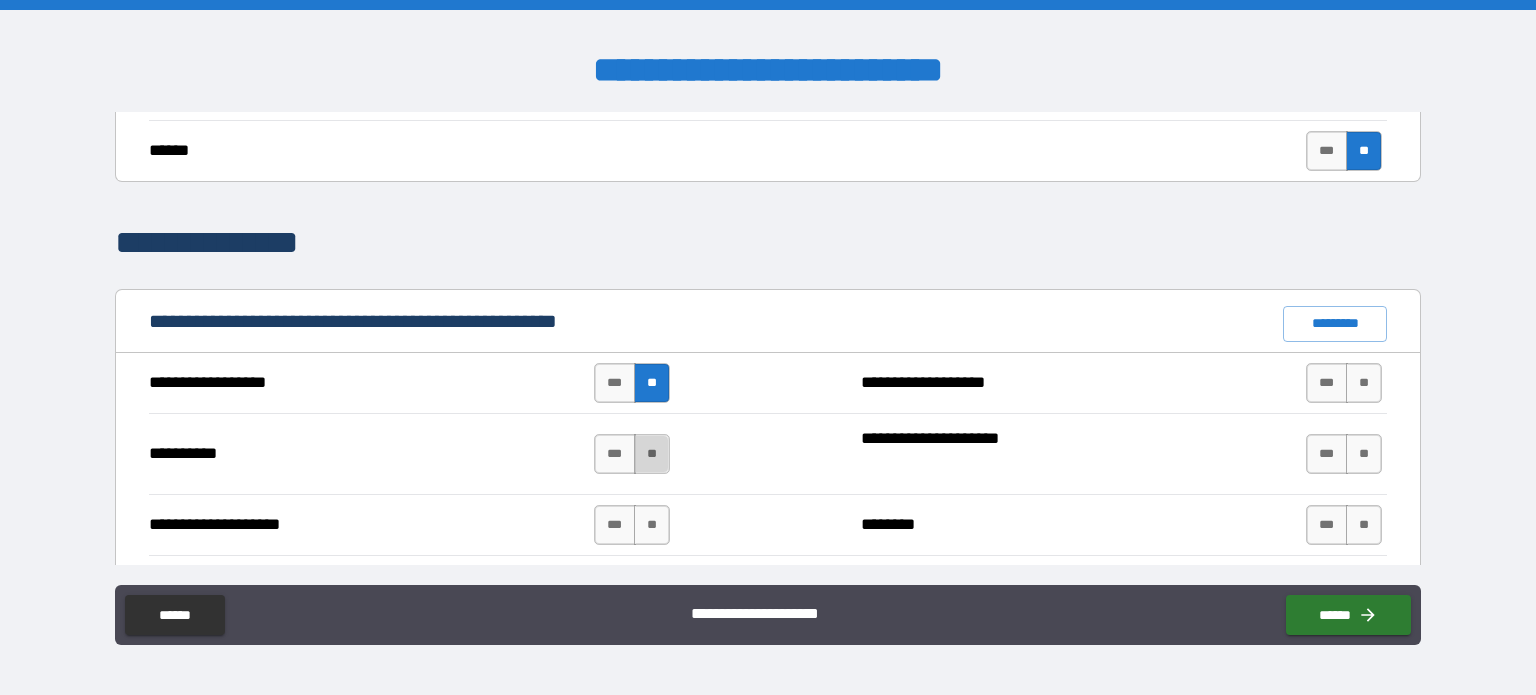 click on "**" at bounding box center [652, 454] 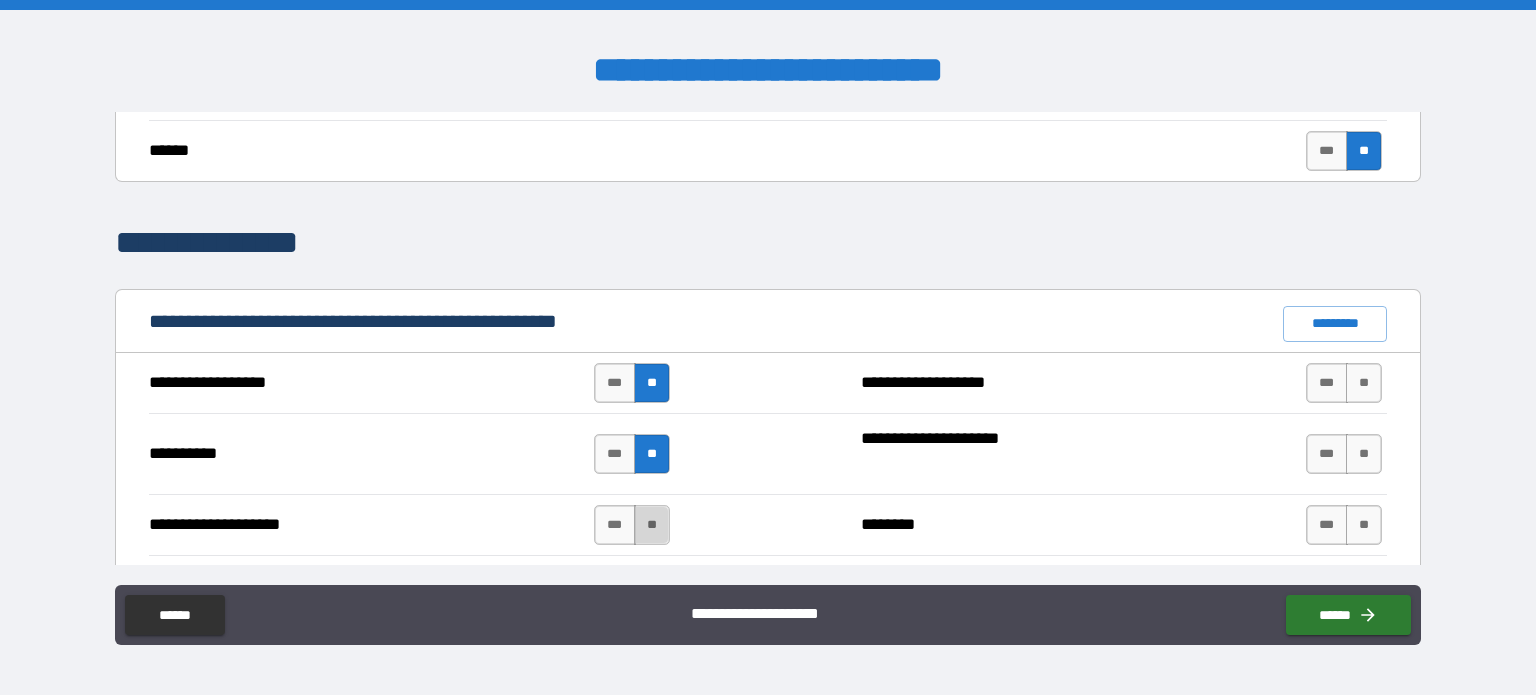 click on "**" at bounding box center [652, 525] 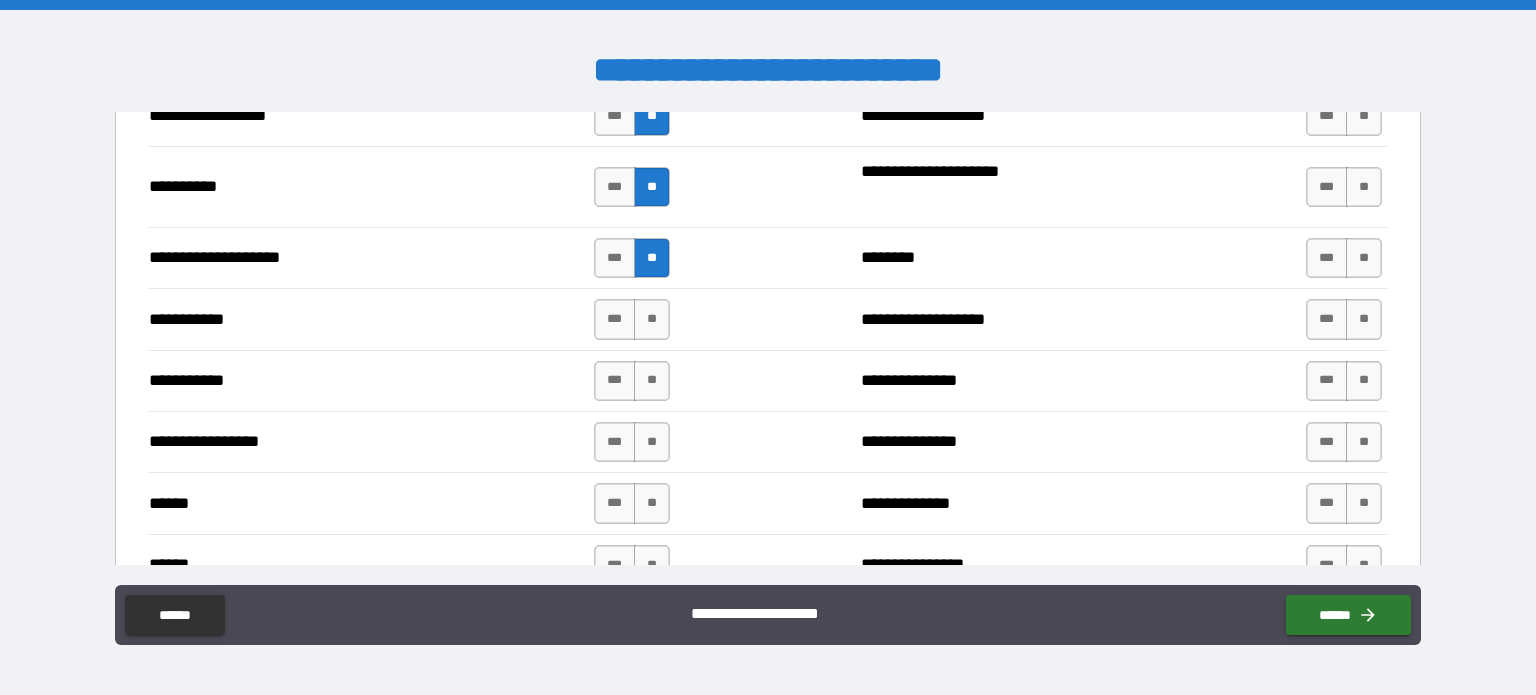 scroll, scrollTop: 2000, scrollLeft: 0, axis: vertical 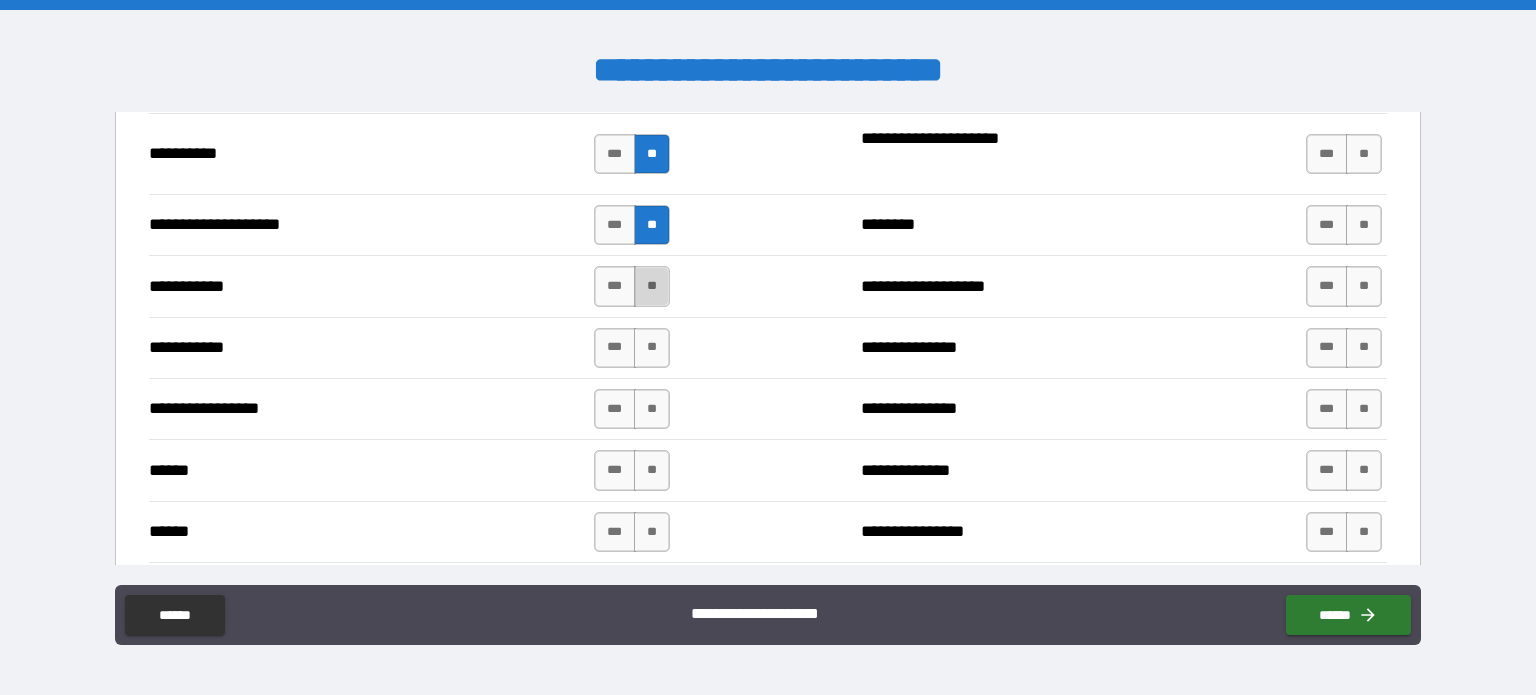 click on "**" at bounding box center (652, 286) 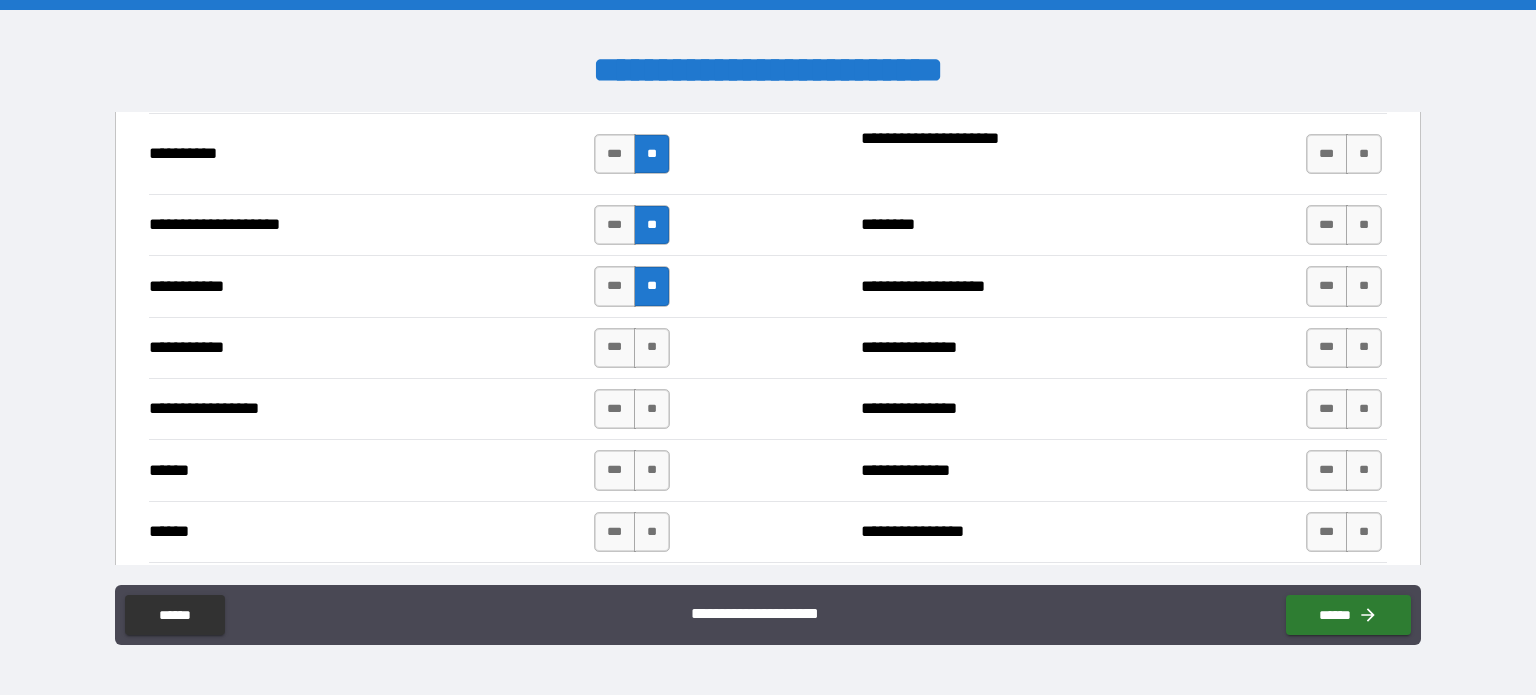 drag, startPoint x: 658, startPoint y: 343, endPoint x: 670, endPoint y: 371, distance: 30.463093 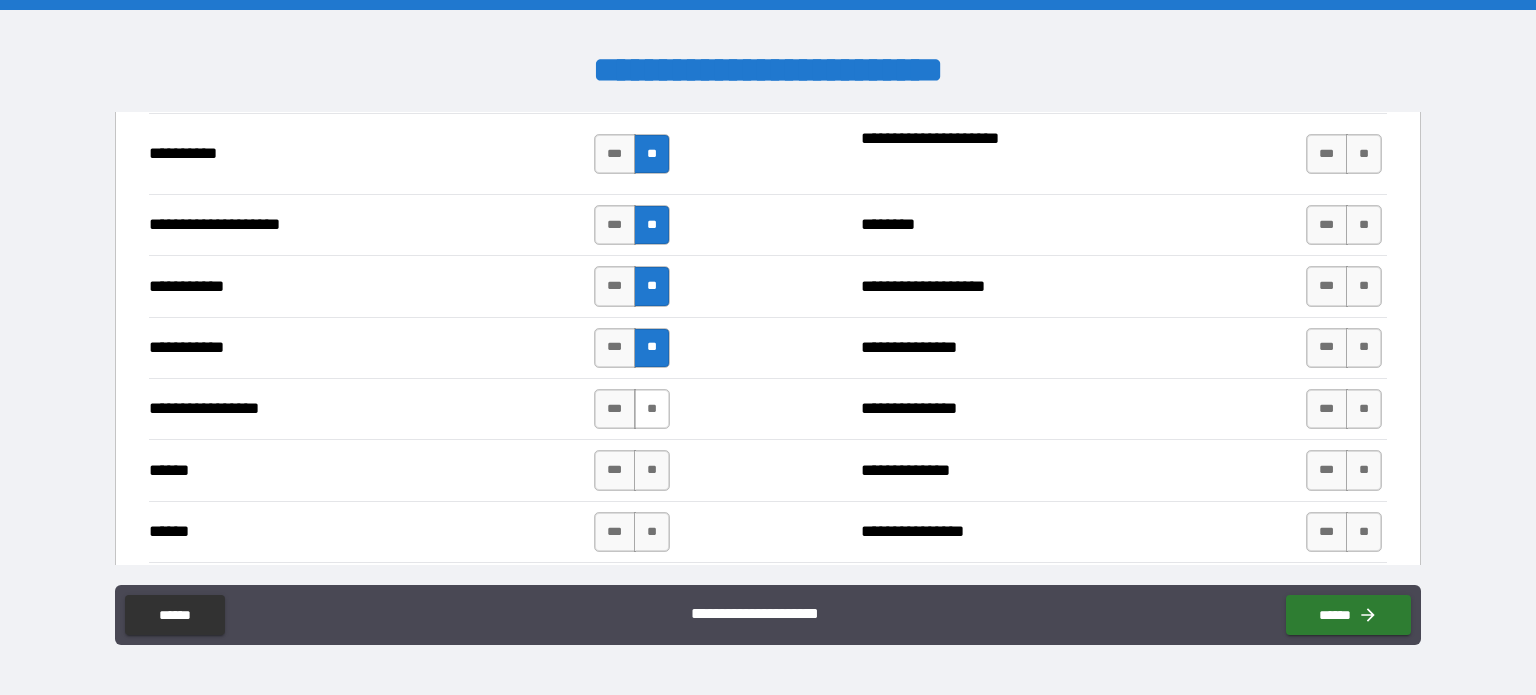drag, startPoint x: 652, startPoint y: 395, endPoint x: 658, endPoint y: 413, distance: 18.973665 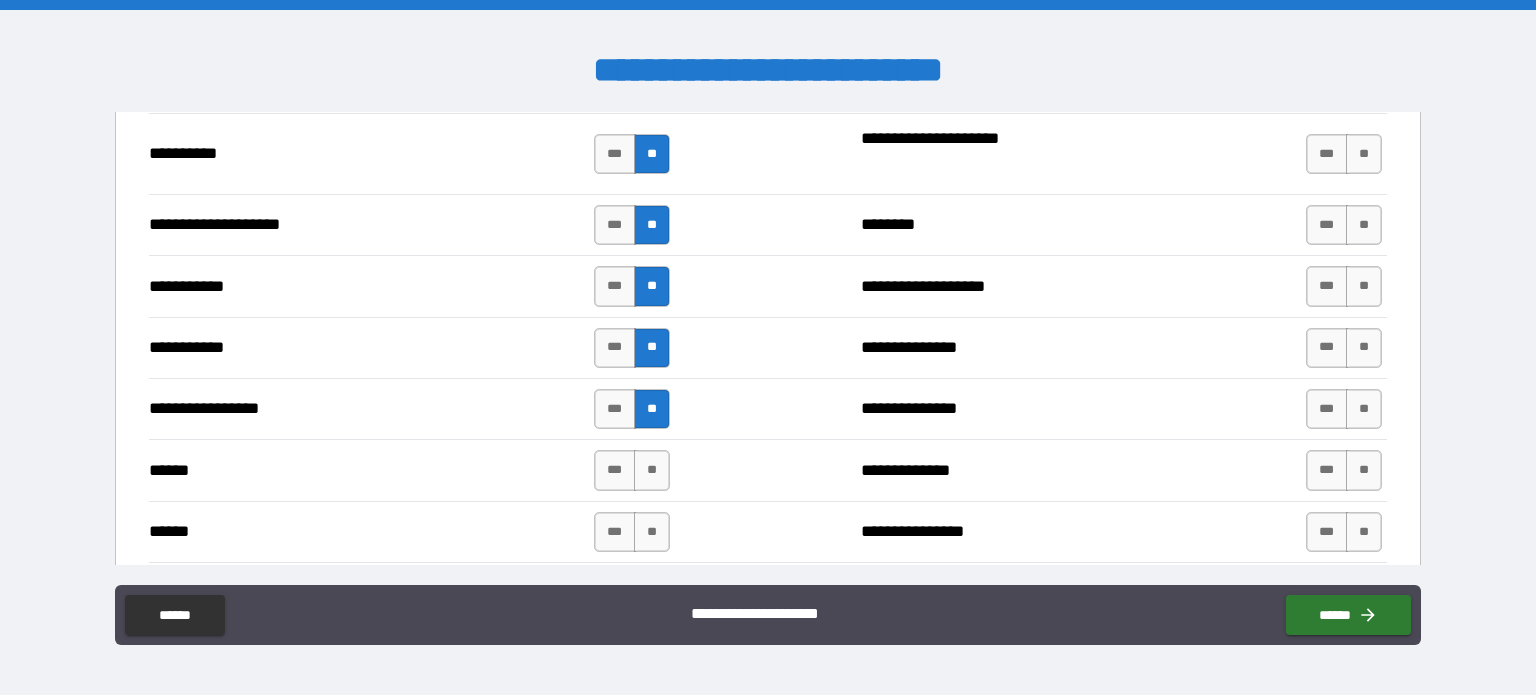 drag, startPoint x: 638, startPoint y: 464, endPoint x: 633, endPoint y: 490, distance: 26.476404 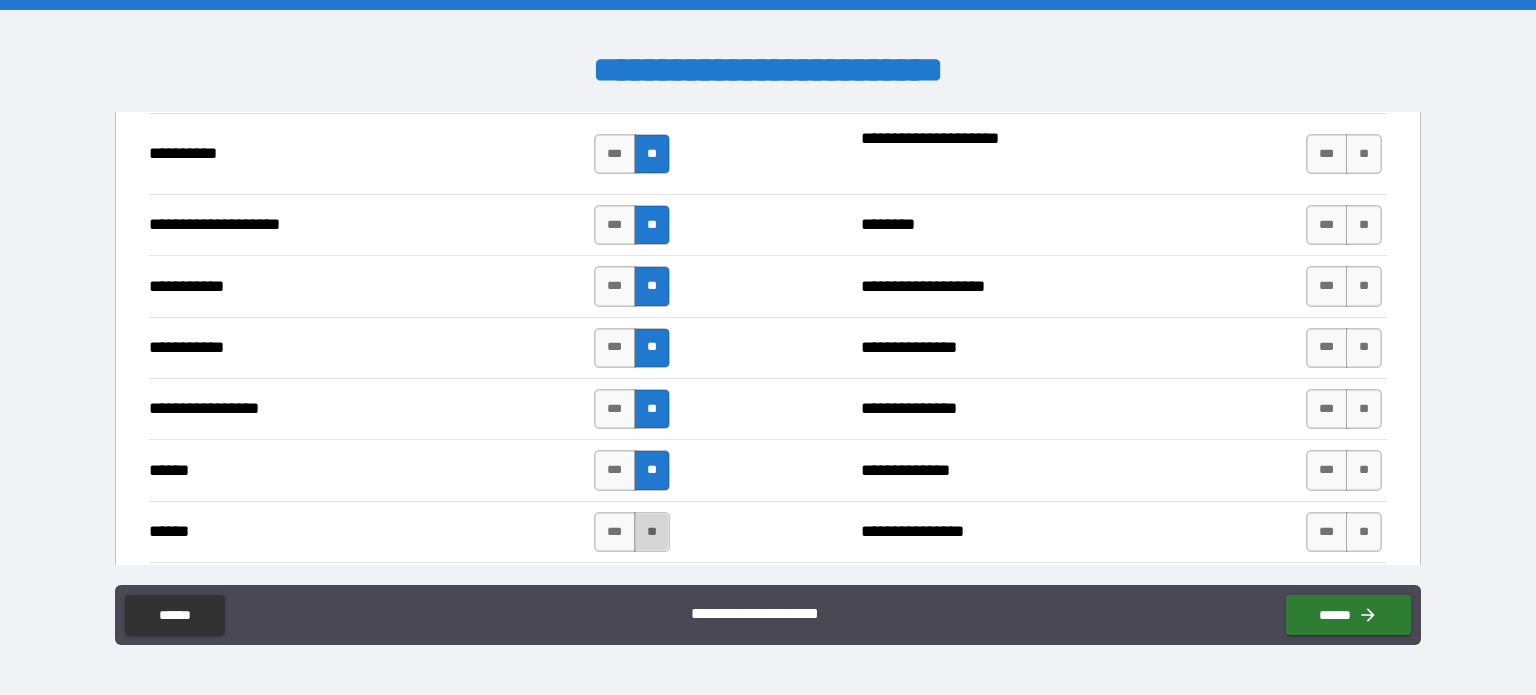 drag, startPoint x: 632, startPoint y: 523, endPoint x: 640, endPoint y: 511, distance: 14.422205 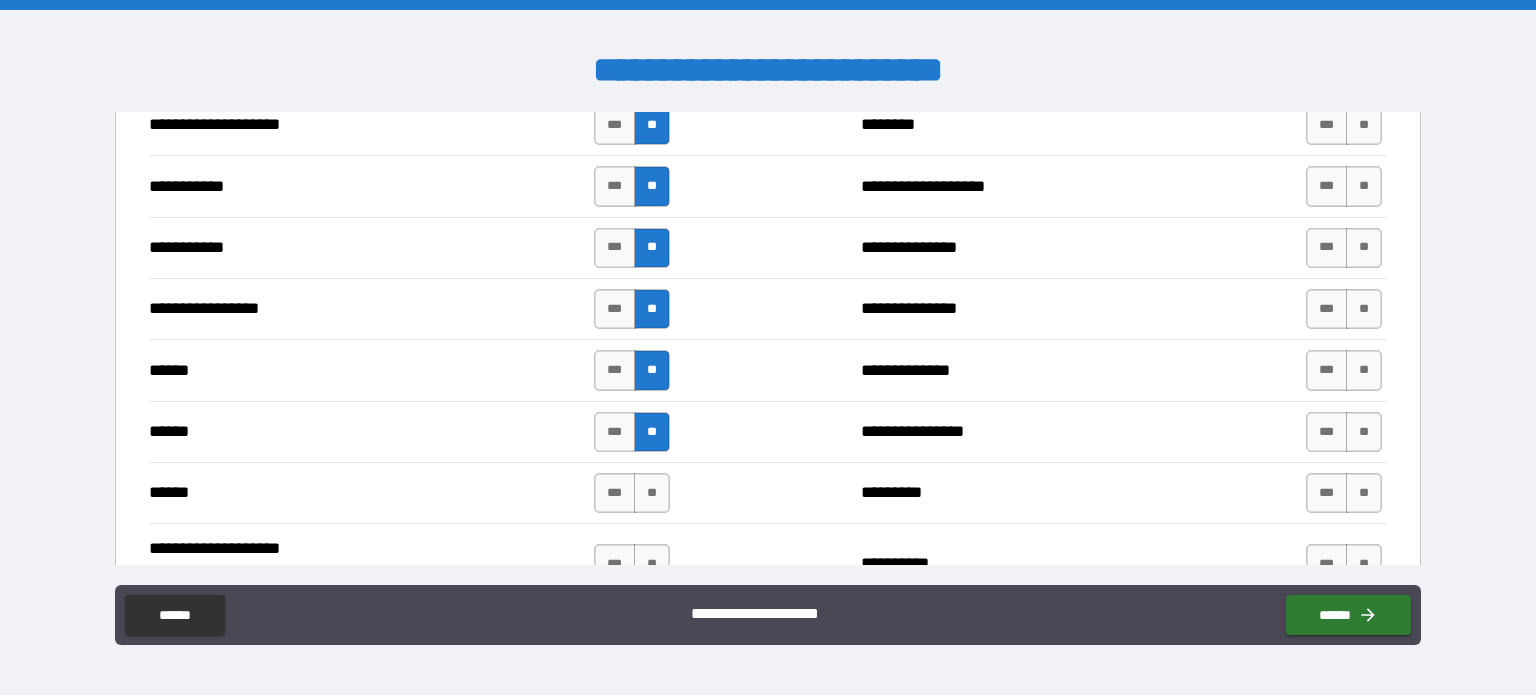 scroll, scrollTop: 2200, scrollLeft: 0, axis: vertical 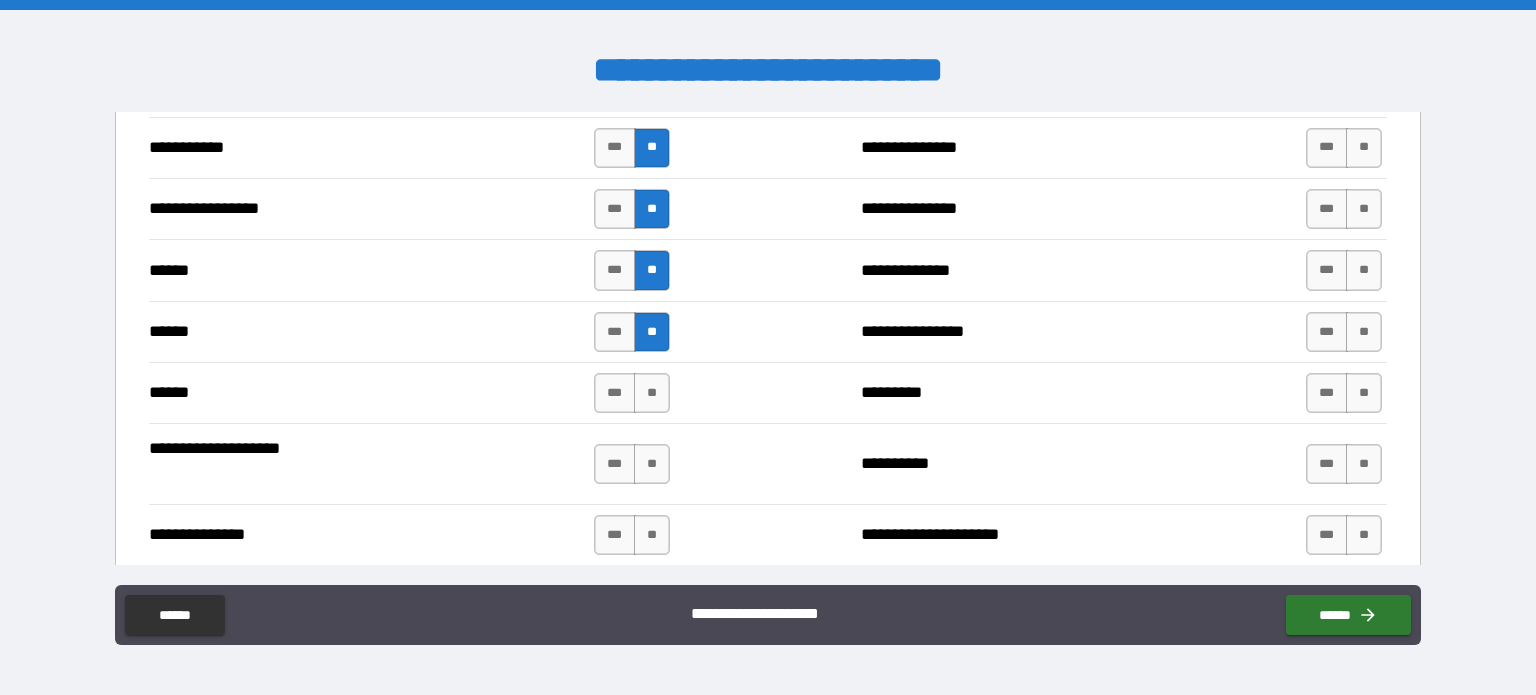 click on "****** *** ** ********* *** **" at bounding box center (768, 392) 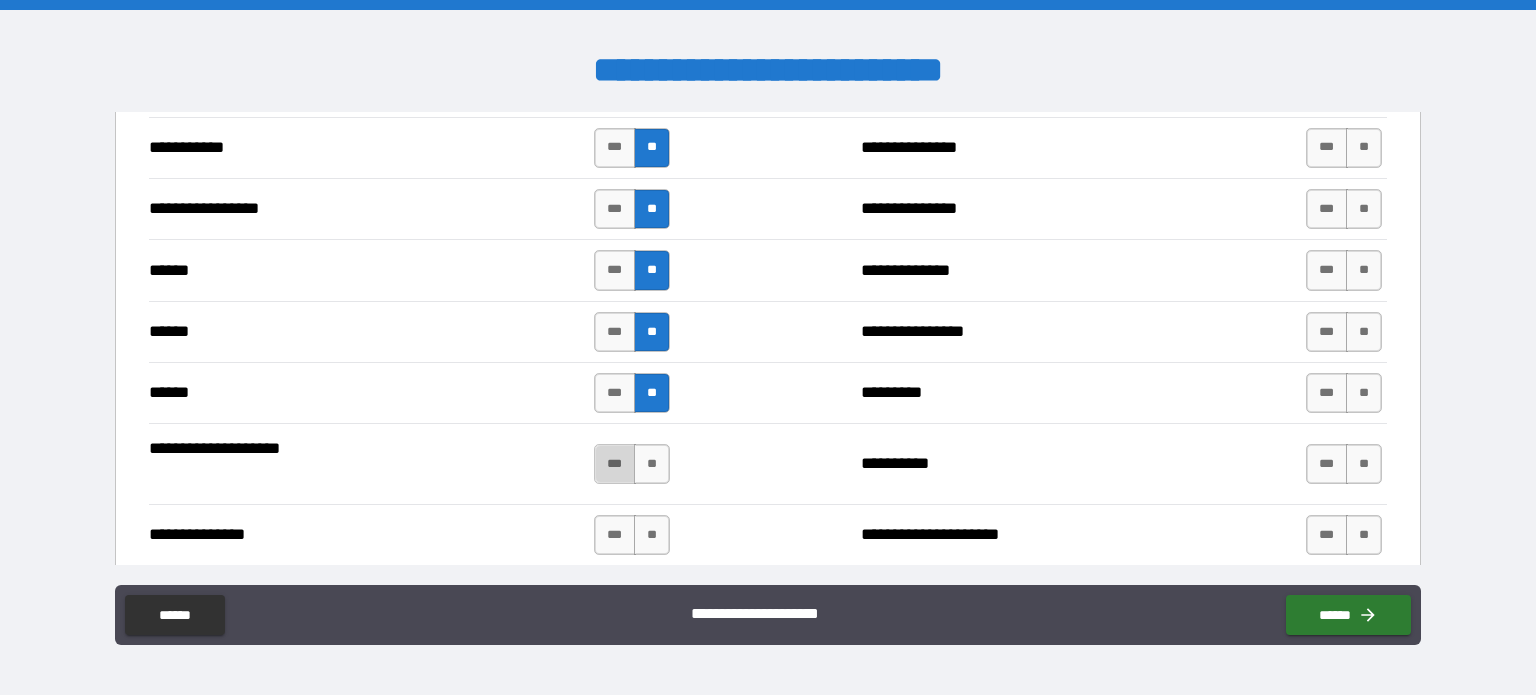 click on "***" at bounding box center [615, 464] 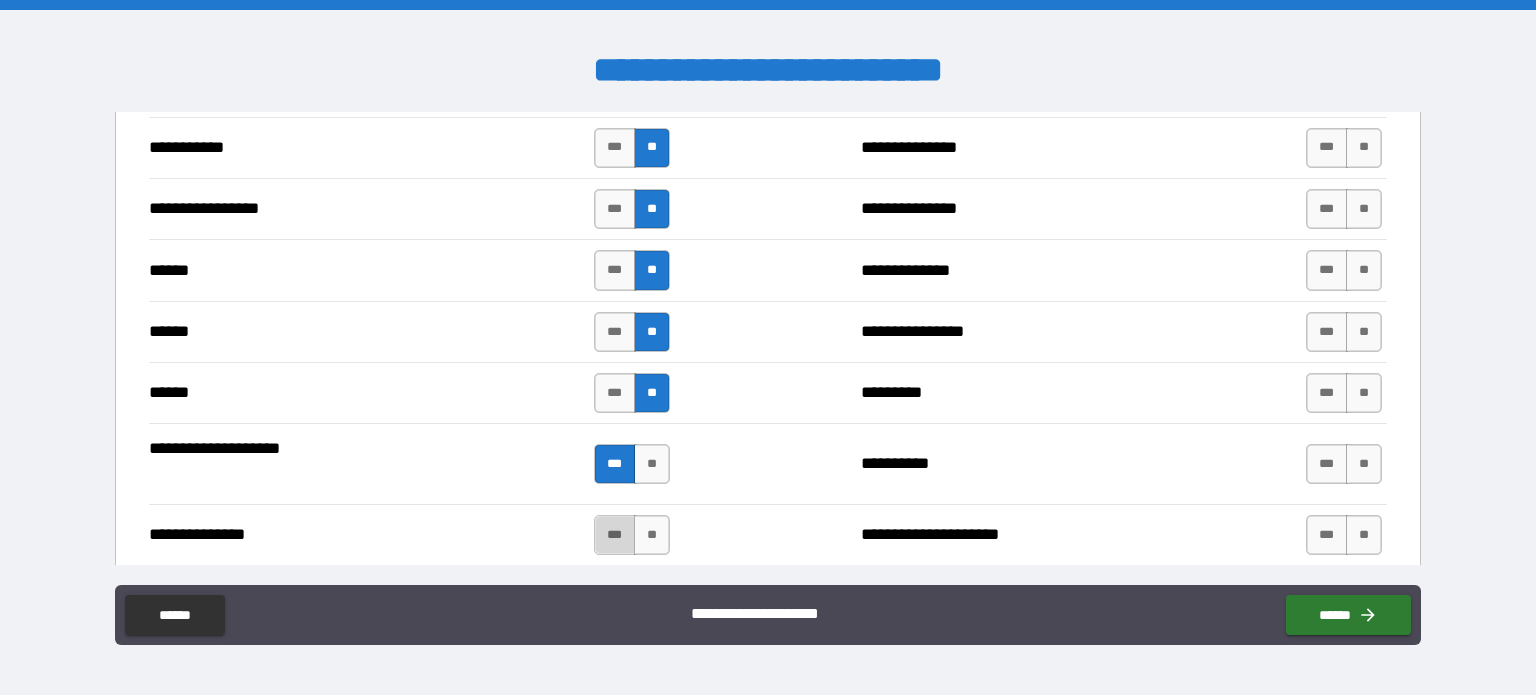 click on "***" at bounding box center [615, 535] 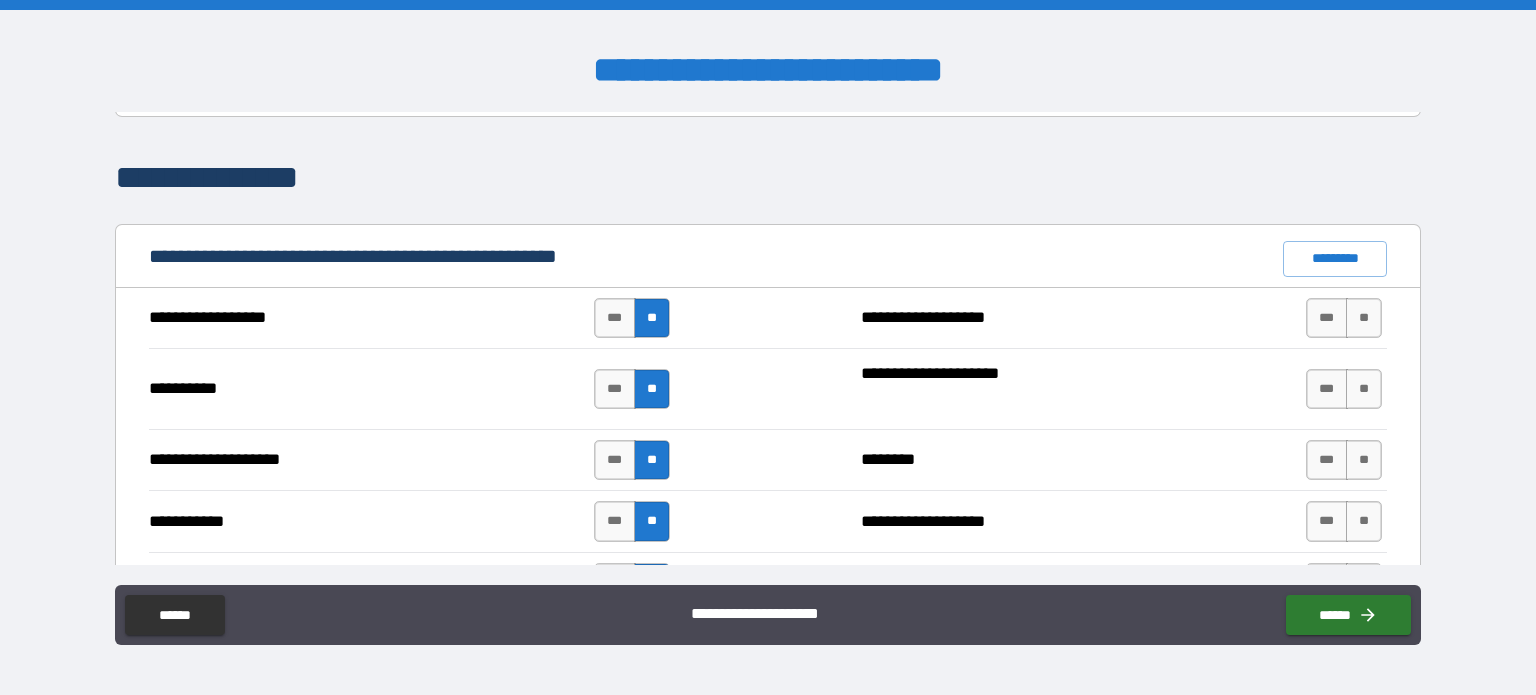 scroll, scrollTop: 1800, scrollLeft: 0, axis: vertical 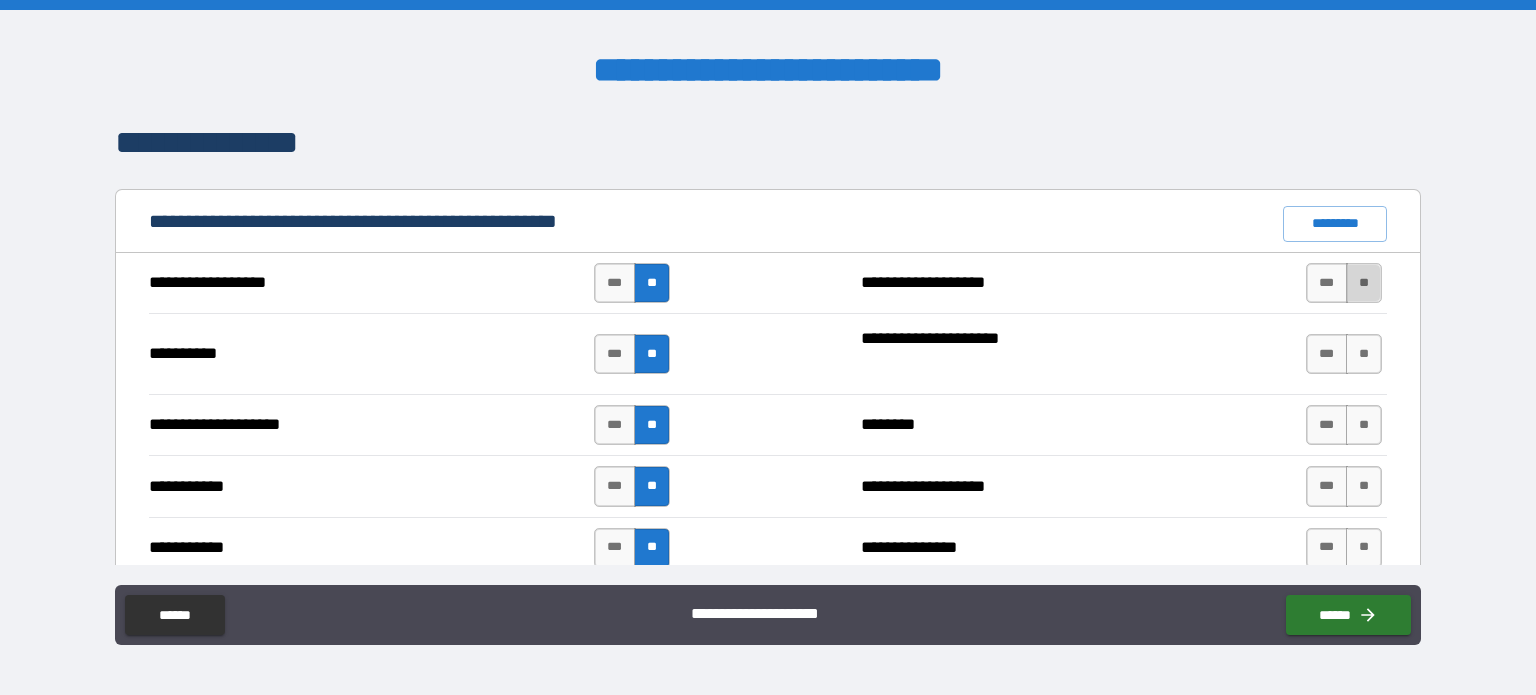 click on "**" at bounding box center [1364, 283] 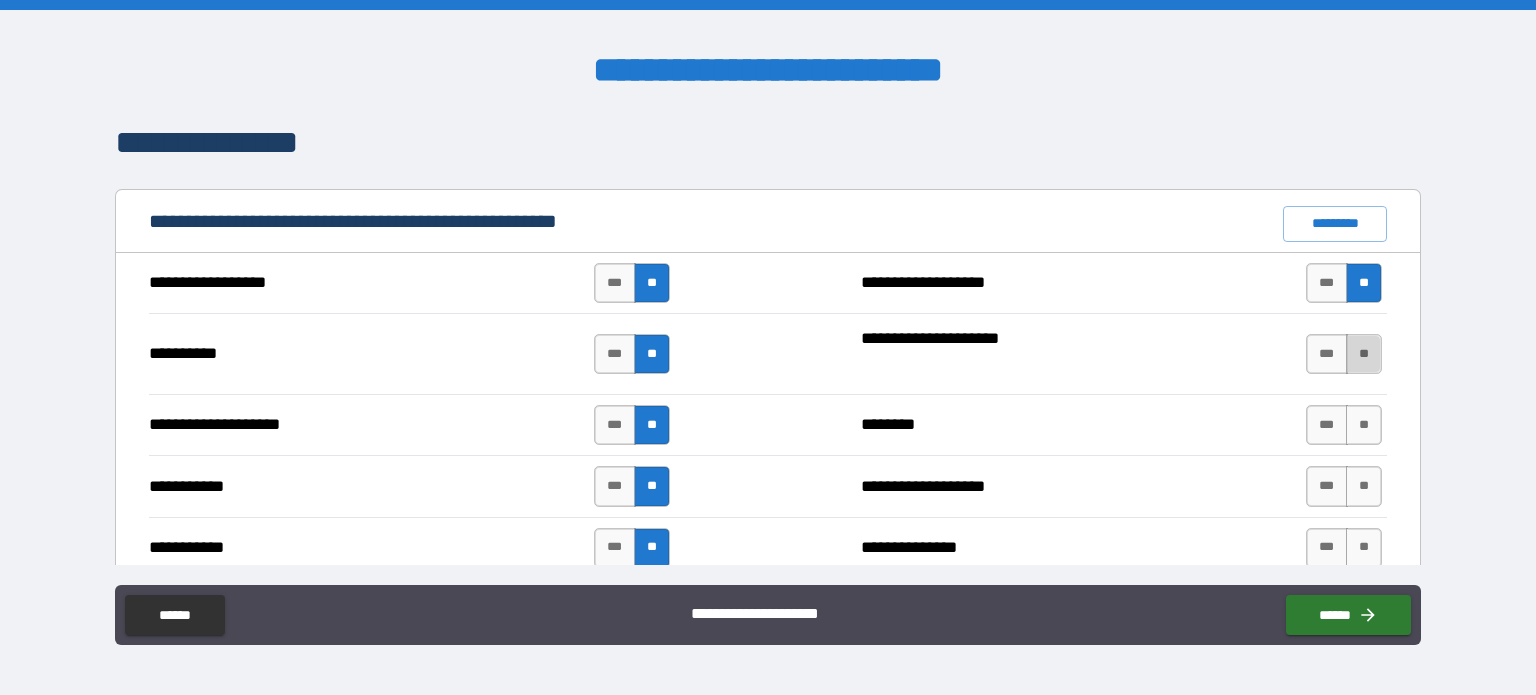 click on "**" at bounding box center [1364, 354] 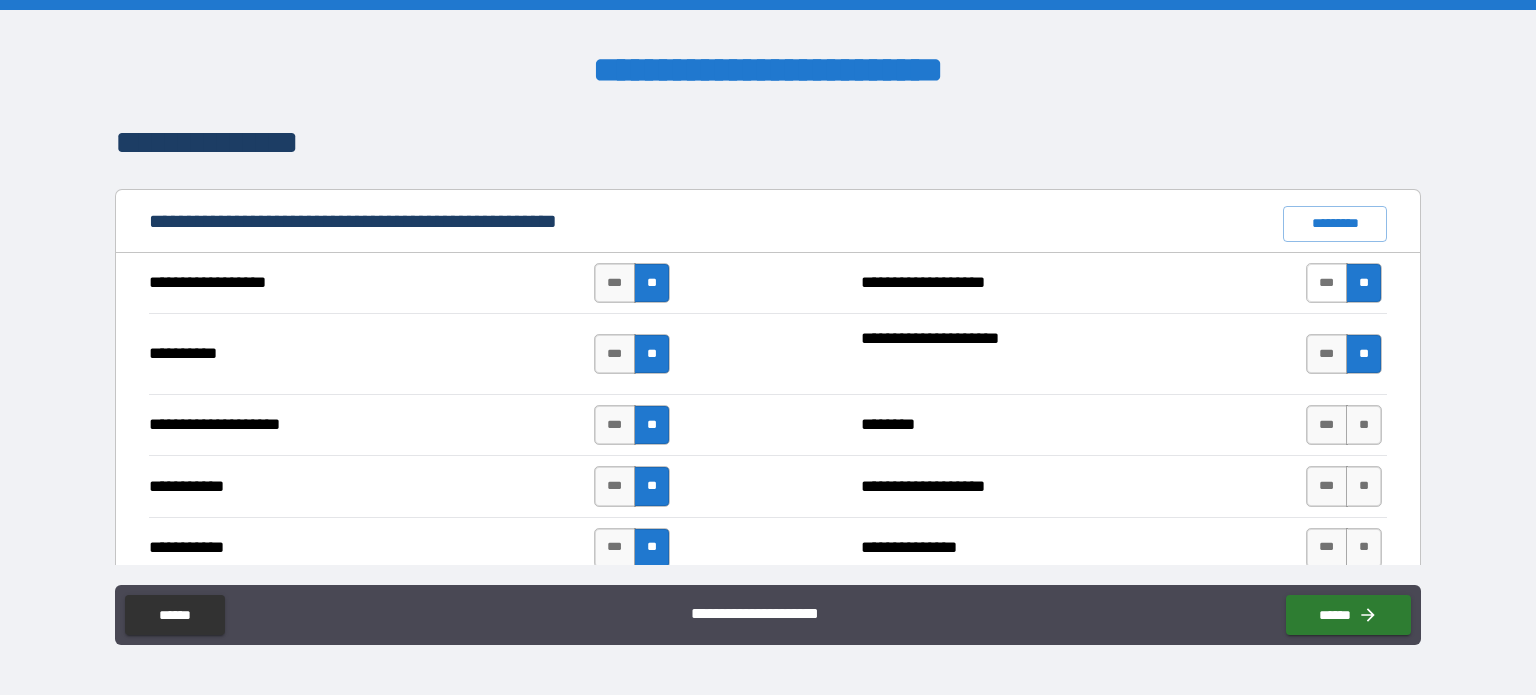 click on "***" at bounding box center [1327, 283] 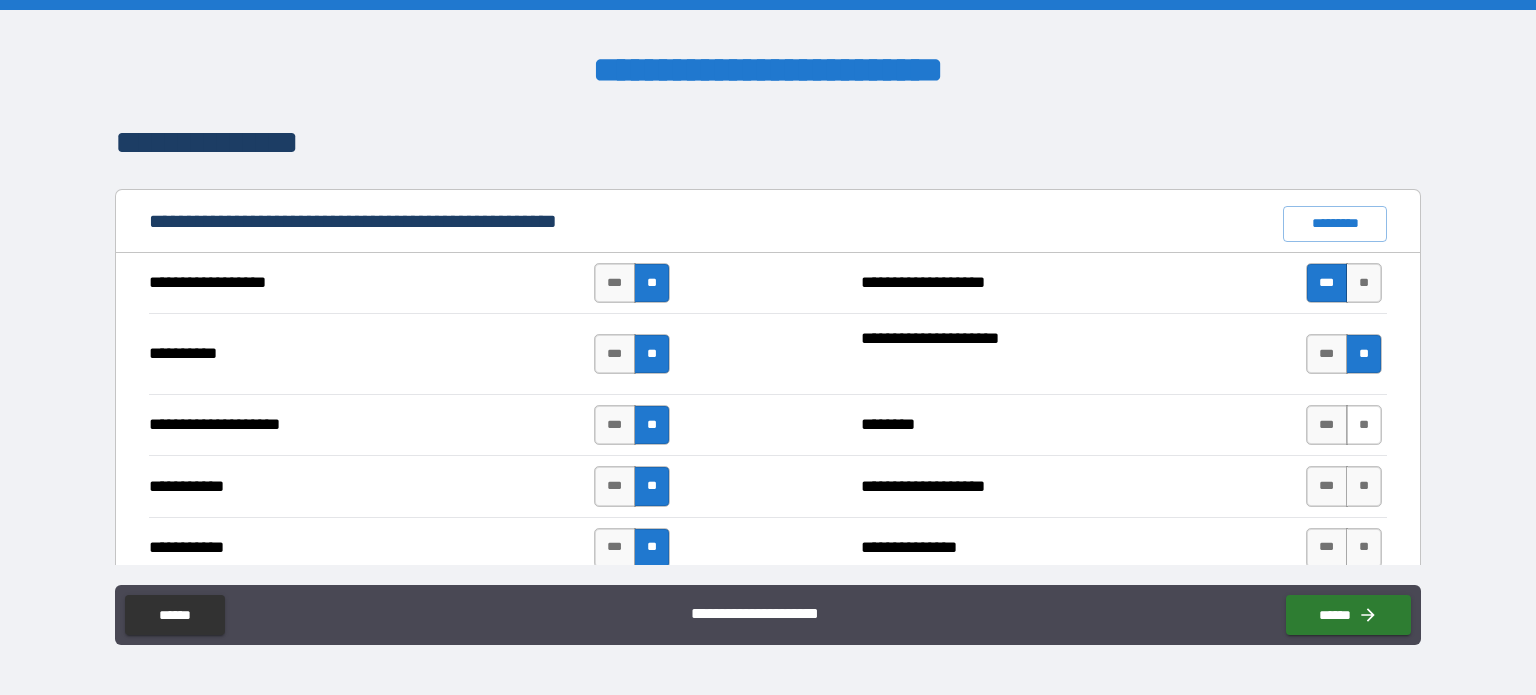click on "**" at bounding box center [1364, 425] 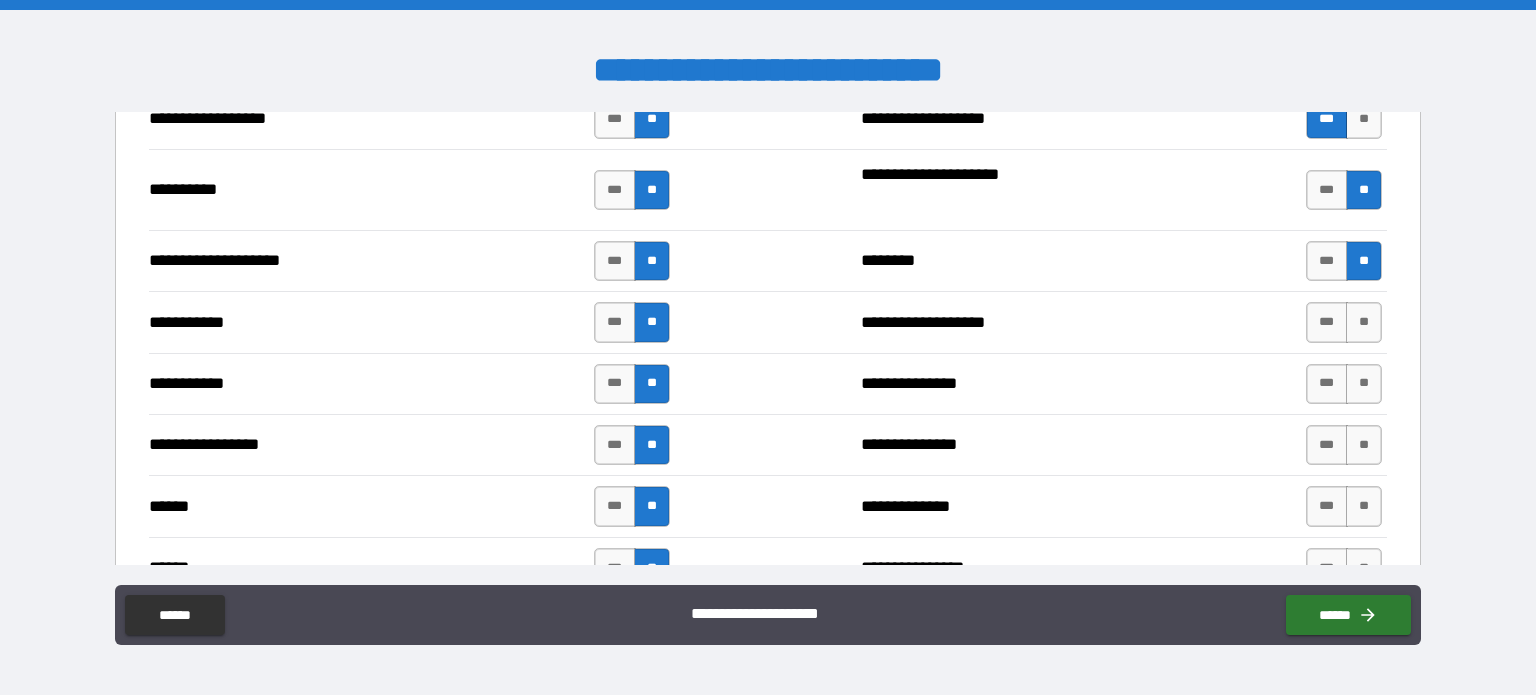 scroll, scrollTop: 2000, scrollLeft: 0, axis: vertical 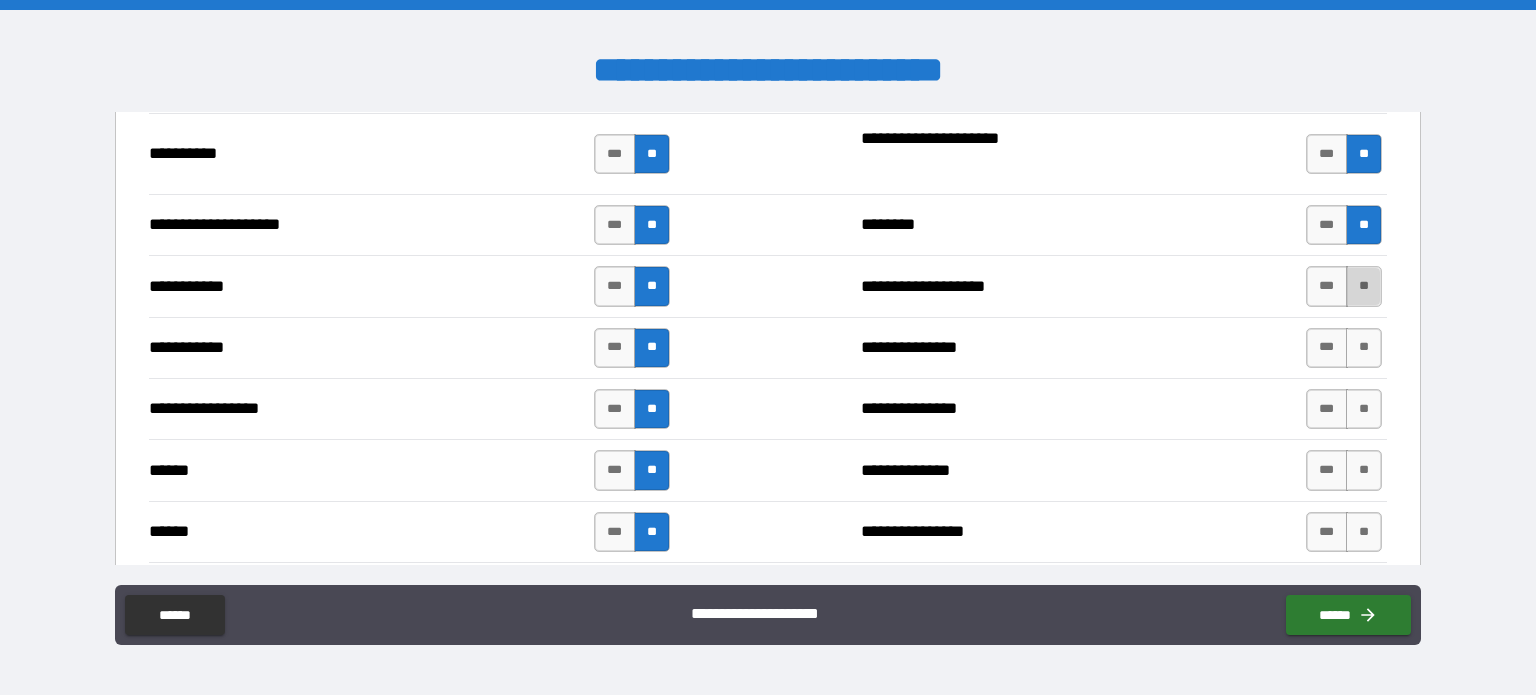 click on "**" at bounding box center (1364, 286) 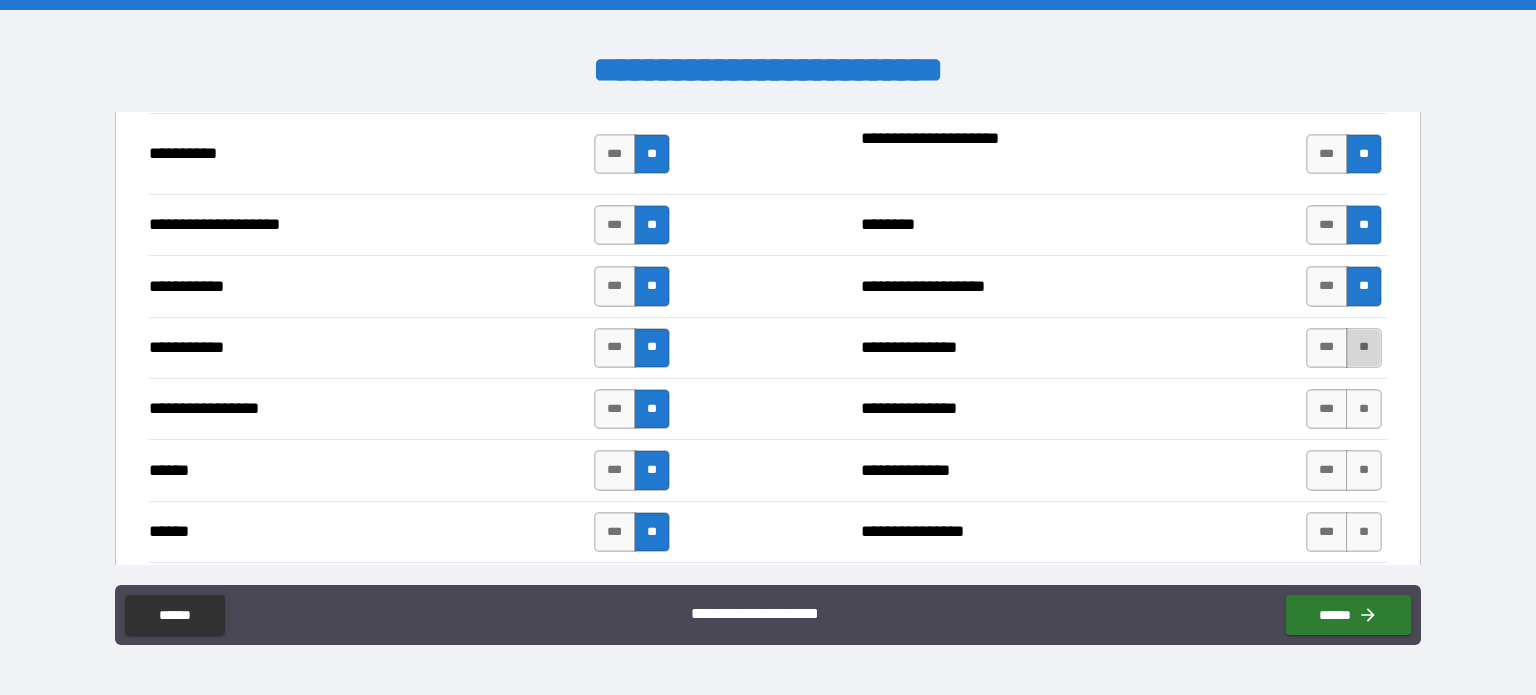 click on "**" at bounding box center (1364, 348) 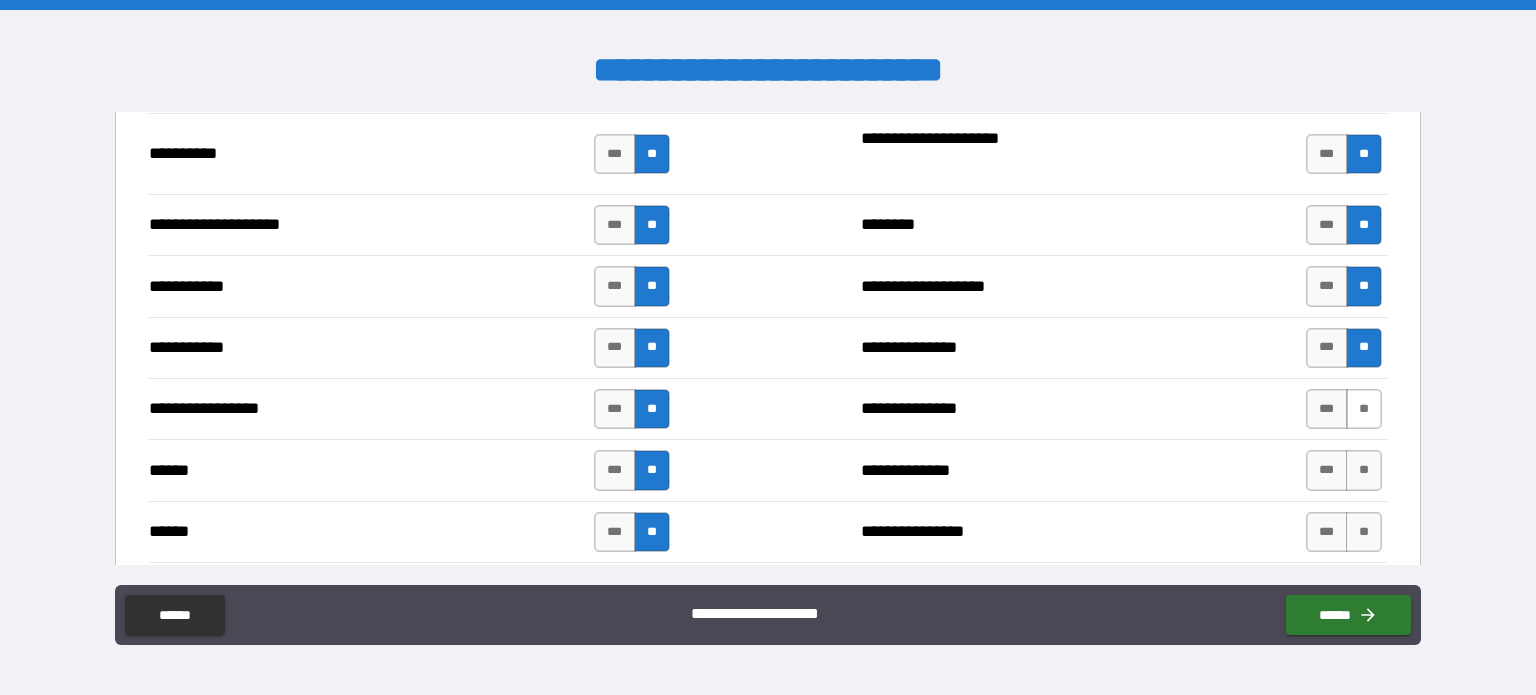 click on "**" at bounding box center [1364, 409] 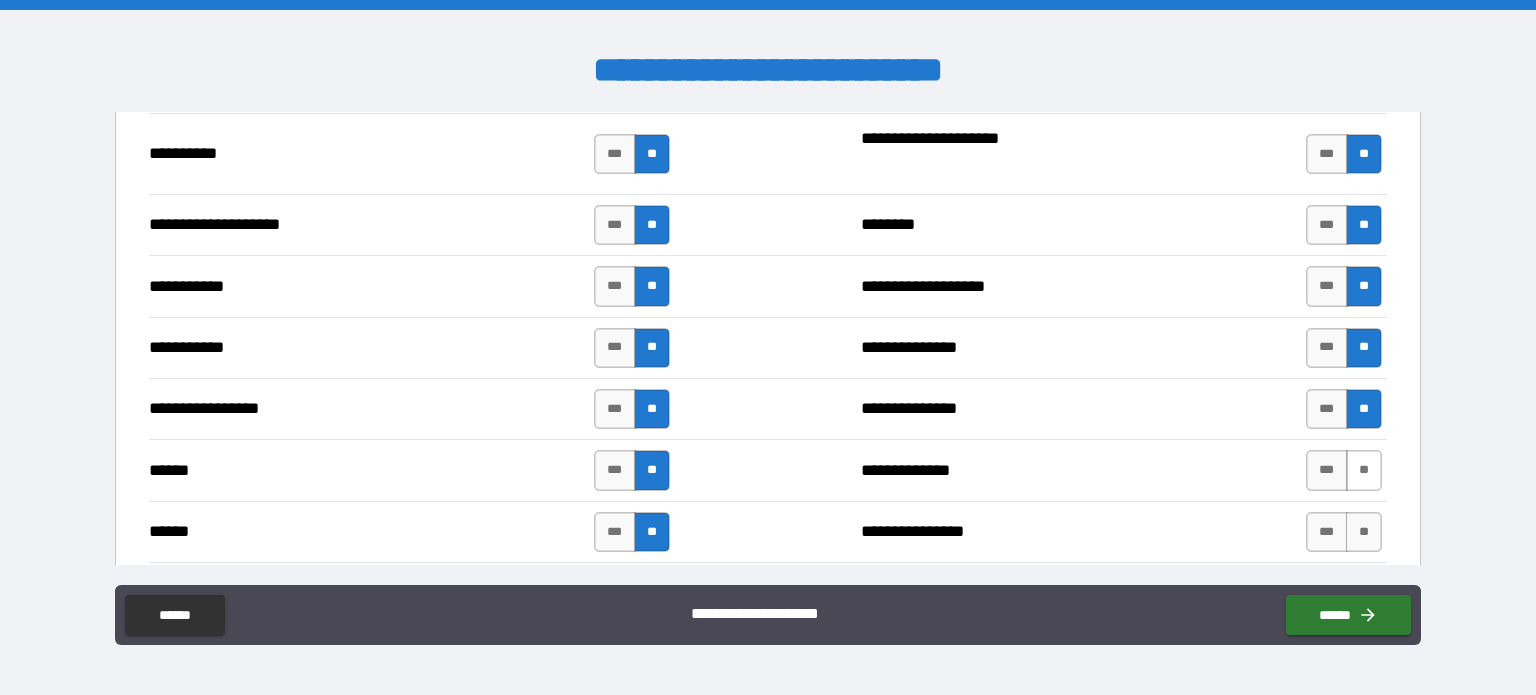 click on "**" at bounding box center [1364, 470] 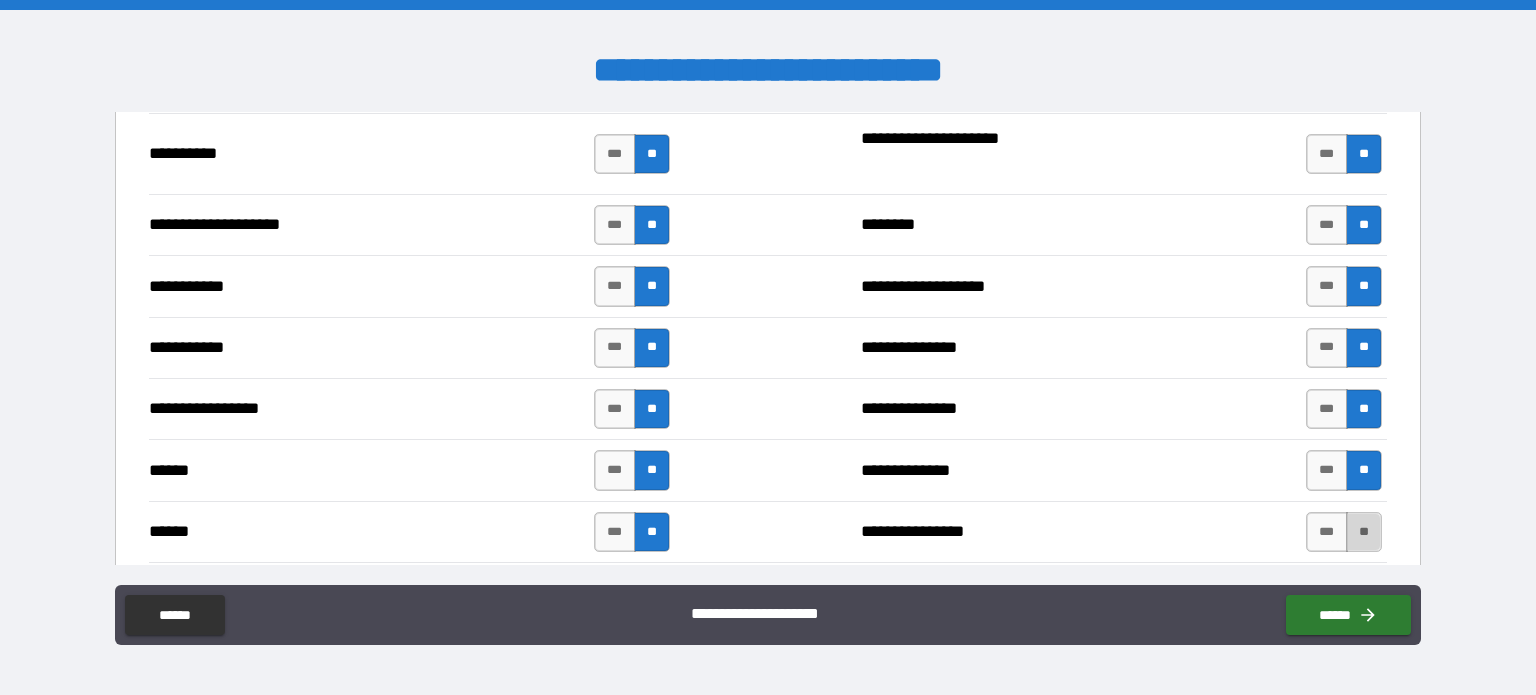 drag, startPoint x: 1347, startPoint y: 523, endPoint x: 1351, endPoint y: 513, distance: 10.770329 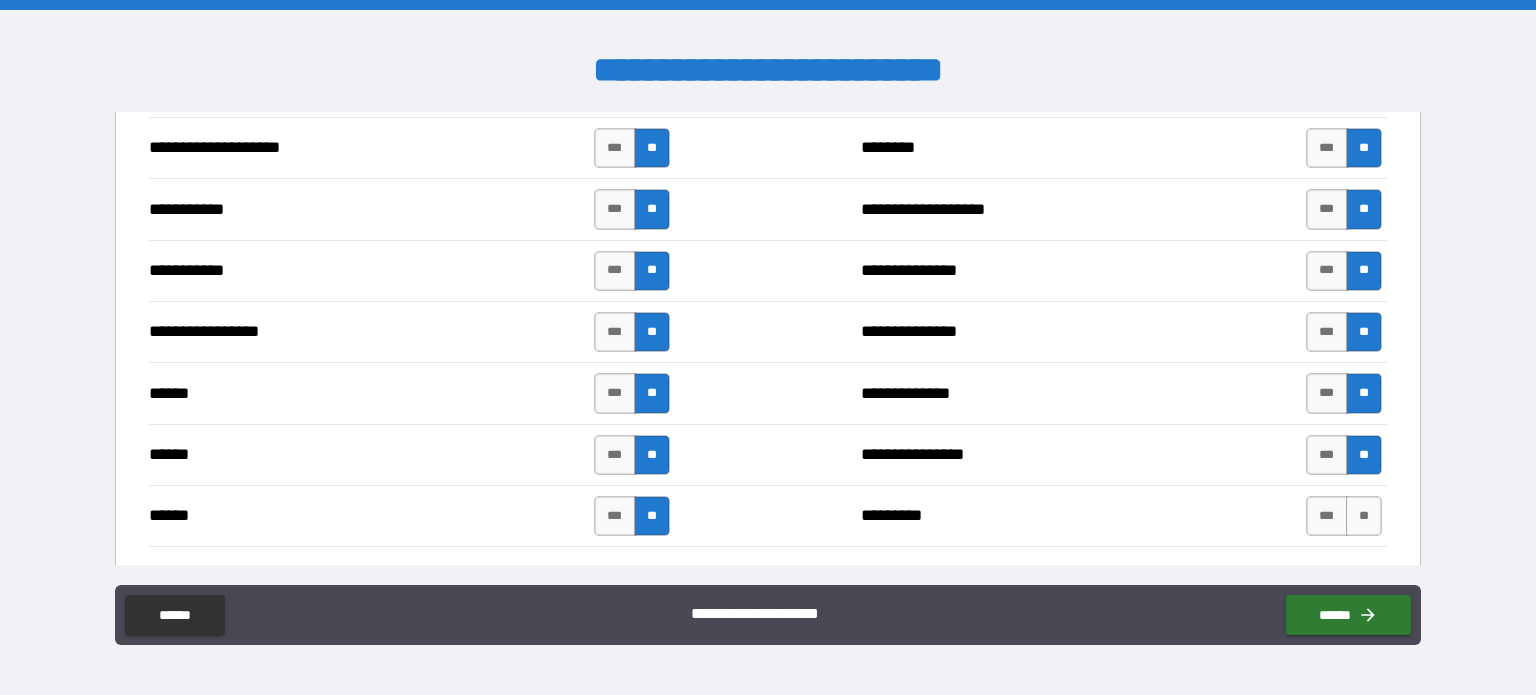 scroll, scrollTop: 2200, scrollLeft: 0, axis: vertical 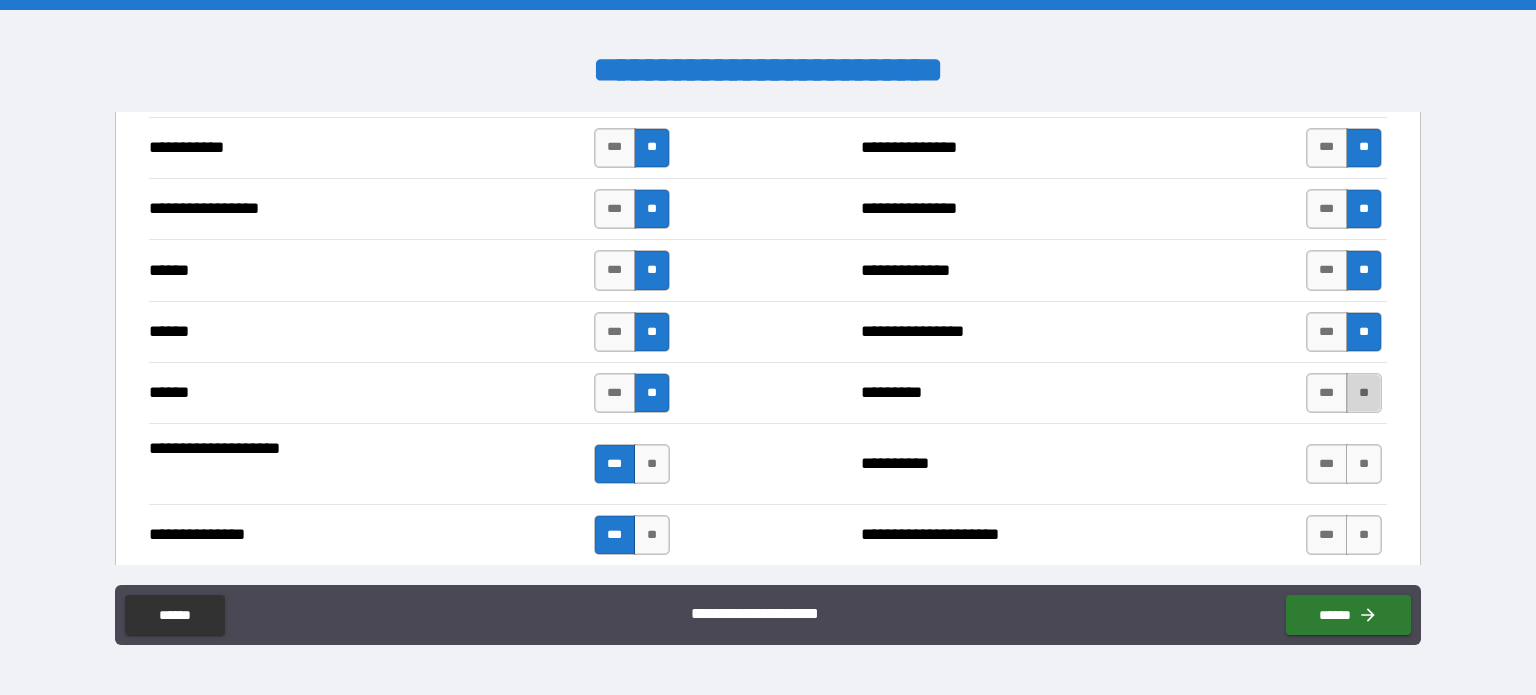 click on "**" at bounding box center [1364, 393] 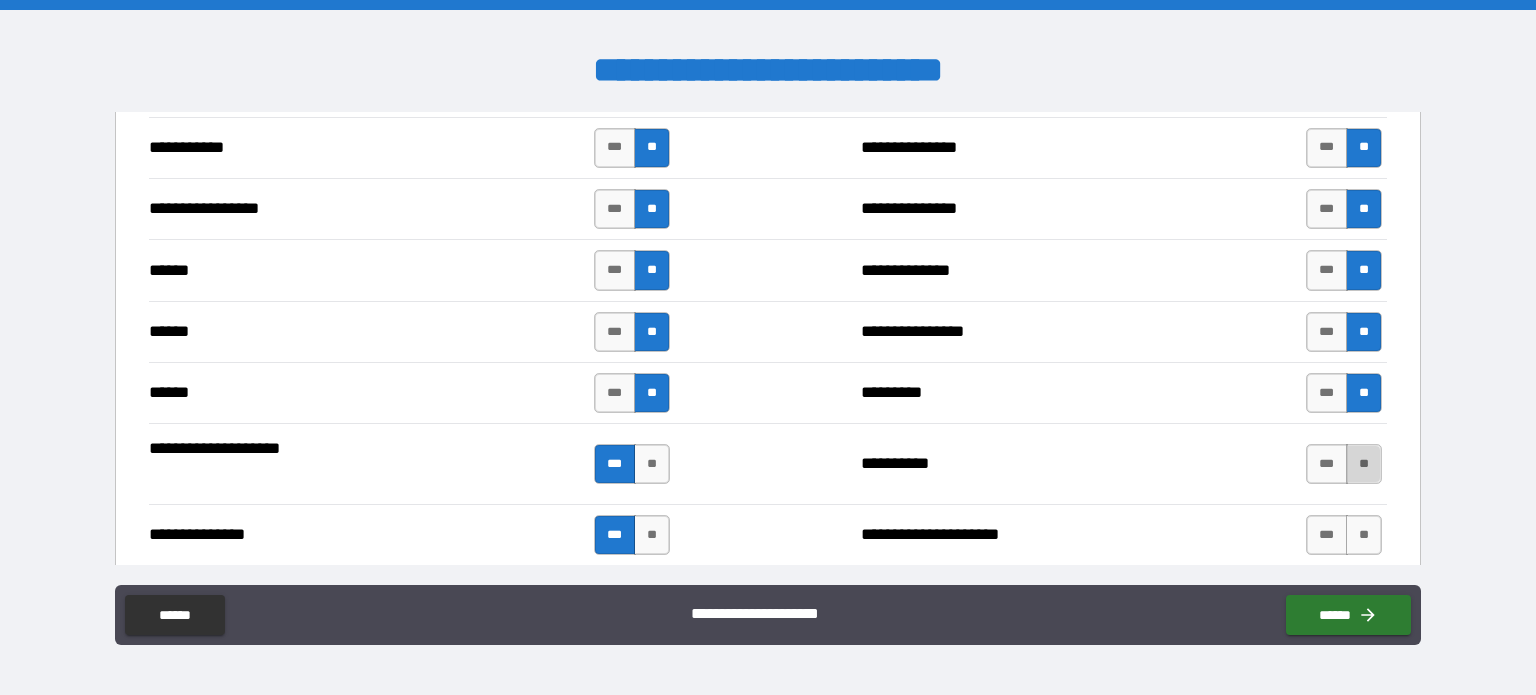 click on "**" at bounding box center [1364, 464] 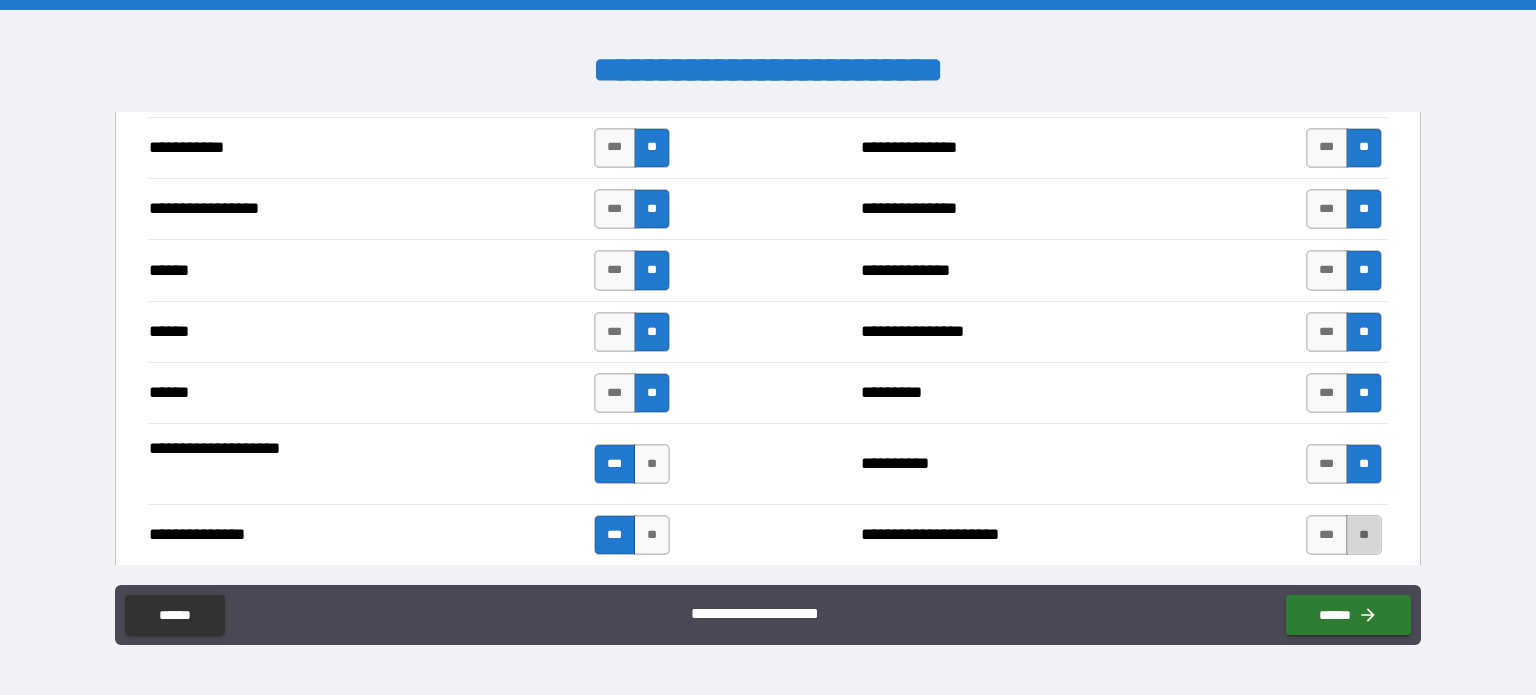 click on "**" at bounding box center [1364, 535] 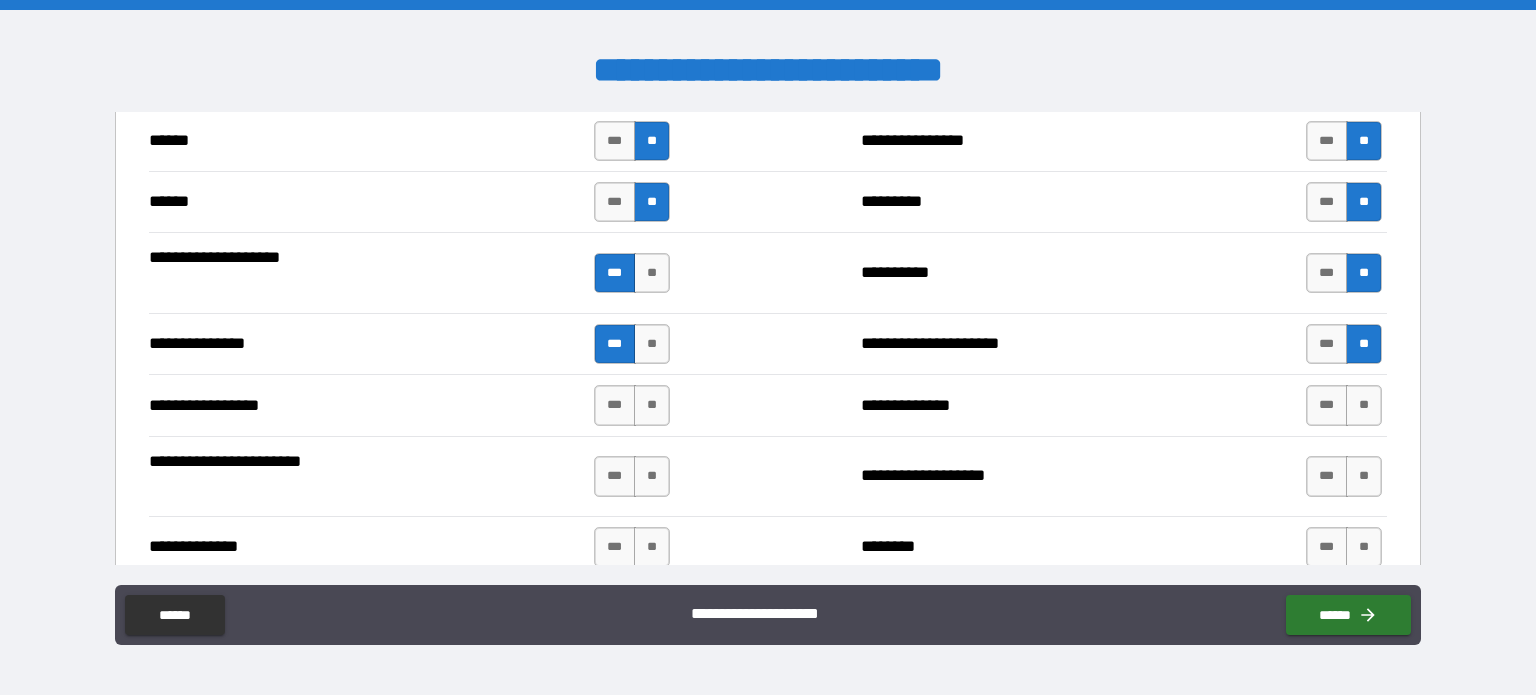 scroll, scrollTop: 2400, scrollLeft: 0, axis: vertical 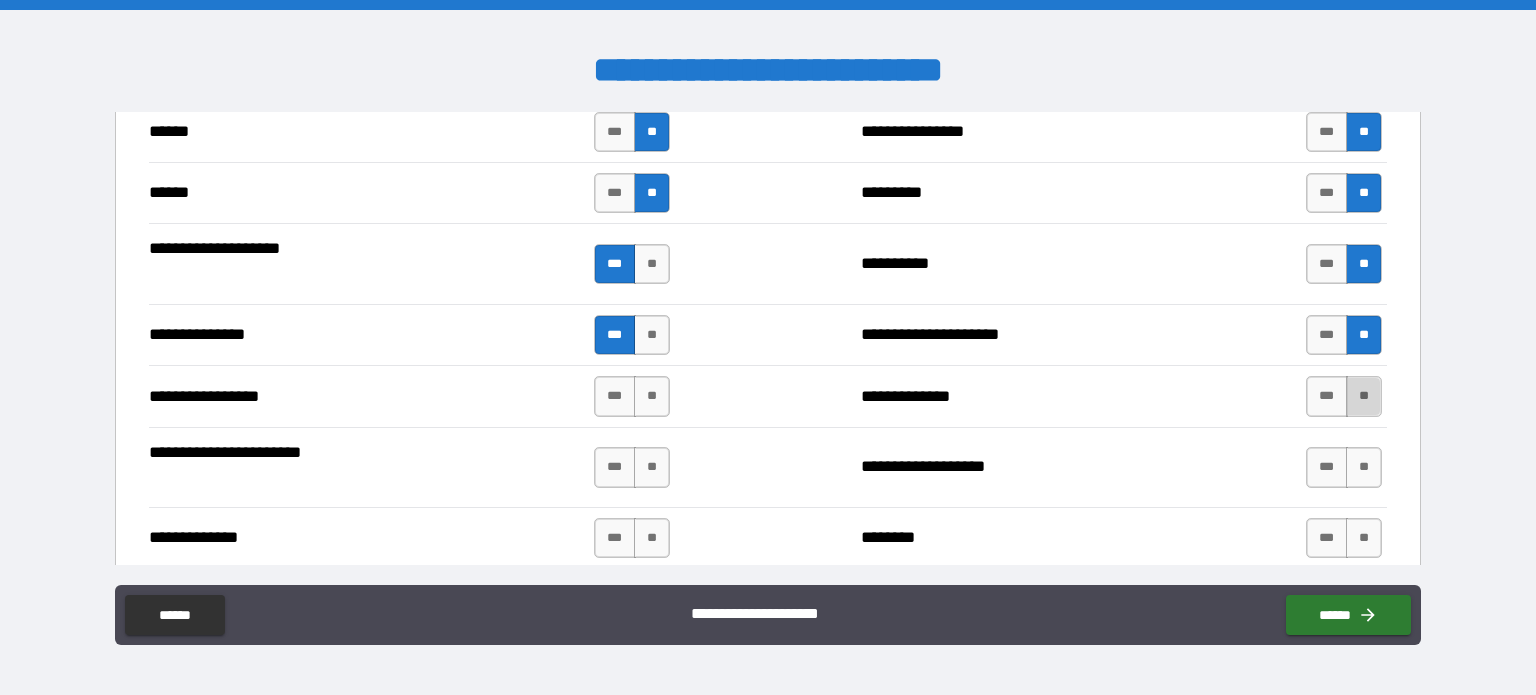 click on "**" at bounding box center (1364, 396) 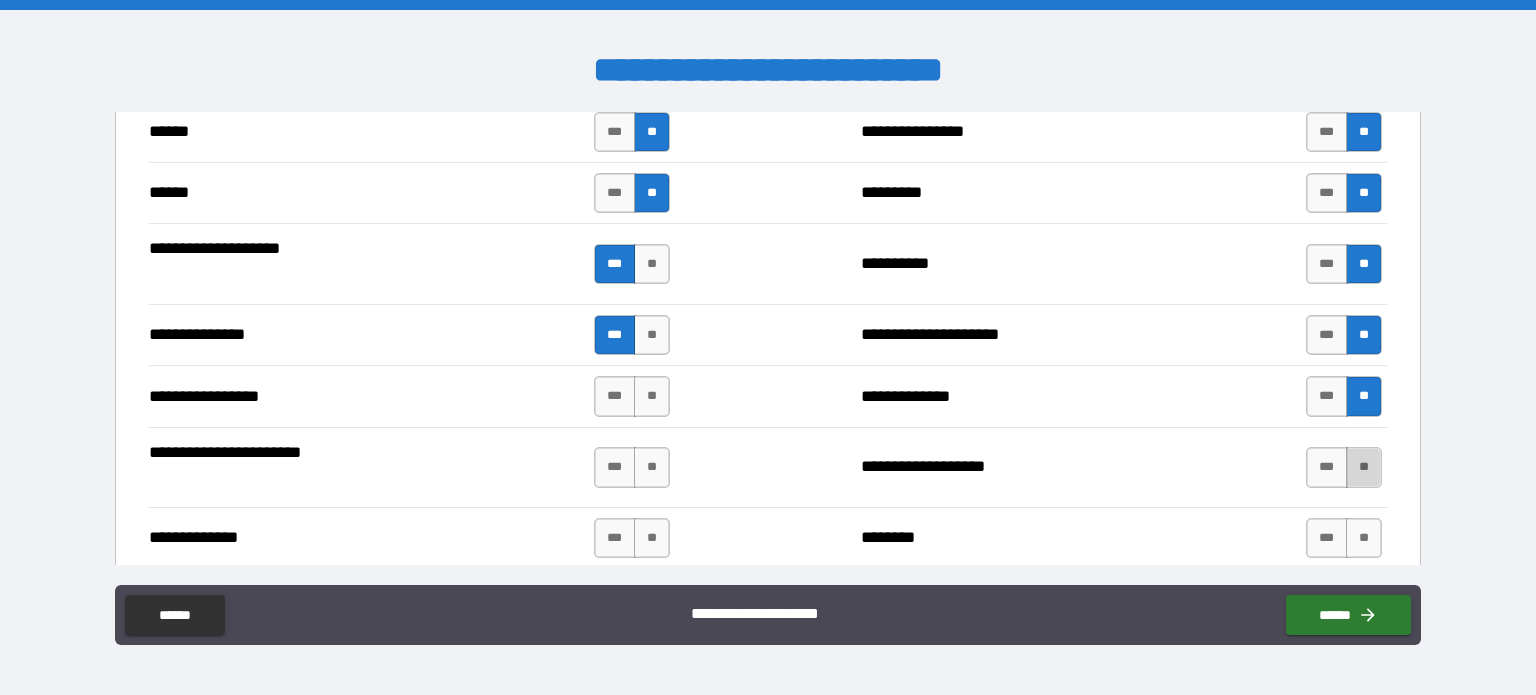 click on "**" at bounding box center [1364, 467] 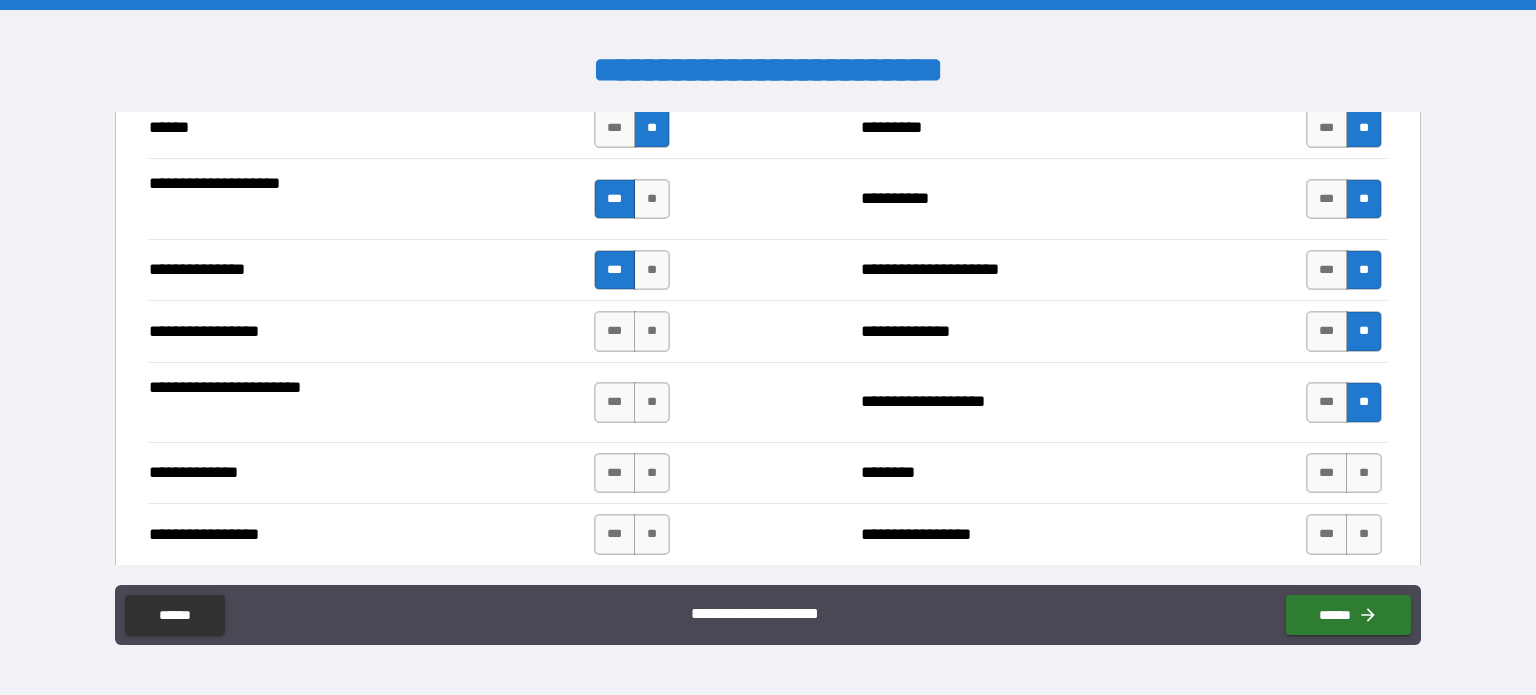 scroll, scrollTop: 2500, scrollLeft: 0, axis: vertical 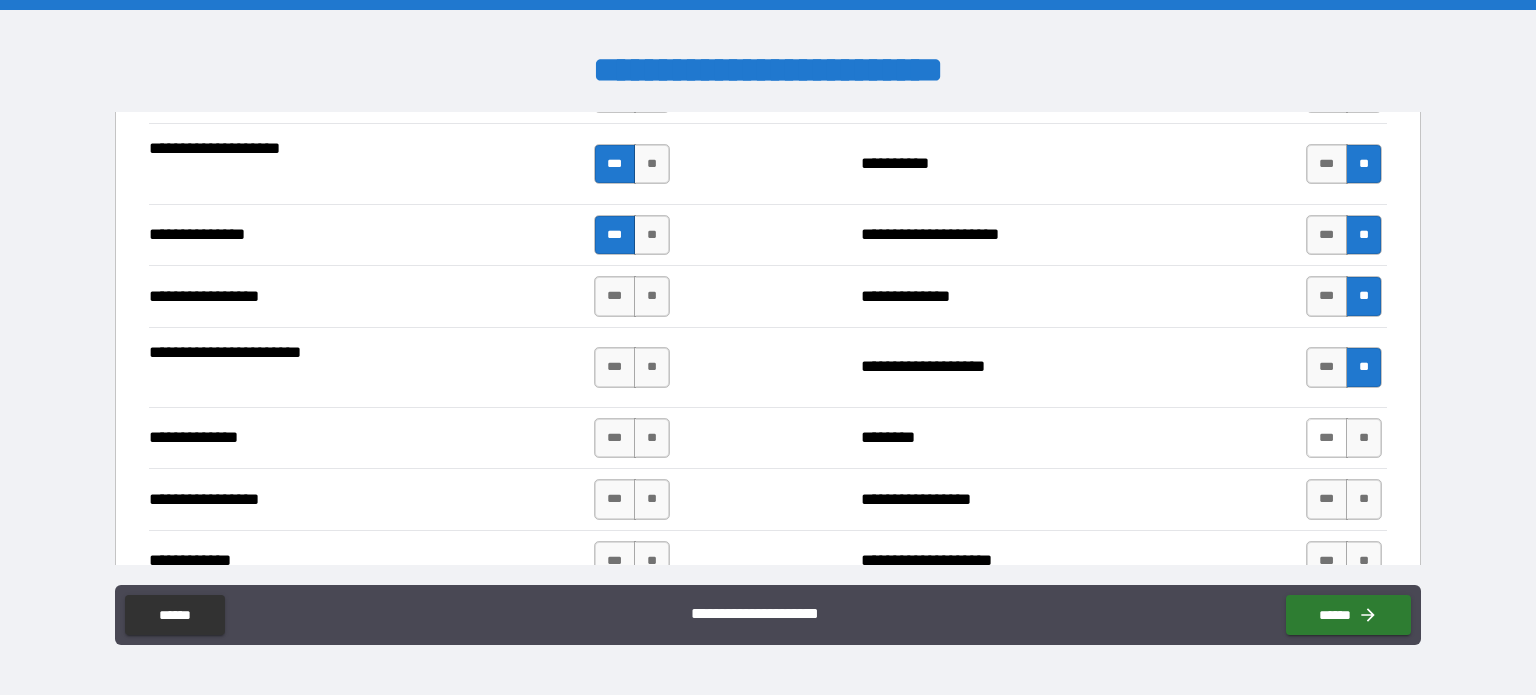 click on "***" at bounding box center (1327, 438) 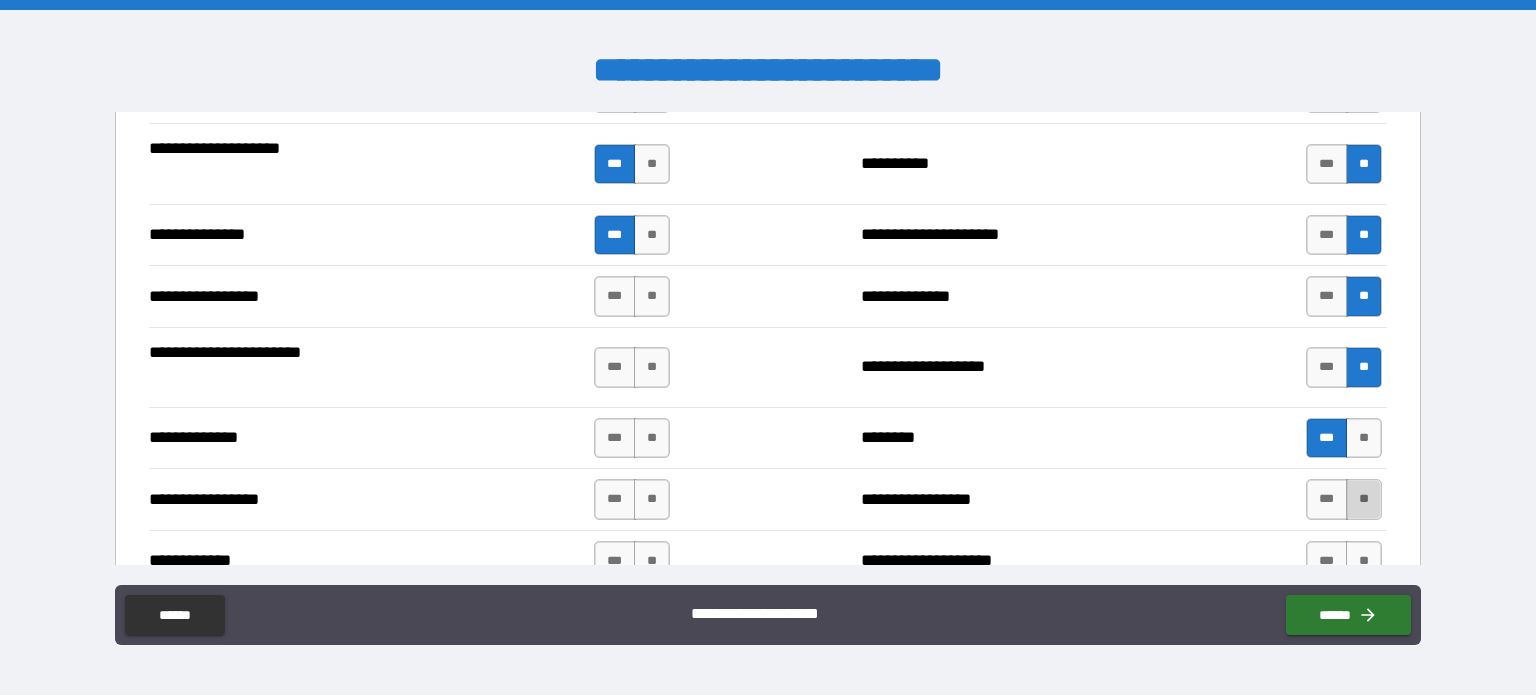 click on "**" at bounding box center [1364, 499] 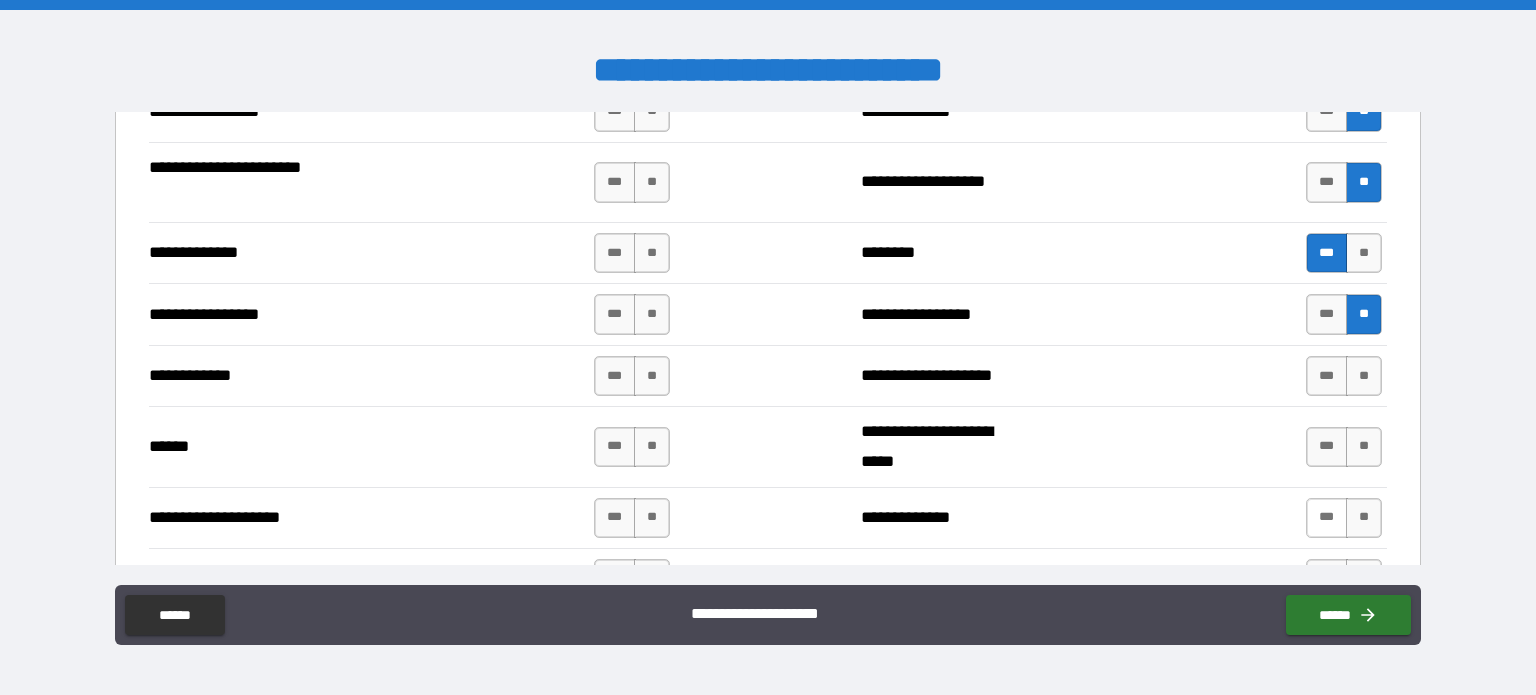 scroll, scrollTop: 2700, scrollLeft: 0, axis: vertical 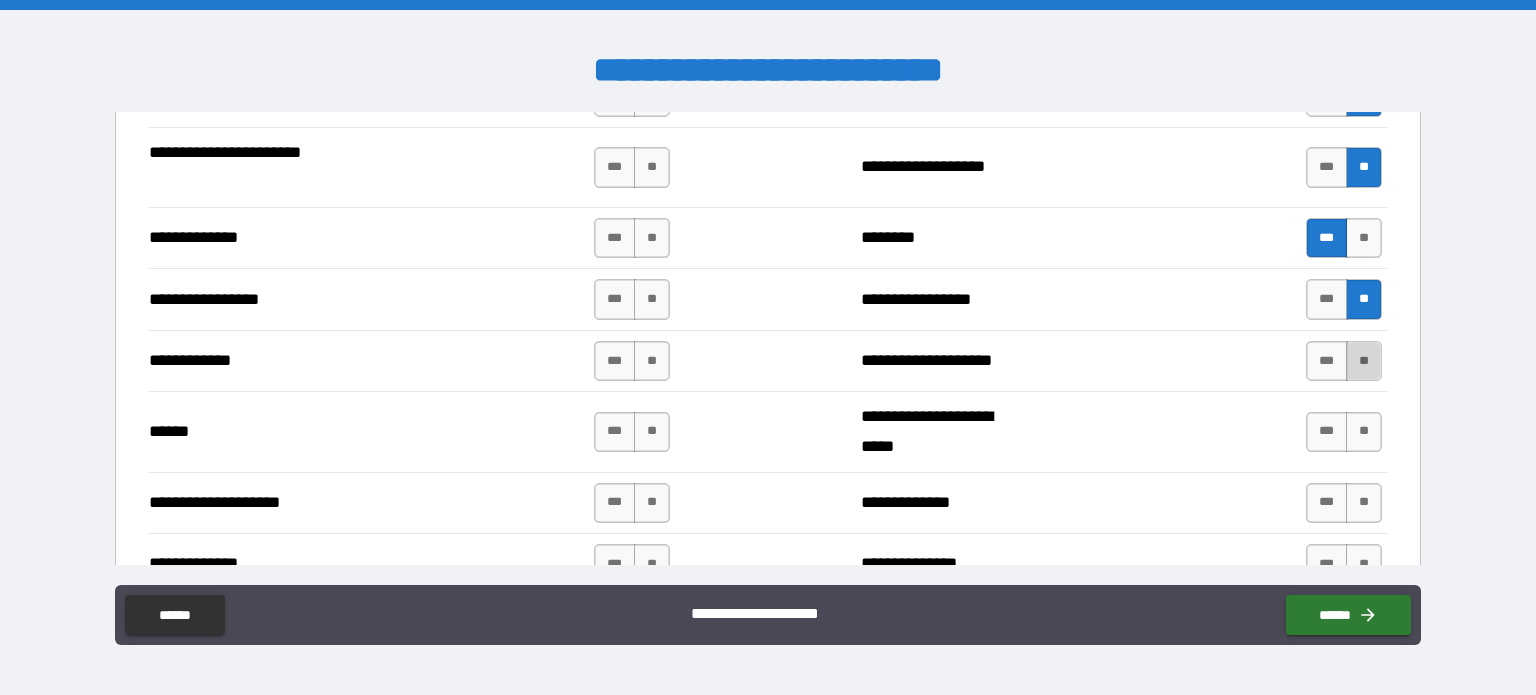 click on "**" at bounding box center (1364, 361) 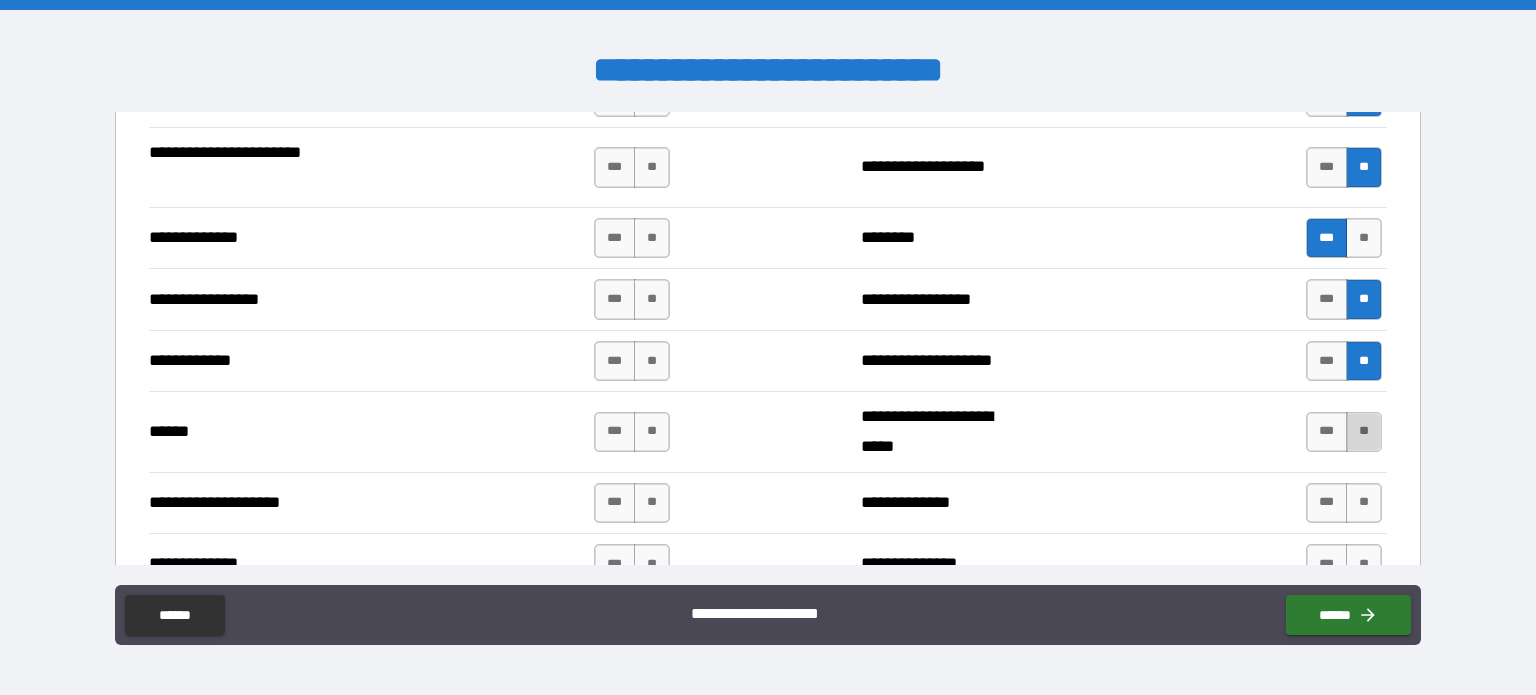 click on "**" at bounding box center (1364, 432) 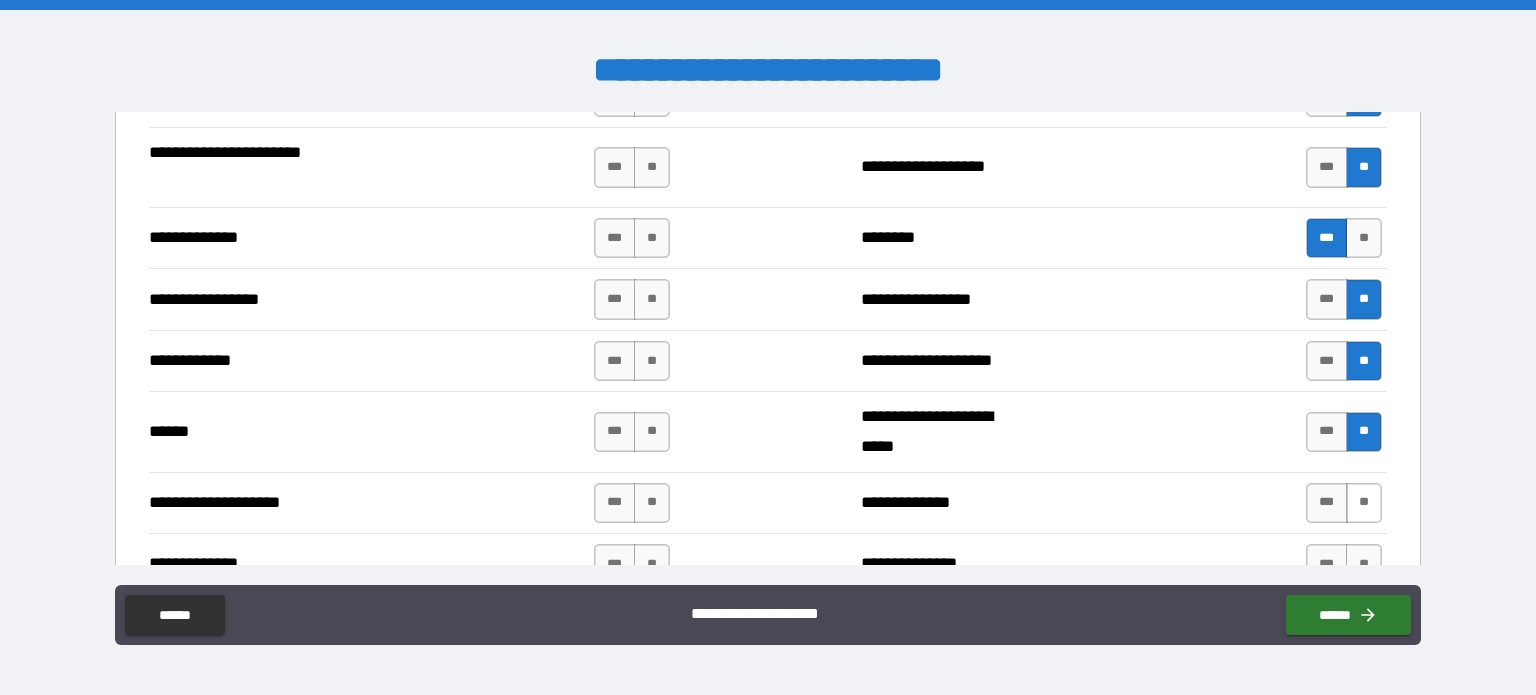 click on "**" at bounding box center (1364, 503) 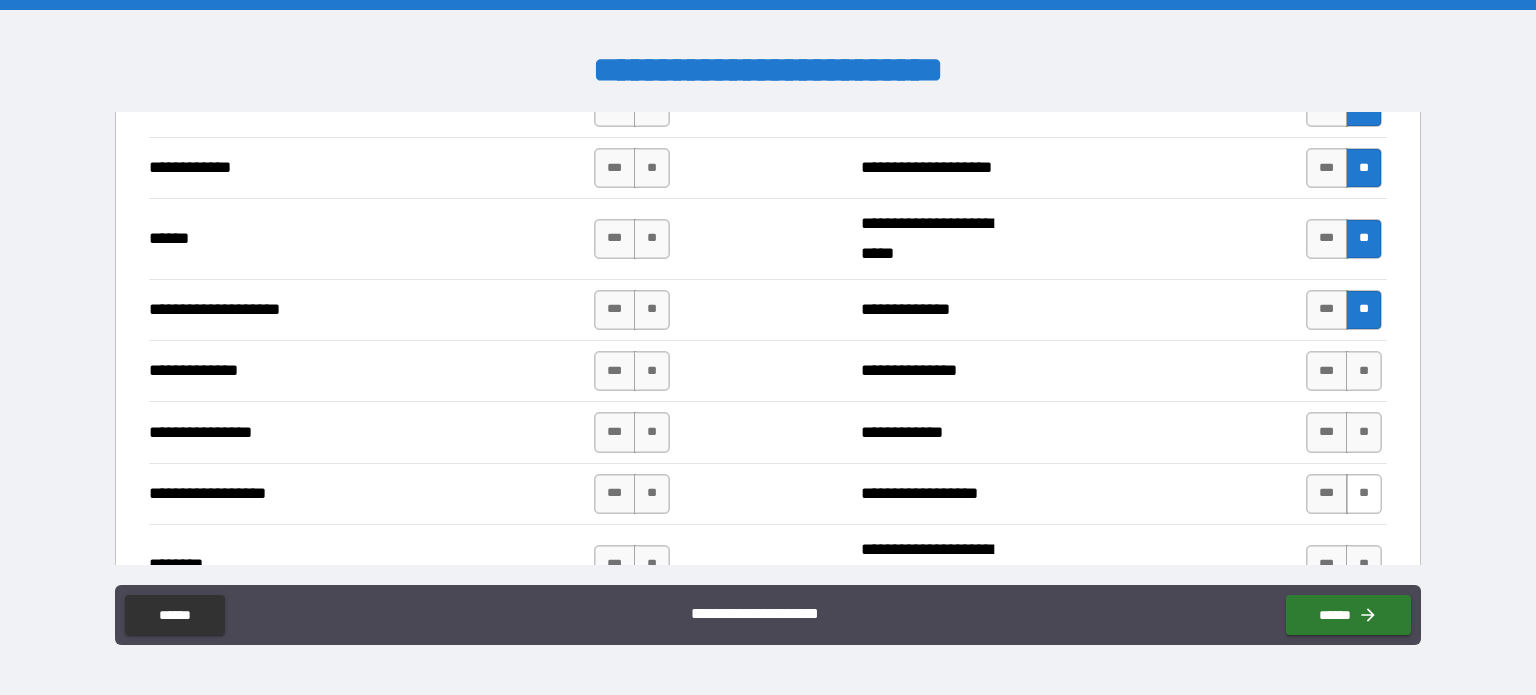 scroll, scrollTop: 2900, scrollLeft: 0, axis: vertical 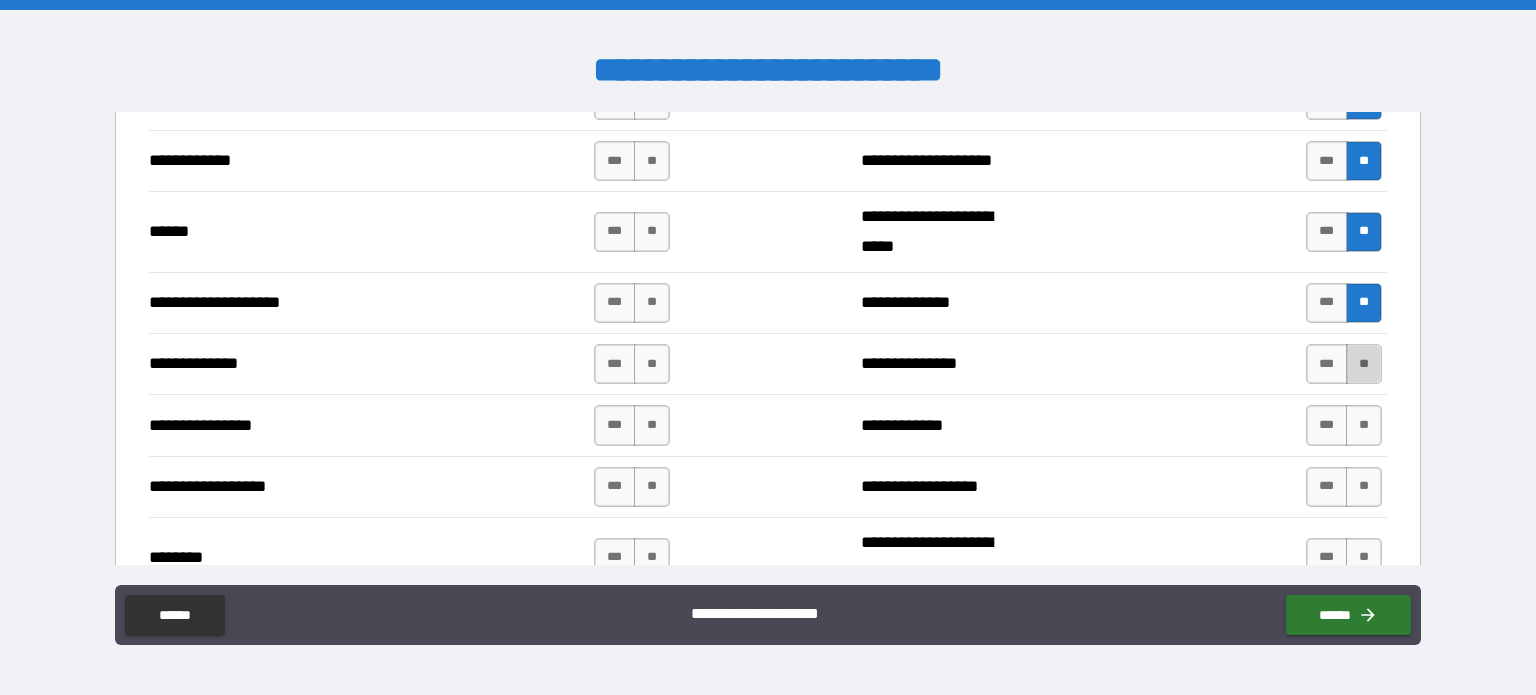click on "**" at bounding box center (1364, 364) 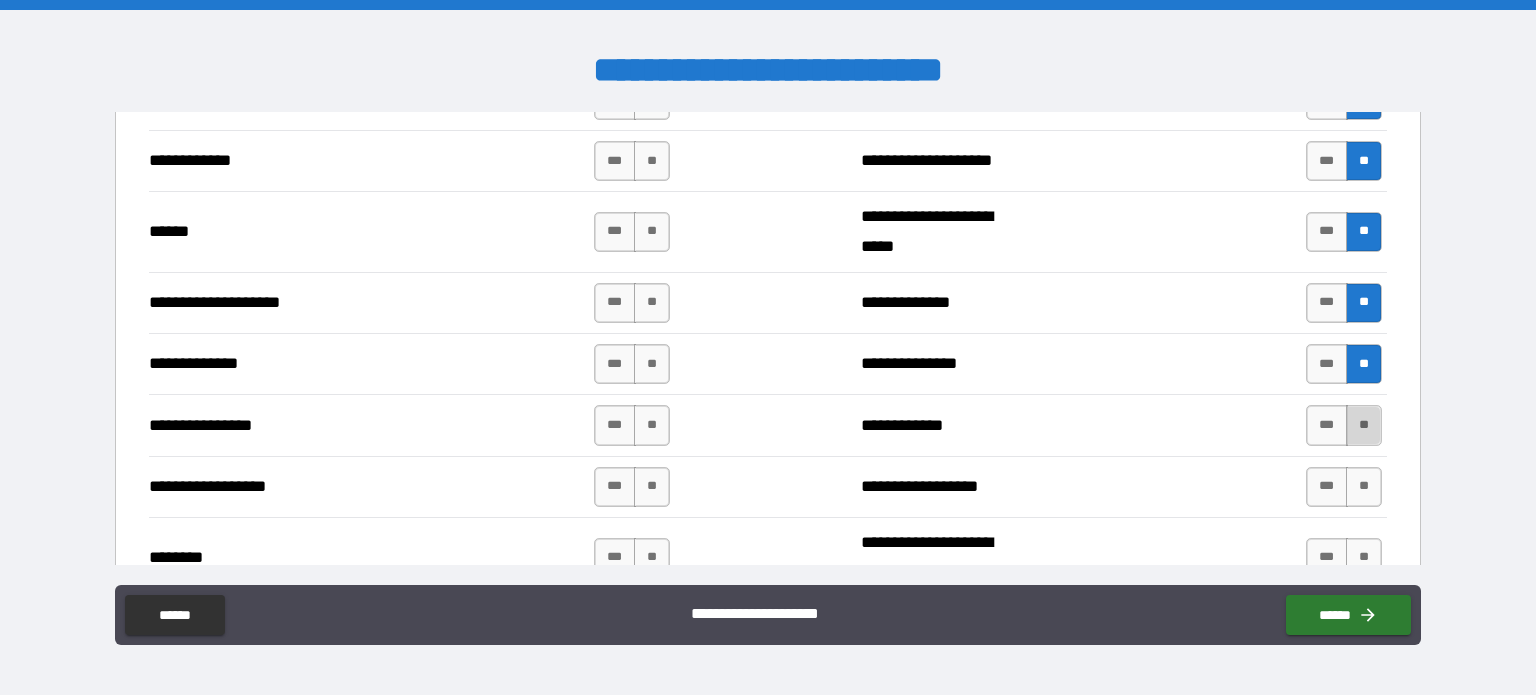 click on "**" at bounding box center (1364, 425) 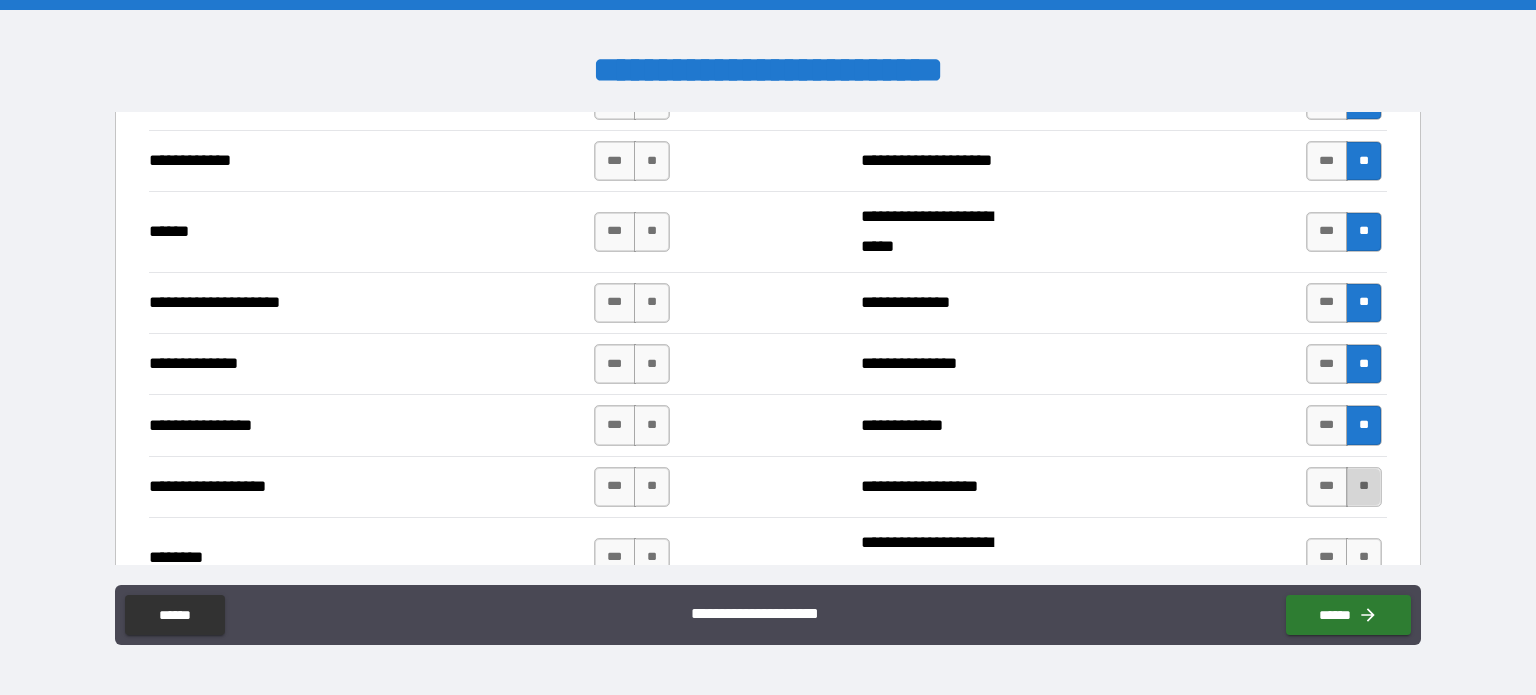 click on "**" at bounding box center (1364, 487) 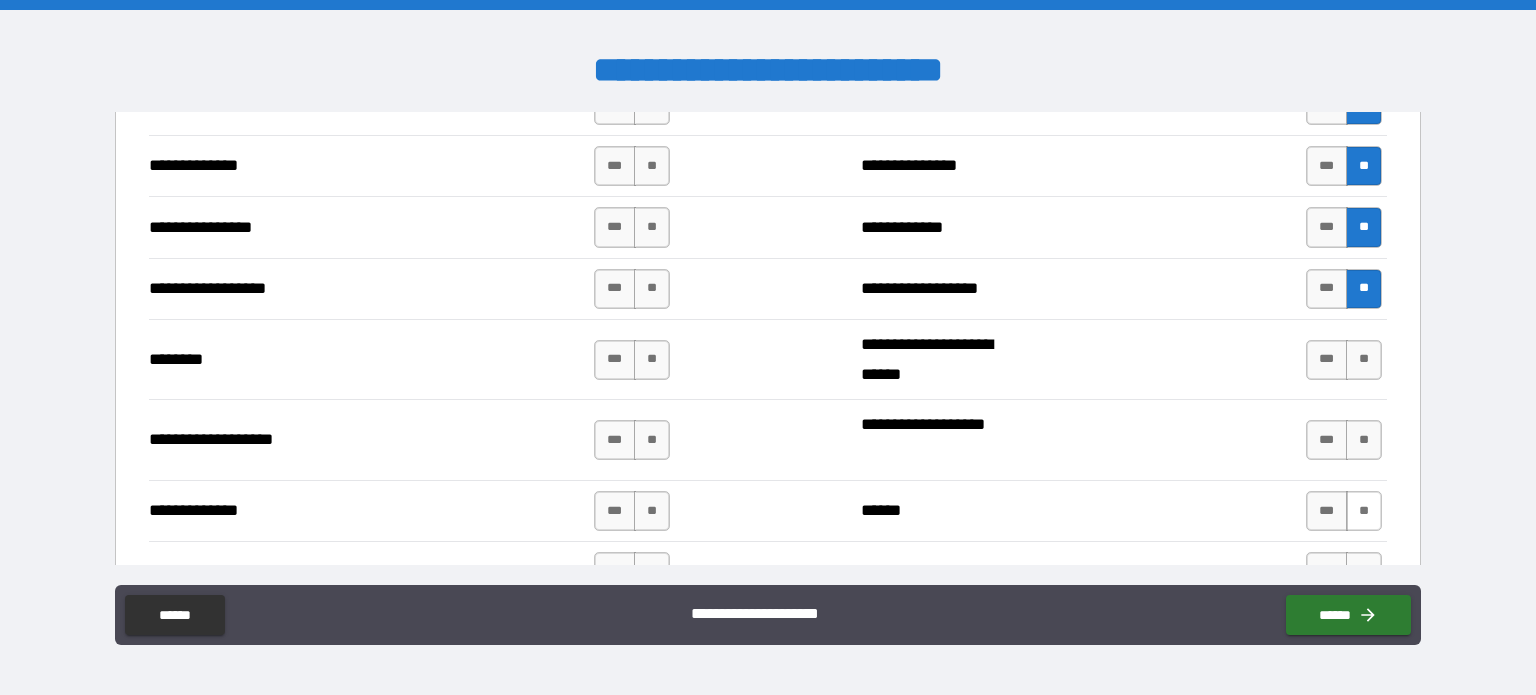 scroll, scrollTop: 3100, scrollLeft: 0, axis: vertical 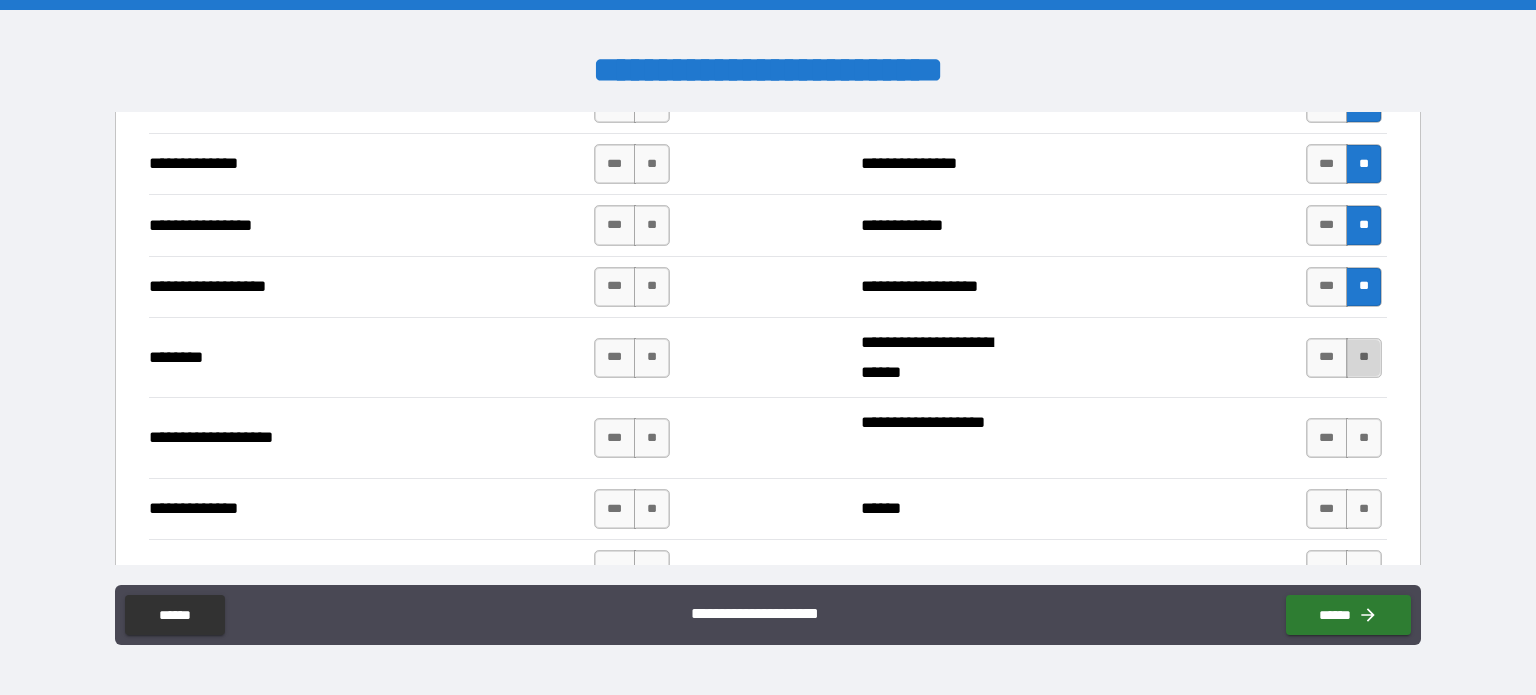 click on "**" at bounding box center (1364, 358) 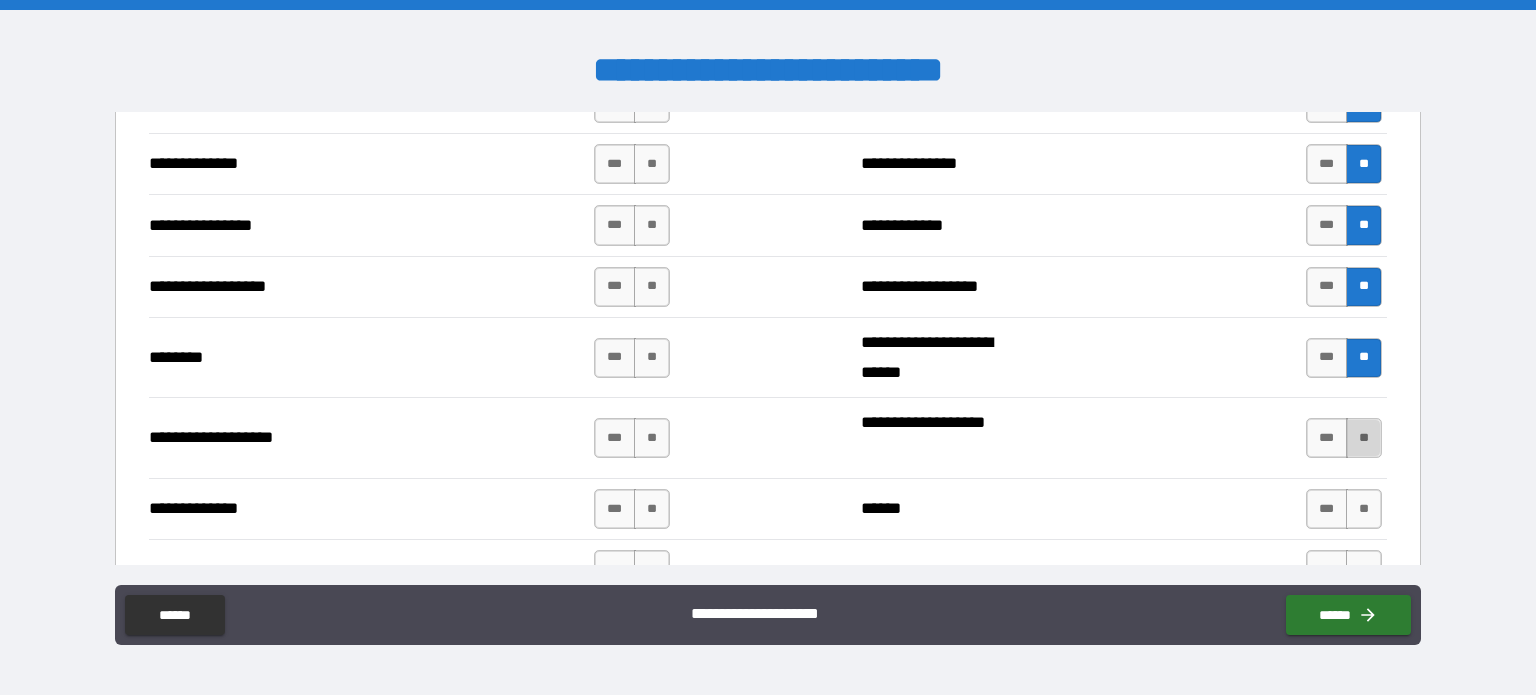 click on "**" at bounding box center [1364, 438] 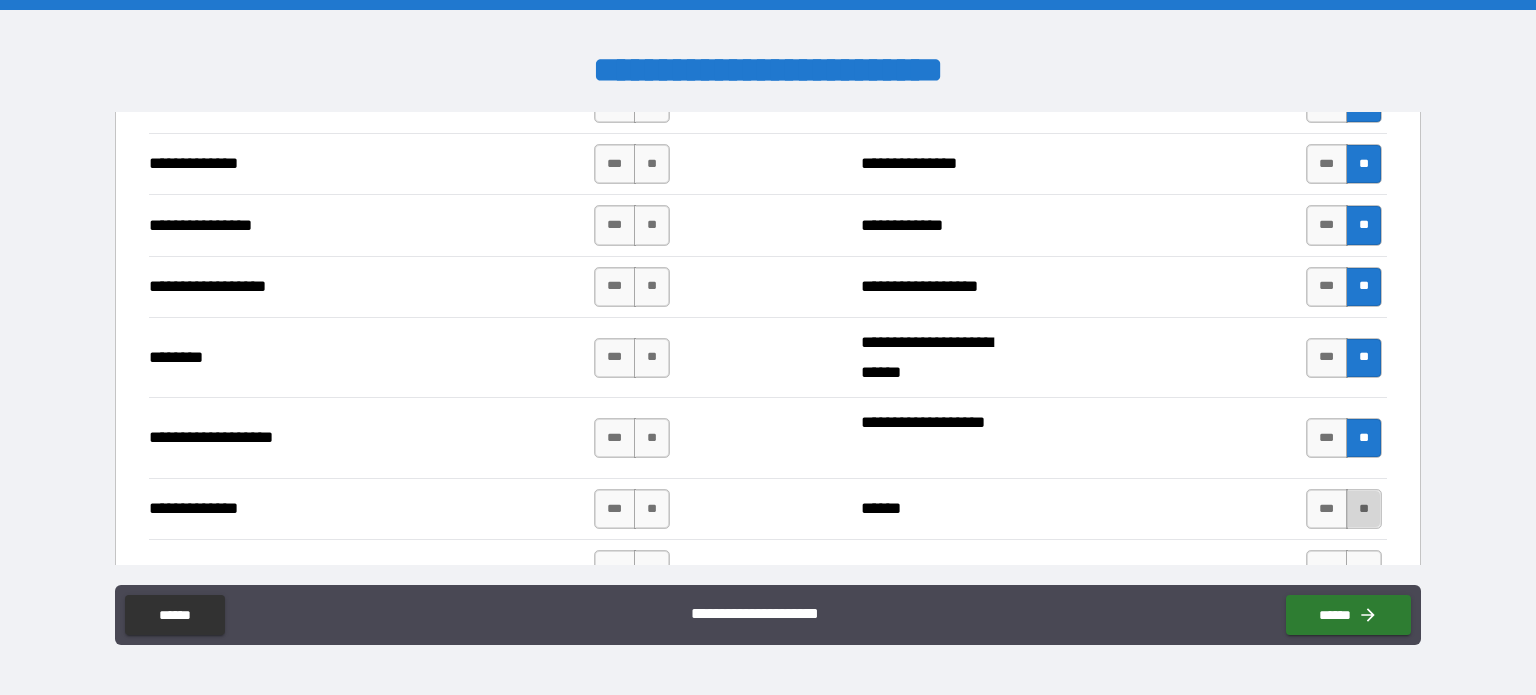 click on "**" at bounding box center (1364, 509) 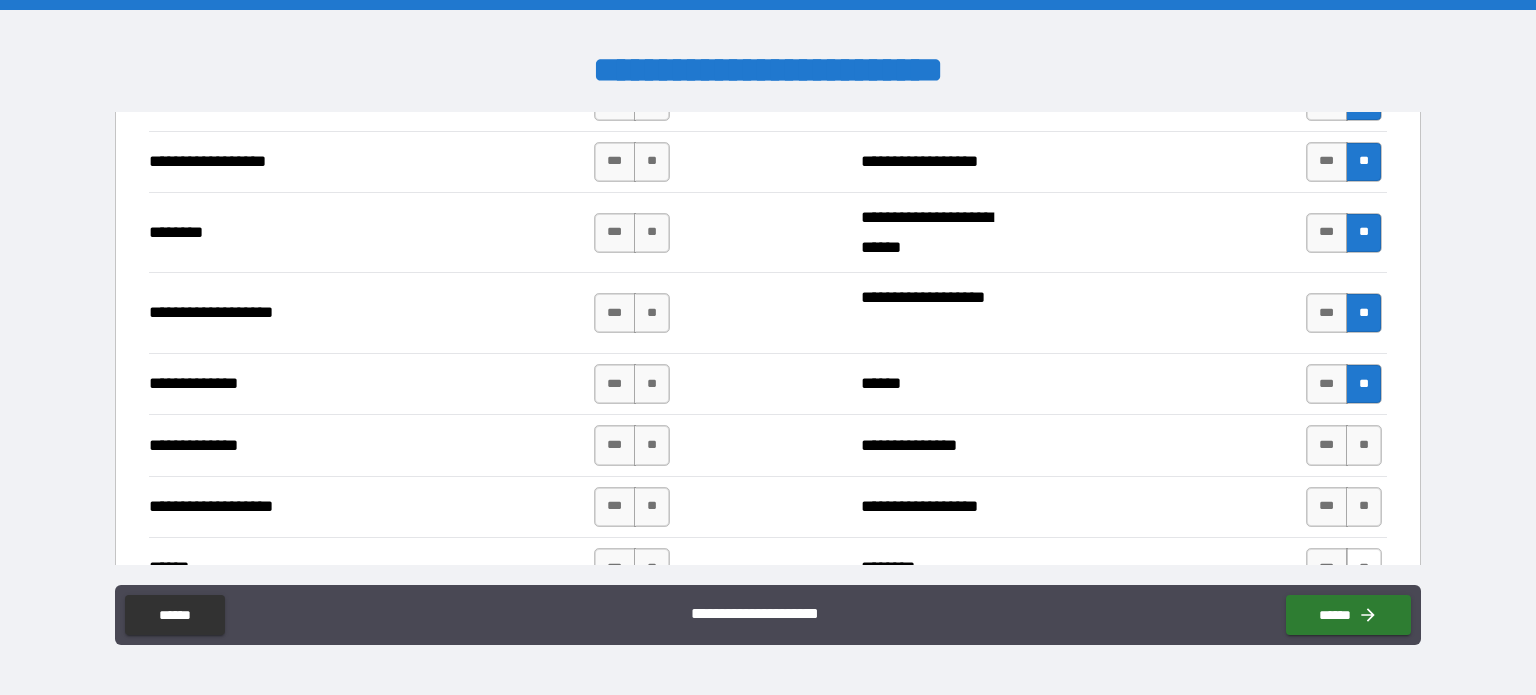 scroll, scrollTop: 3300, scrollLeft: 0, axis: vertical 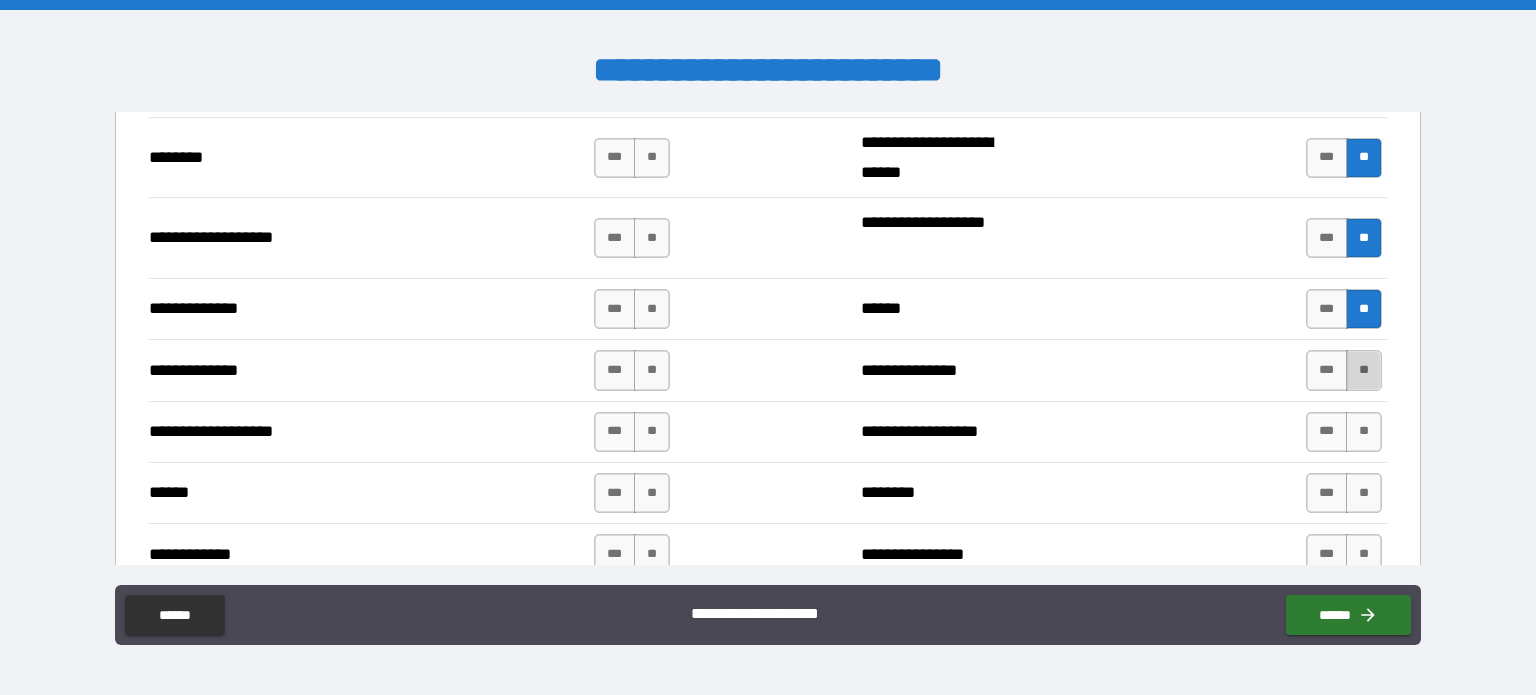 drag, startPoint x: 1351, startPoint y: 361, endPoint x: 1353, endPoint y: 382, distance: 21.095022 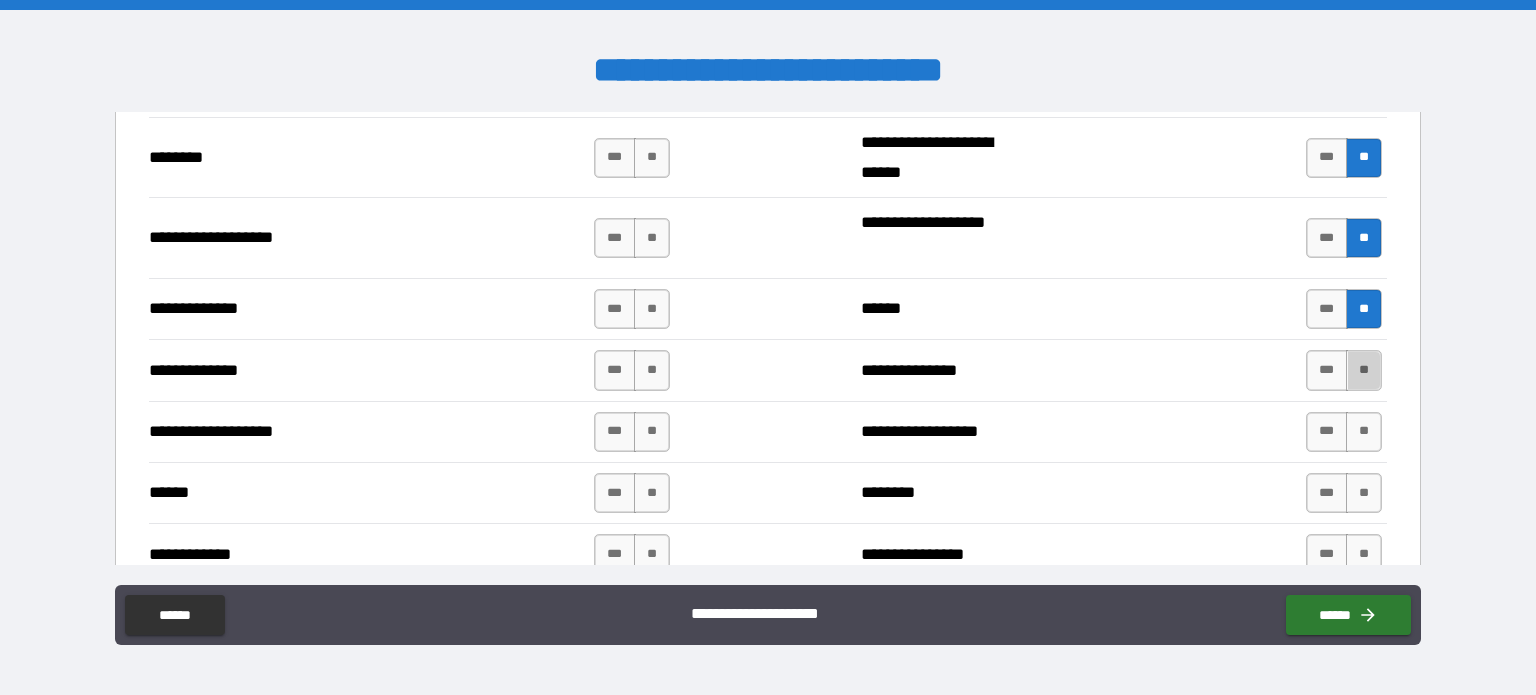 click on "**" at bounding box center (1364, 370) 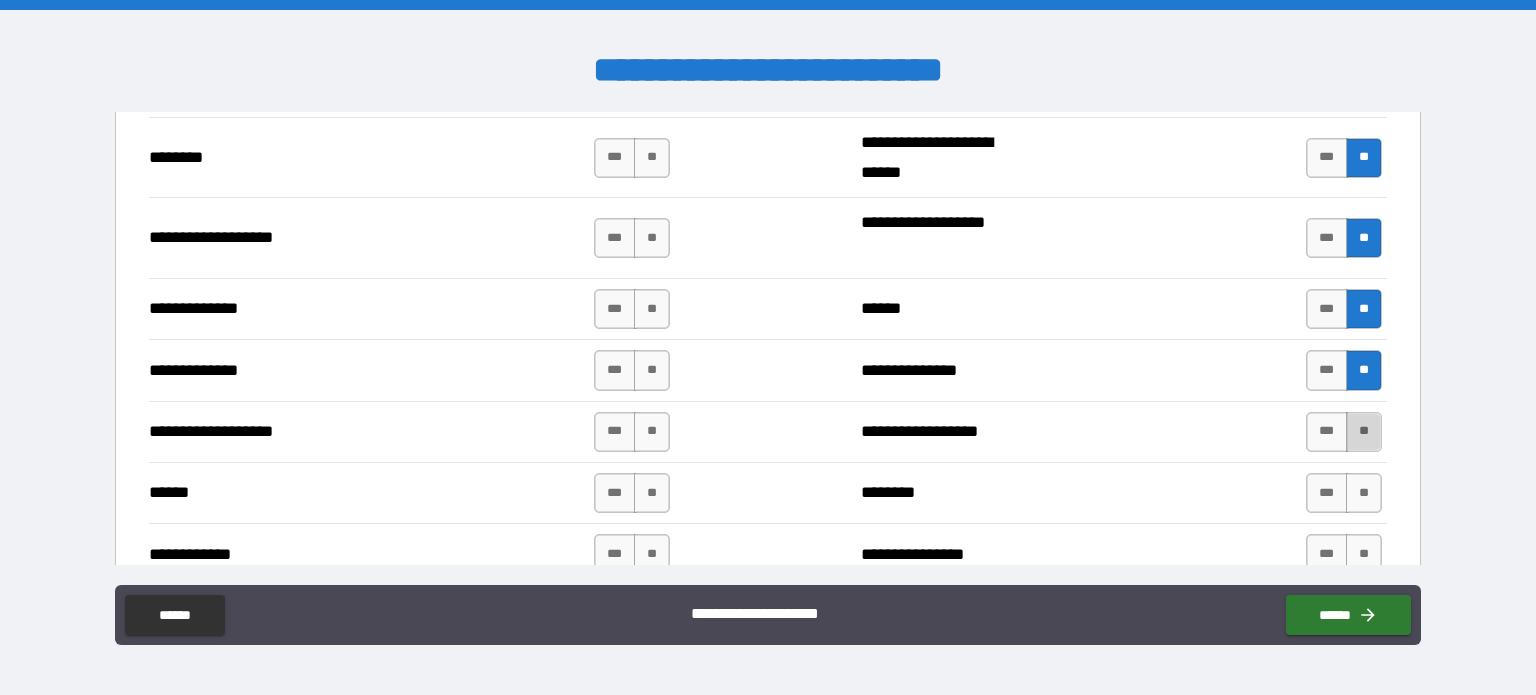 click on "**" at bounding box center (1364, 432) 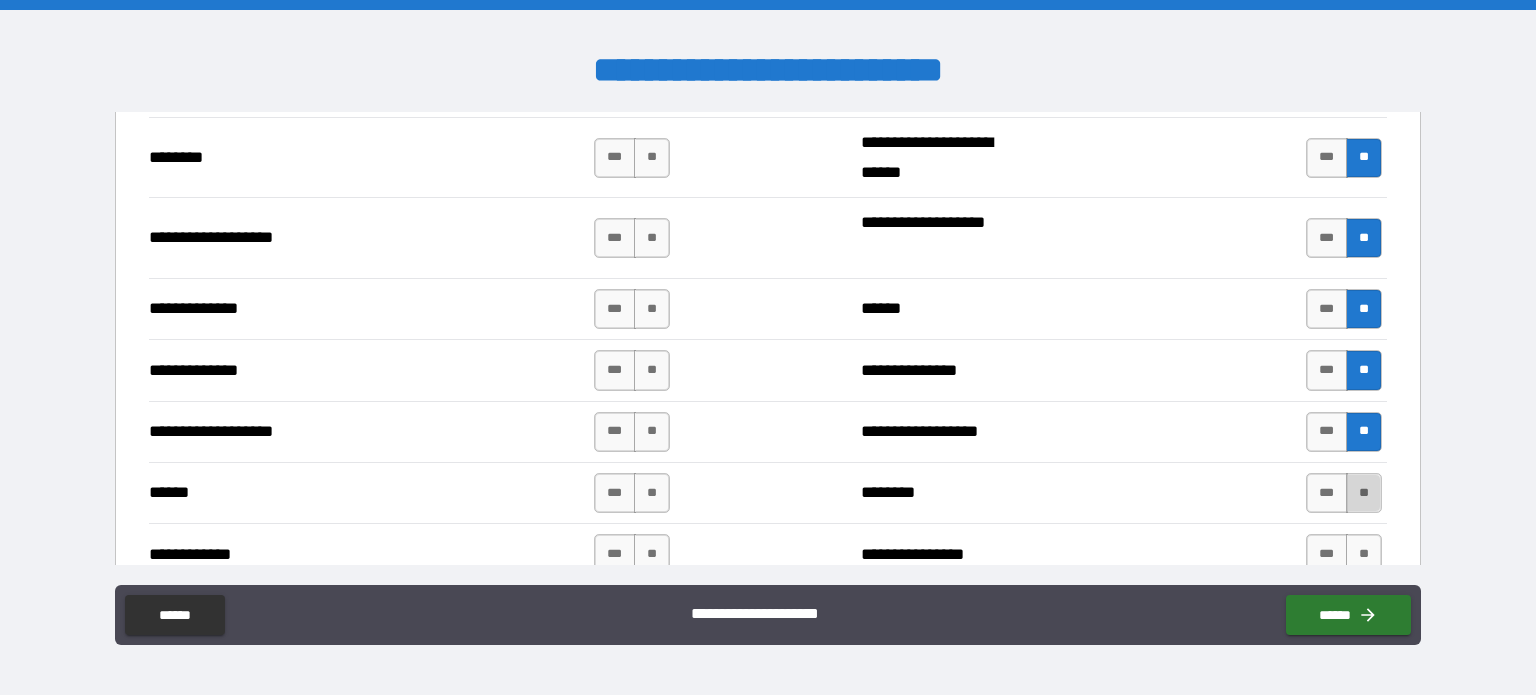 drag, startPoint x: 1344, startPoint y: 475, endPoint x: 1344, endPoint y: 494, distance: 19 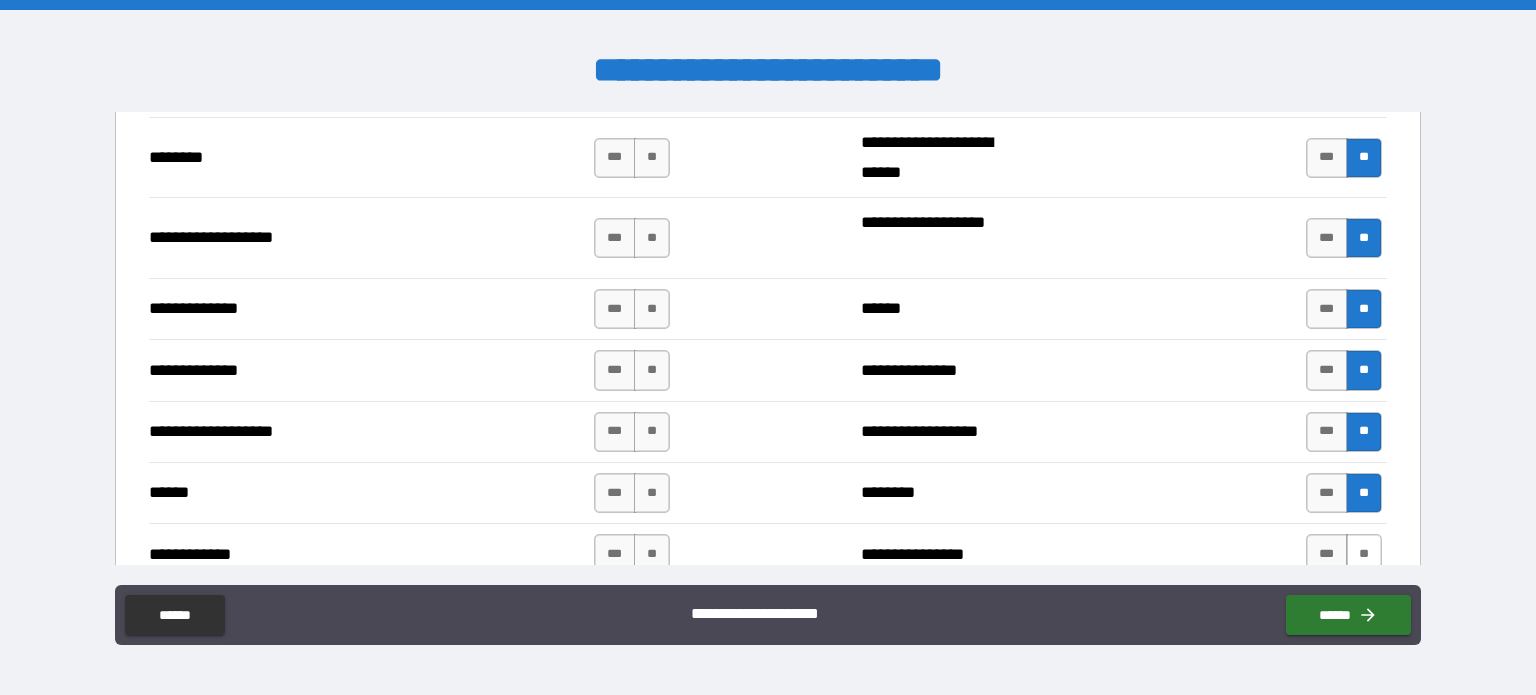 drag, startPoint x: 1347, startPoint y: 543, endPoint x: 1344, endPoint y: 530, distance: 13.341664 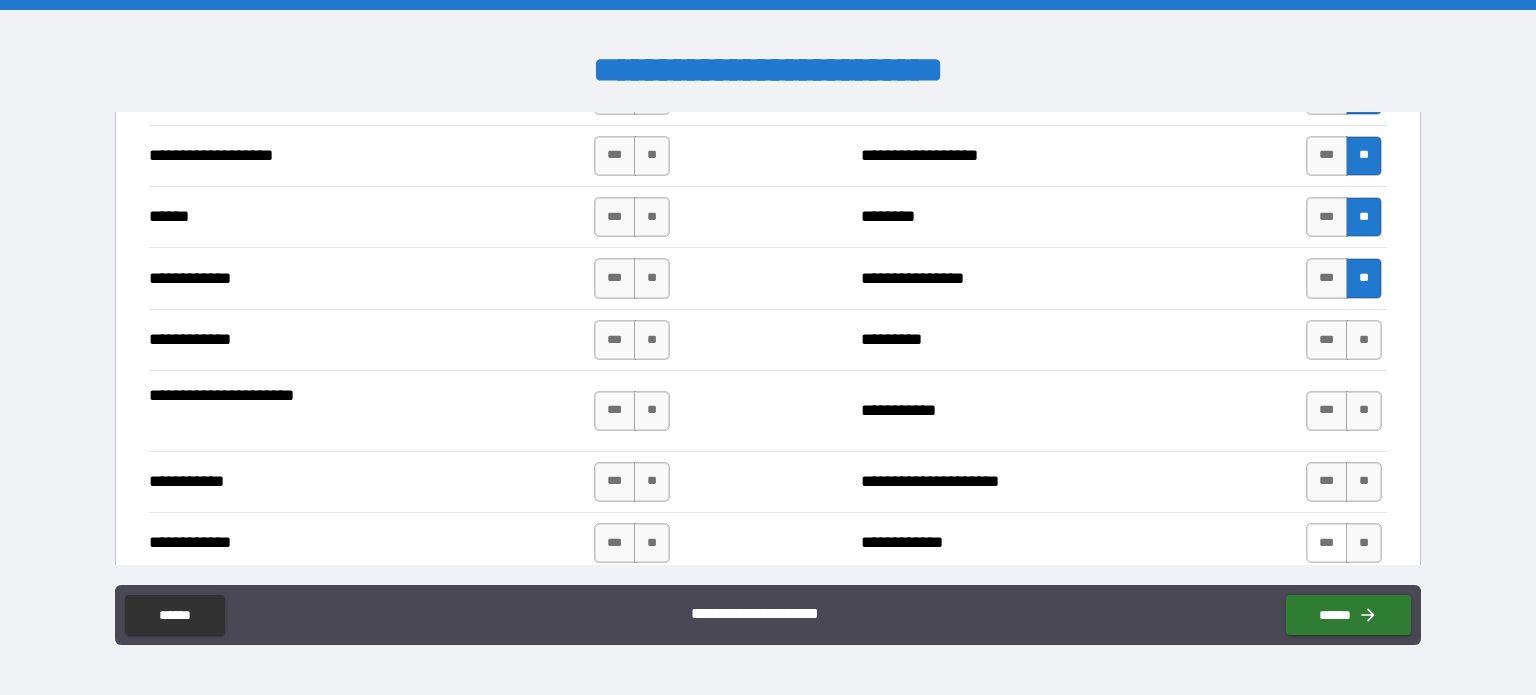 scroll, scrollTop: 3600, scrollLeft: 0, axis: vertical 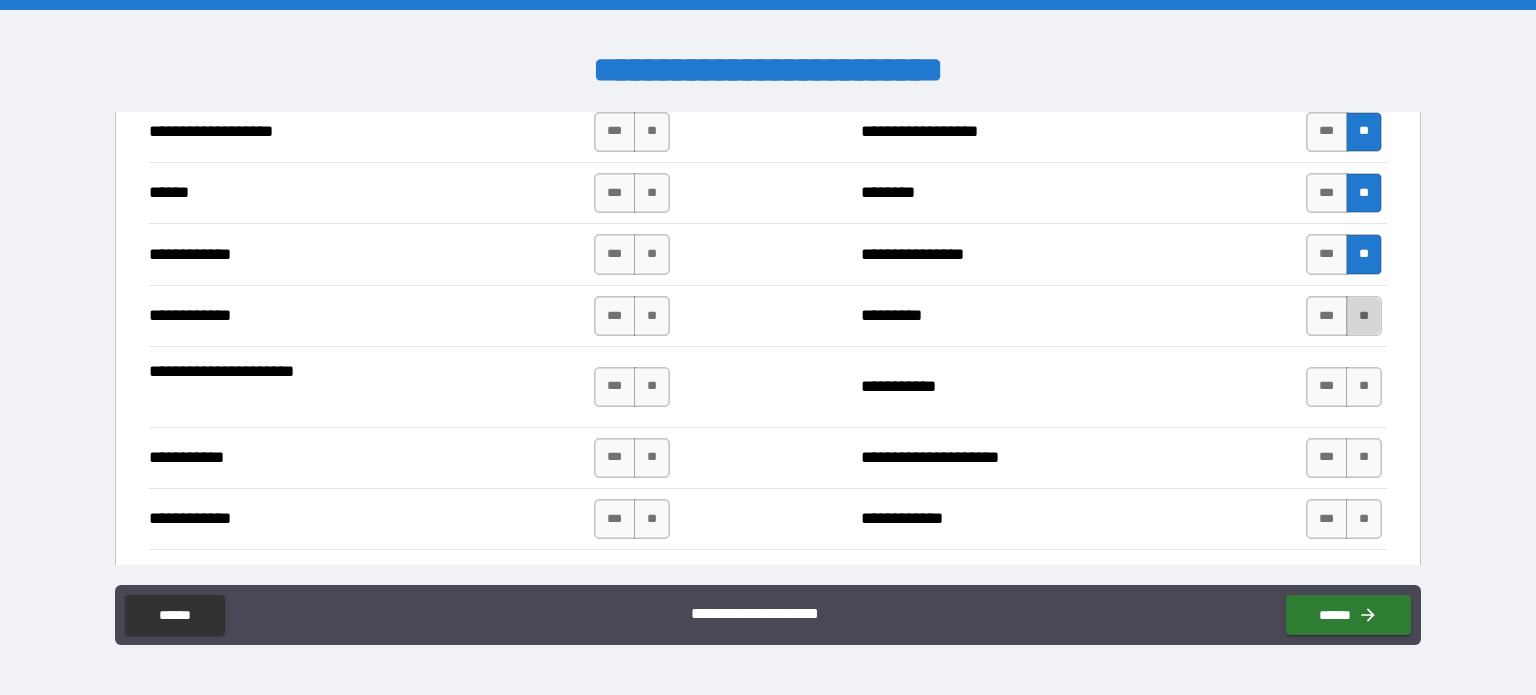 click on "**" at bounding box center [1364, 316] 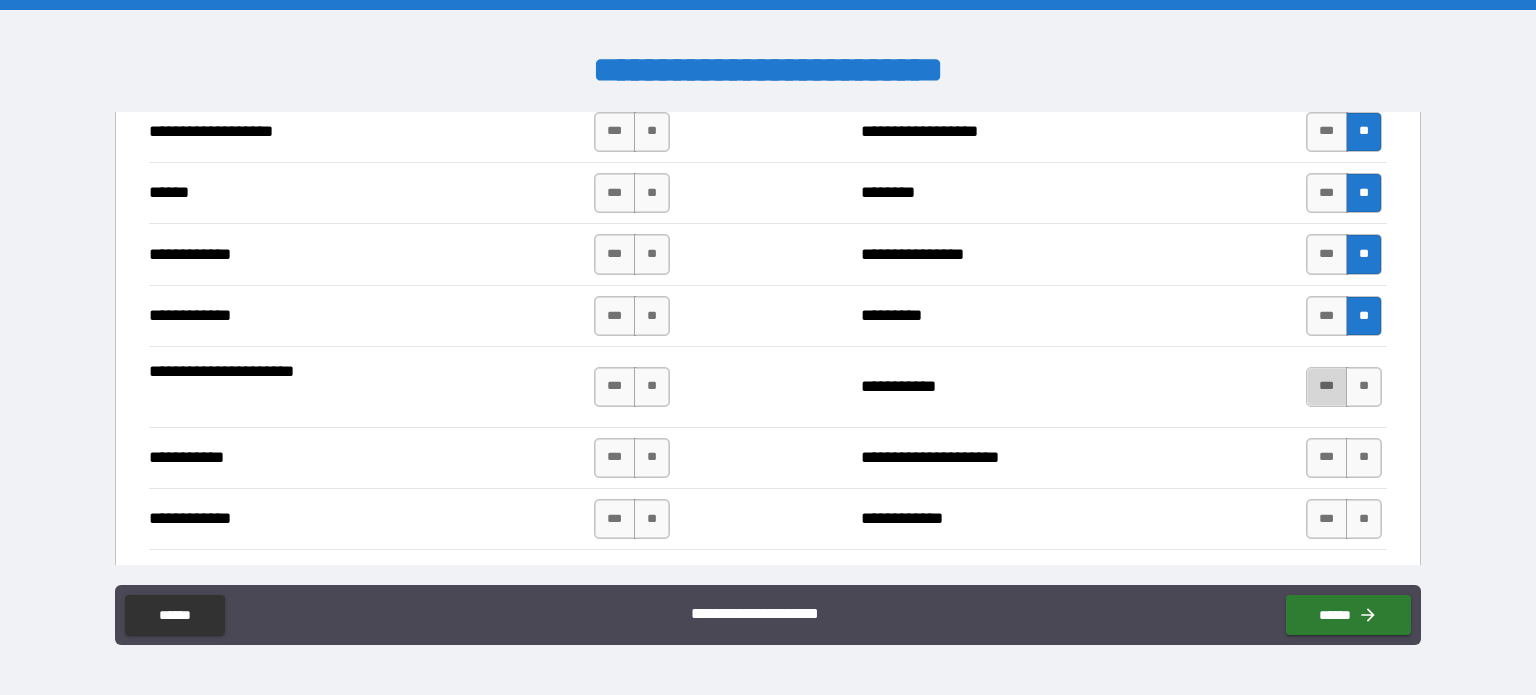 click on "***" at bounding box center (1327, 387) 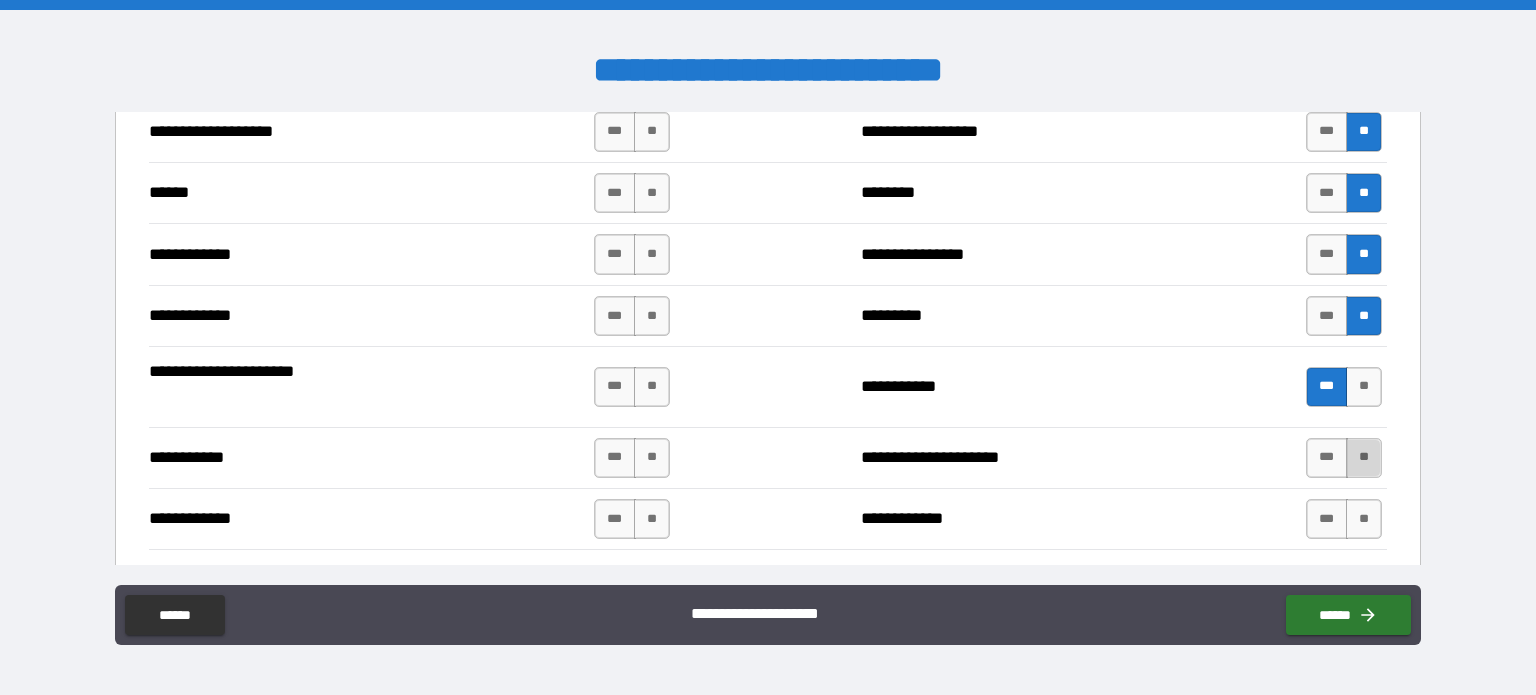 click on "**" at bounding box center (1364, 458) 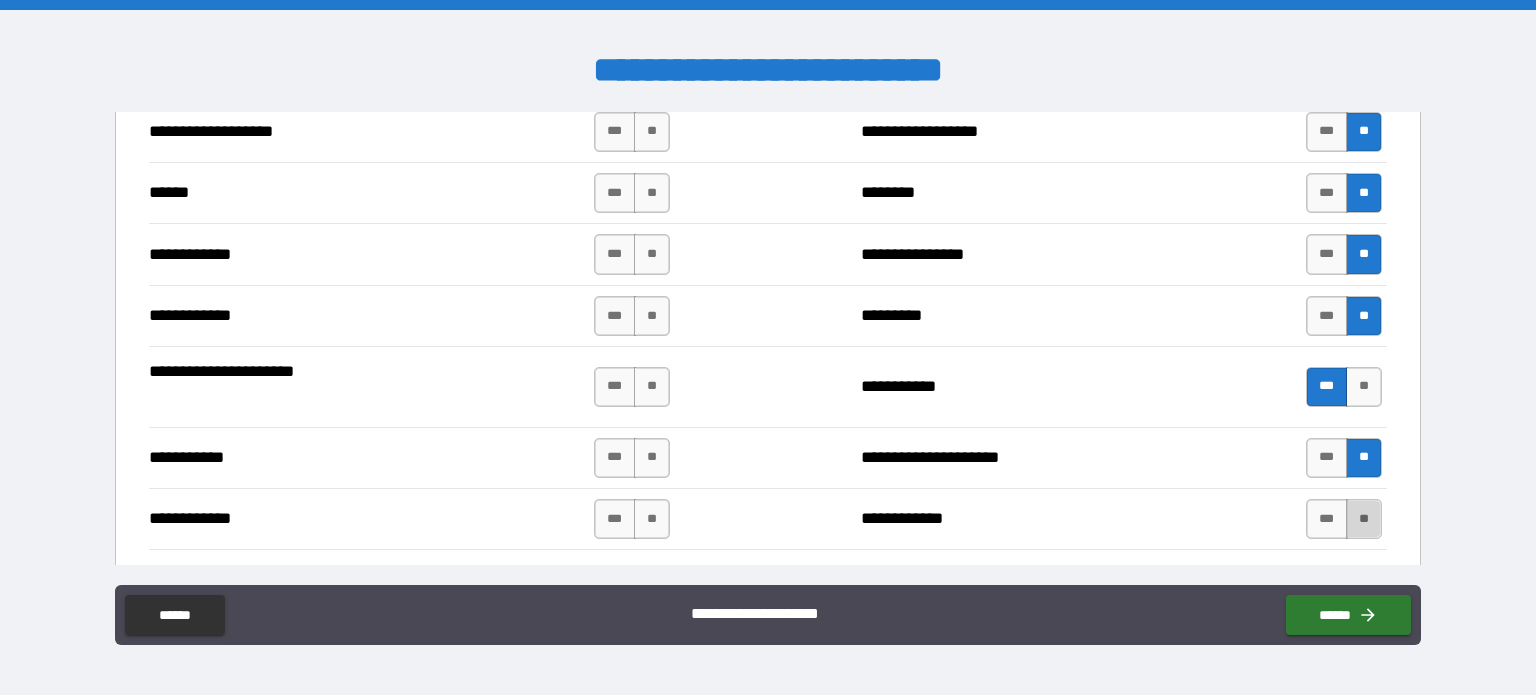click on "**" at bounding box center (1364, 519) 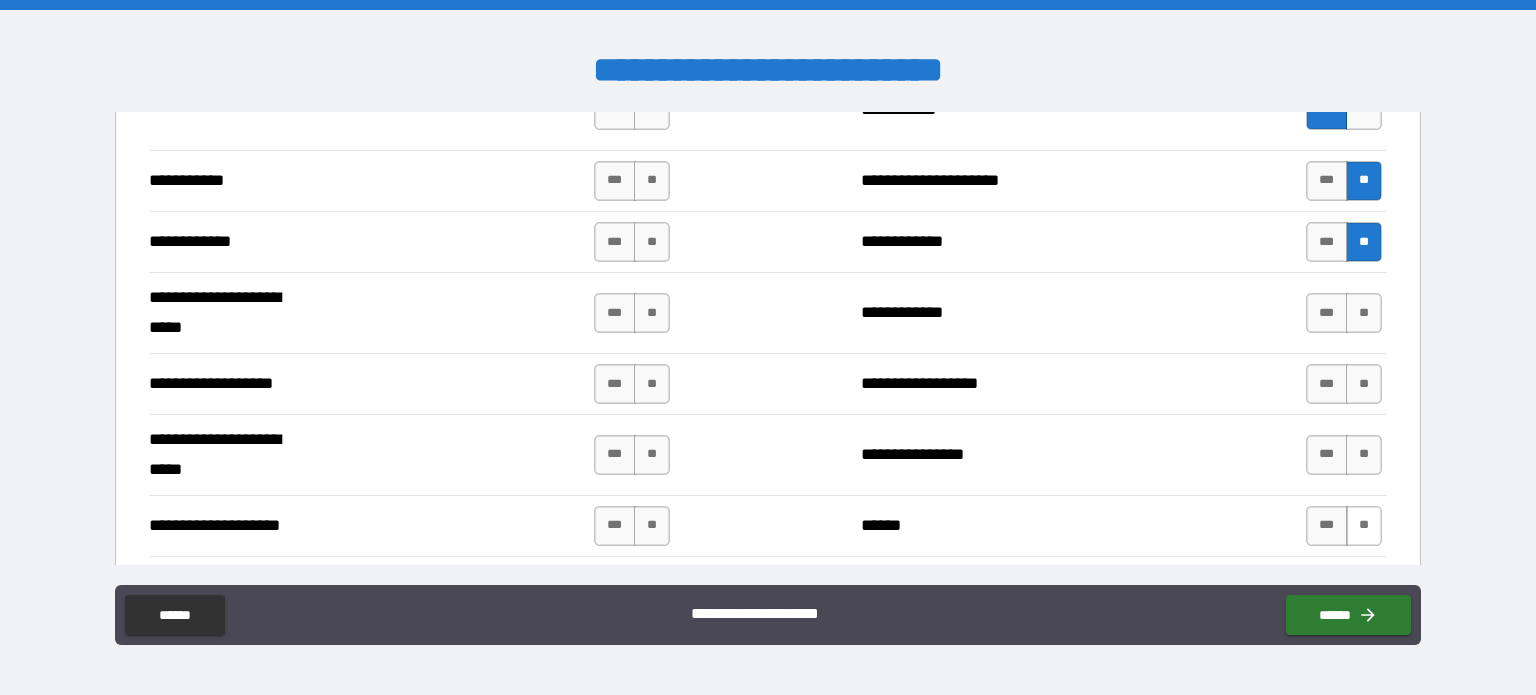 scroll, scrollTop: 3900, scrollLeft: 0, axis: vertical 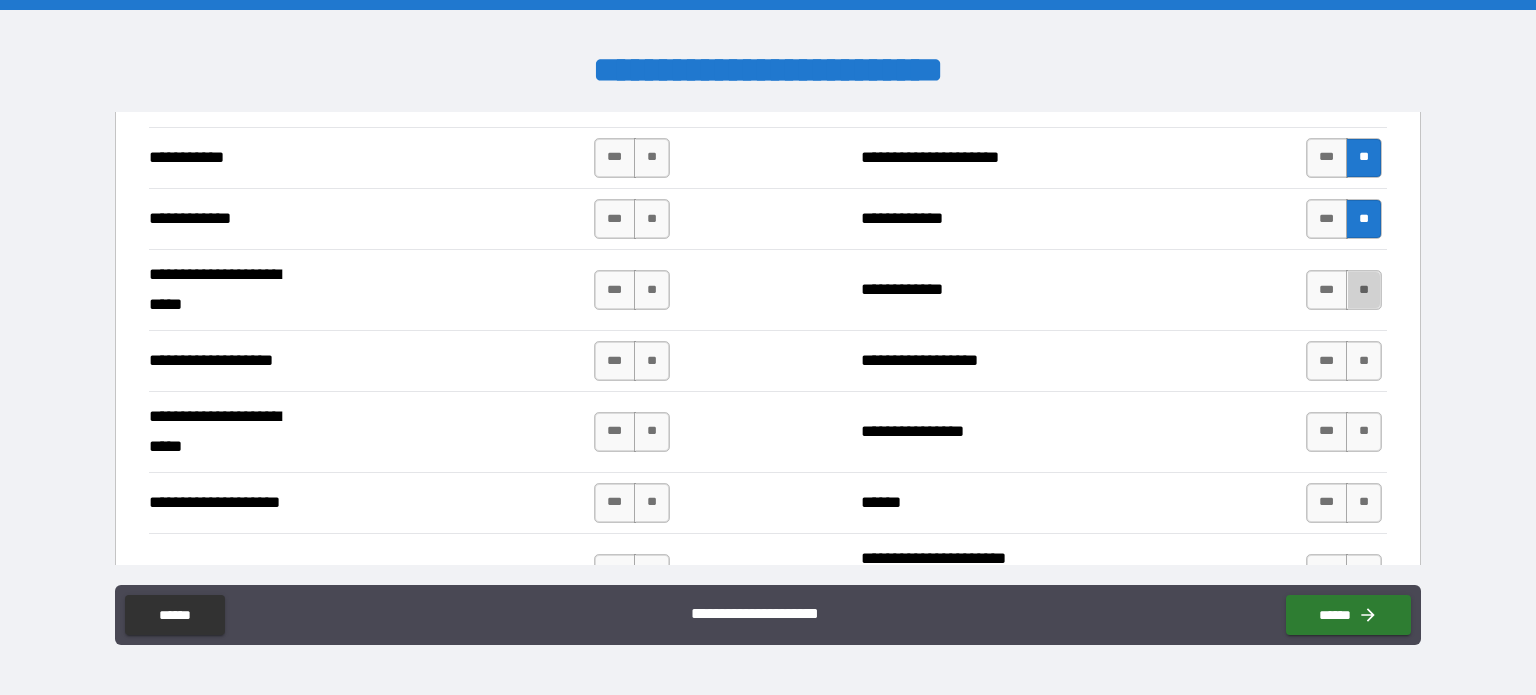 drag, startPoint x: 1344, startPoint y: 277, endPoint x: 1347, endPoint y: 306, distance: 29.15476 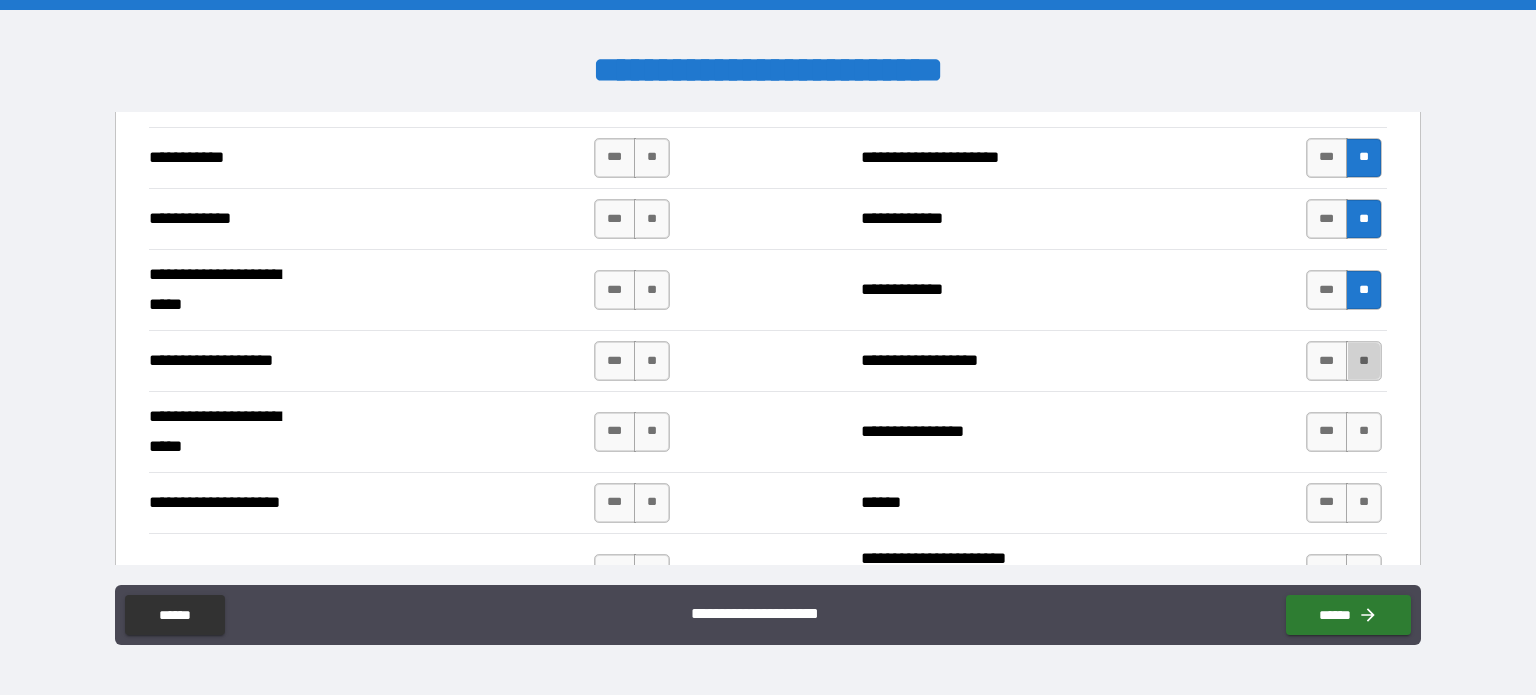 drag, startPoint x: 1347, startPoint y: 343, endPoint x: 1340, endPoint y: 386, distance: 43.56604 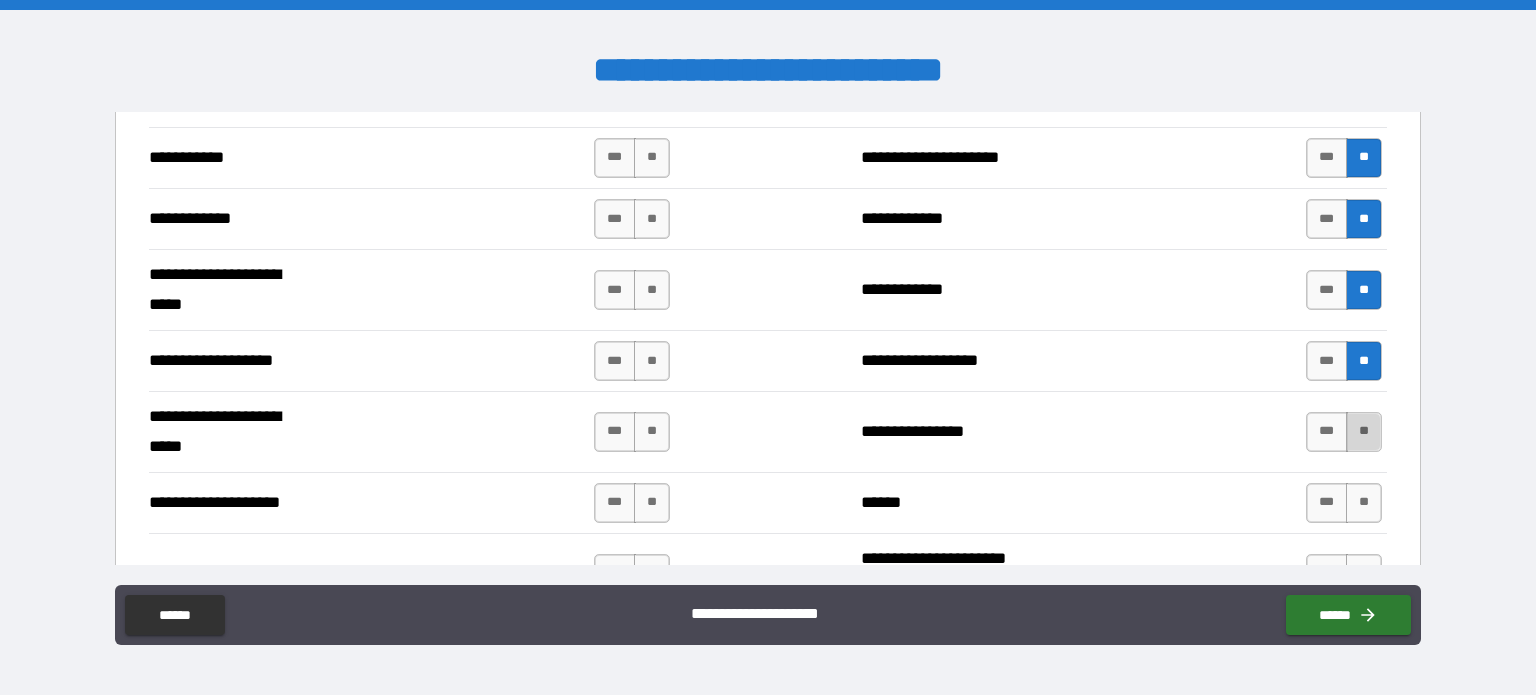 click on "**" at bounding box center (1364, 432) 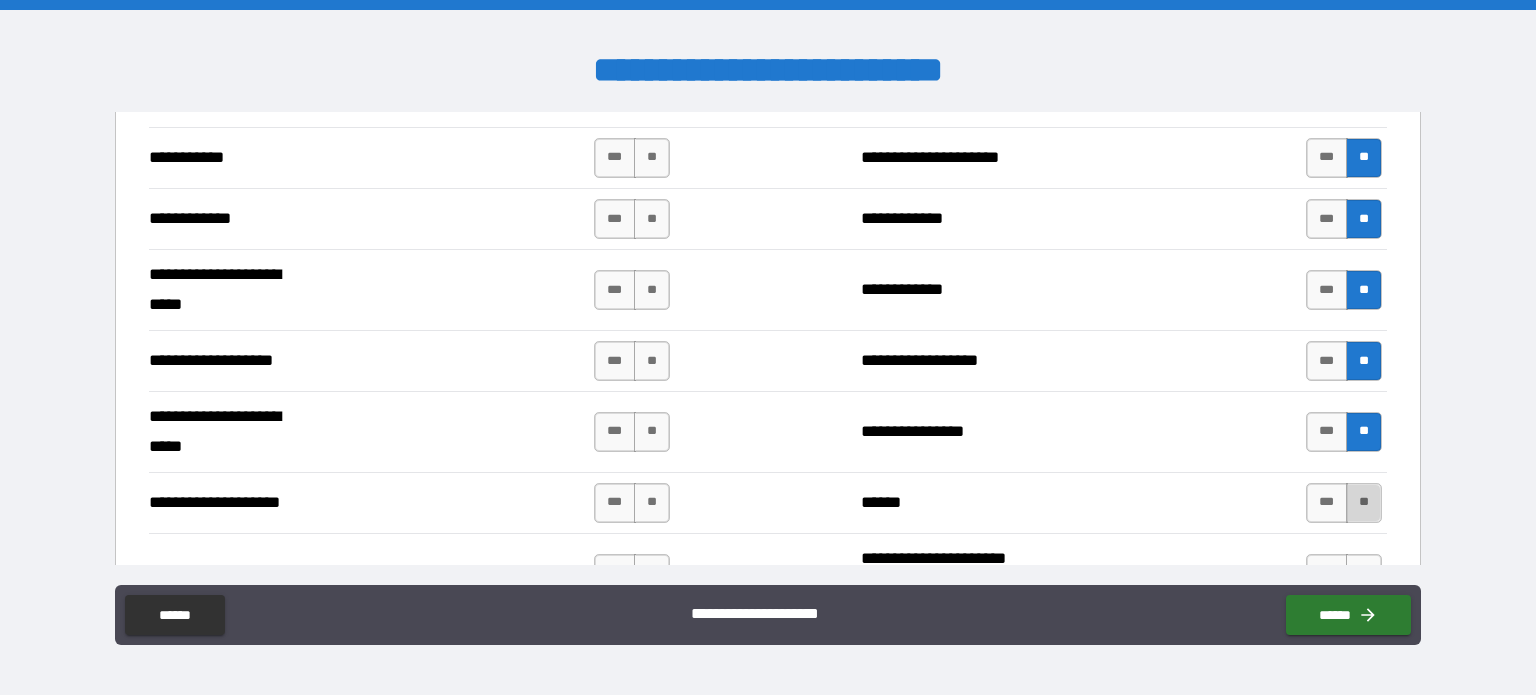 click on "**" at bounding box center (1364, 503) 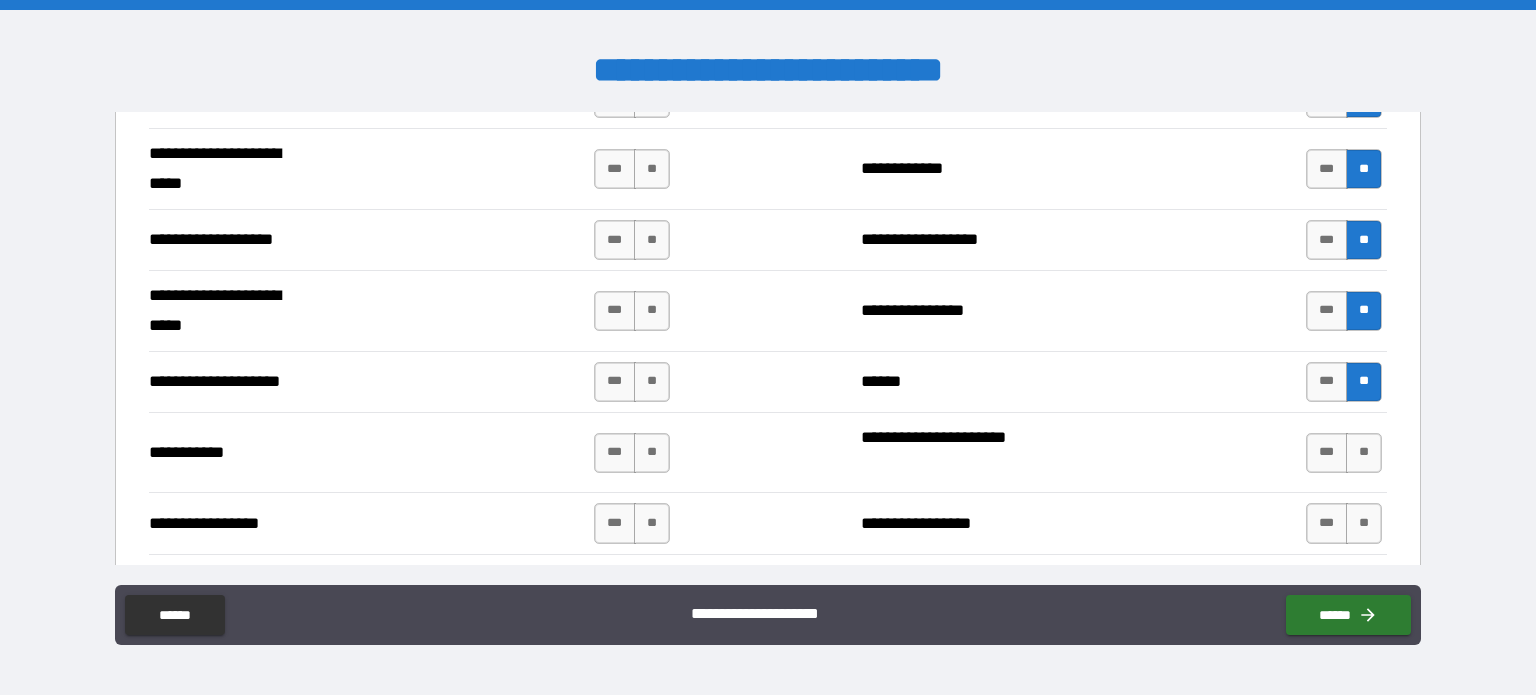scroll, scrollTop: 4100, scrollLeft: 0, axis: vertical 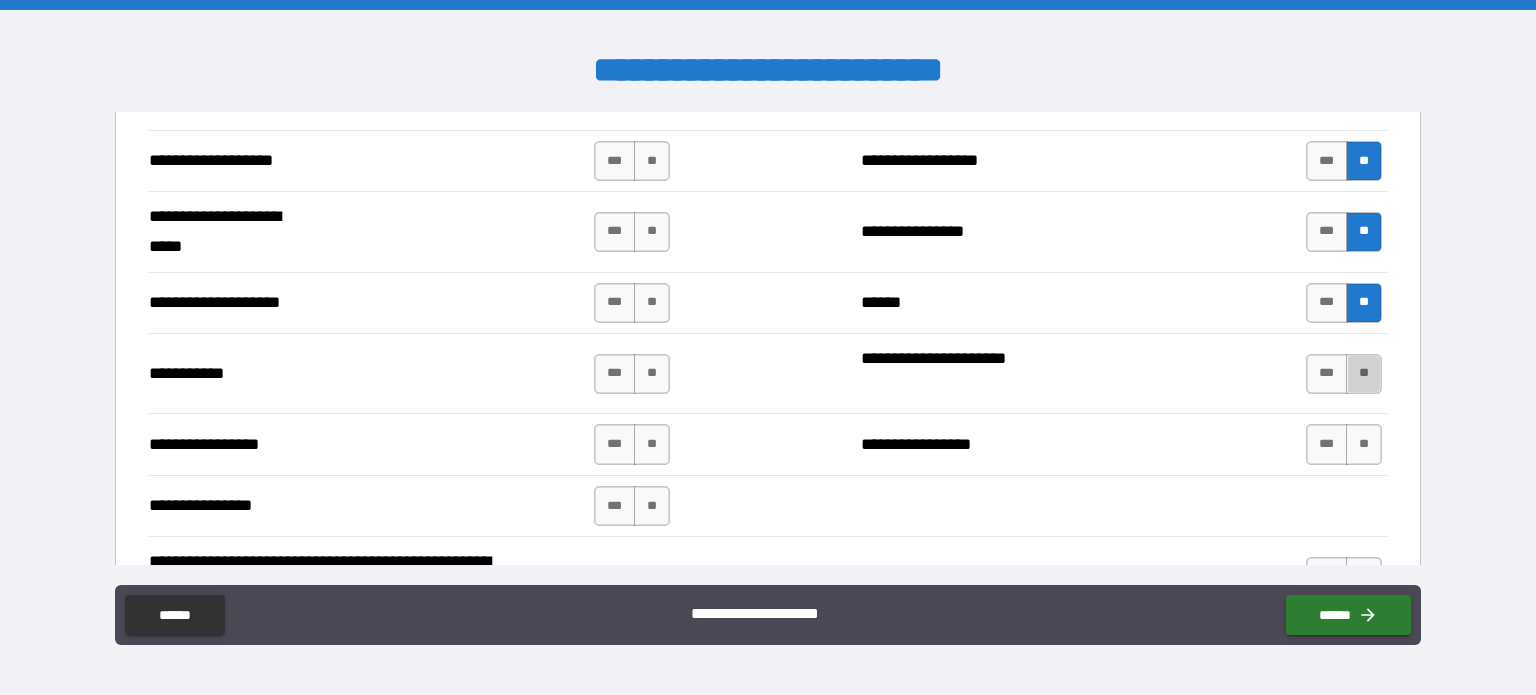 drag, startPoint x: 1352, startPoint y: 355, endPoint x: 1361, endPoint y: 383, distance: 29.410883 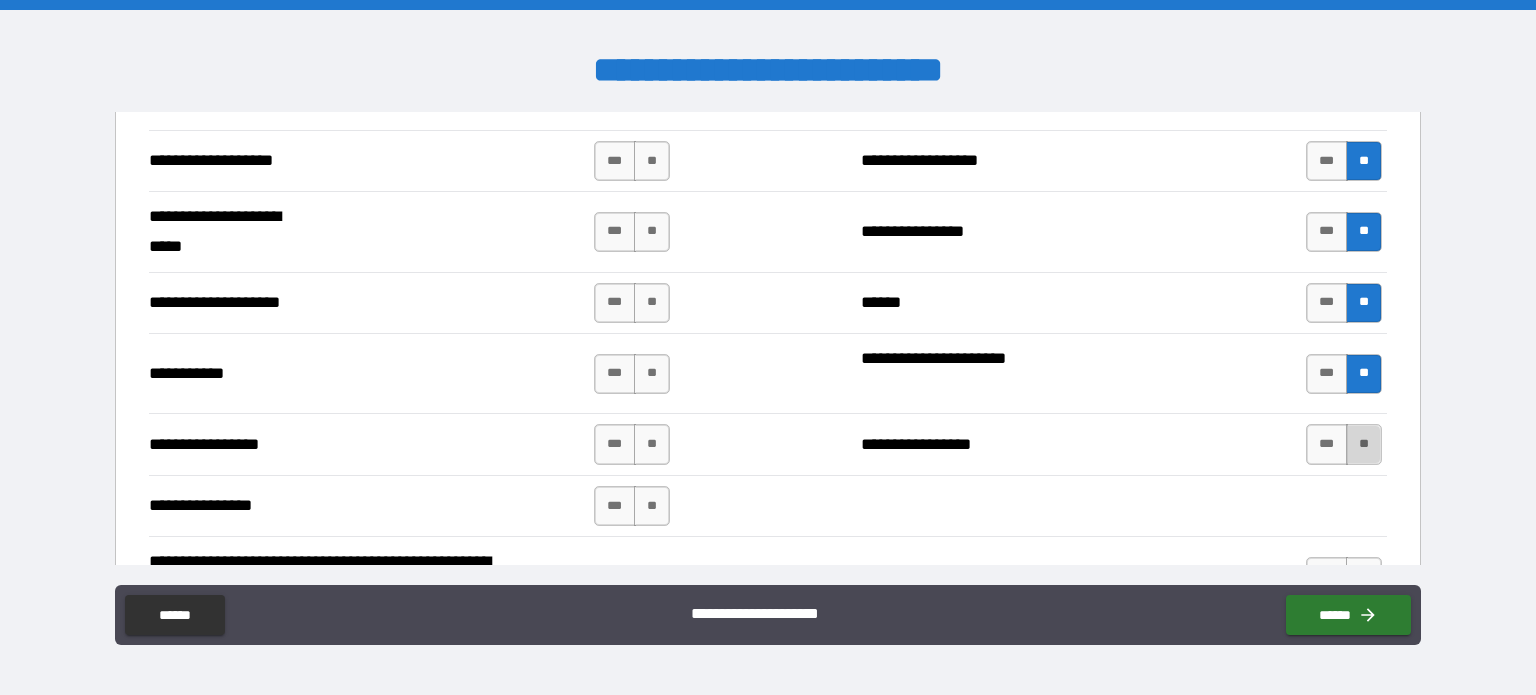 click on "**" at bounding box center [1364, 444] 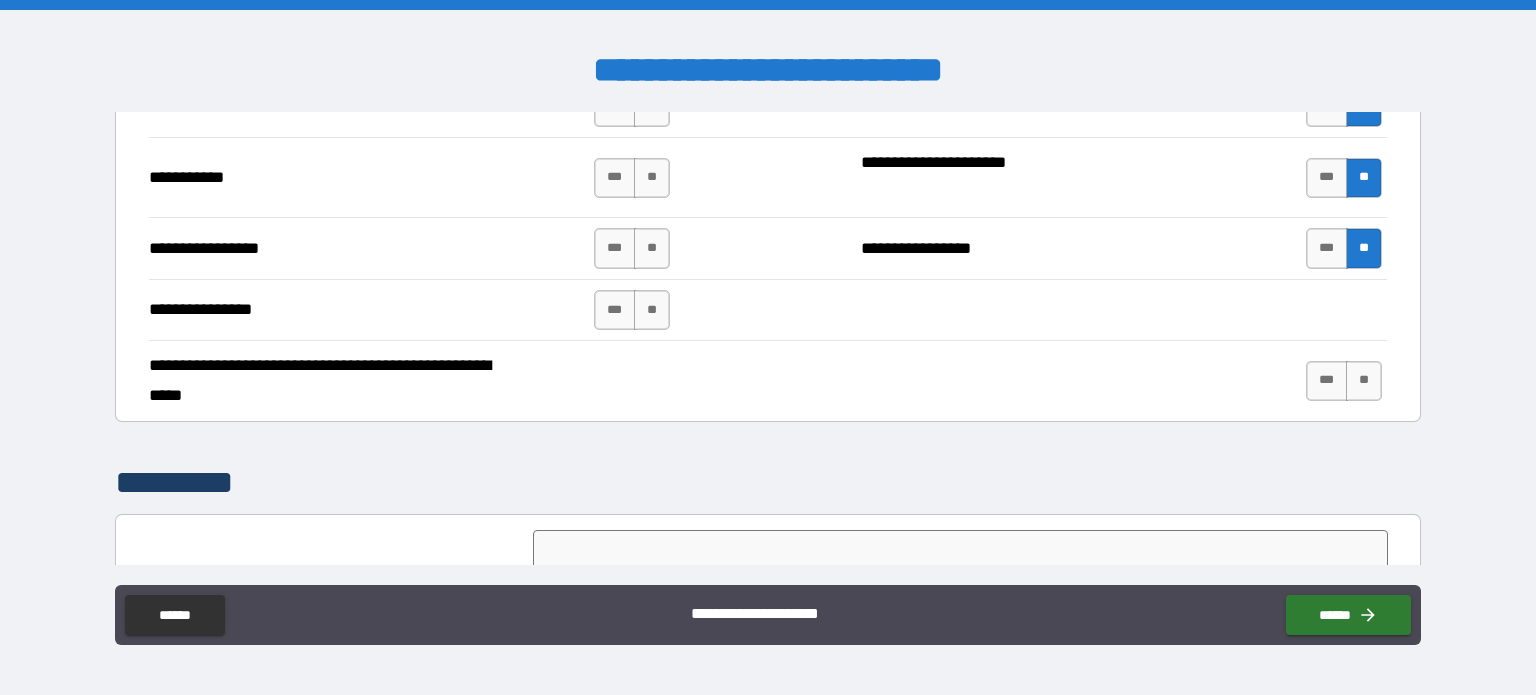 scroll, scrollTop: 4300, scrollLeft: 0, axis: vertical 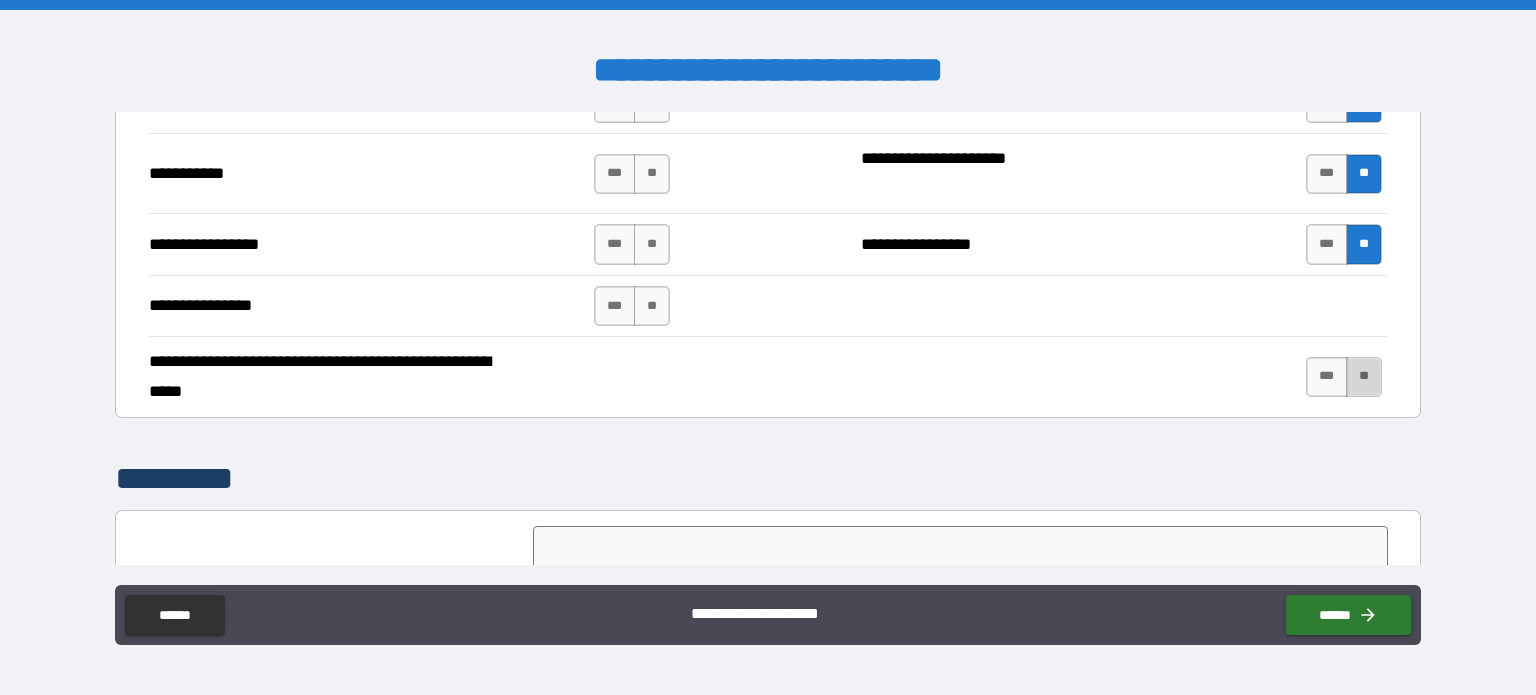 drag, startPoint x: 1351, startPoint y: 365, endPoint x: 1342, endPoint y: 377, distance: 15 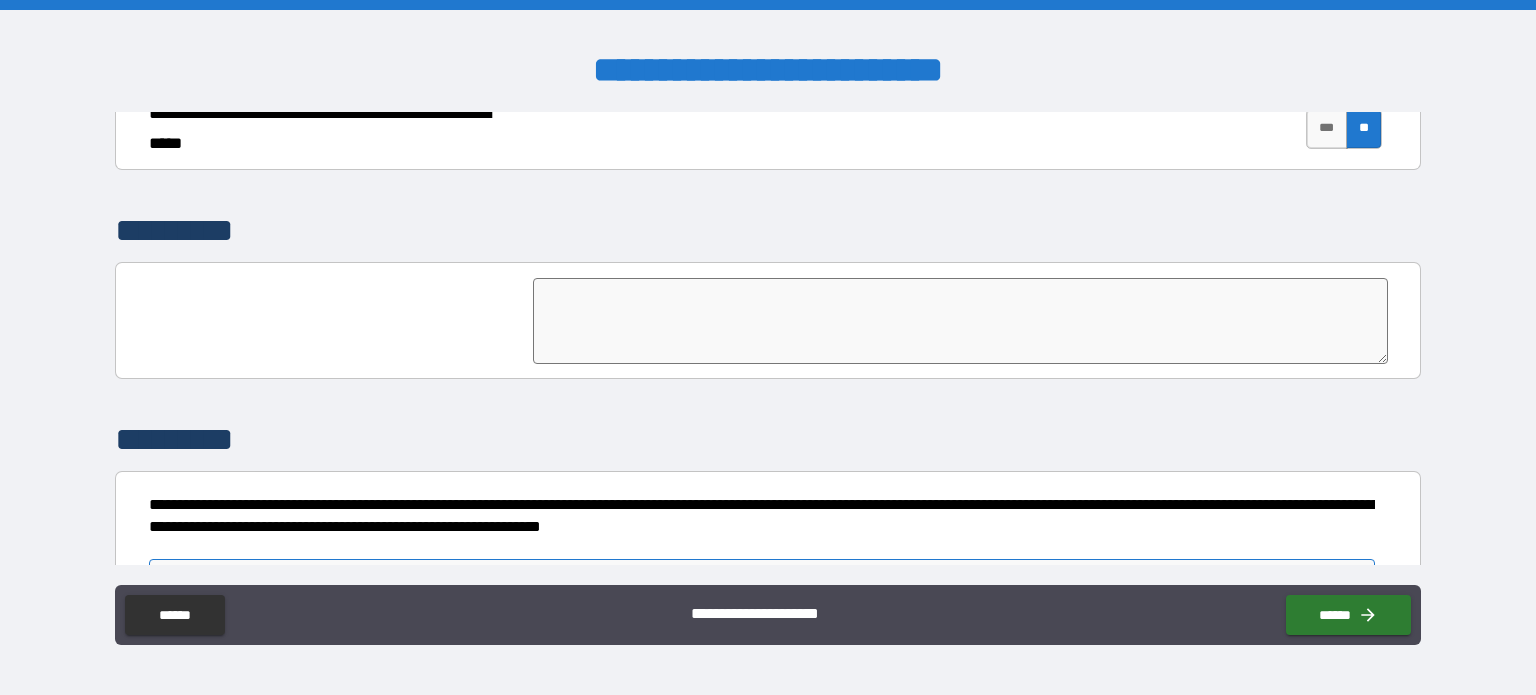 scroll, scrollTop: 4598, scrollLeft: 0, axis: vertical 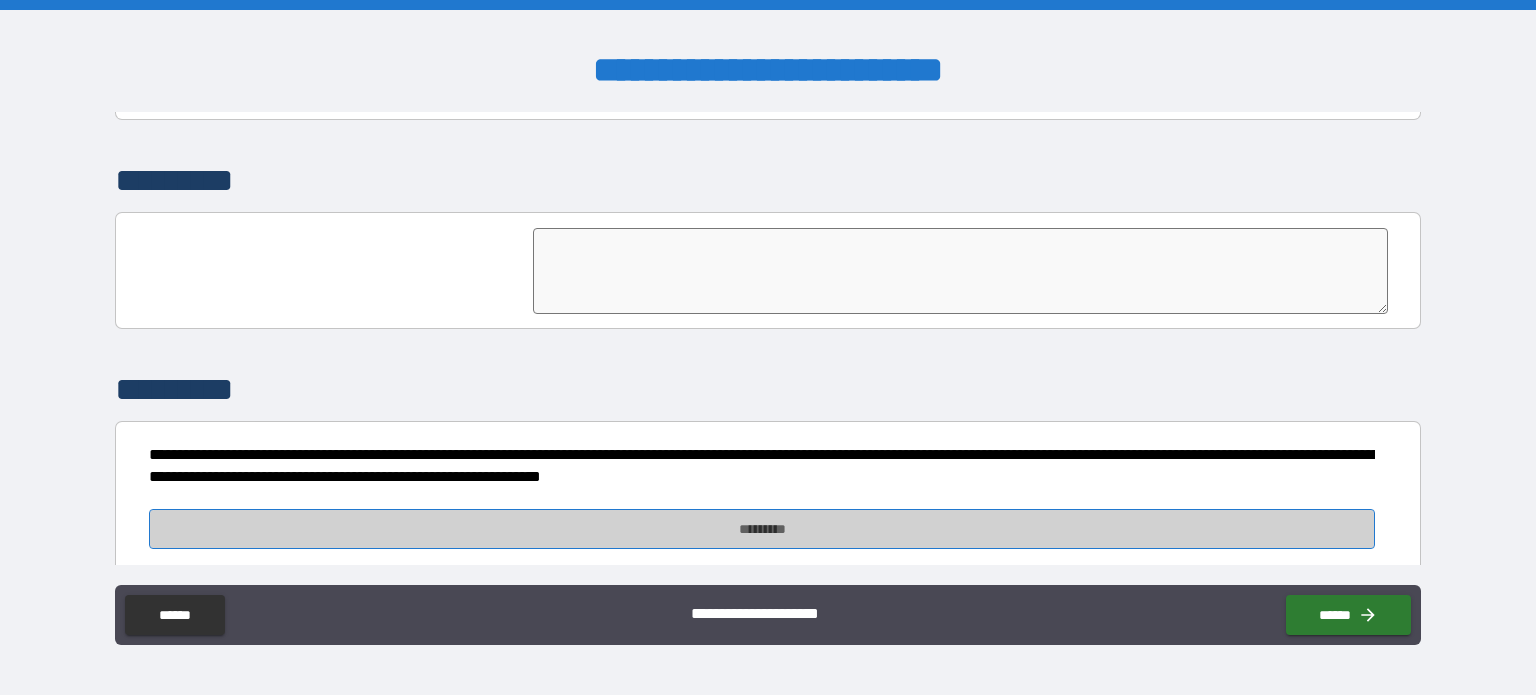click on "*********" at bounding box center (762, 529) 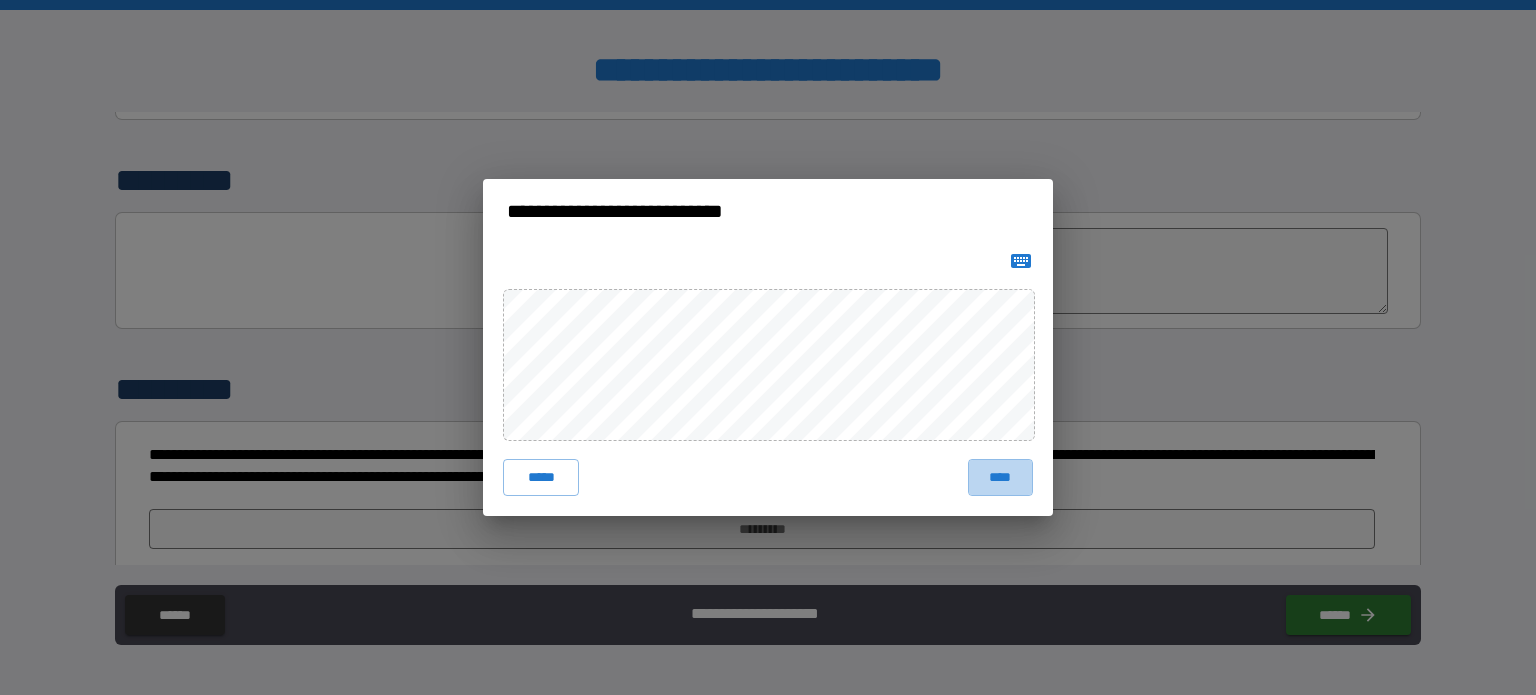 click on "****" at bounding box center [1000, 477] 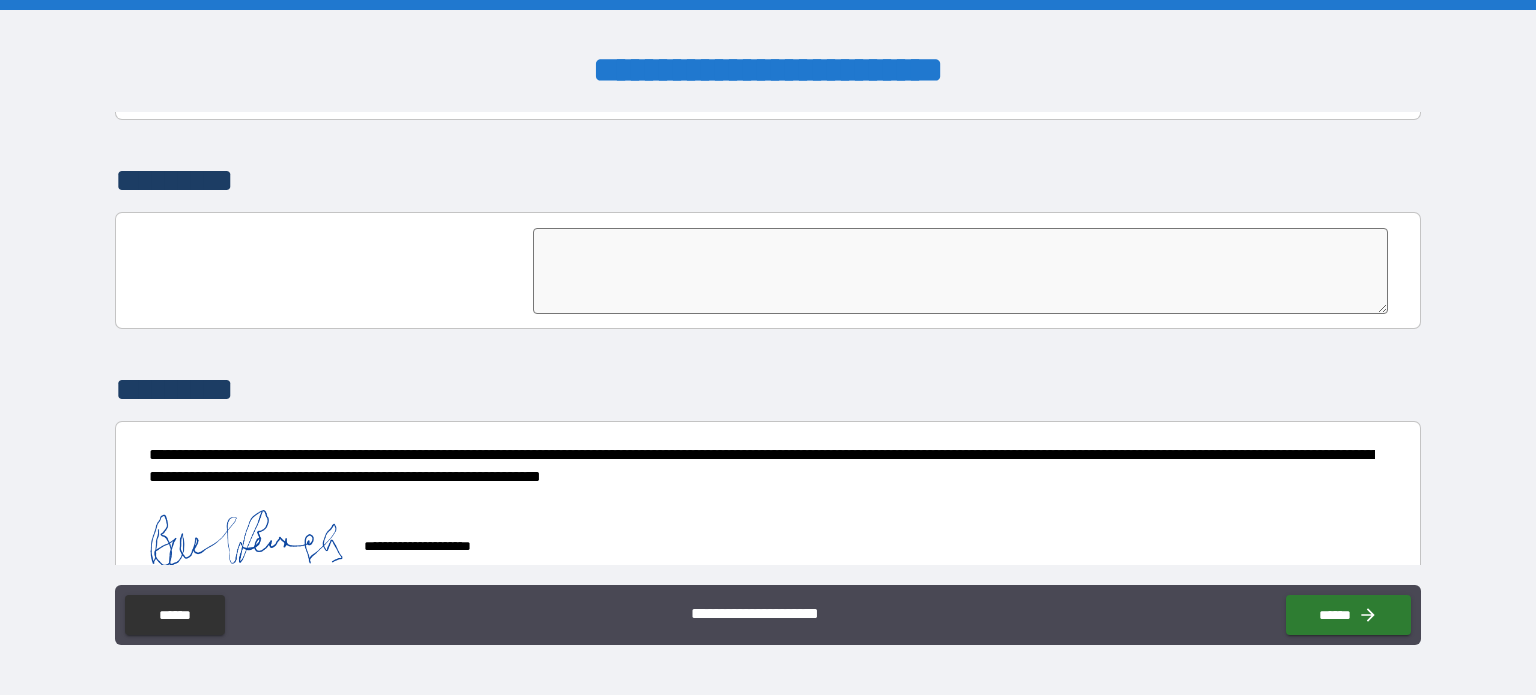 scroll, scrollTop: 4616, scrollLeft: 0, axis: vertical 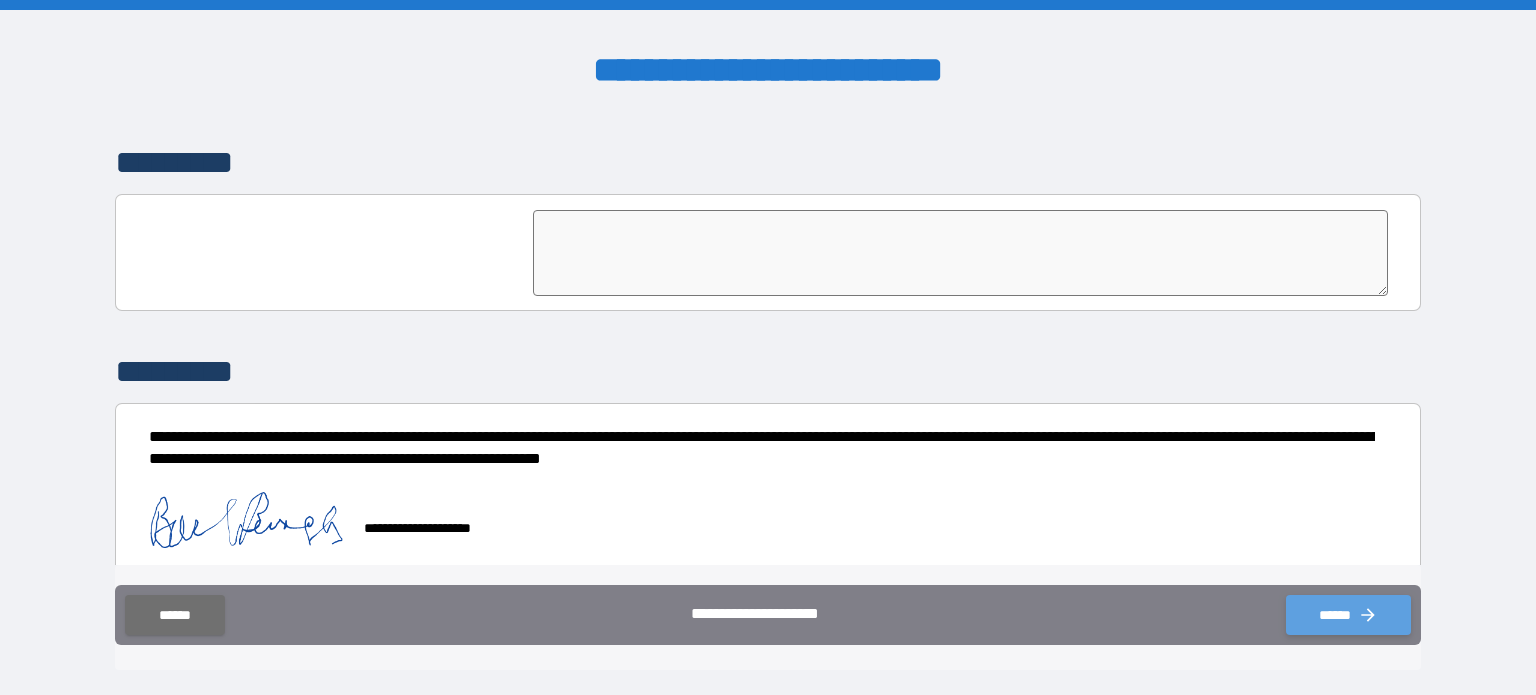 click on "******" at bounding box center (1348, 615) 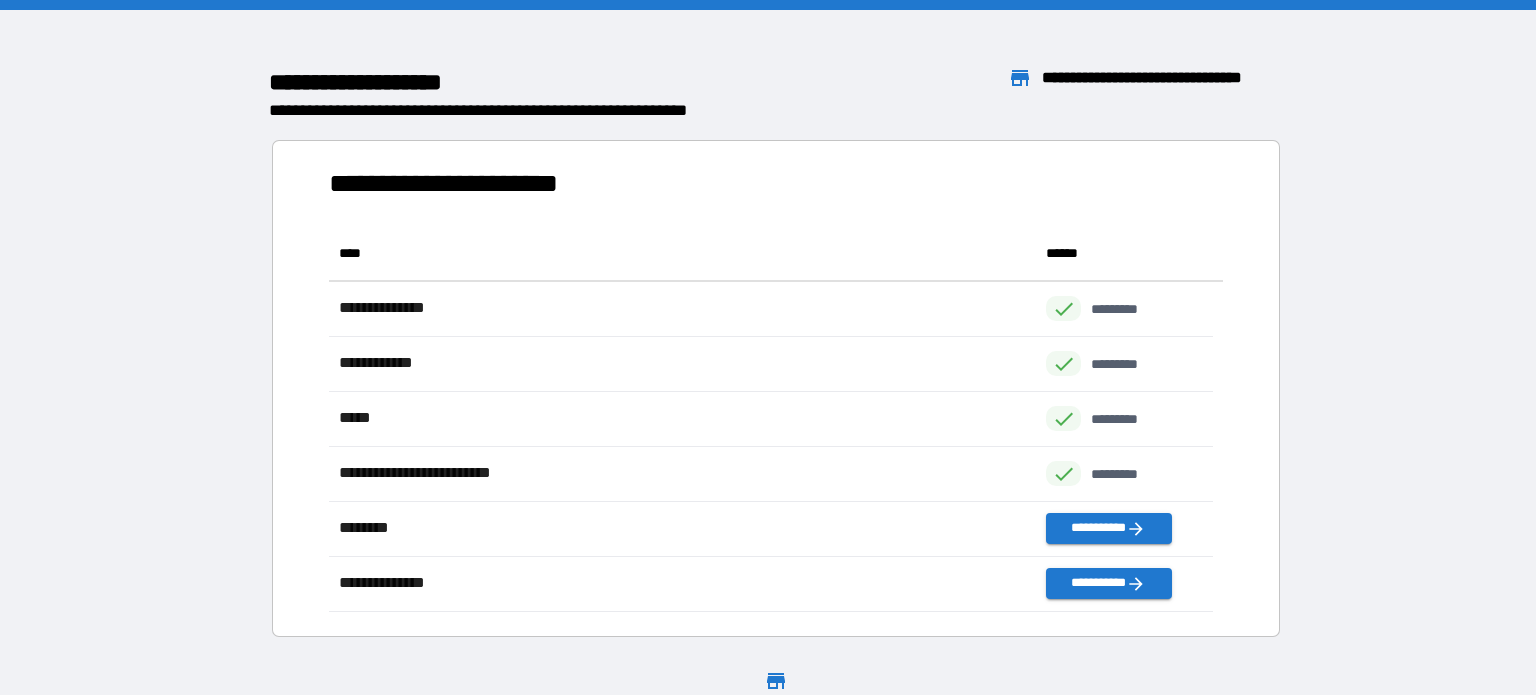 scroll, scrollTop: 16, scrollLeft: 16, axis: both 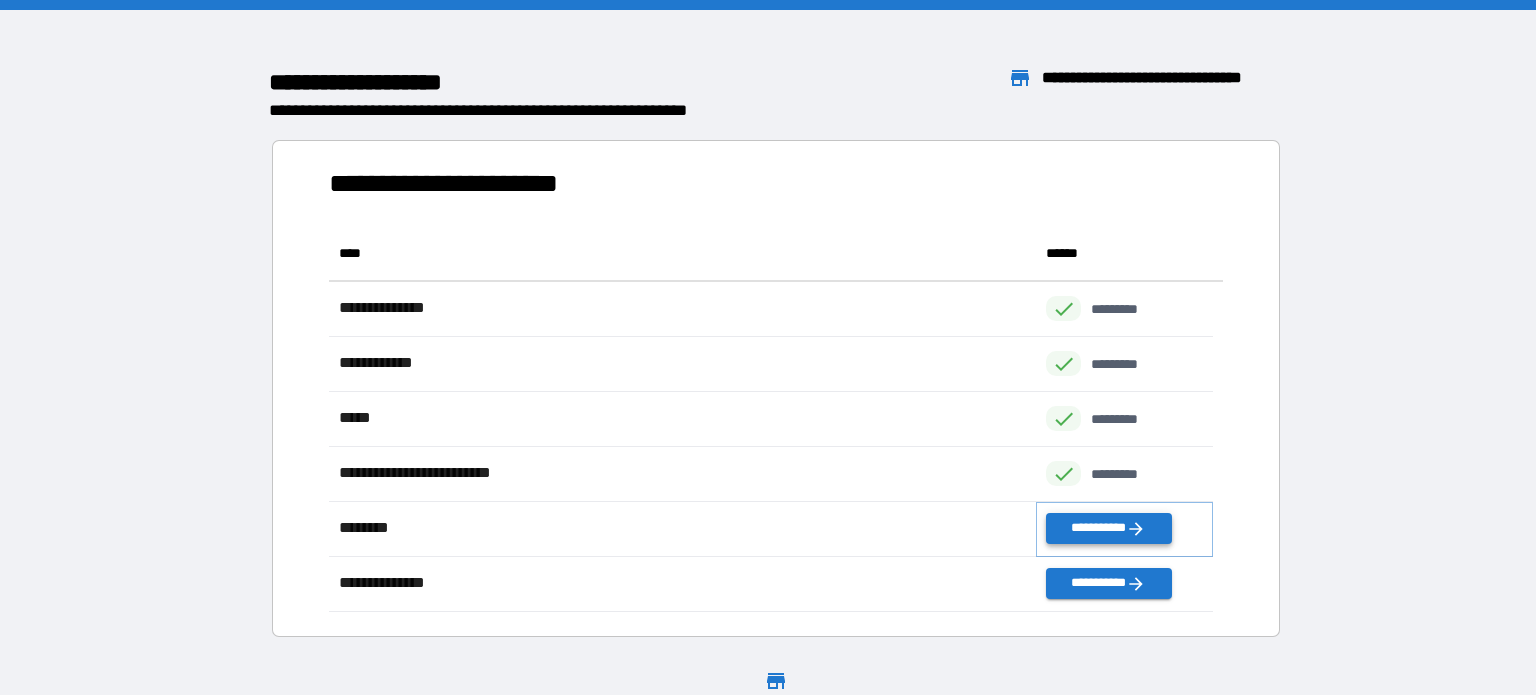 click on "**********" at bounding box center [1108, 528] 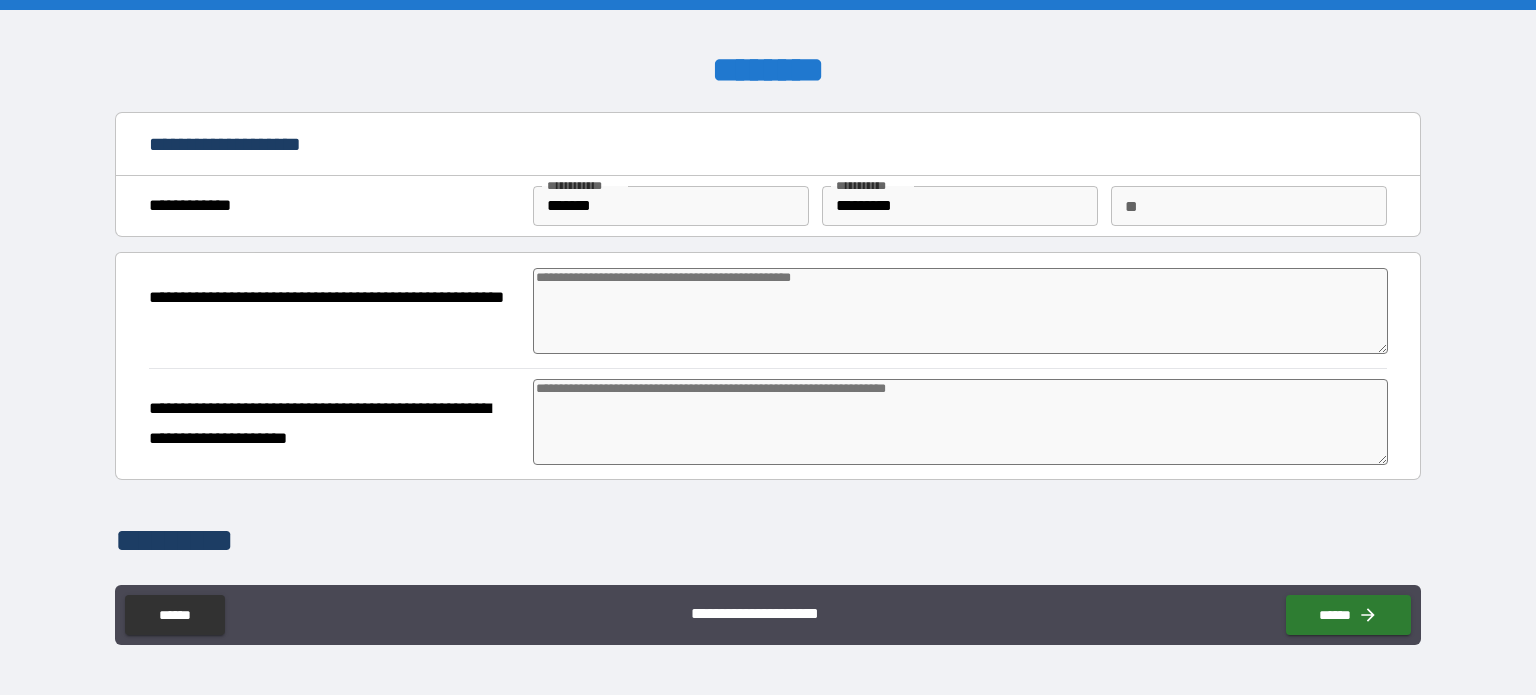 type on "*" 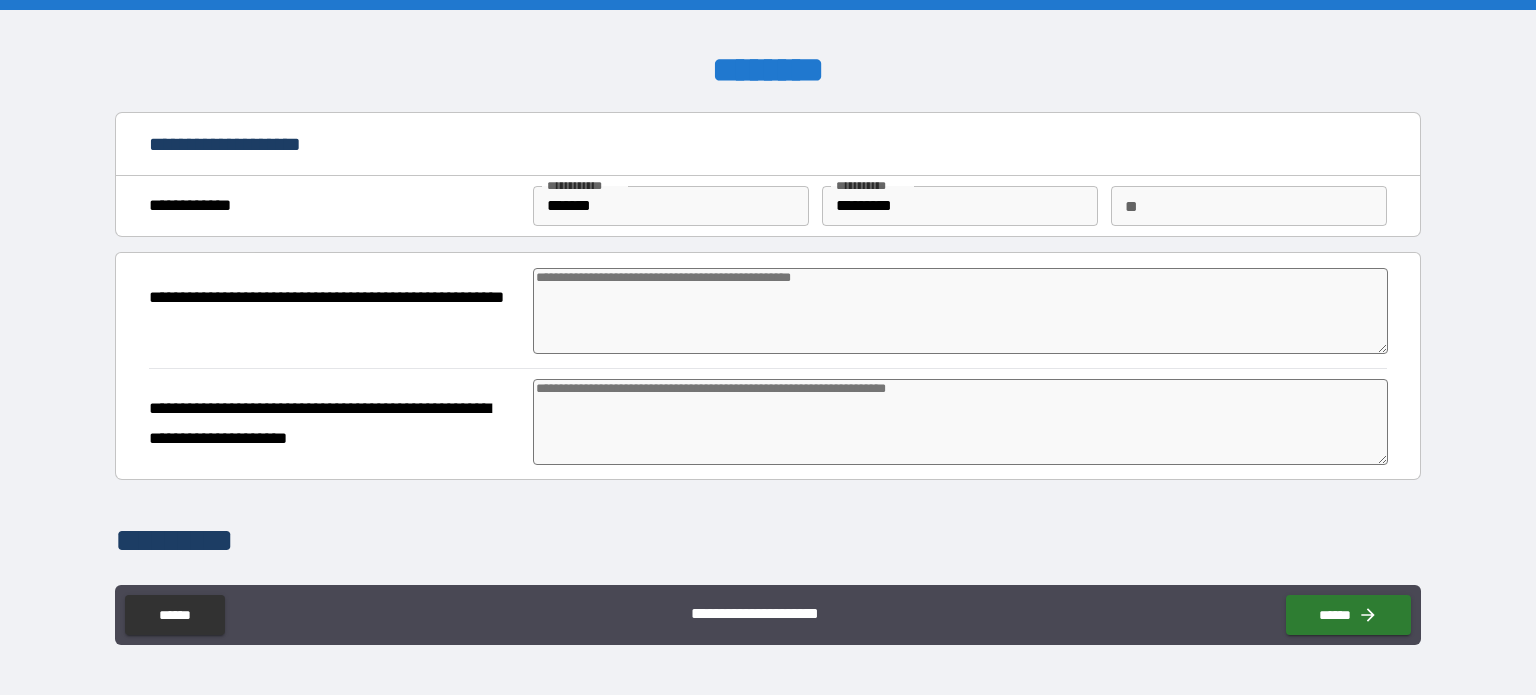 type on "*" 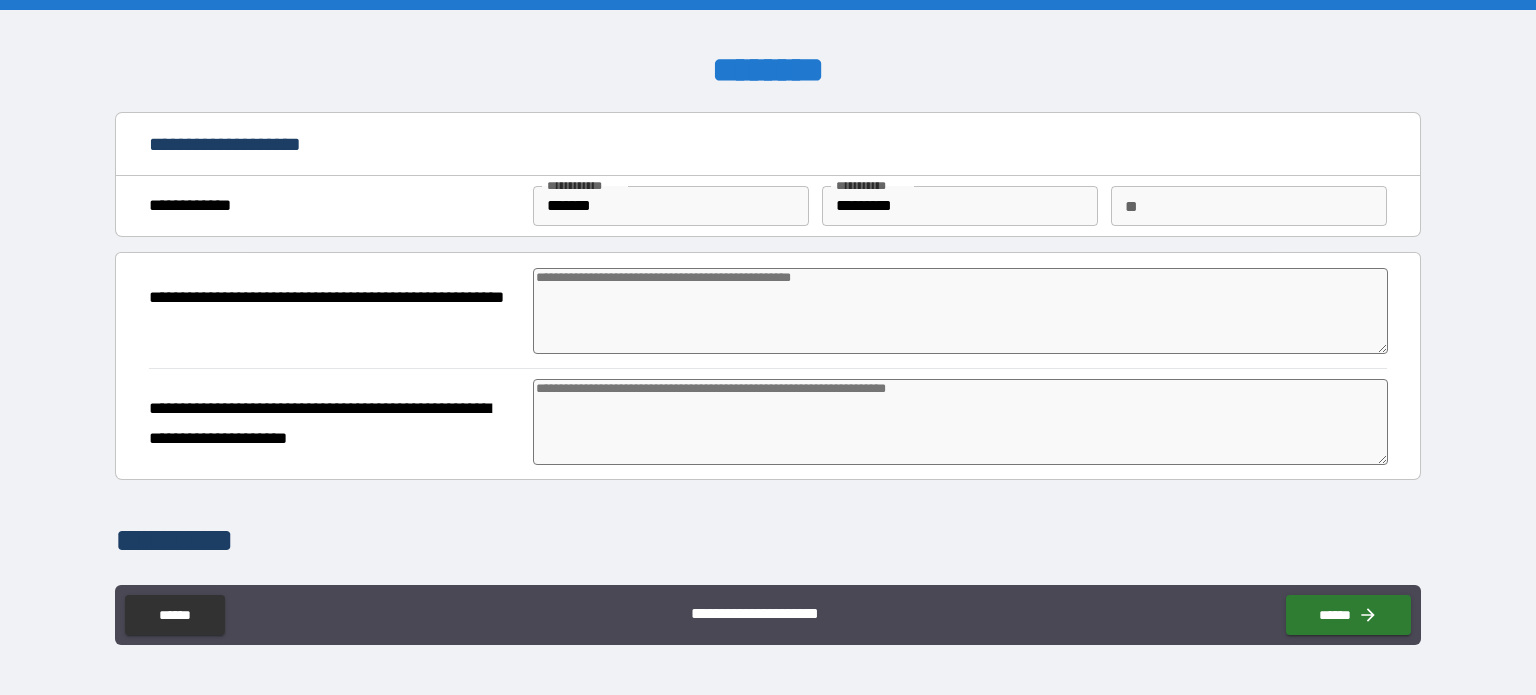 type on "*" 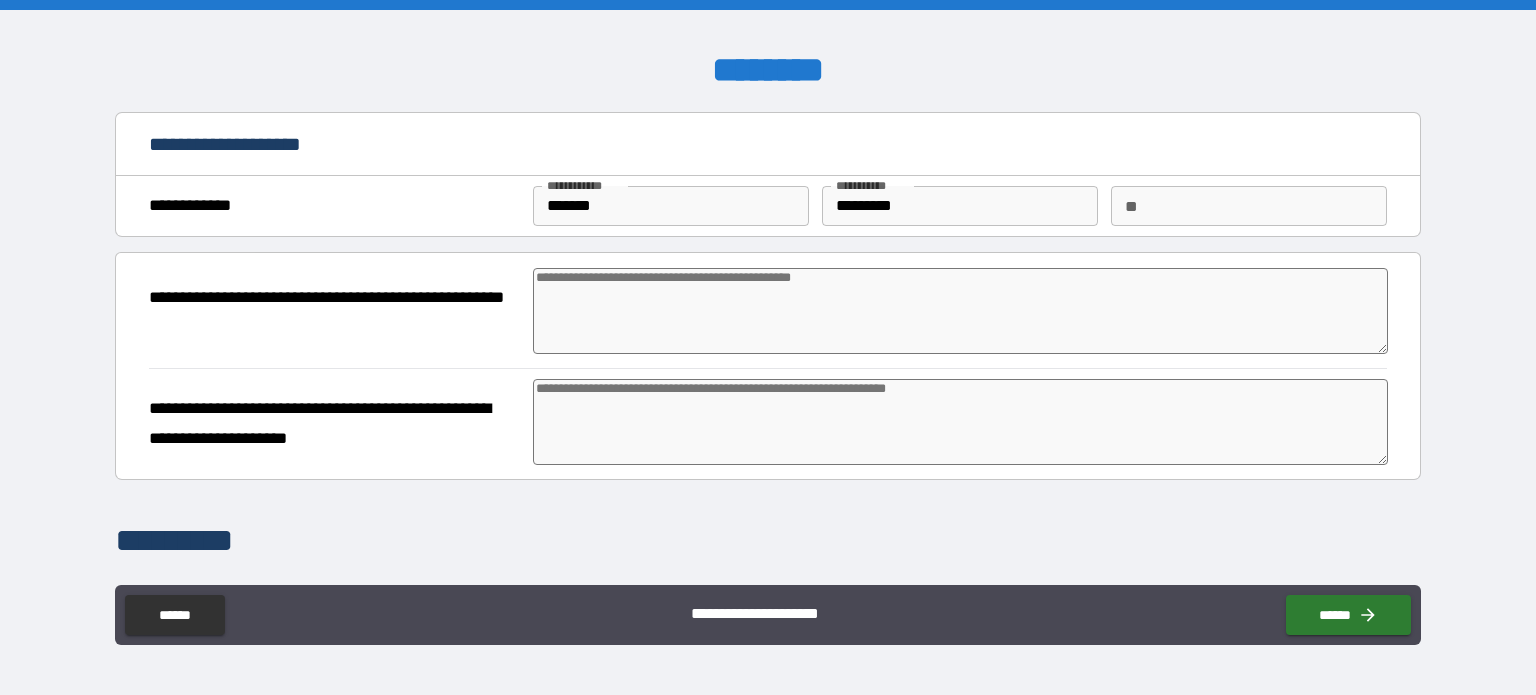 type on "*" 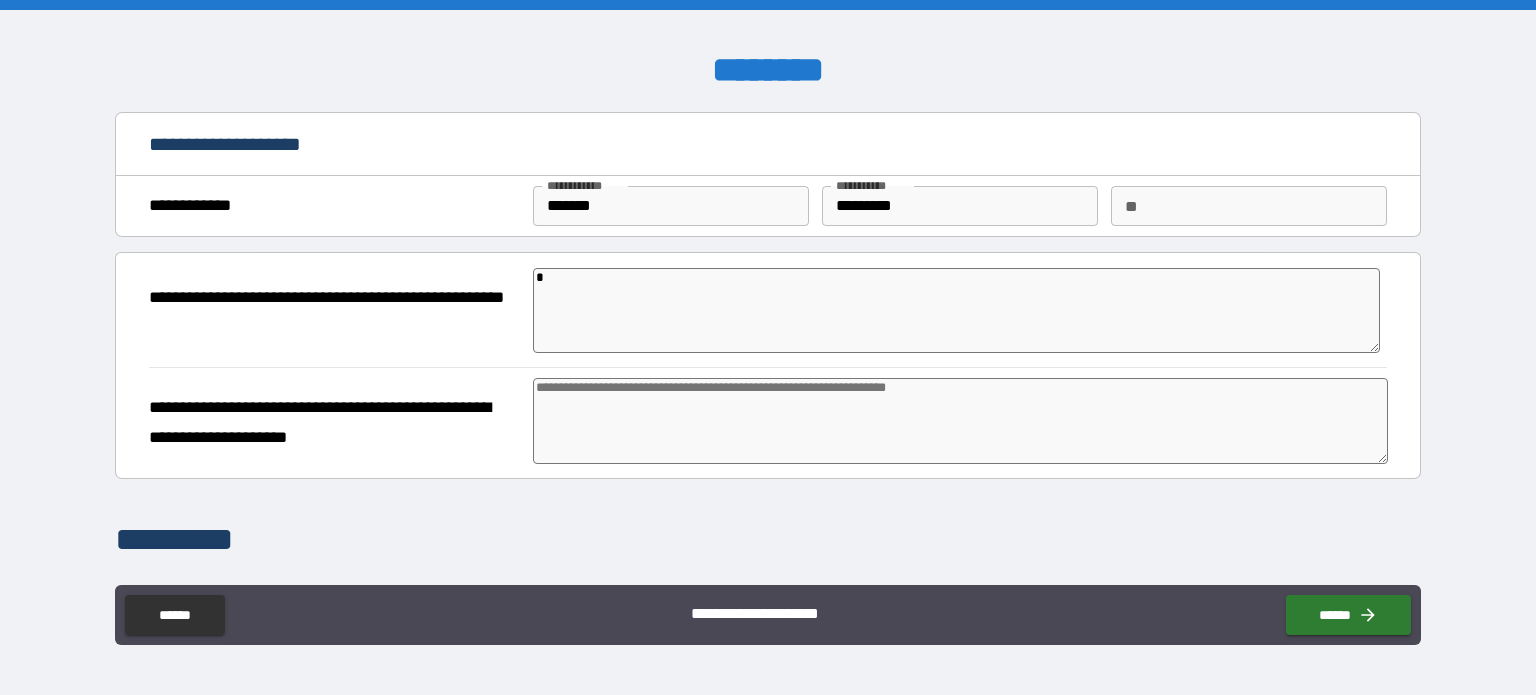 type on "*" 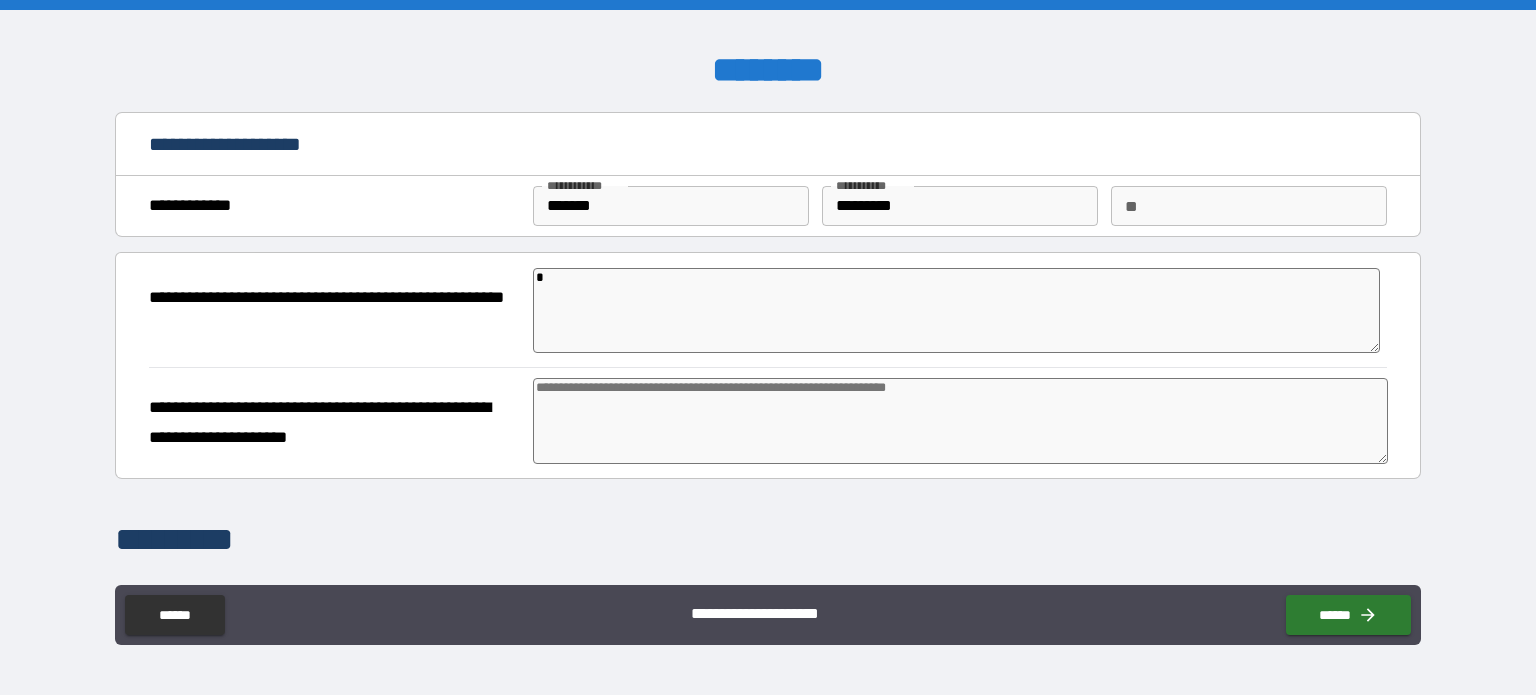 type on "*" 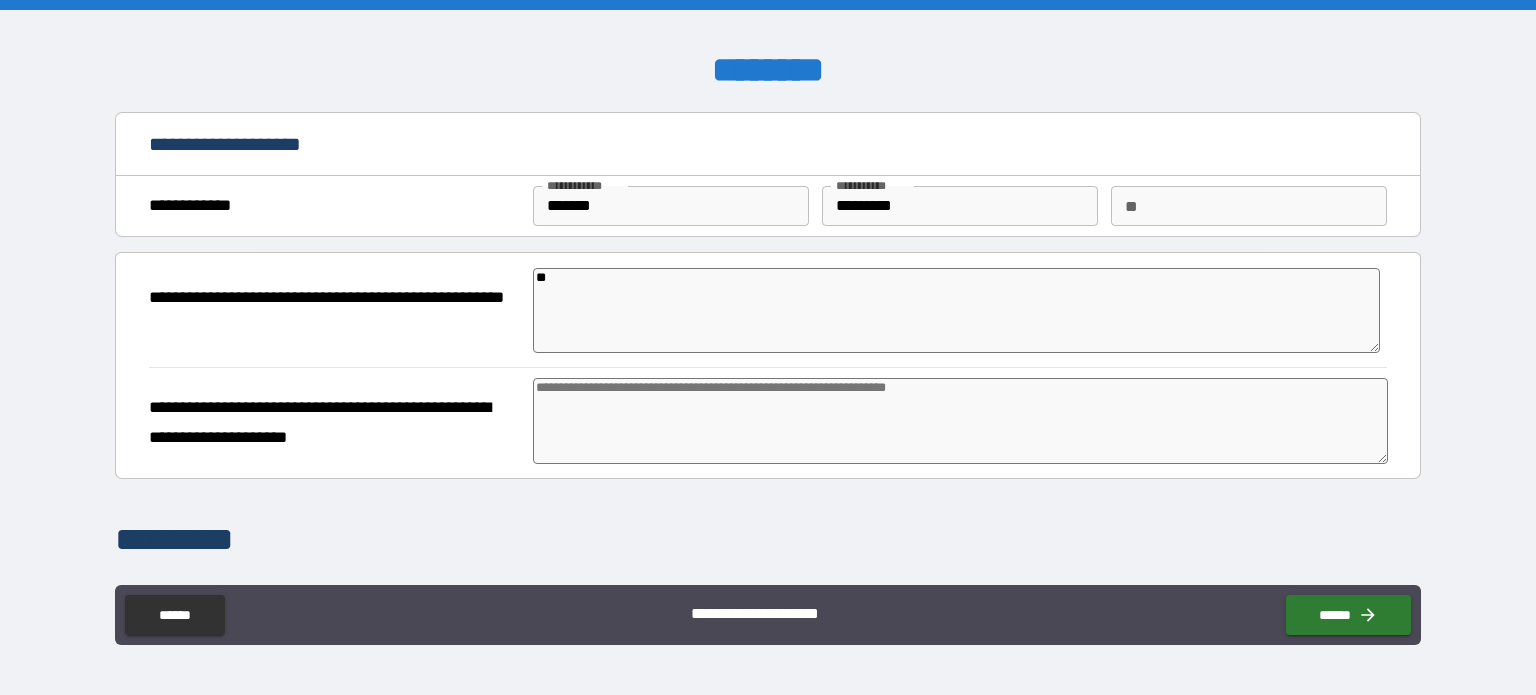 type on "*" 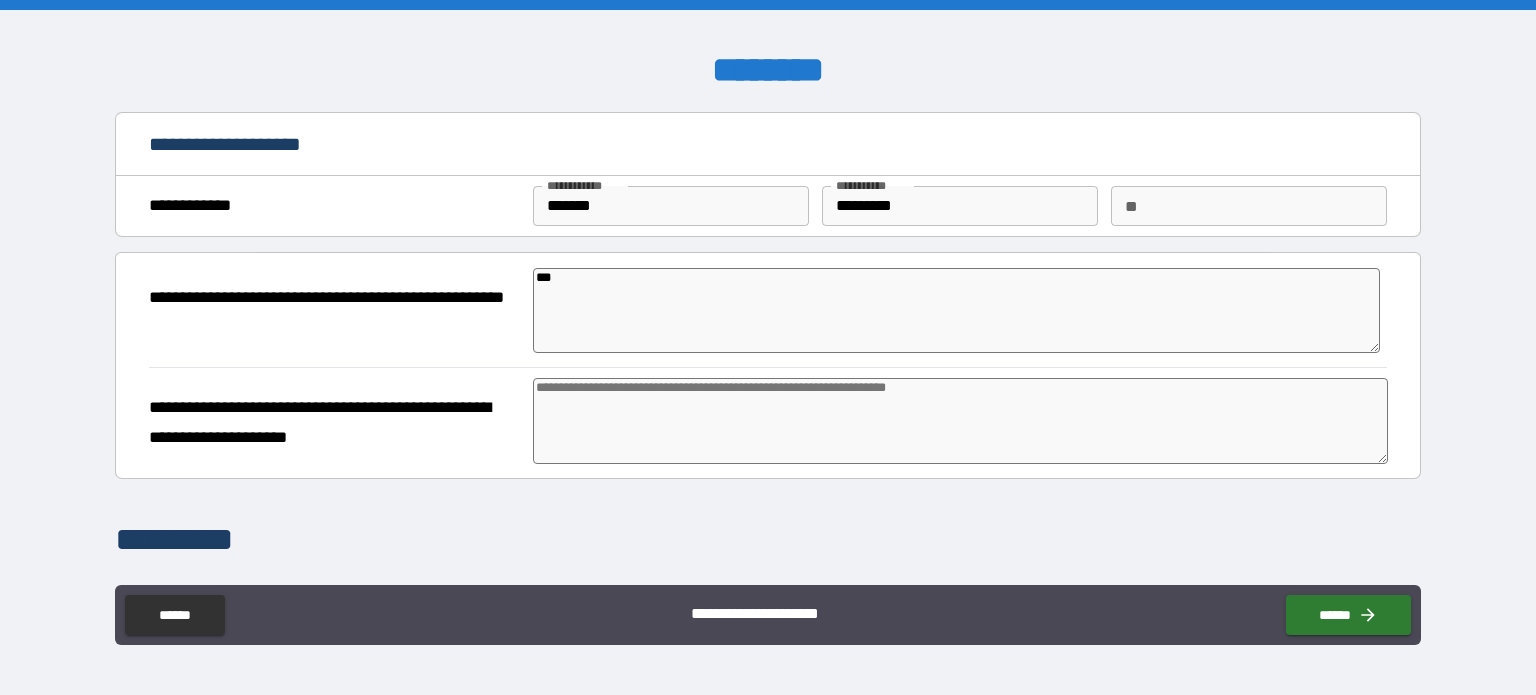 type on "*" 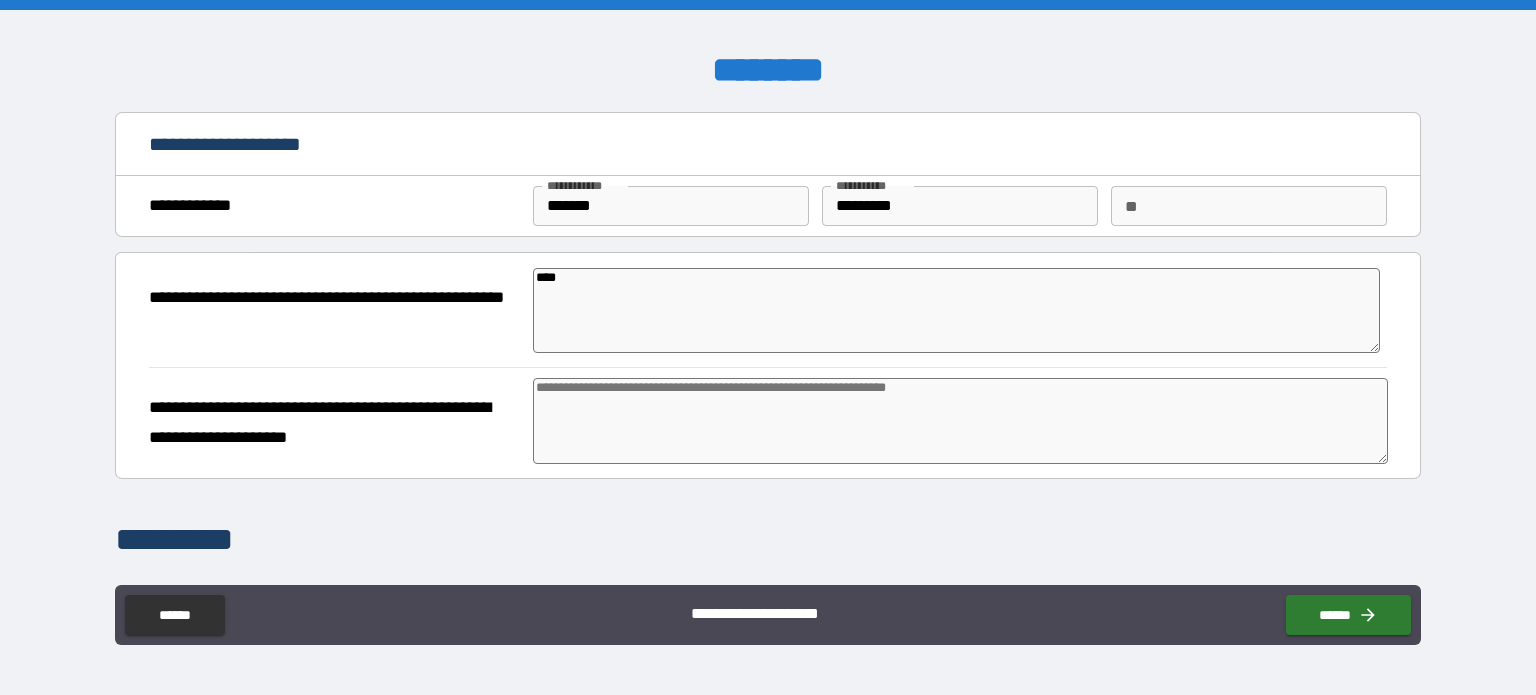 type on "*" 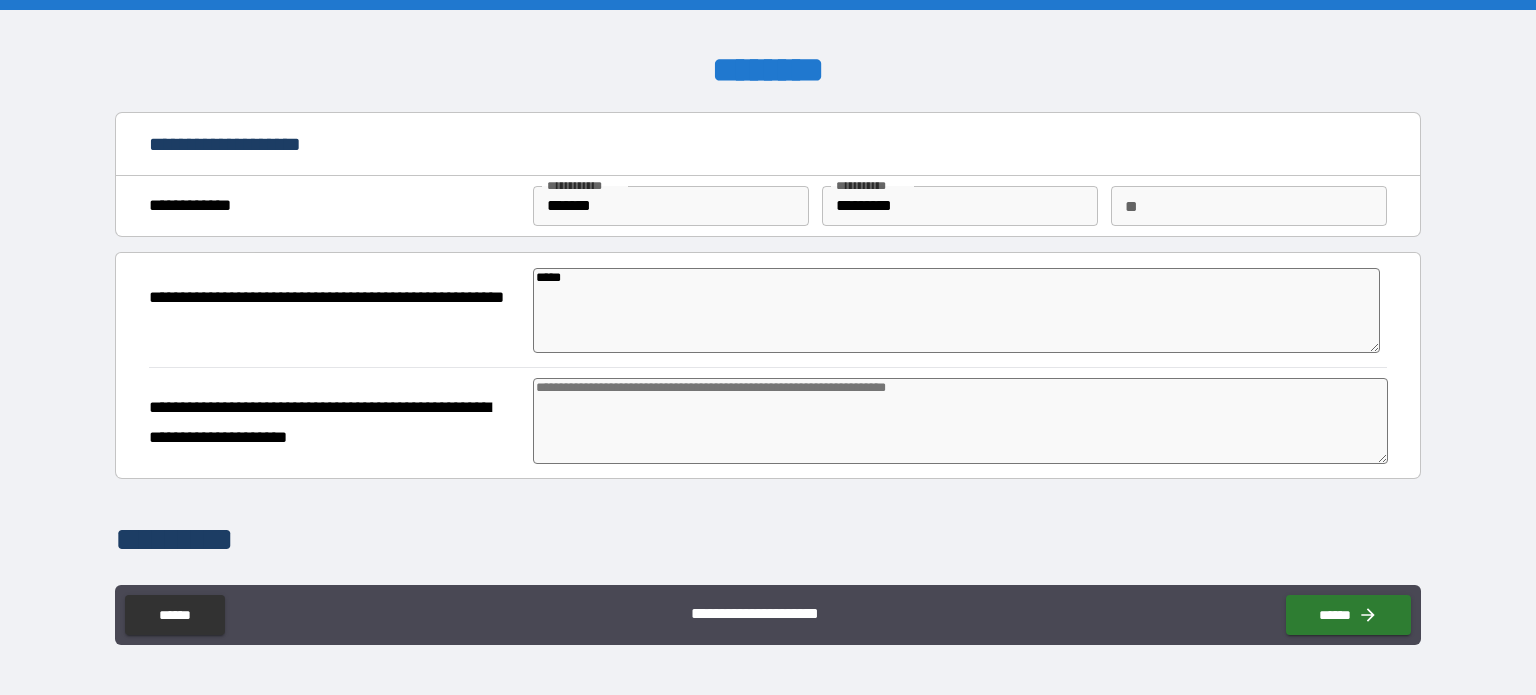 type on "*" 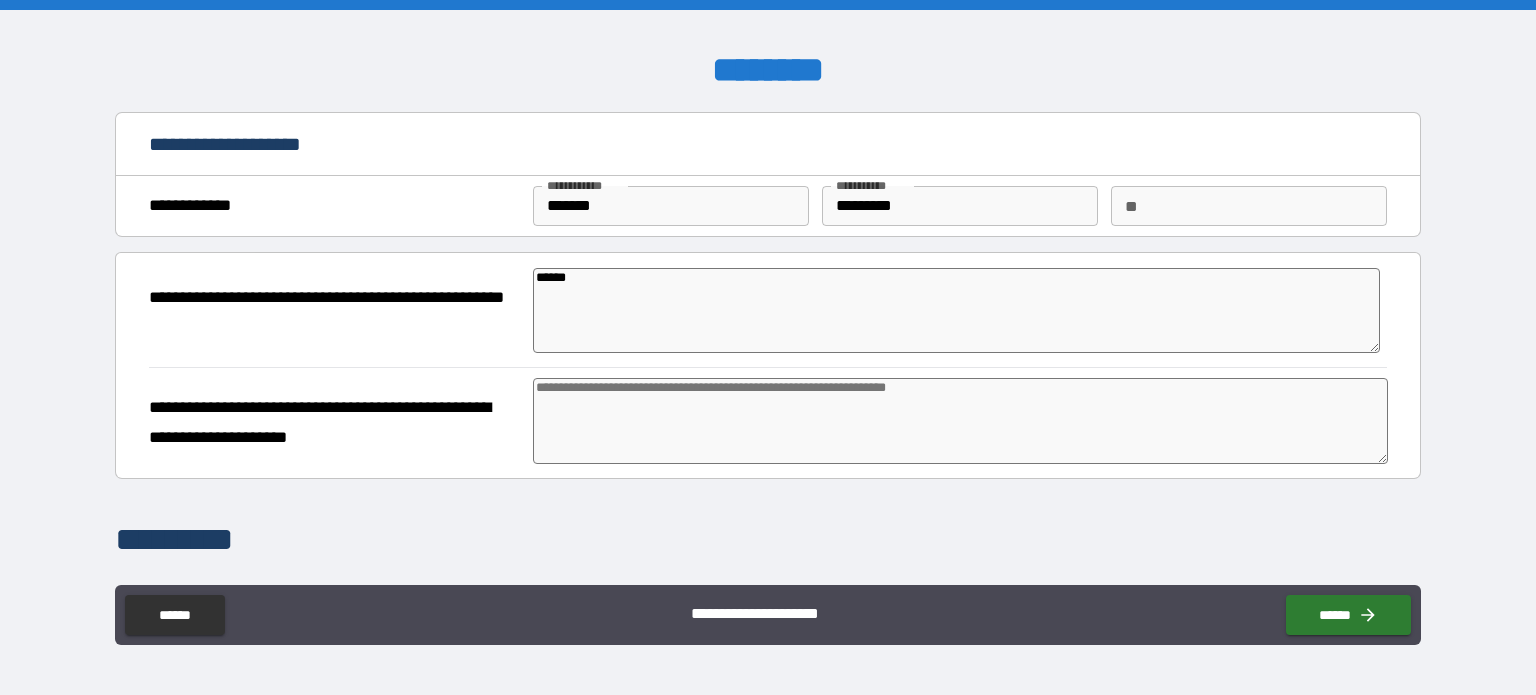 type on "*" 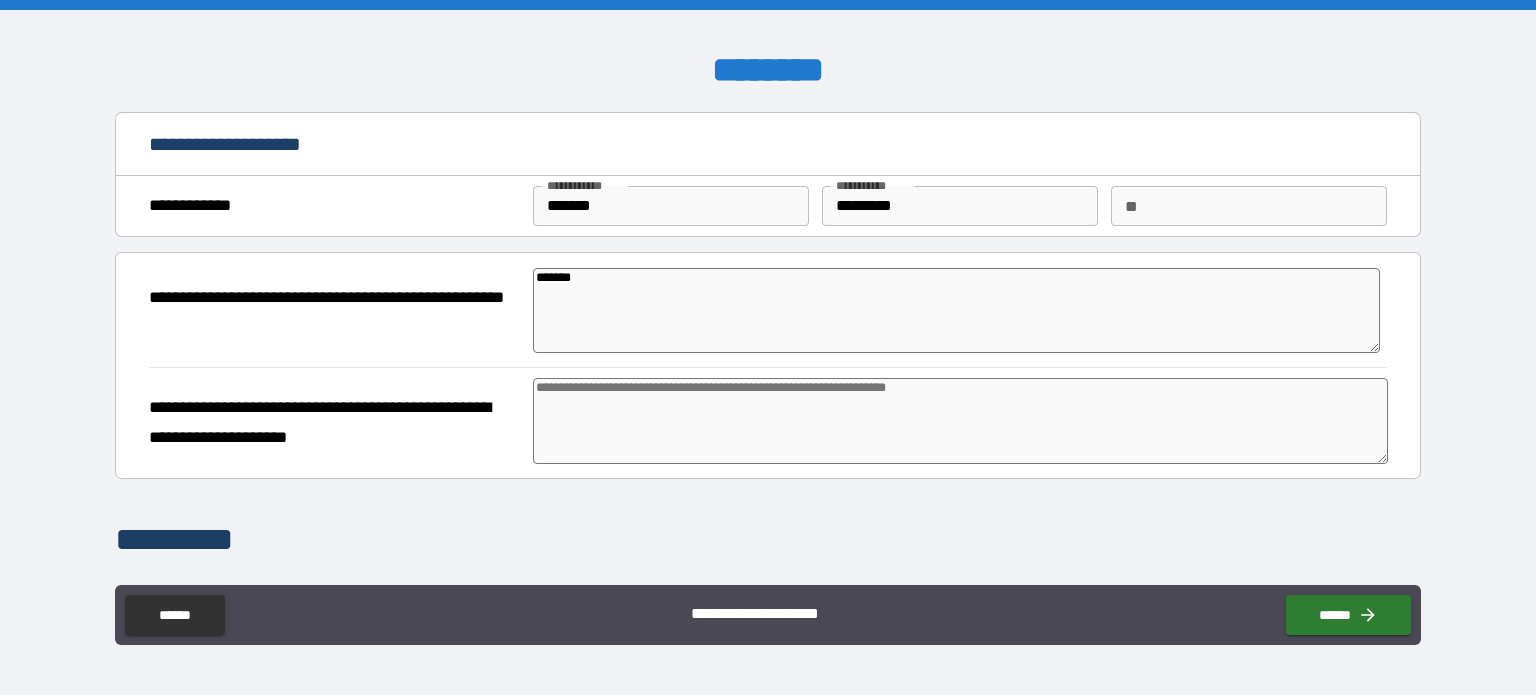 type on "*" 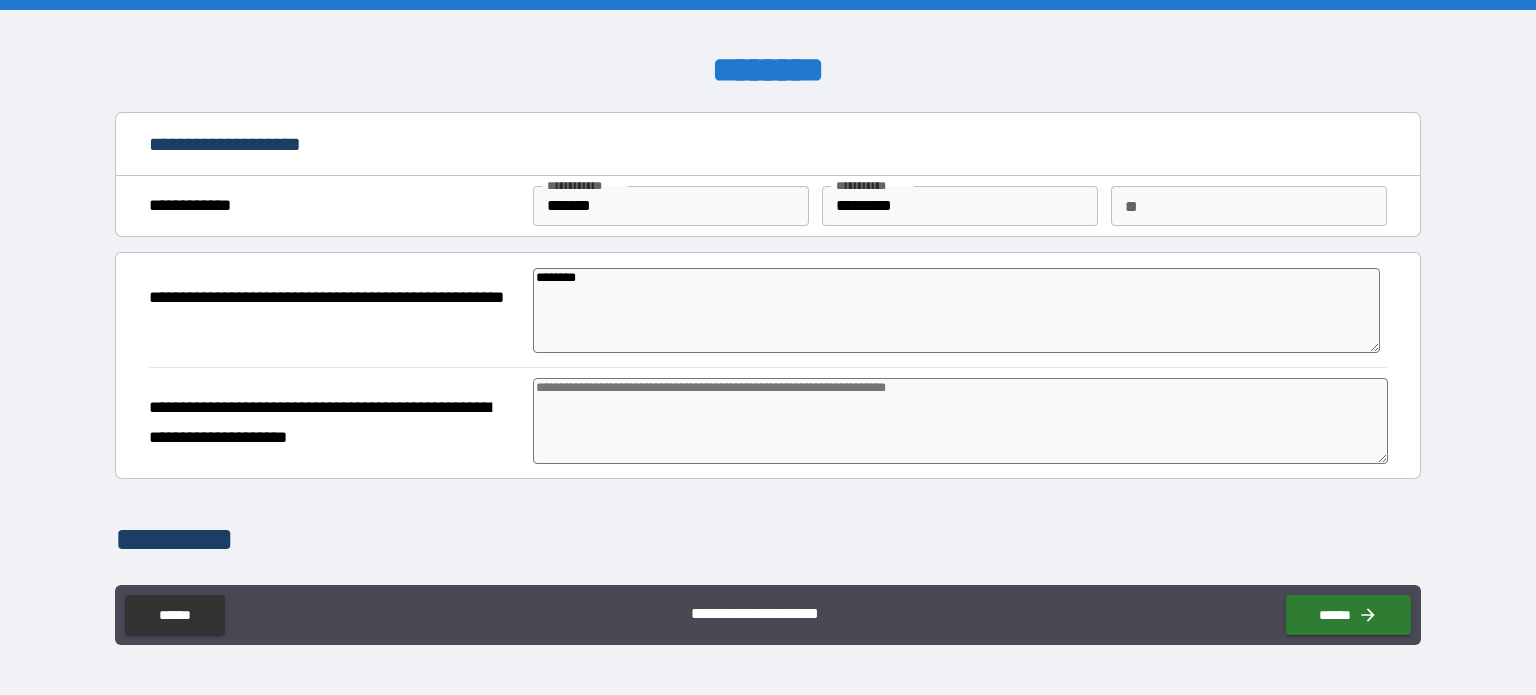 type on "*" 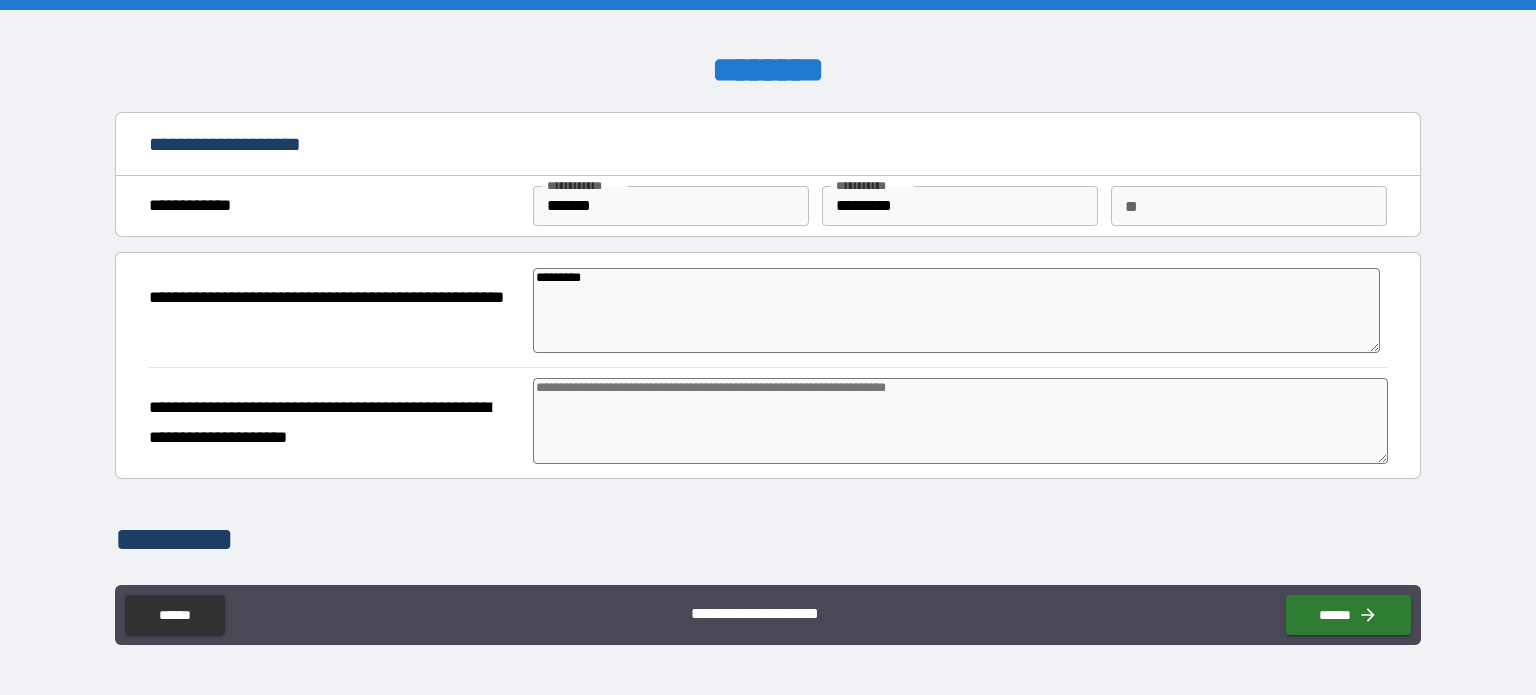 type on "*" 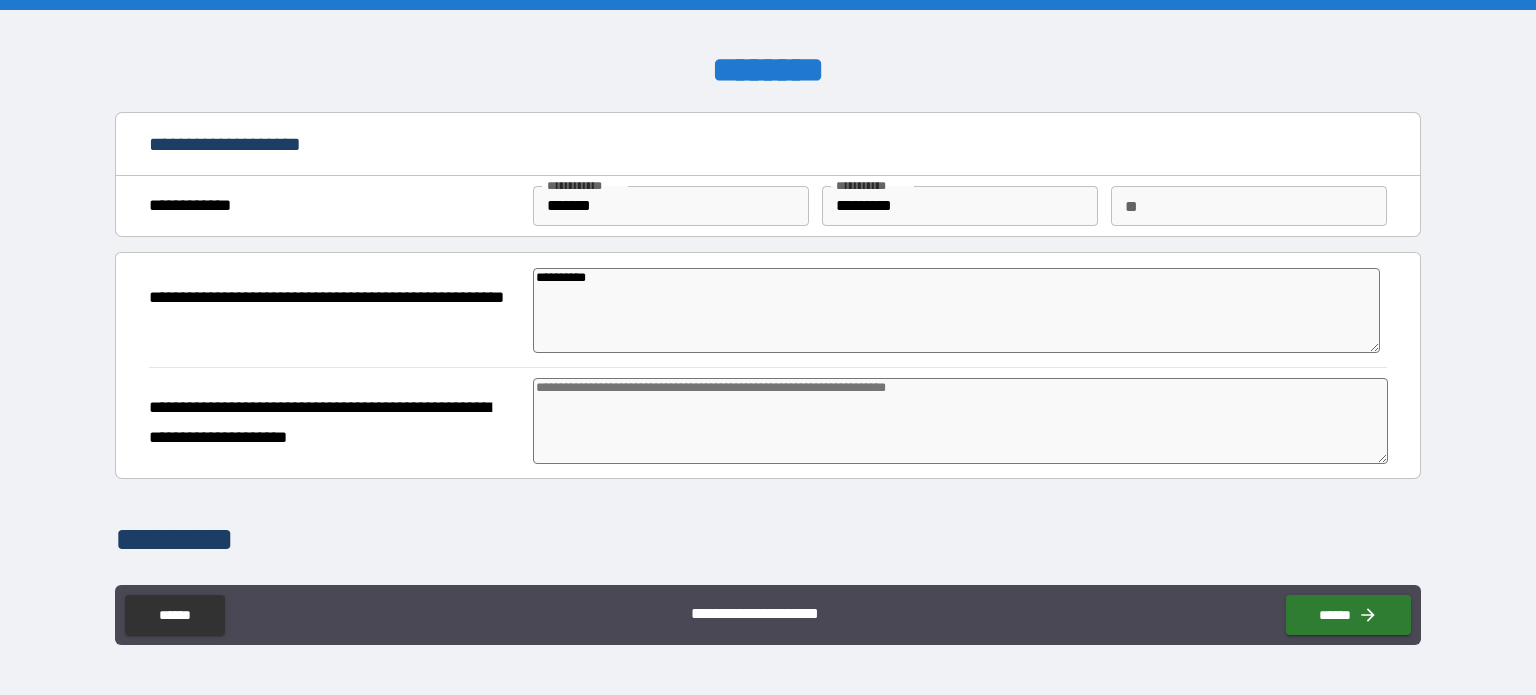 type on "*" 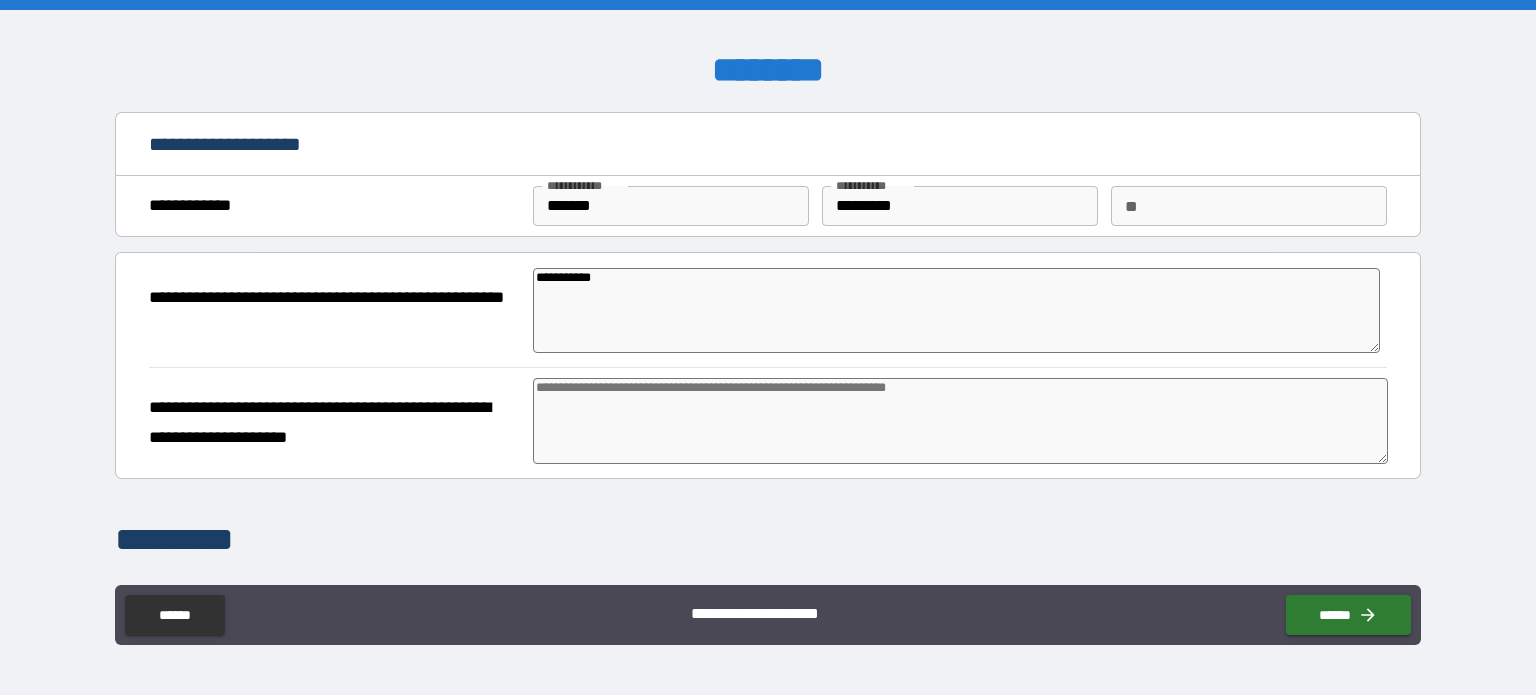 type on "*" 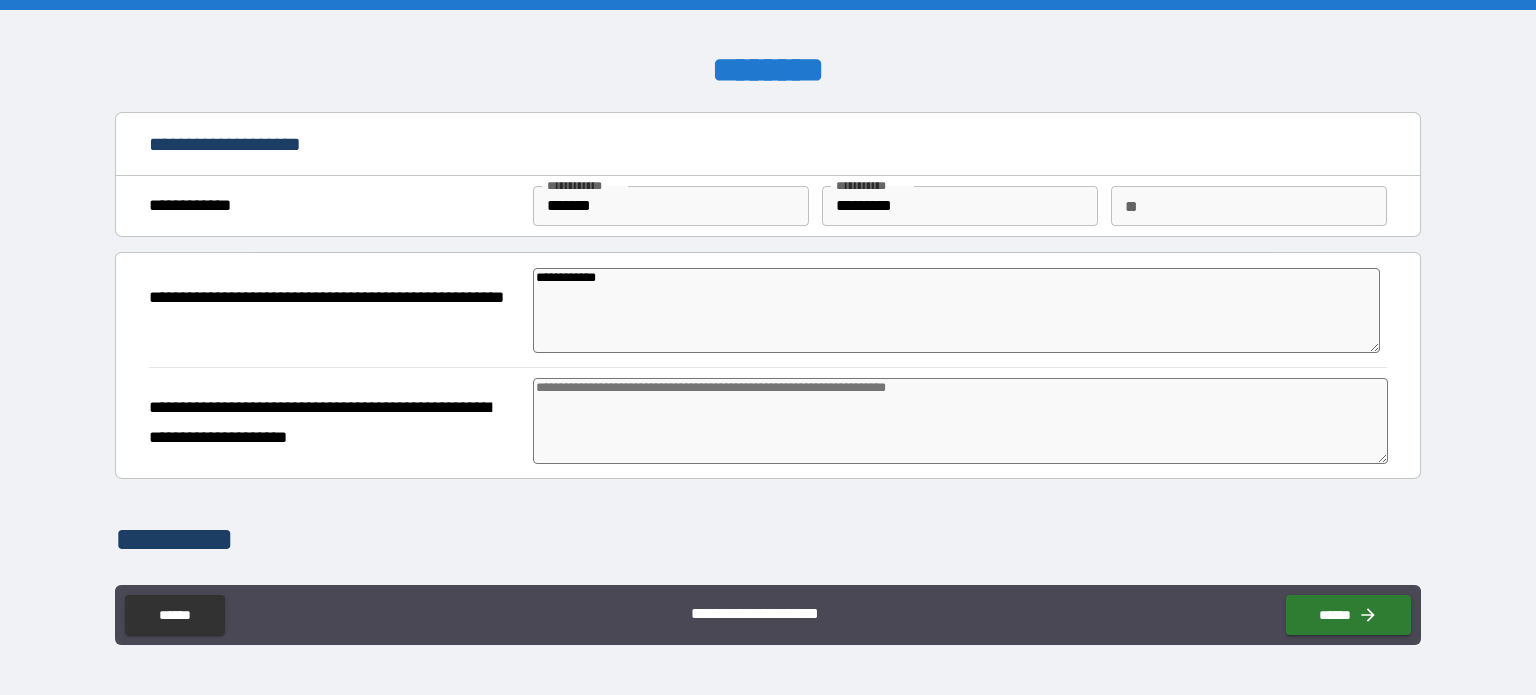 type on "*" 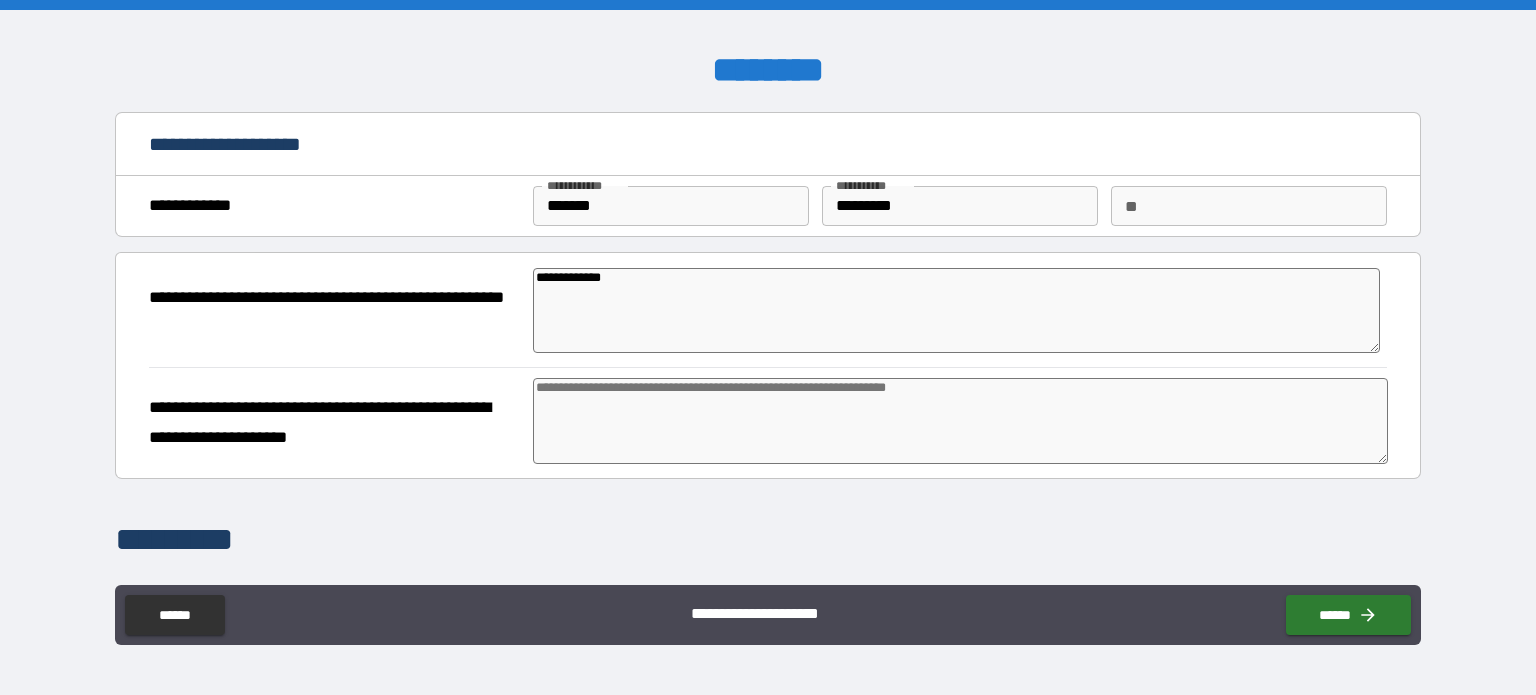 type on "*" 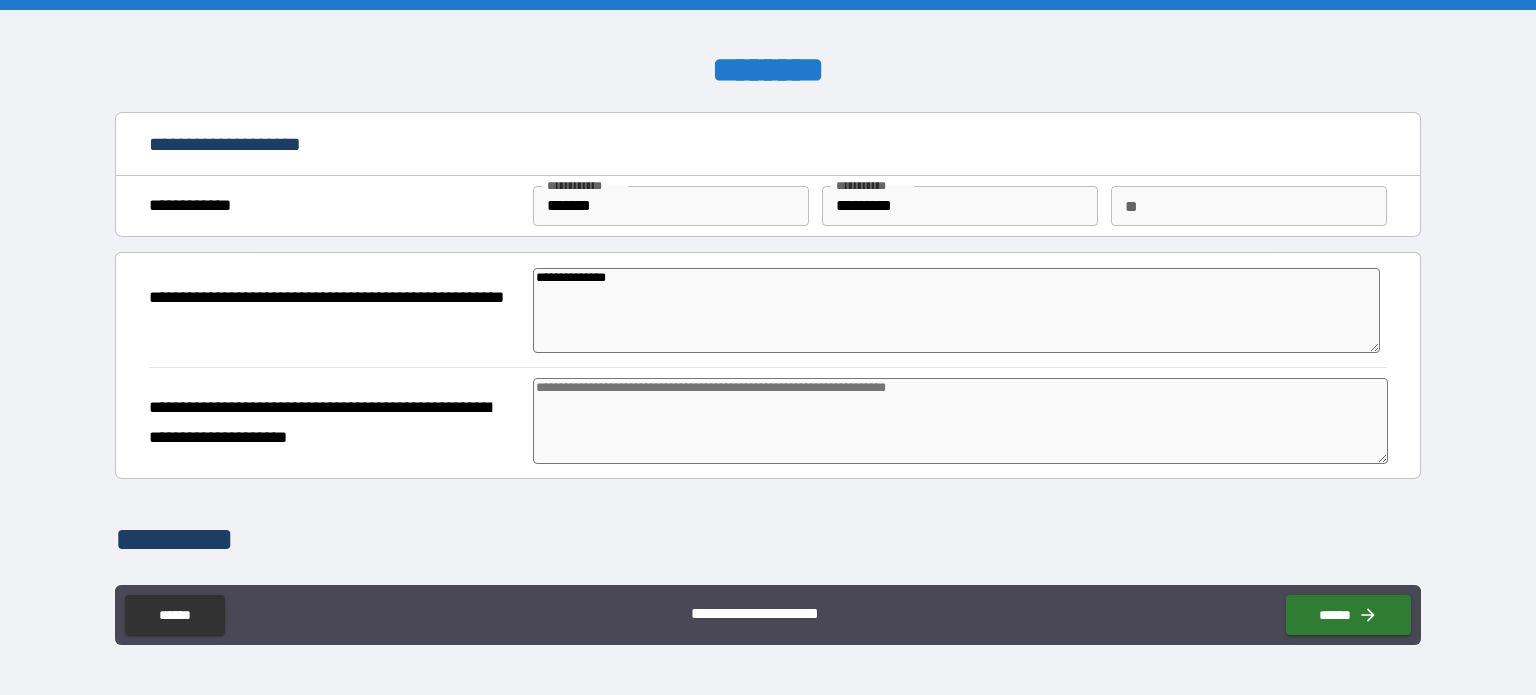 type on "*" 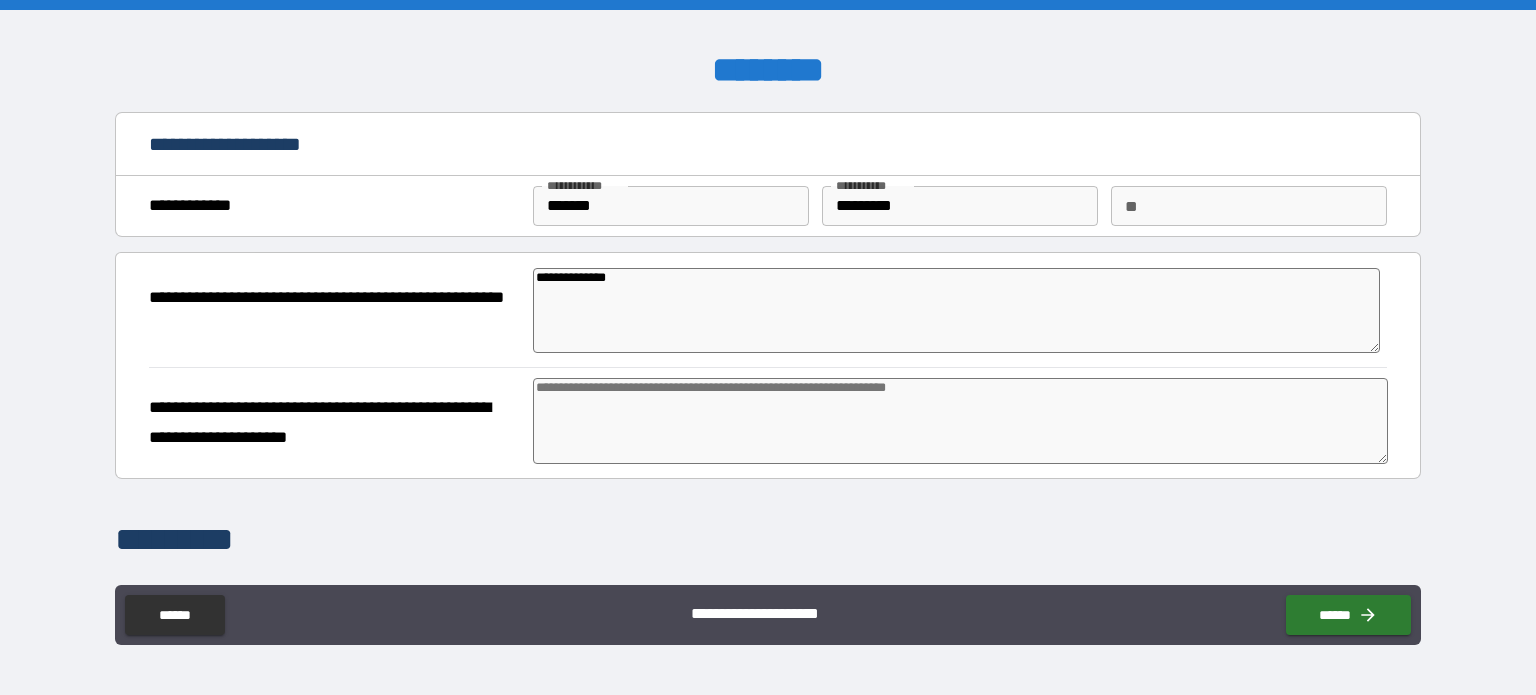 type on "**********" 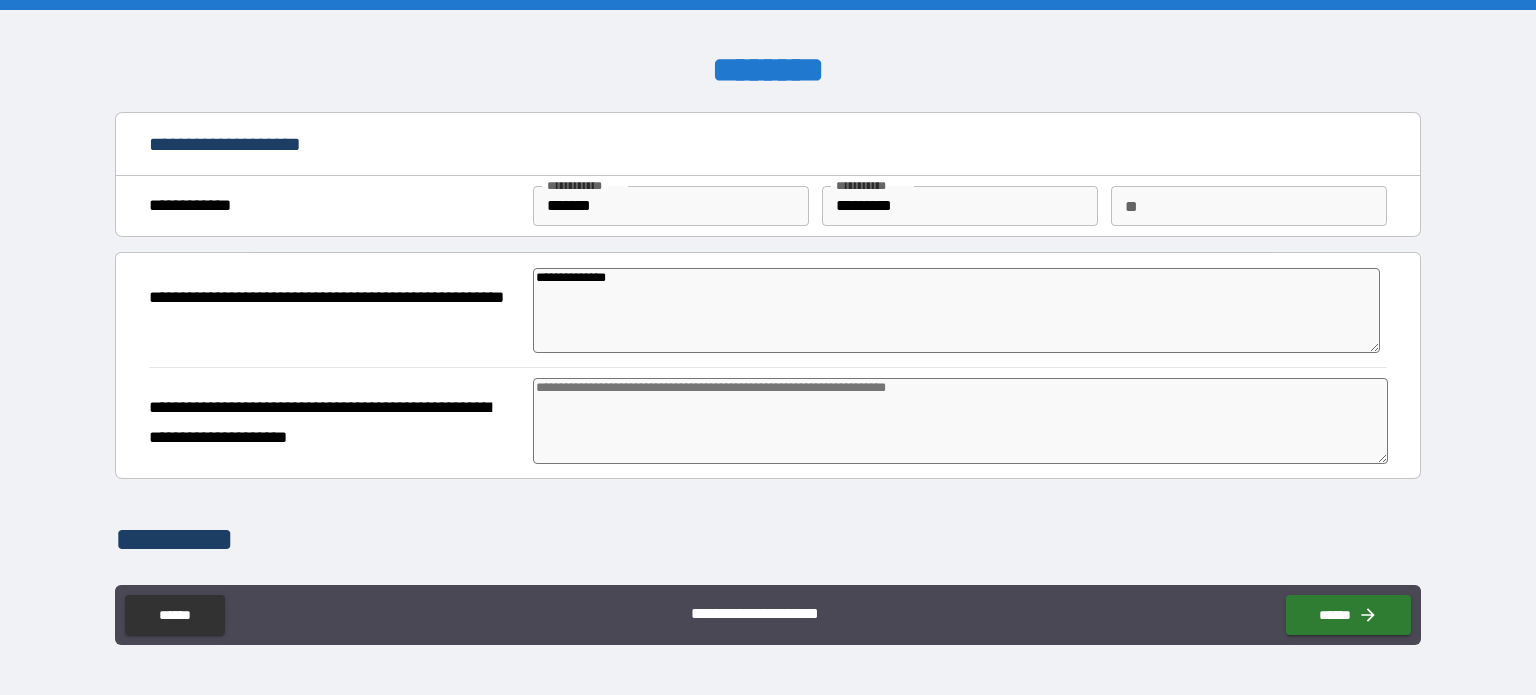 click at bounding box center [961, 421] 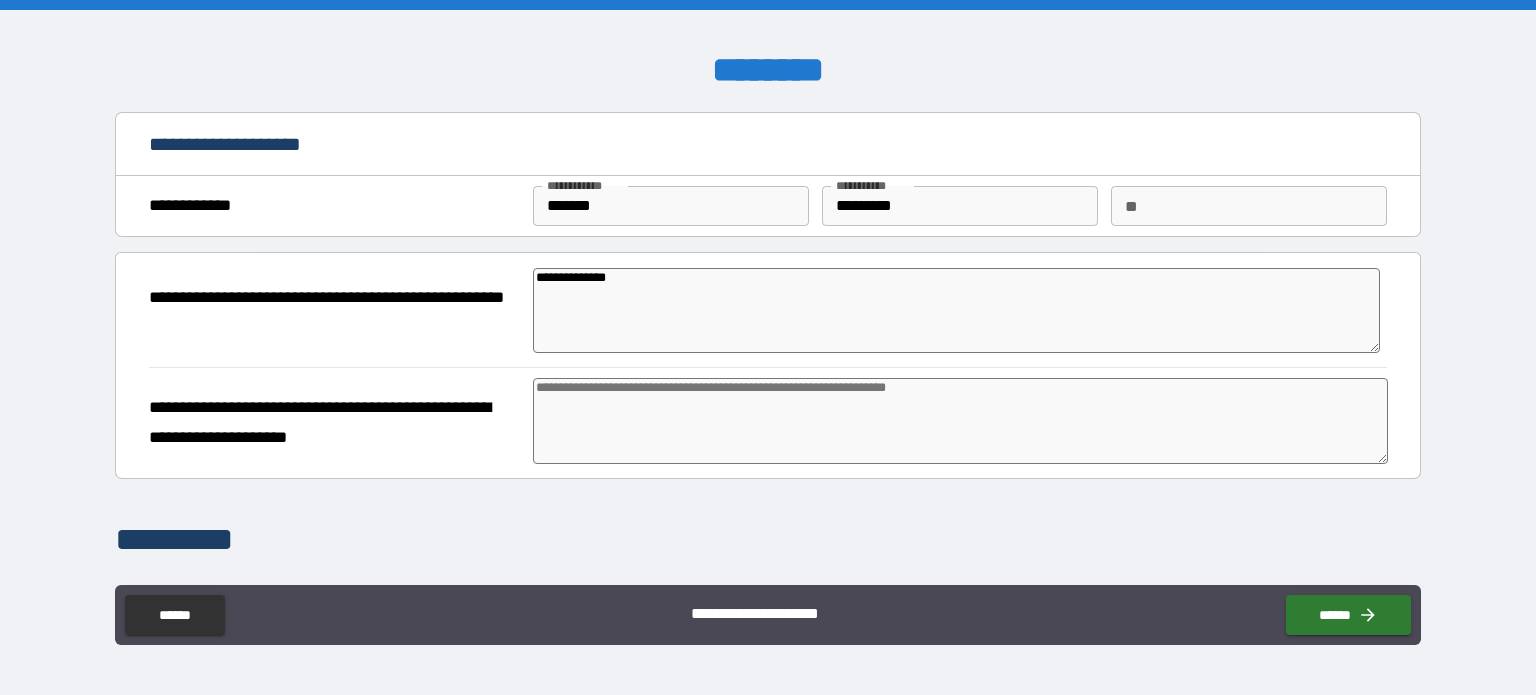 type on "*" 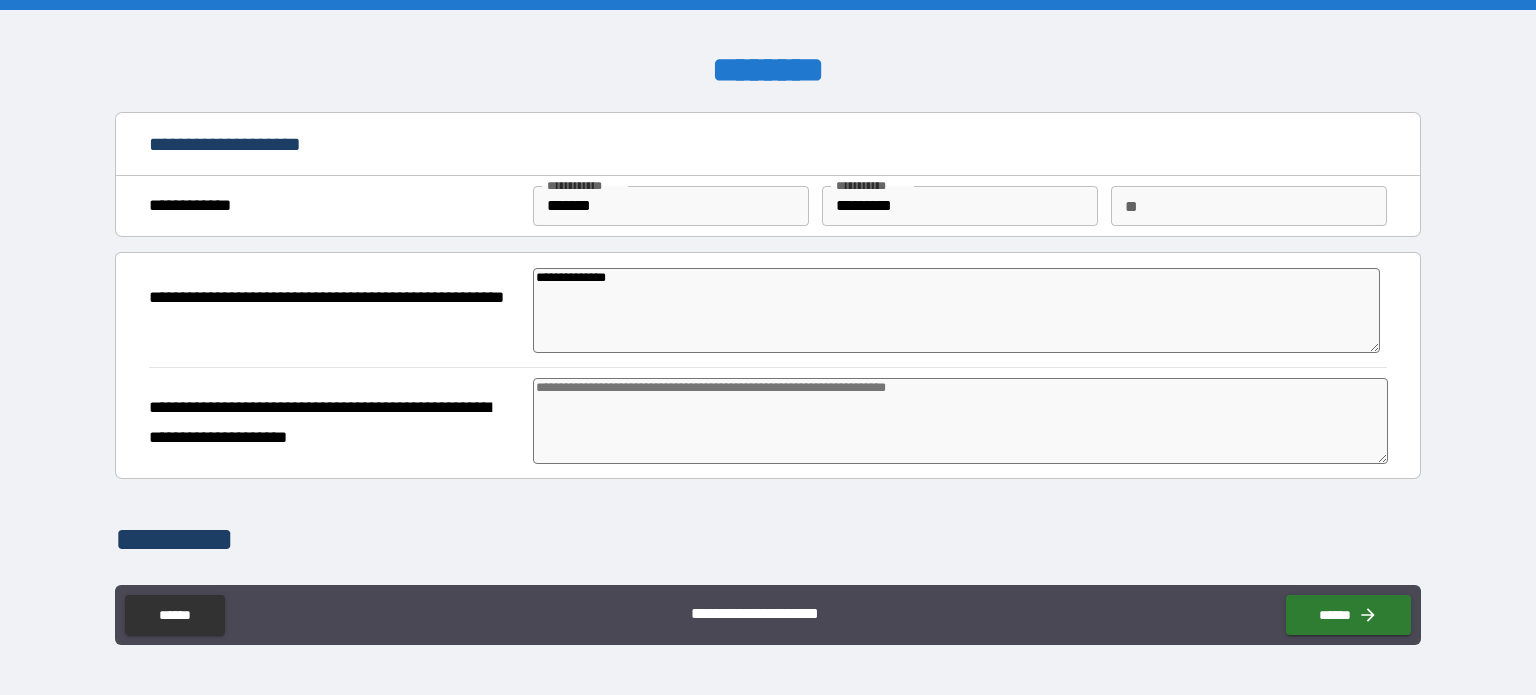 type on "*" 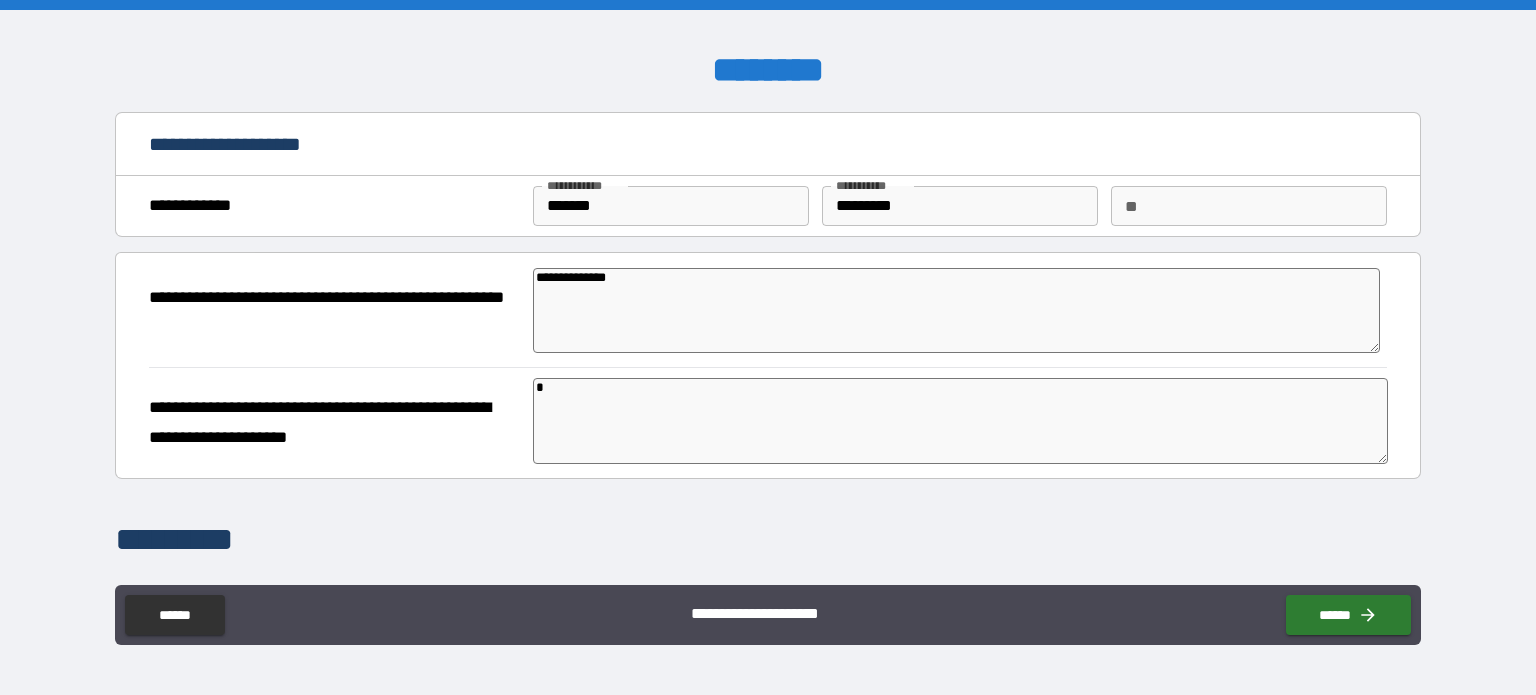 type on "*" 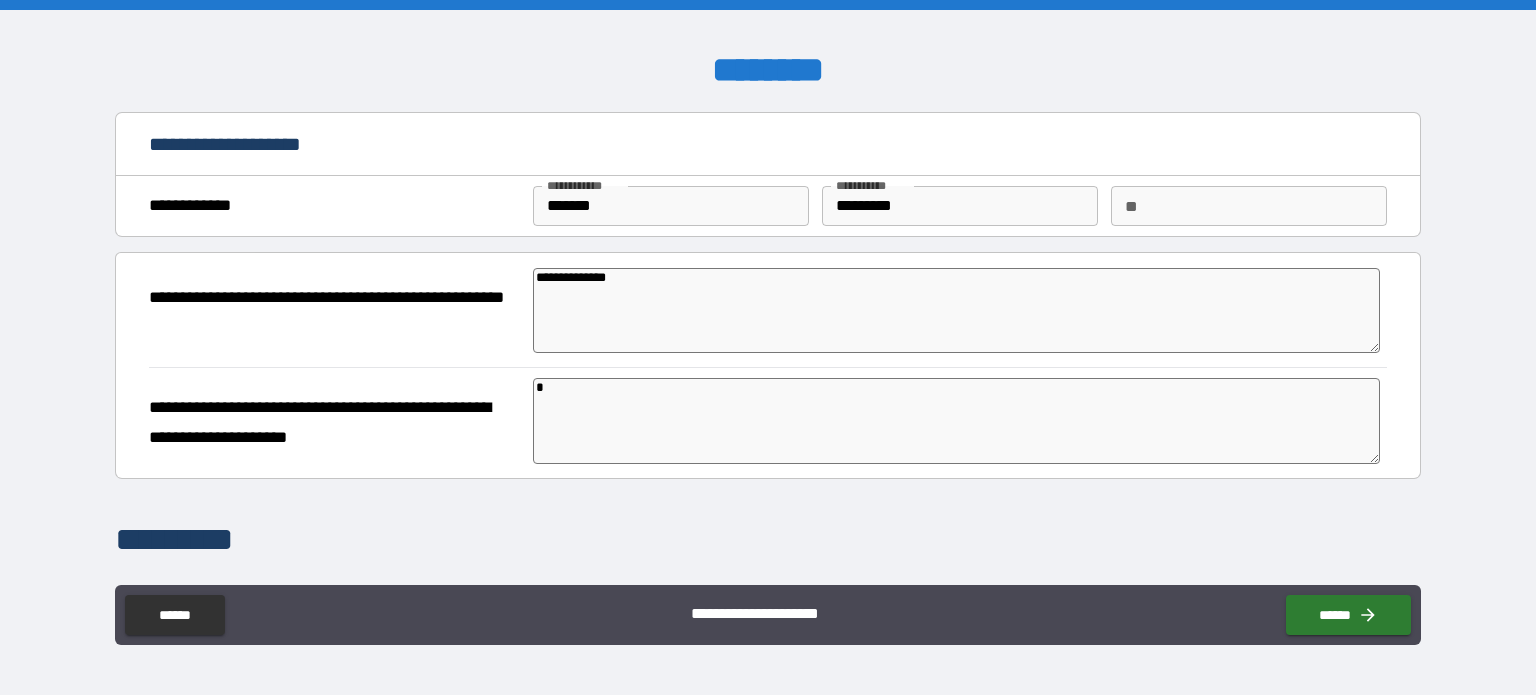 type on "*" 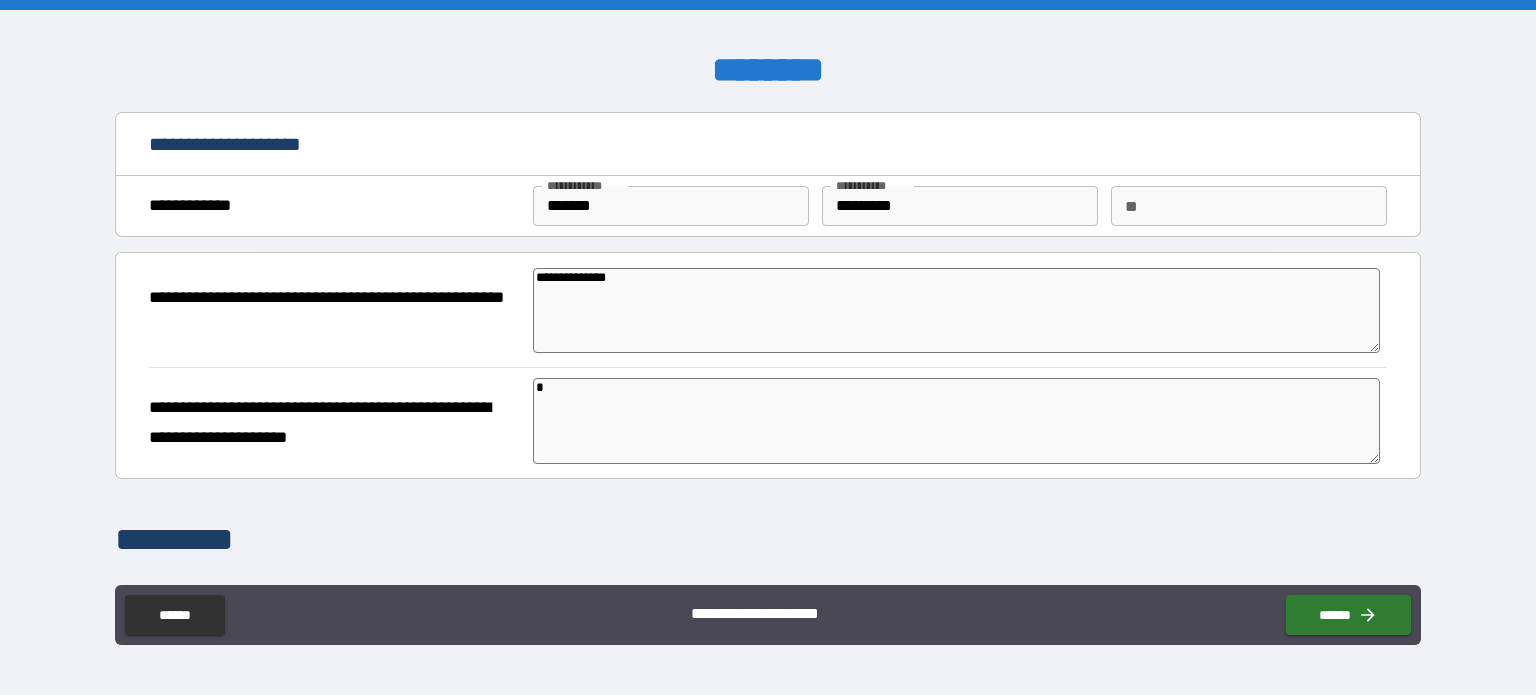 type on "**" 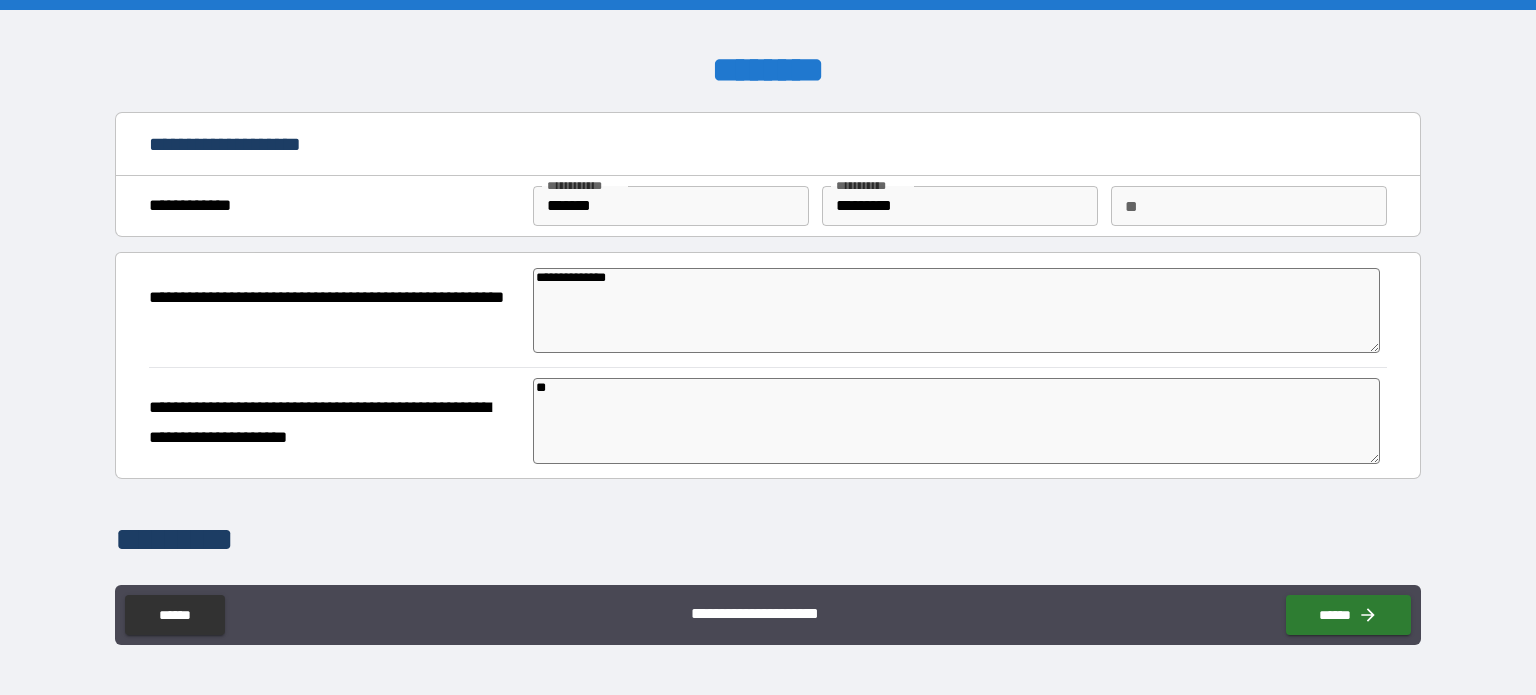 type on "*" 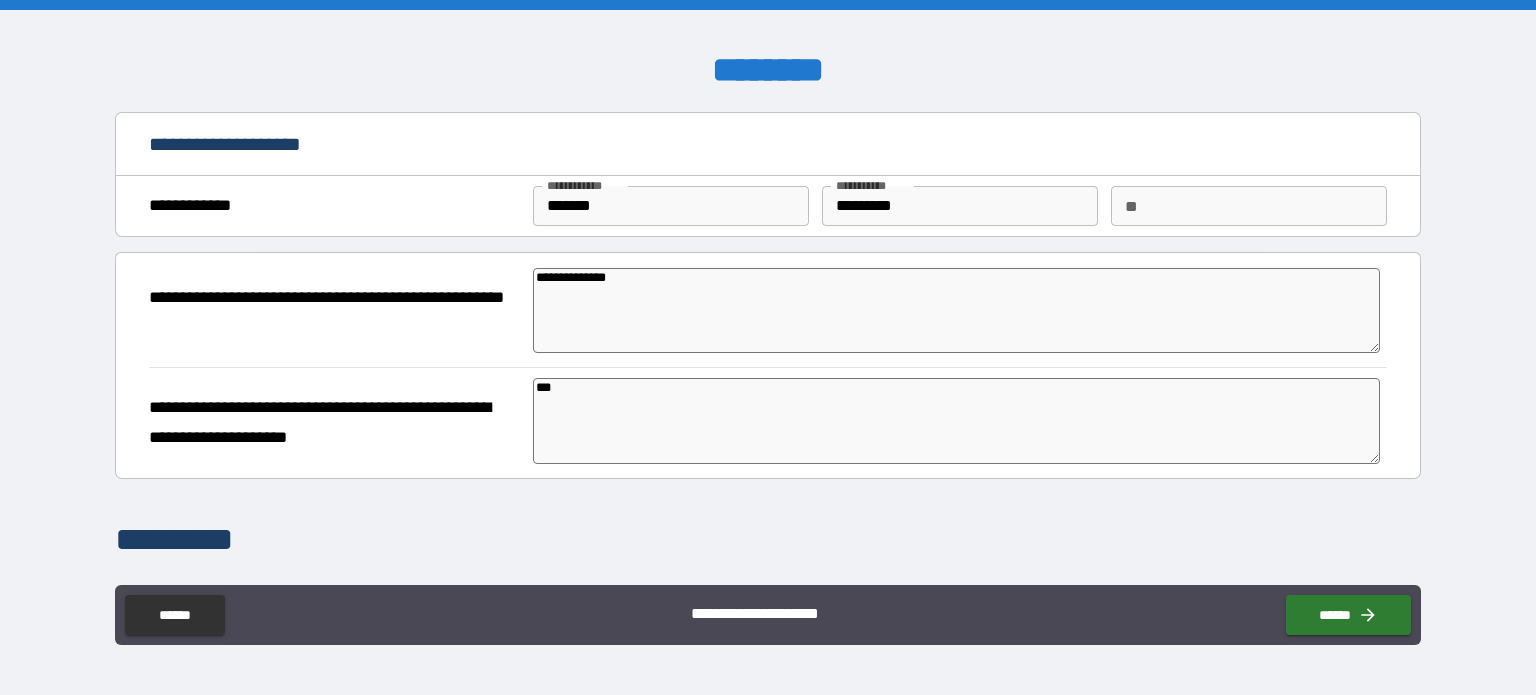 type on "*" 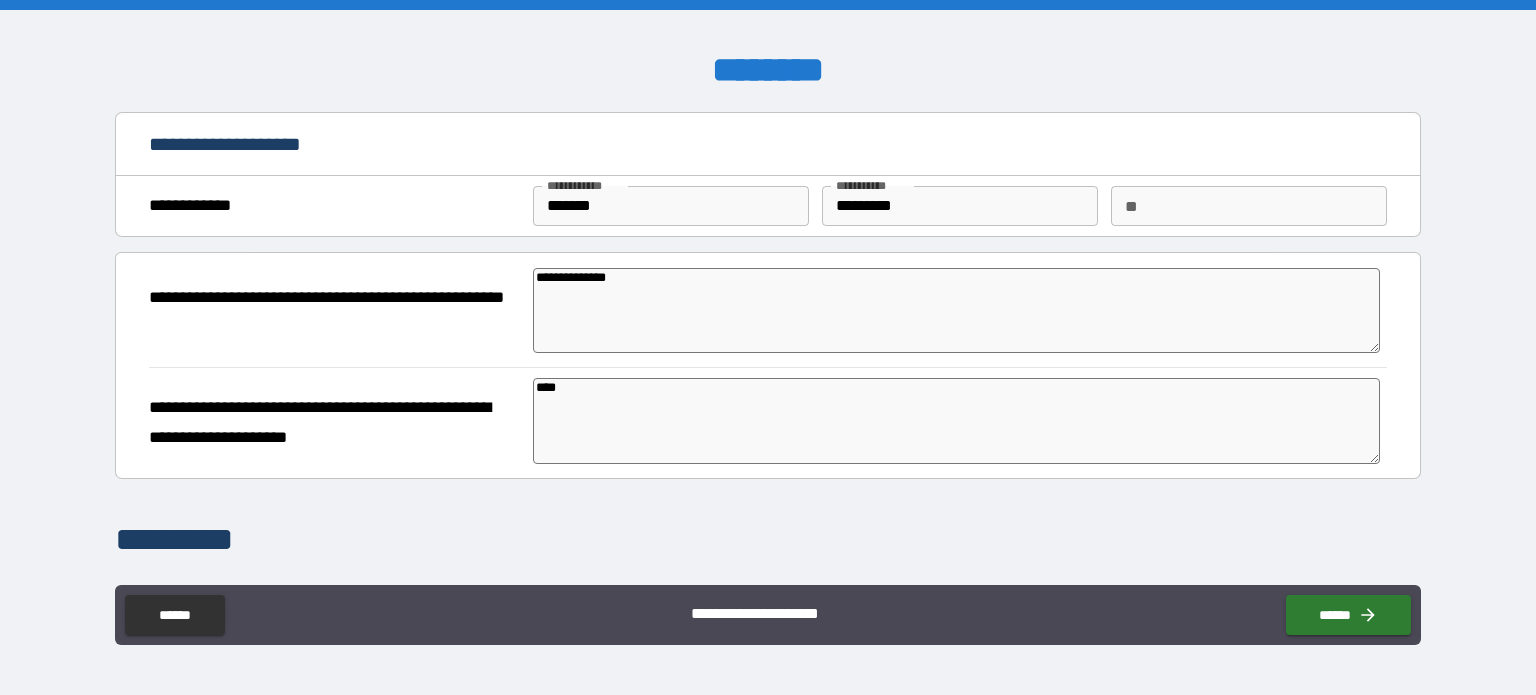 type on "*" 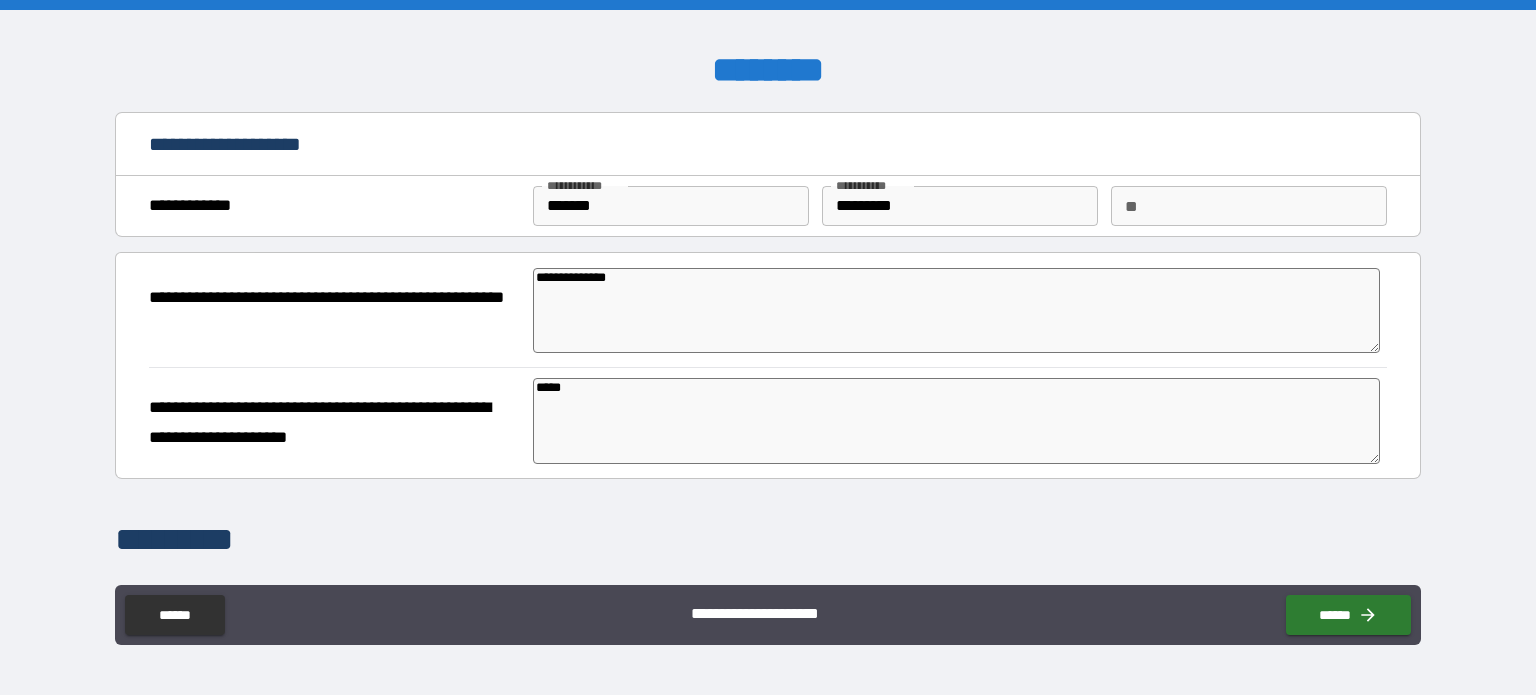 type on "*" 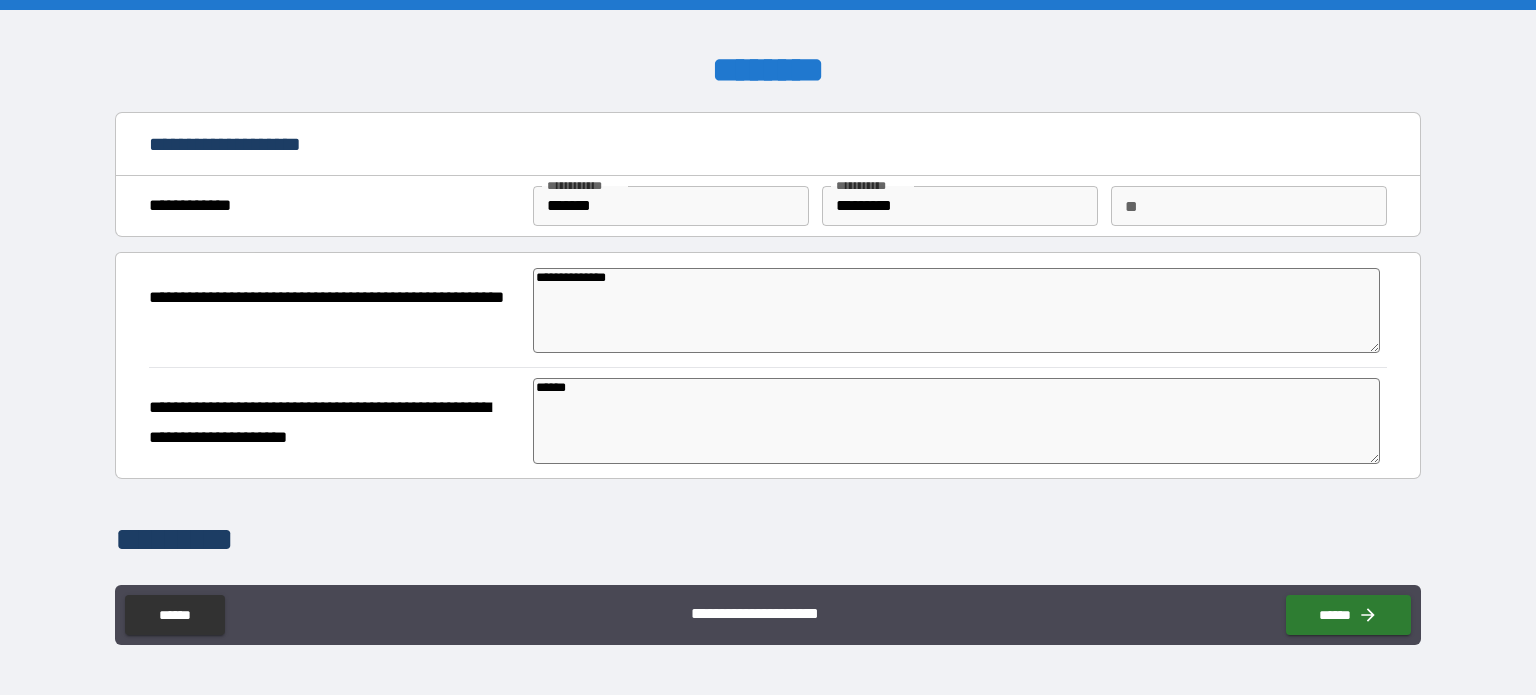 type on "*" 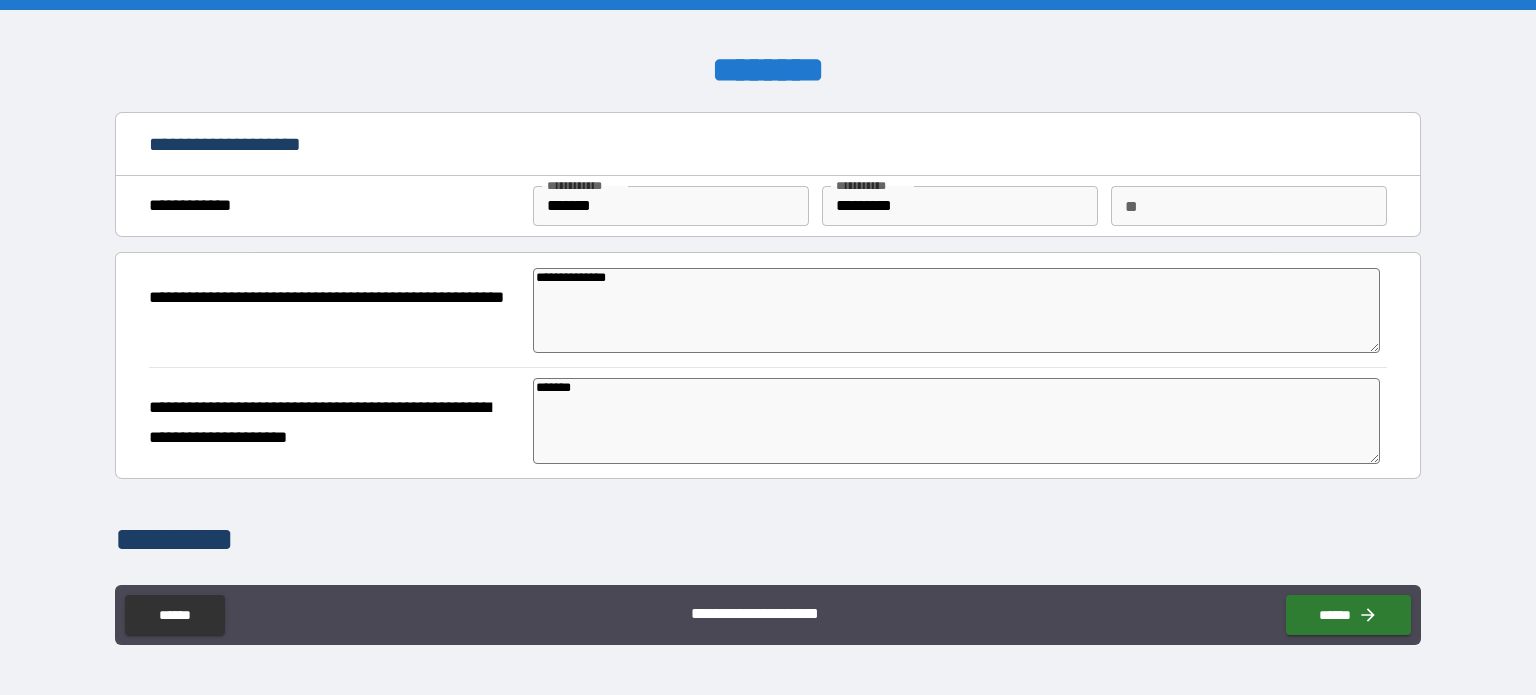 type on "*" 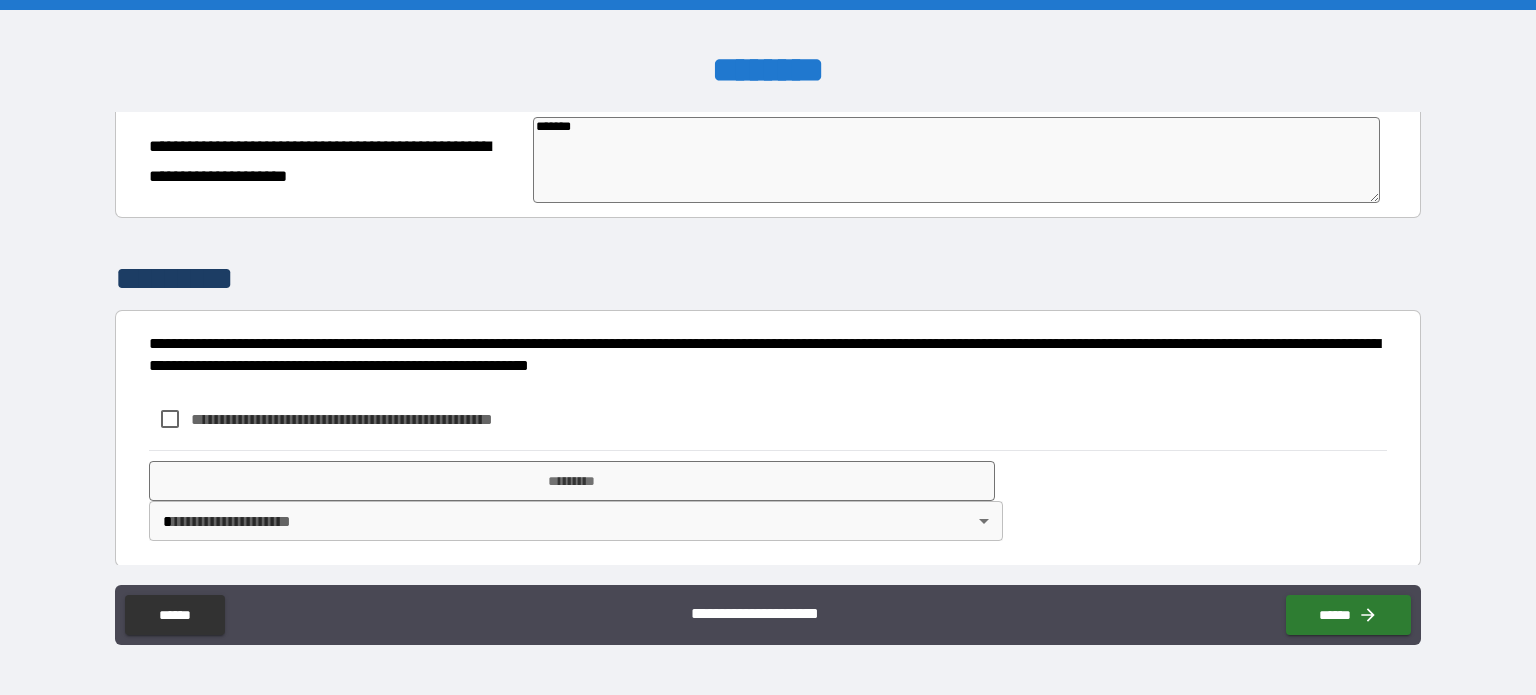 scroll, scrollTop: 266, scrollLeft: 0, axis: vertical 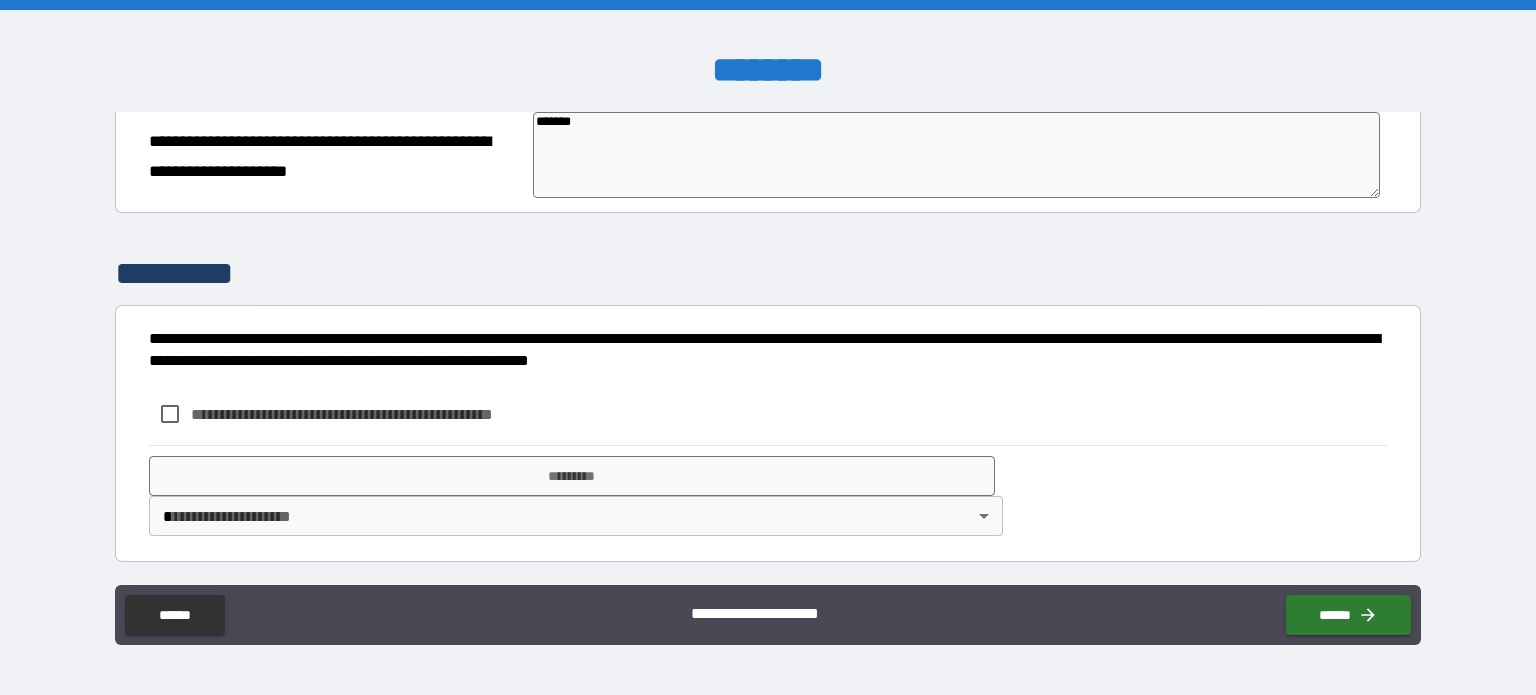 type on "*******" 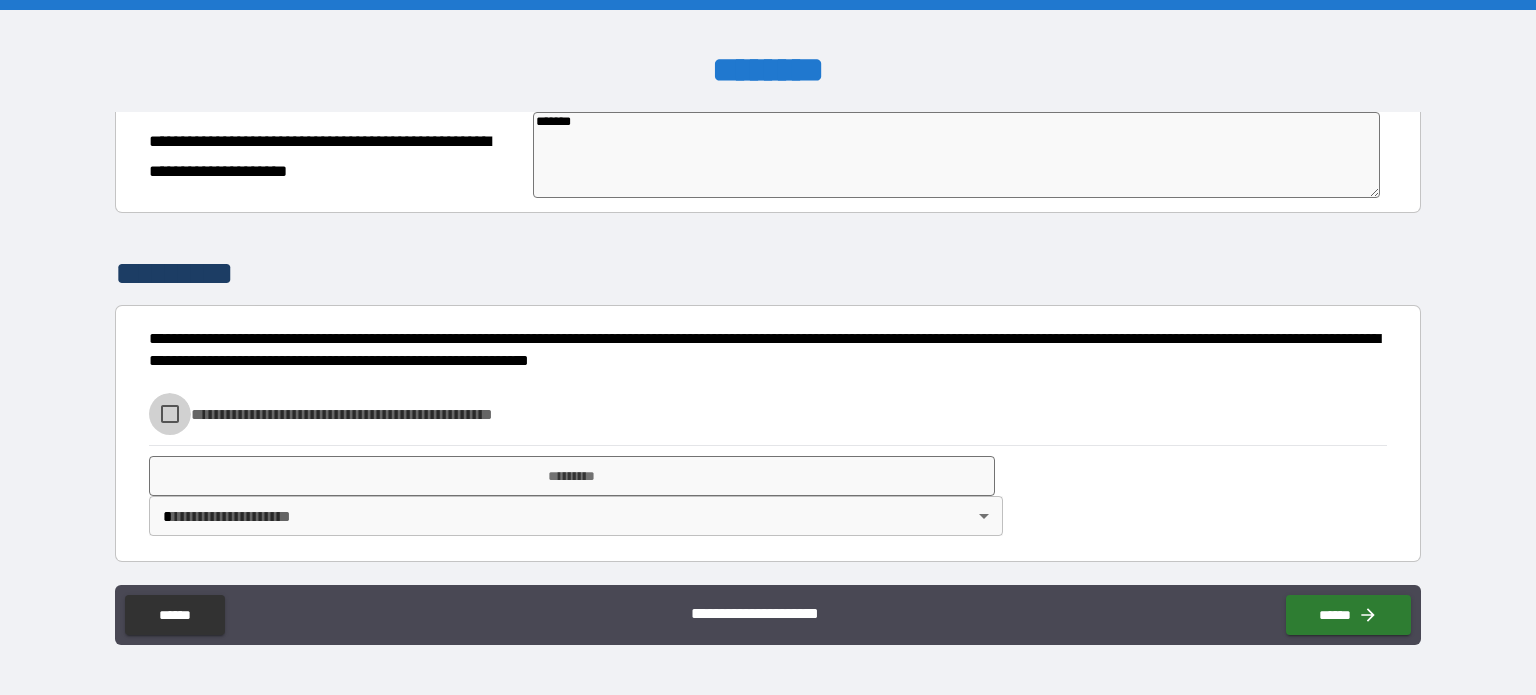 type on "*" 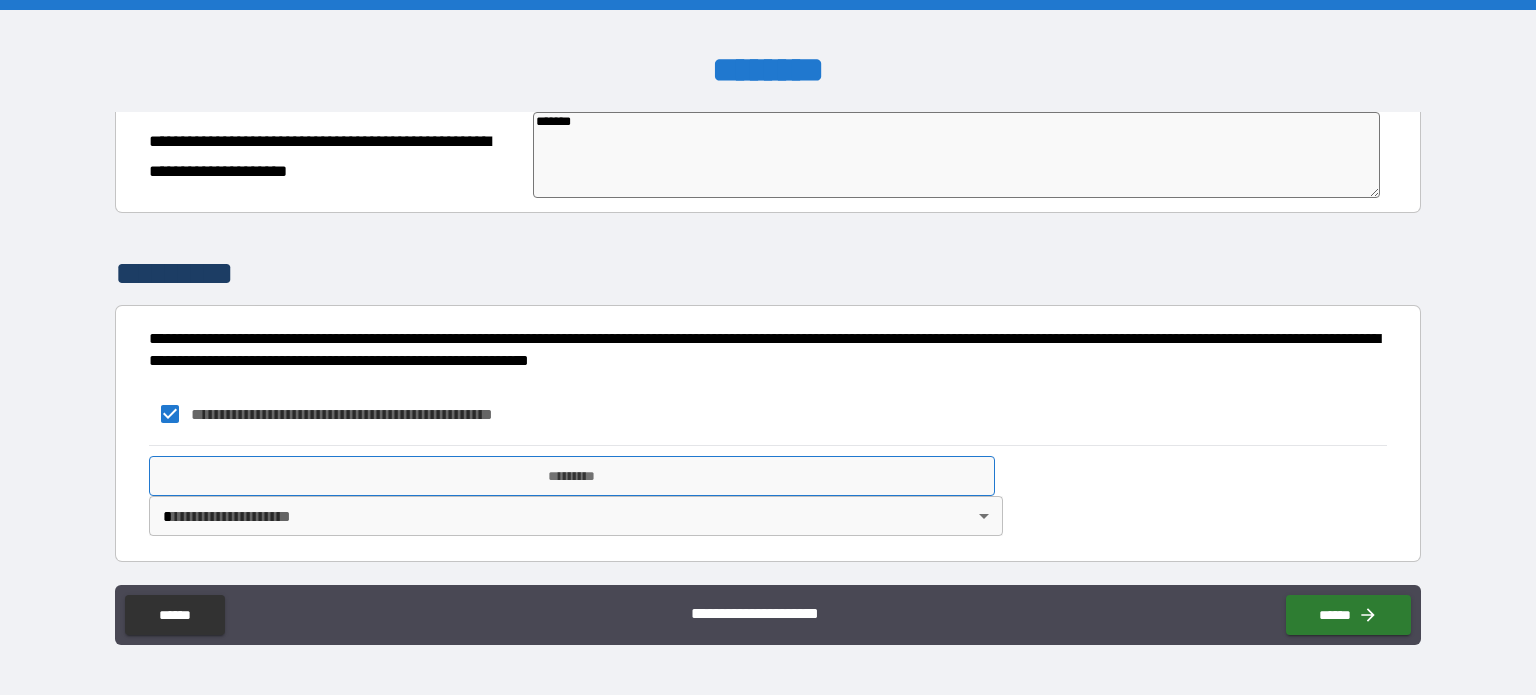 type on "*" 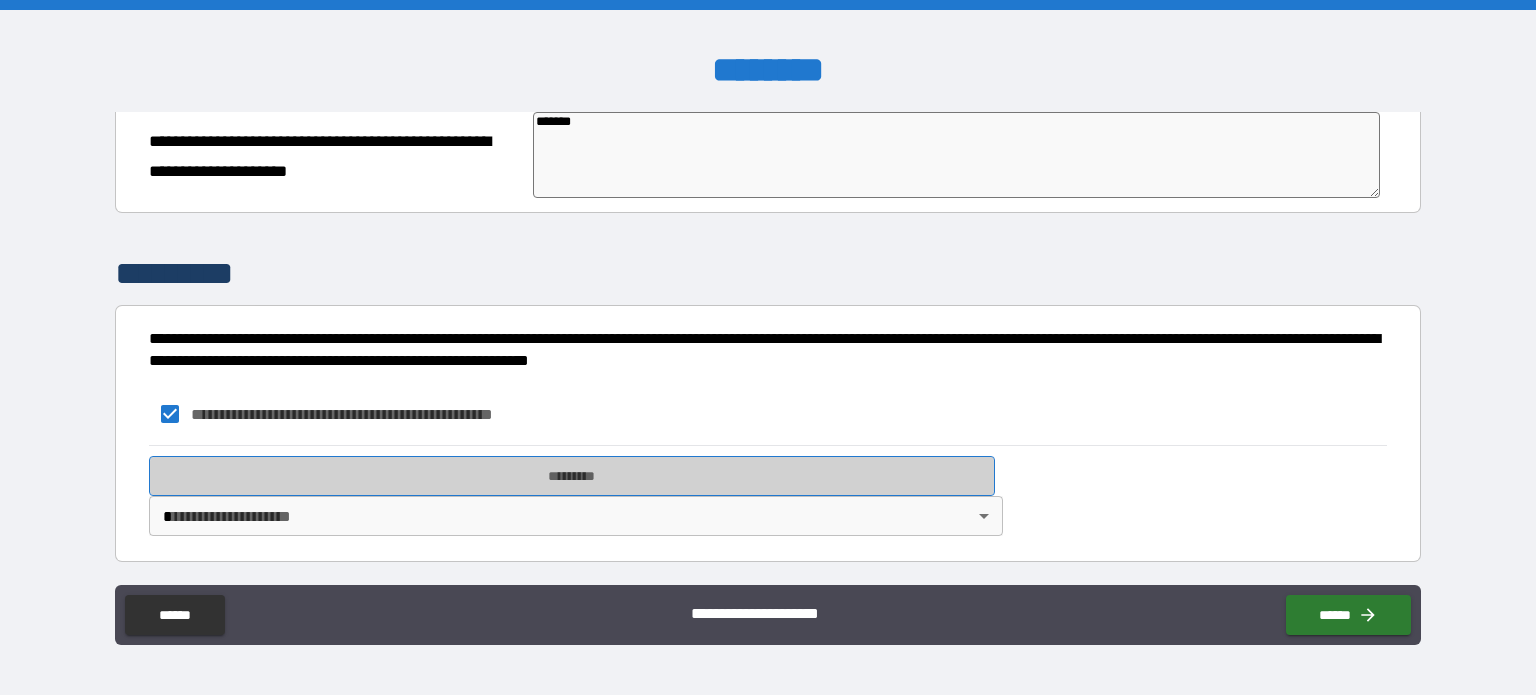 click on "*********" at bounding box center [572, 476] 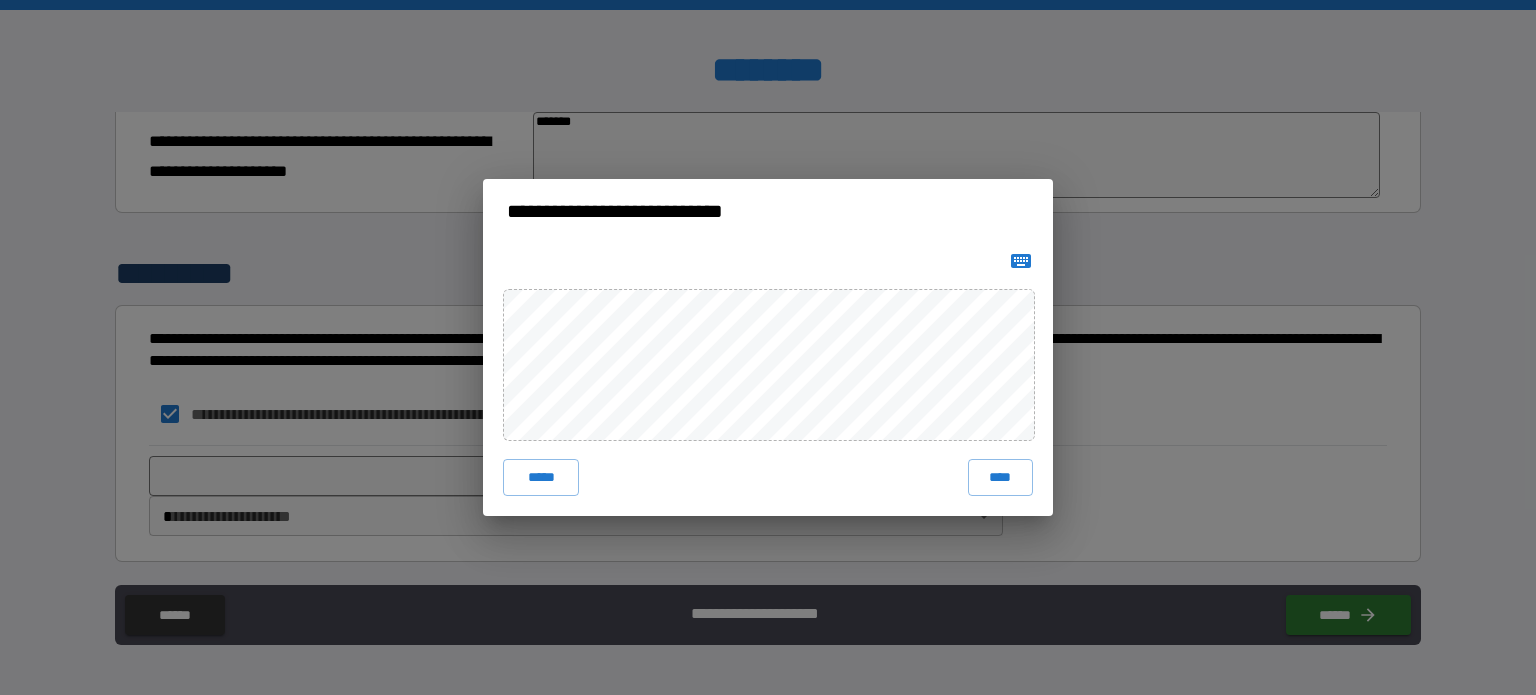 click on "***** ****" at bounding box center [768, 379] 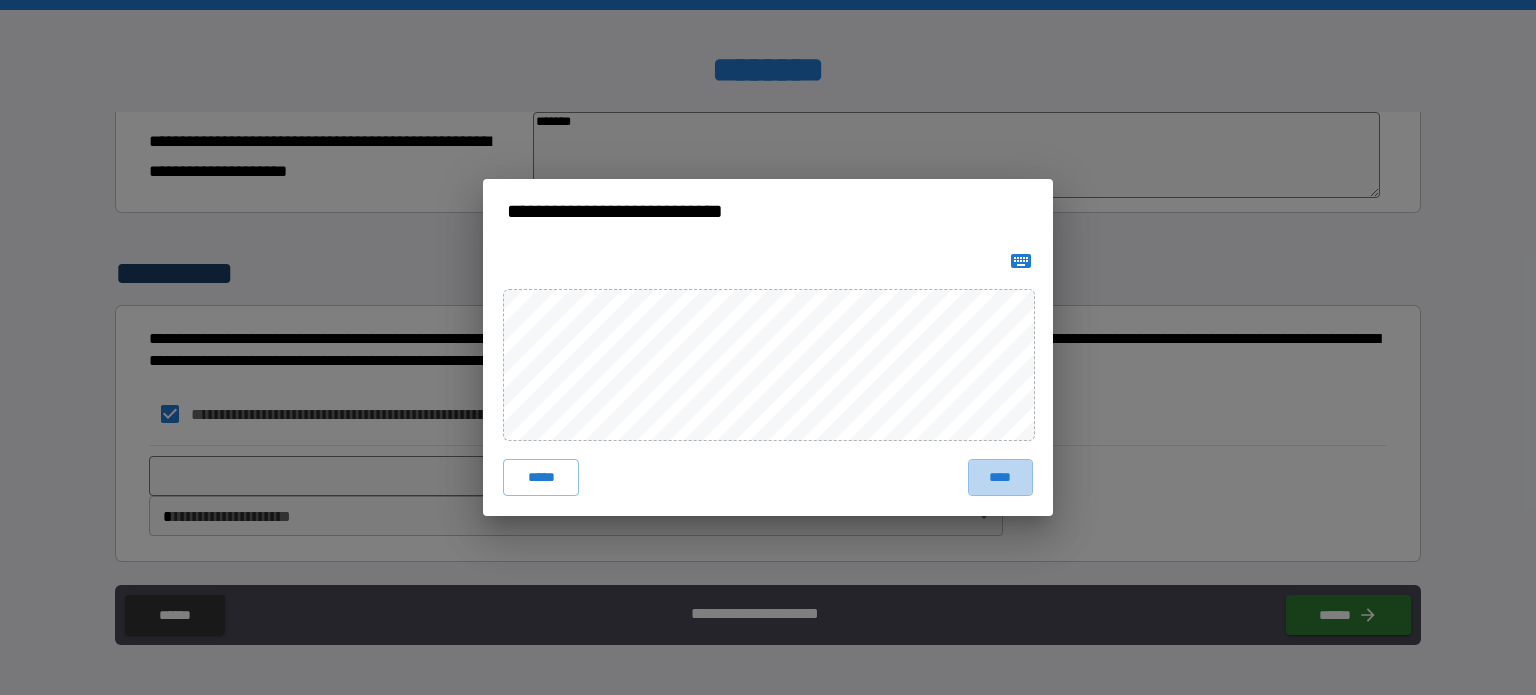 drag, startPoint x: 1007, startPoint y: 473, endPoint x: 996, endPoint y: 479, distance: 12.529964 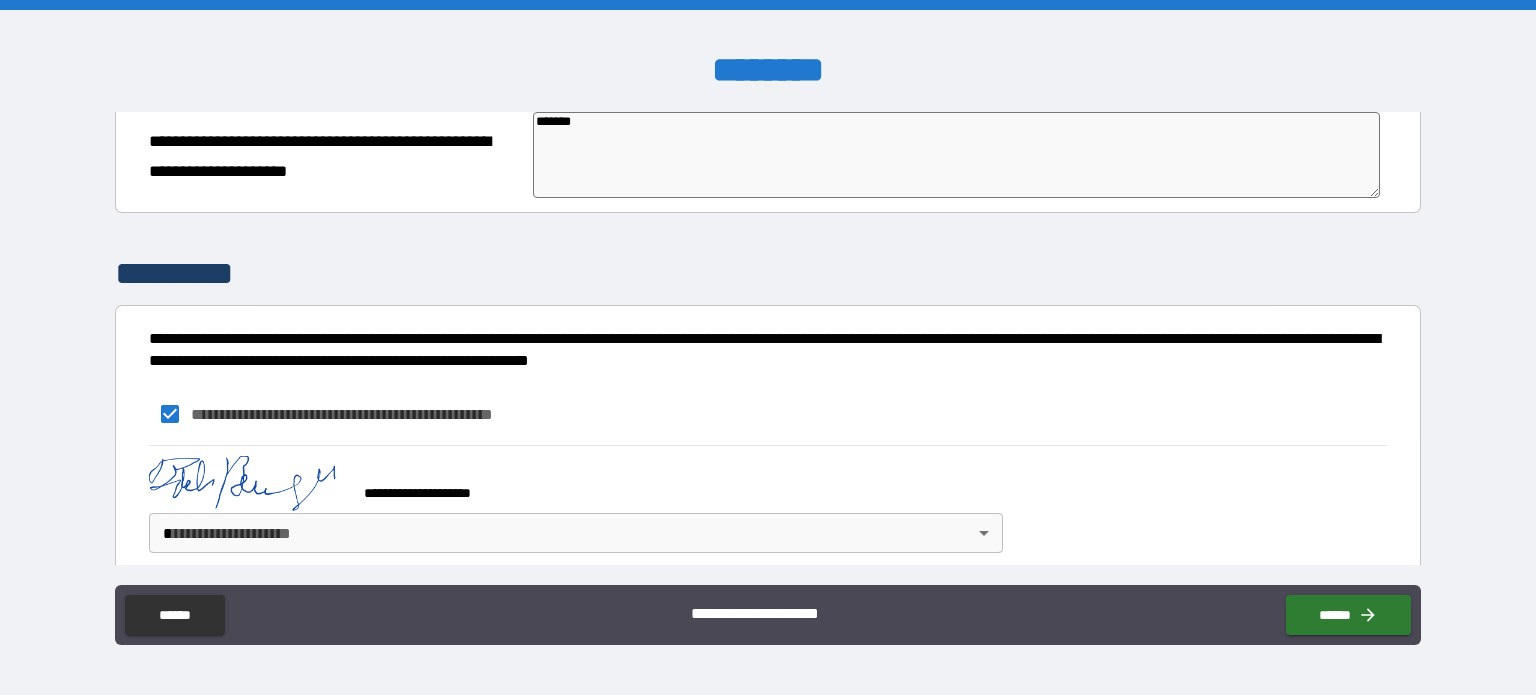 type on "*" 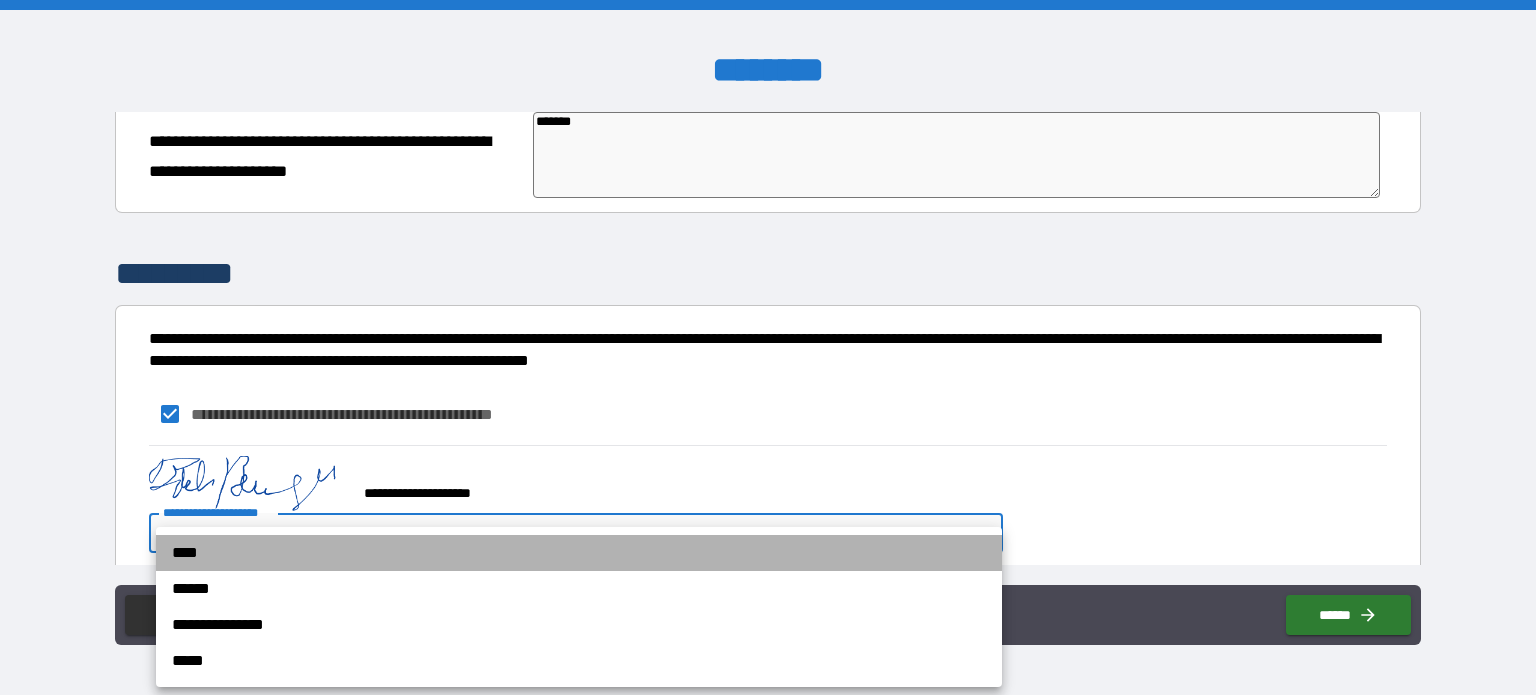 click on "****" at bounding box center (579, 553) 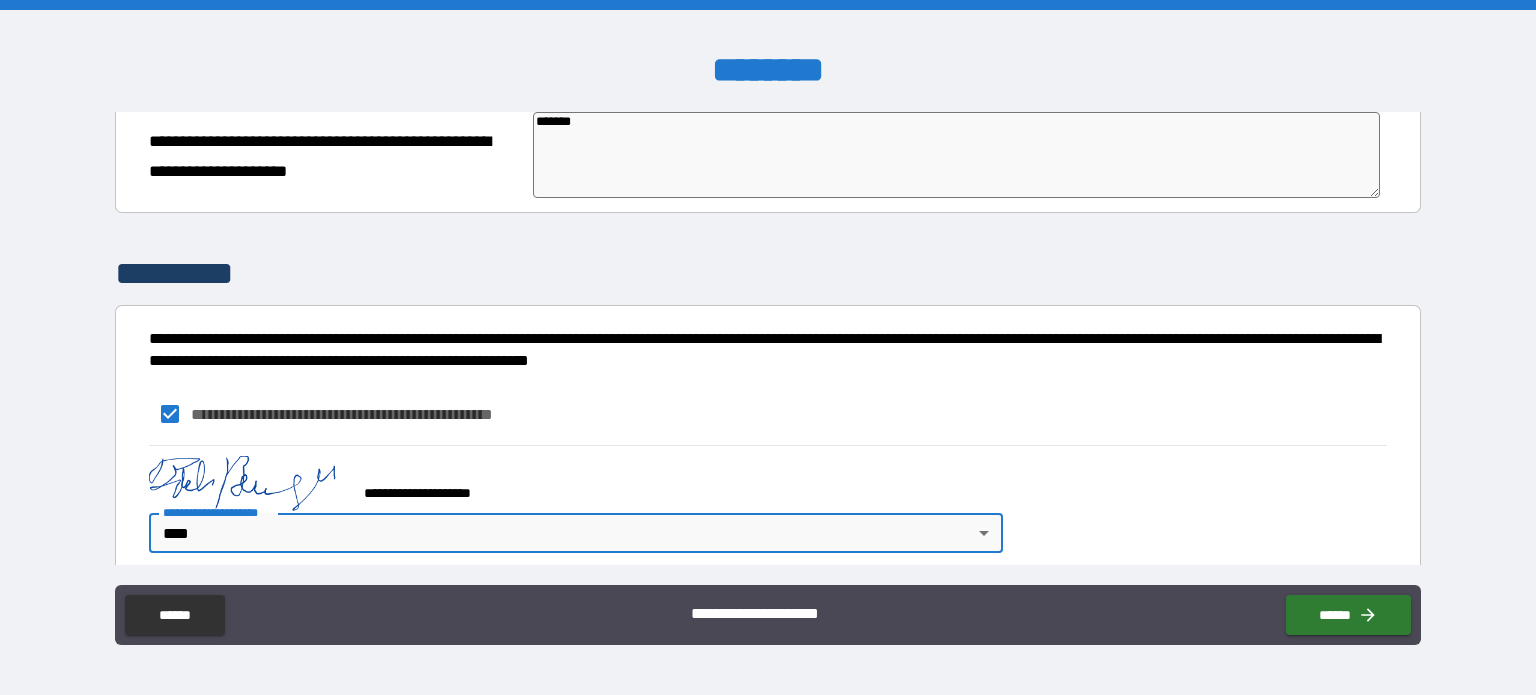 type on "*" 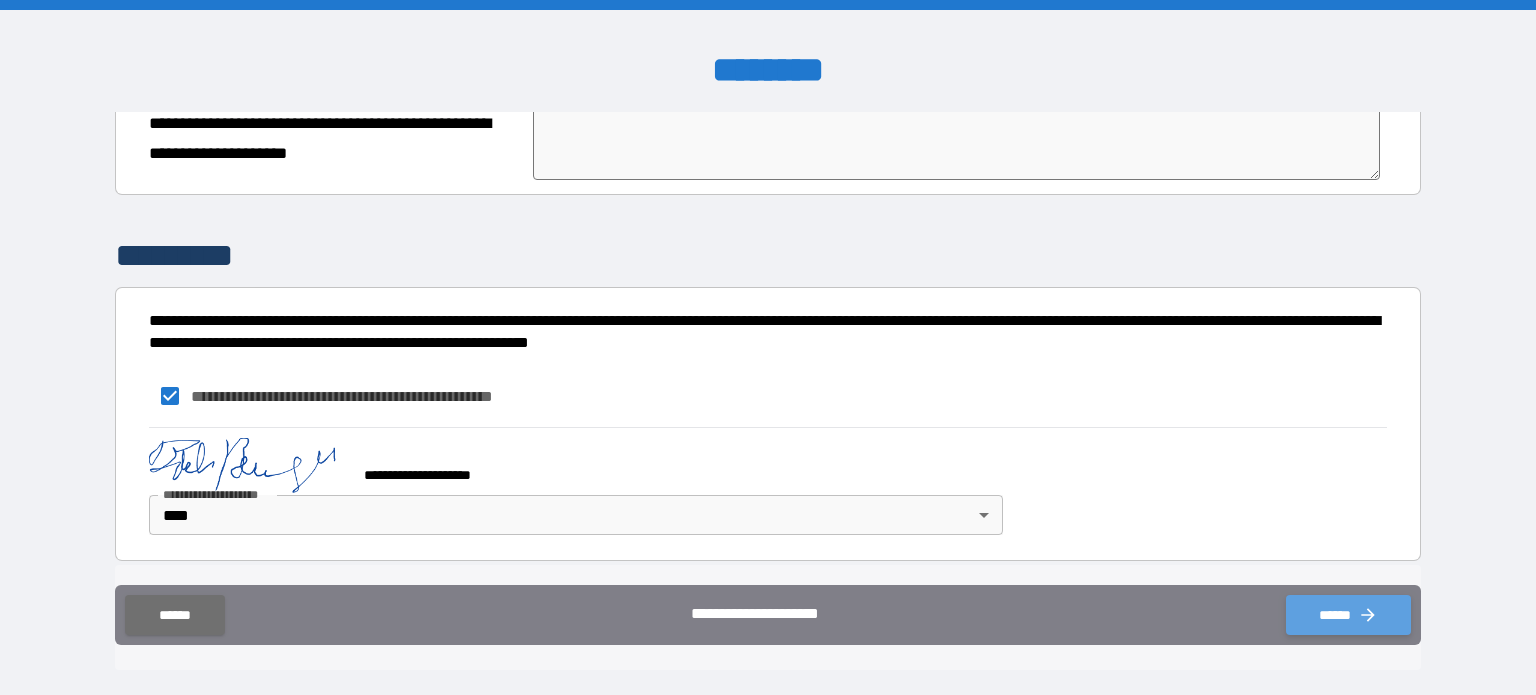 click on "******" at bounding box center [1348, 615] 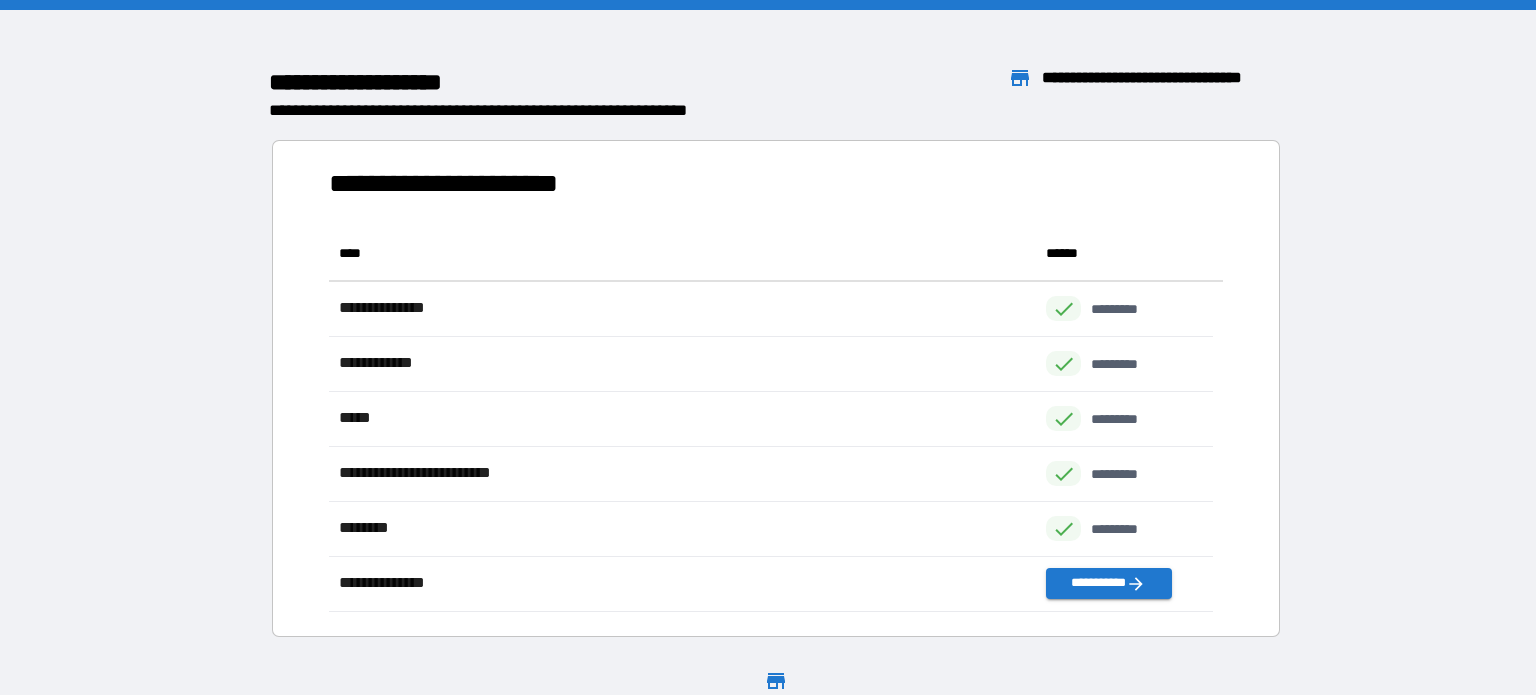 scroll, scrollTop: 16, scrollLeft: 16, axis: both 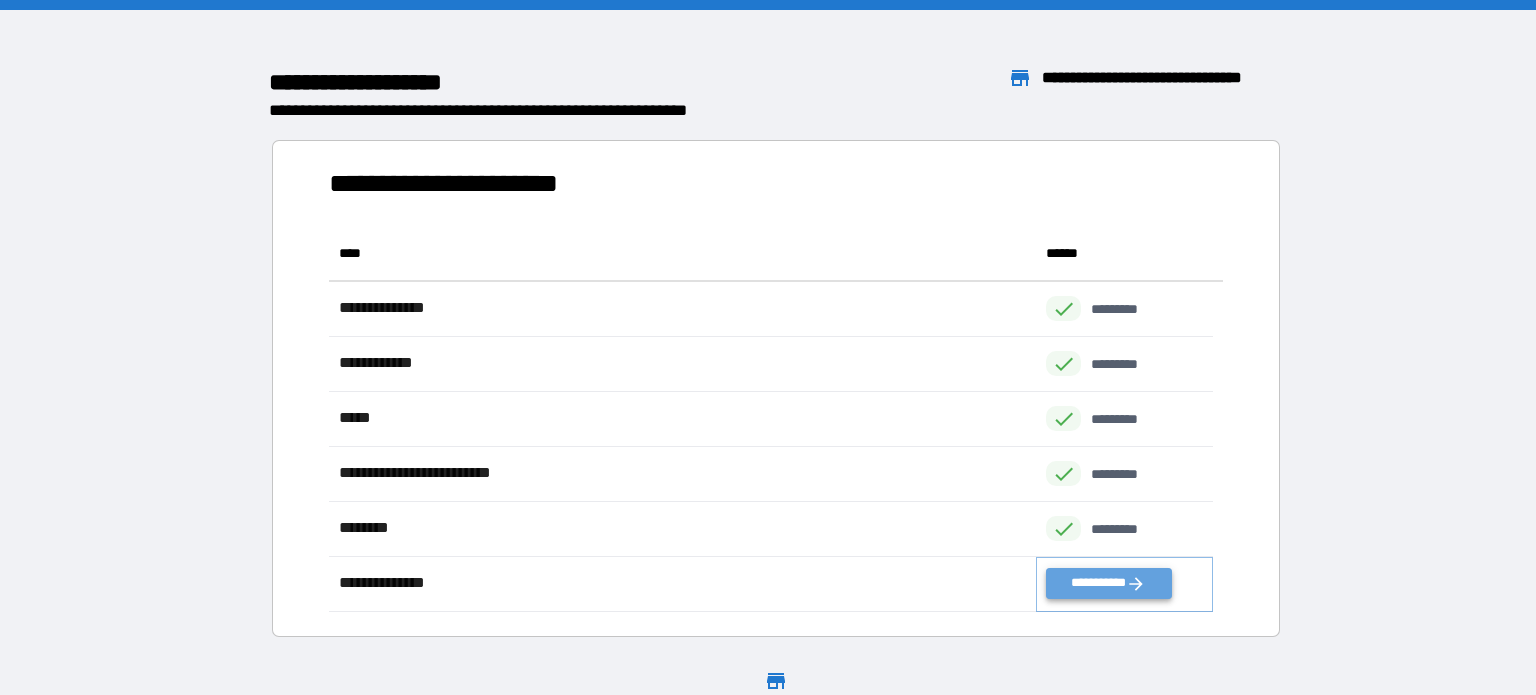 click on "**********" at bounding box center (1108, 583) 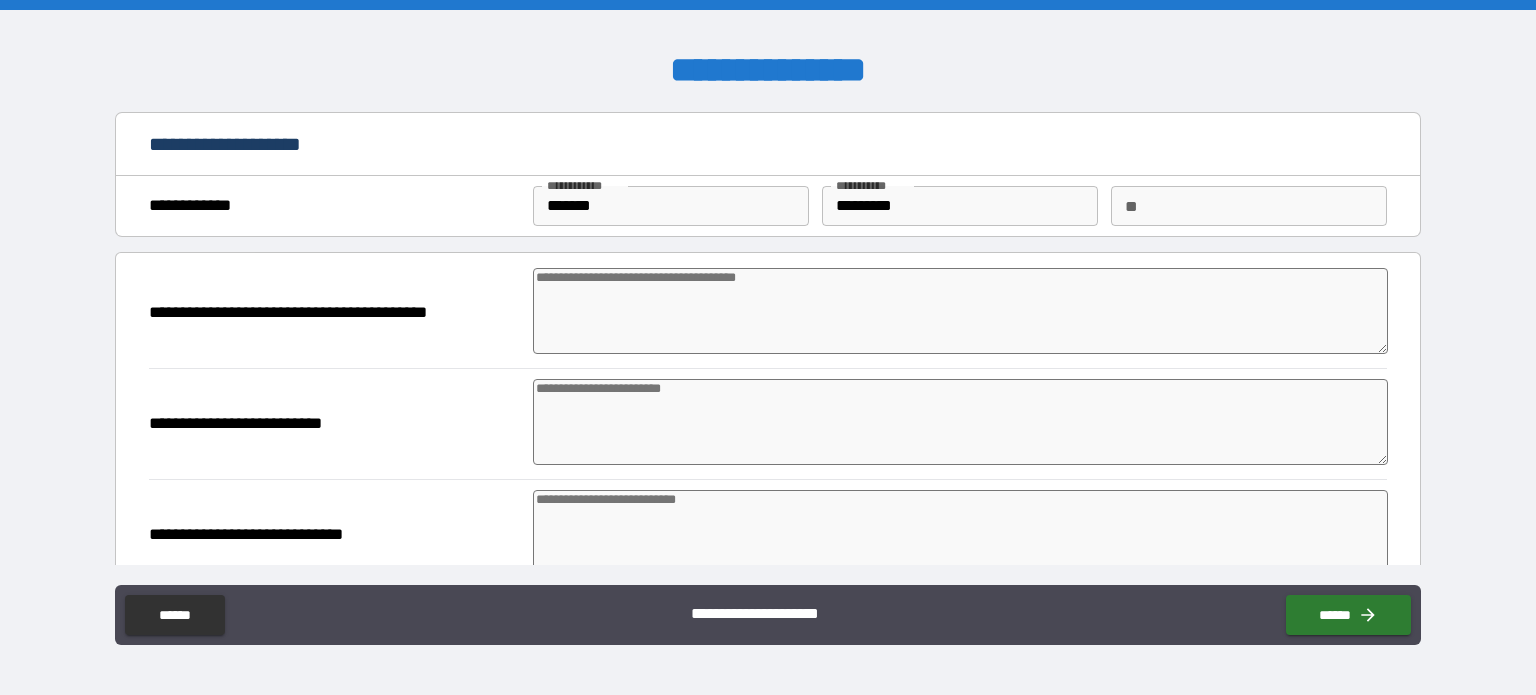 type on "*" 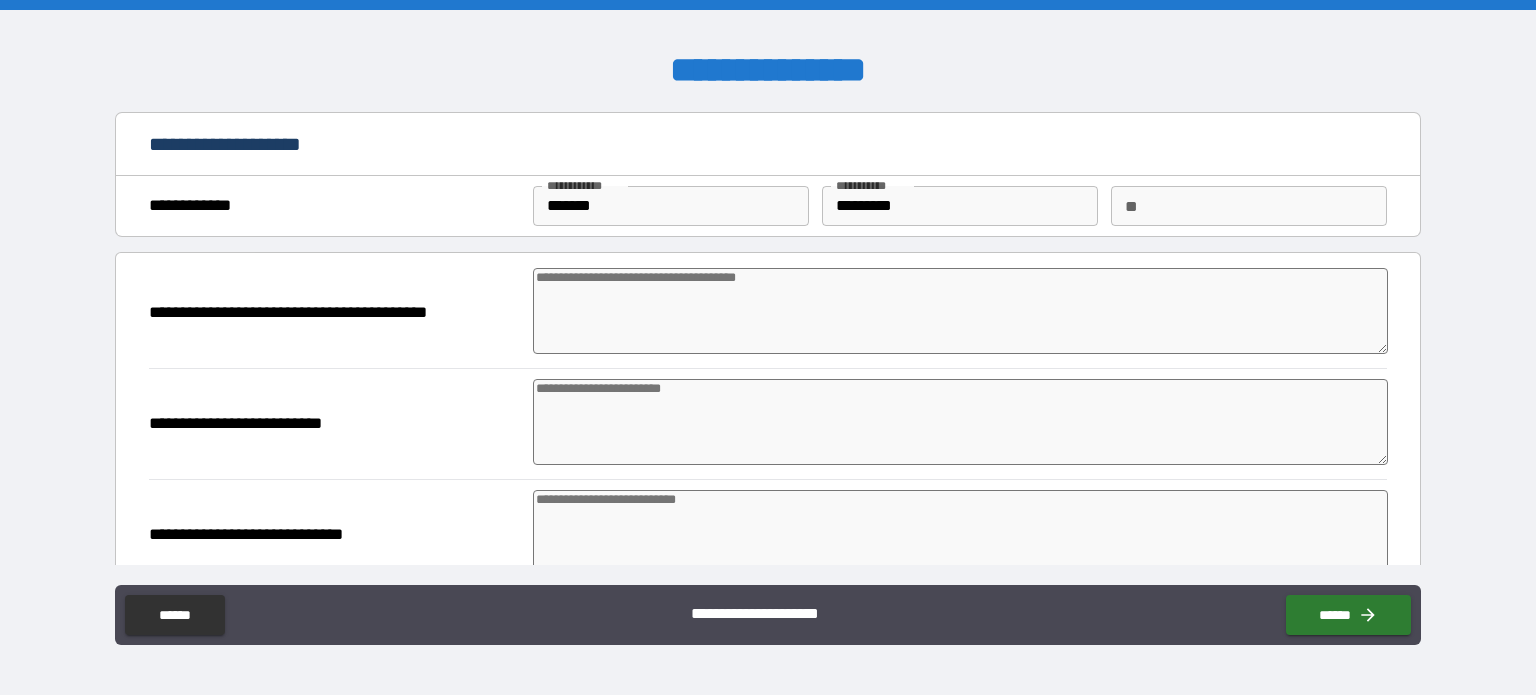 type on "*" 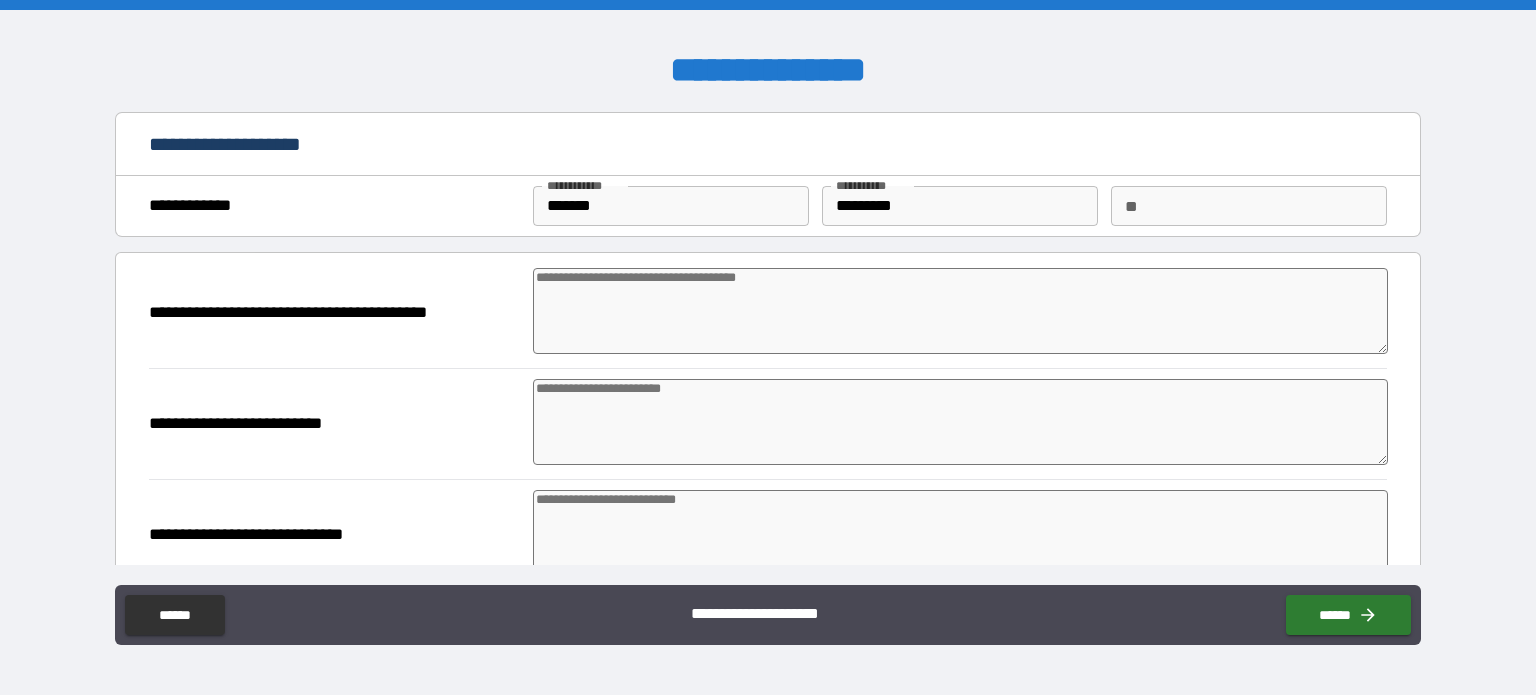 type on "*" 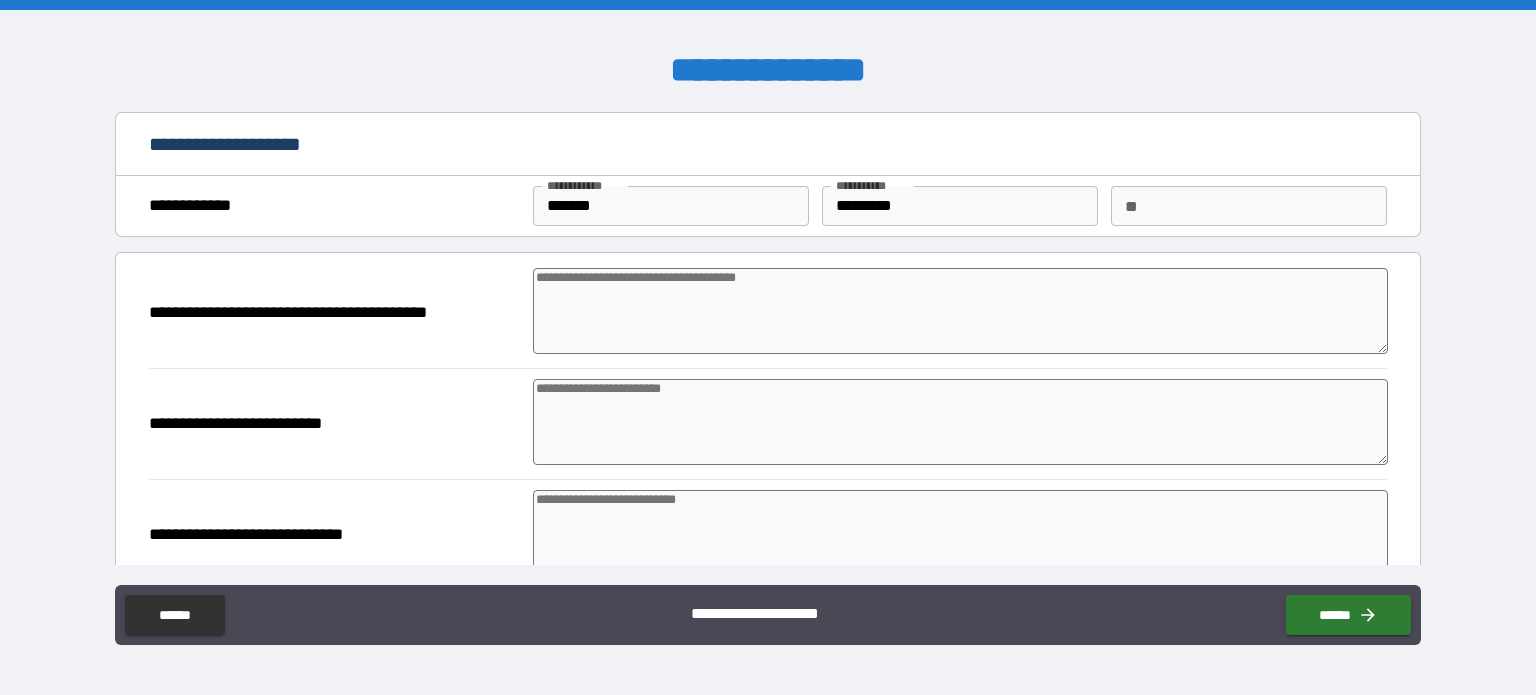 type on "*" 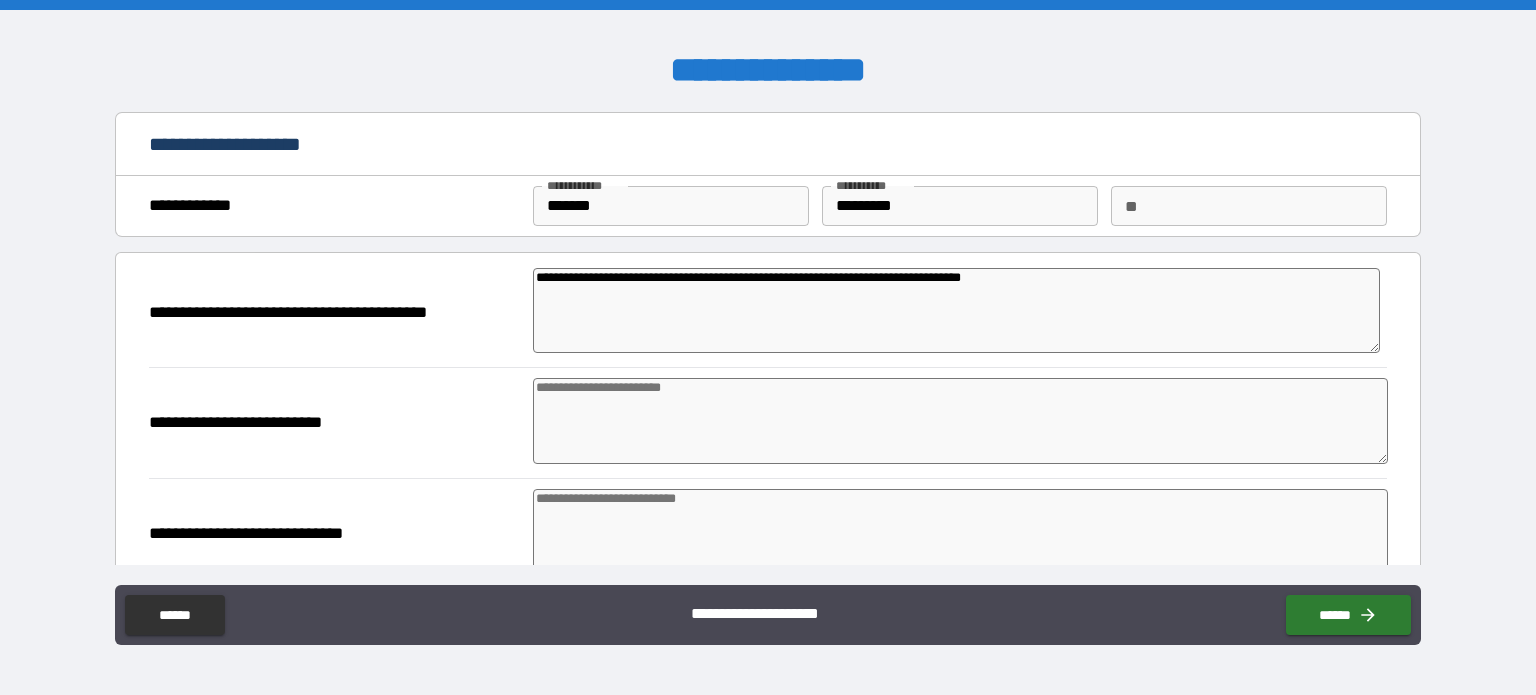 click at bounding box center (961, 421) 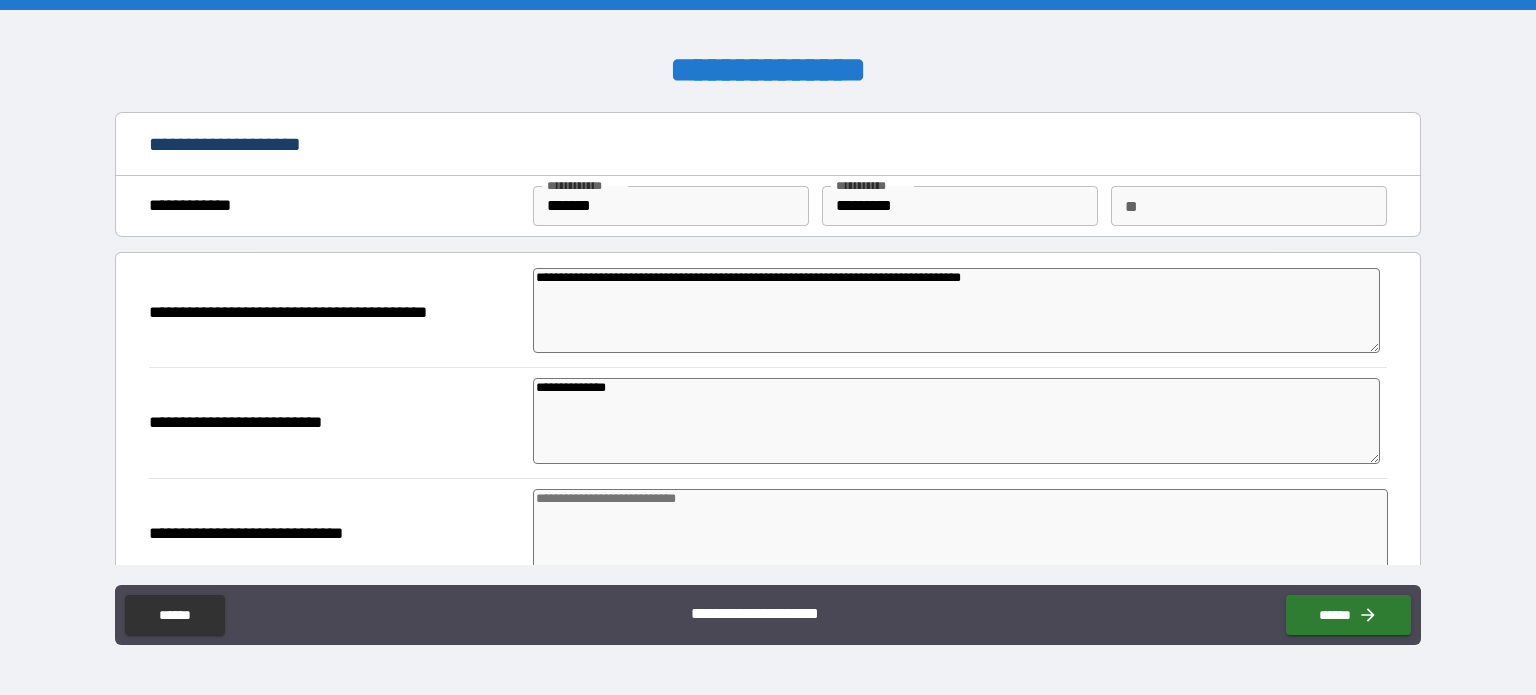 drag, startPoint x: 588, startPoint y: 486, endPoint x: 593, endPoint y: 512, distance: 26.476404 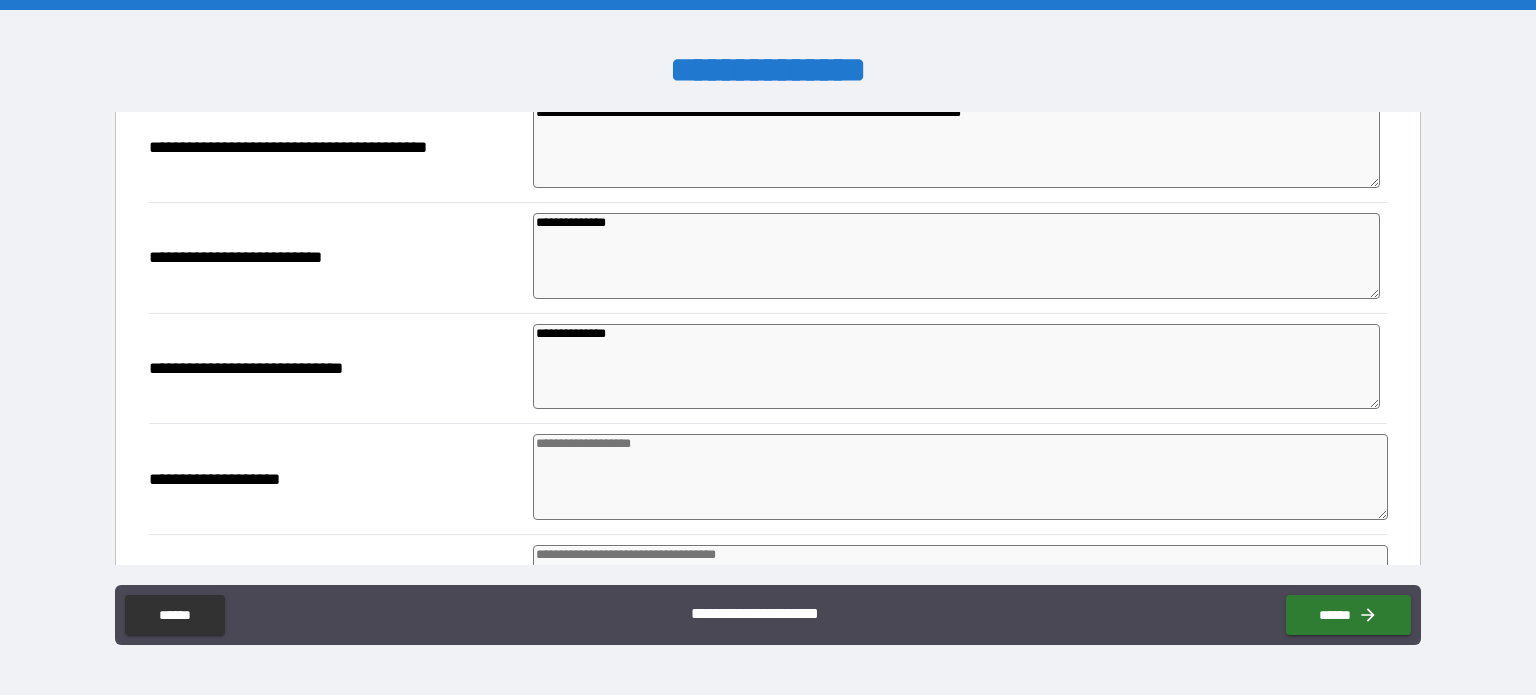 scroll, scrollTop: 400, scrollLeft: 0, axis: vertical 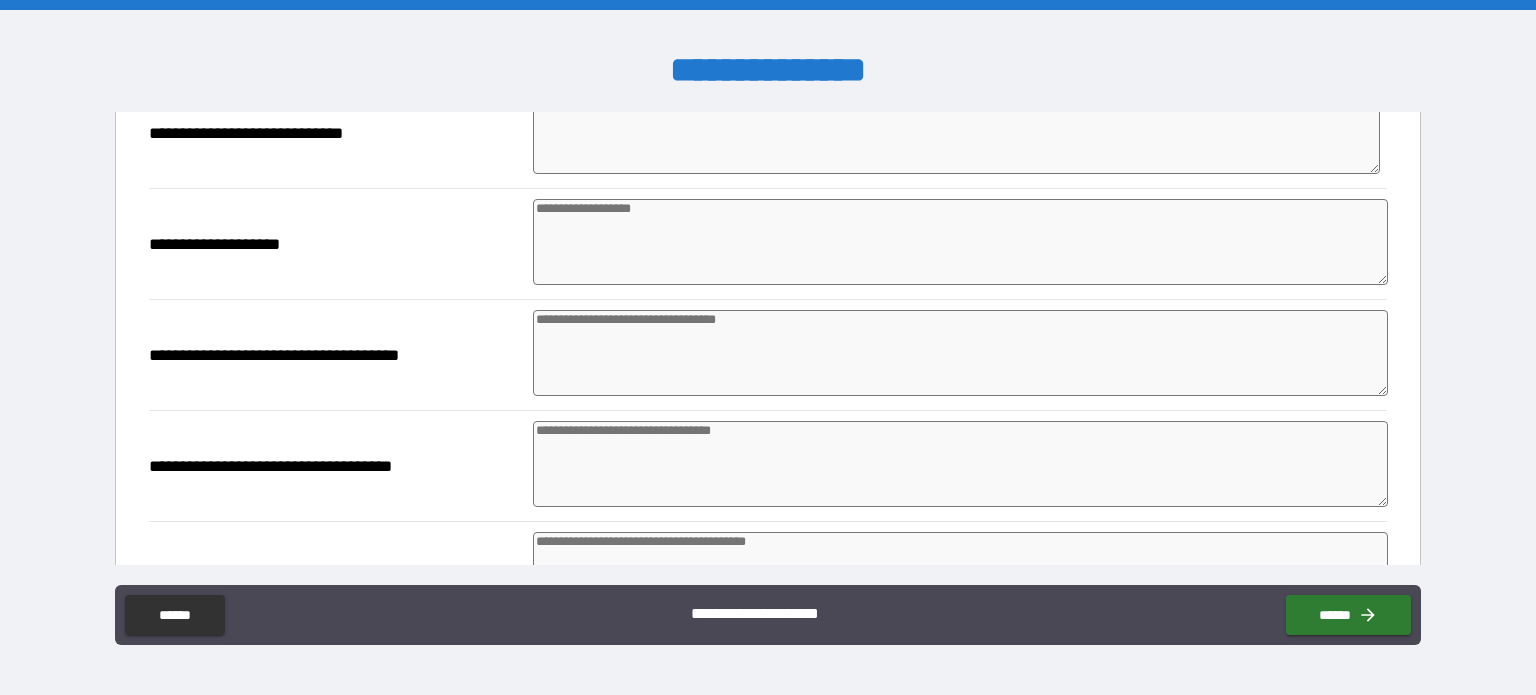 click at bounding box center (961, 242) 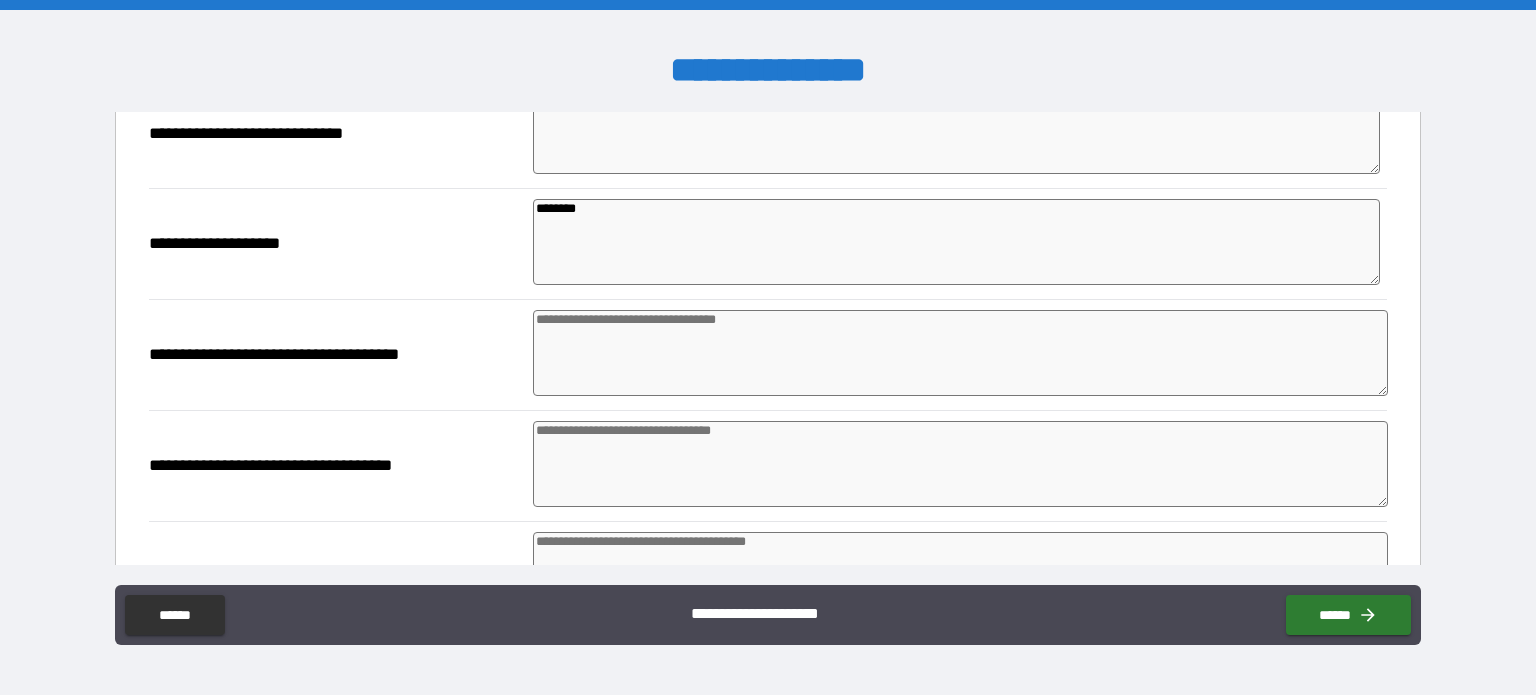 click at bounding box center (961, 353) 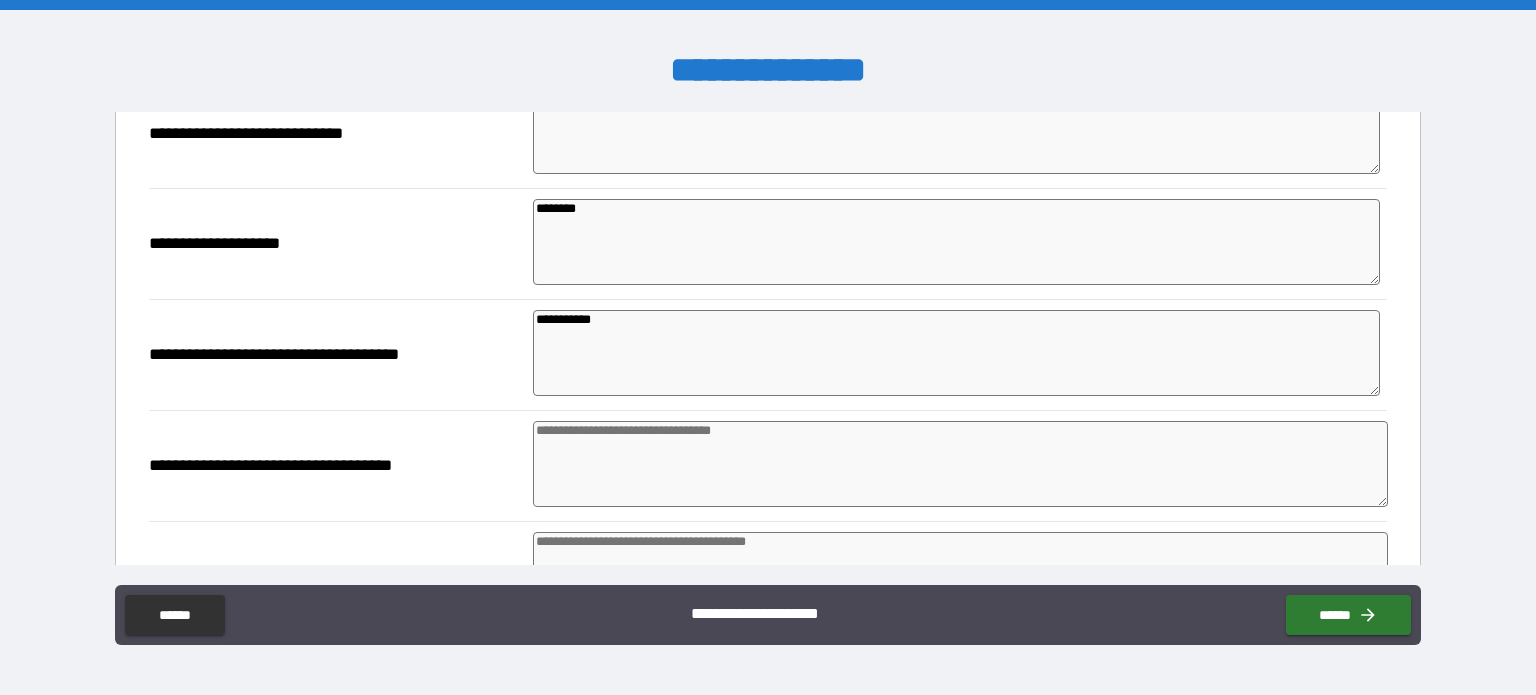 click on "**********" at bounding box center (956, 353) 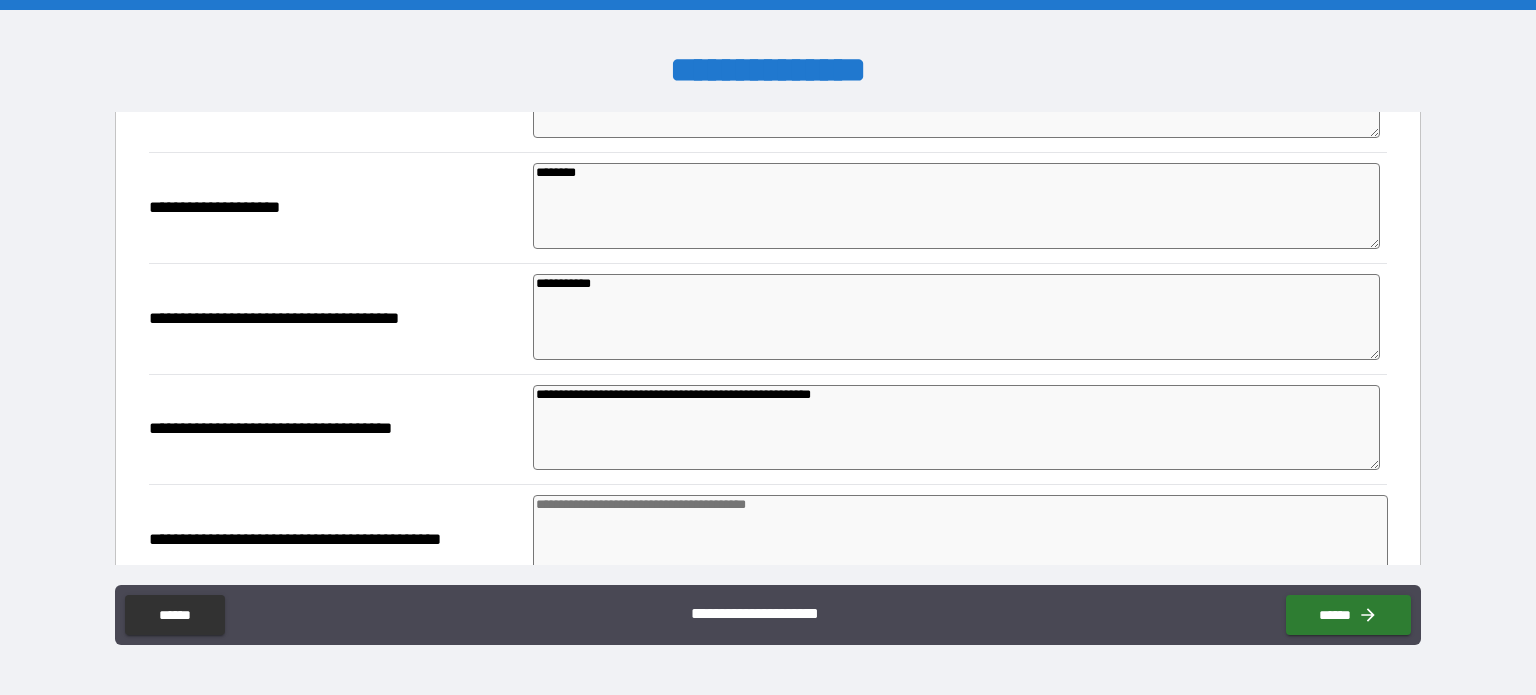 scroll, scrollTop: 500, scrollLeft: 0, axis: vertical 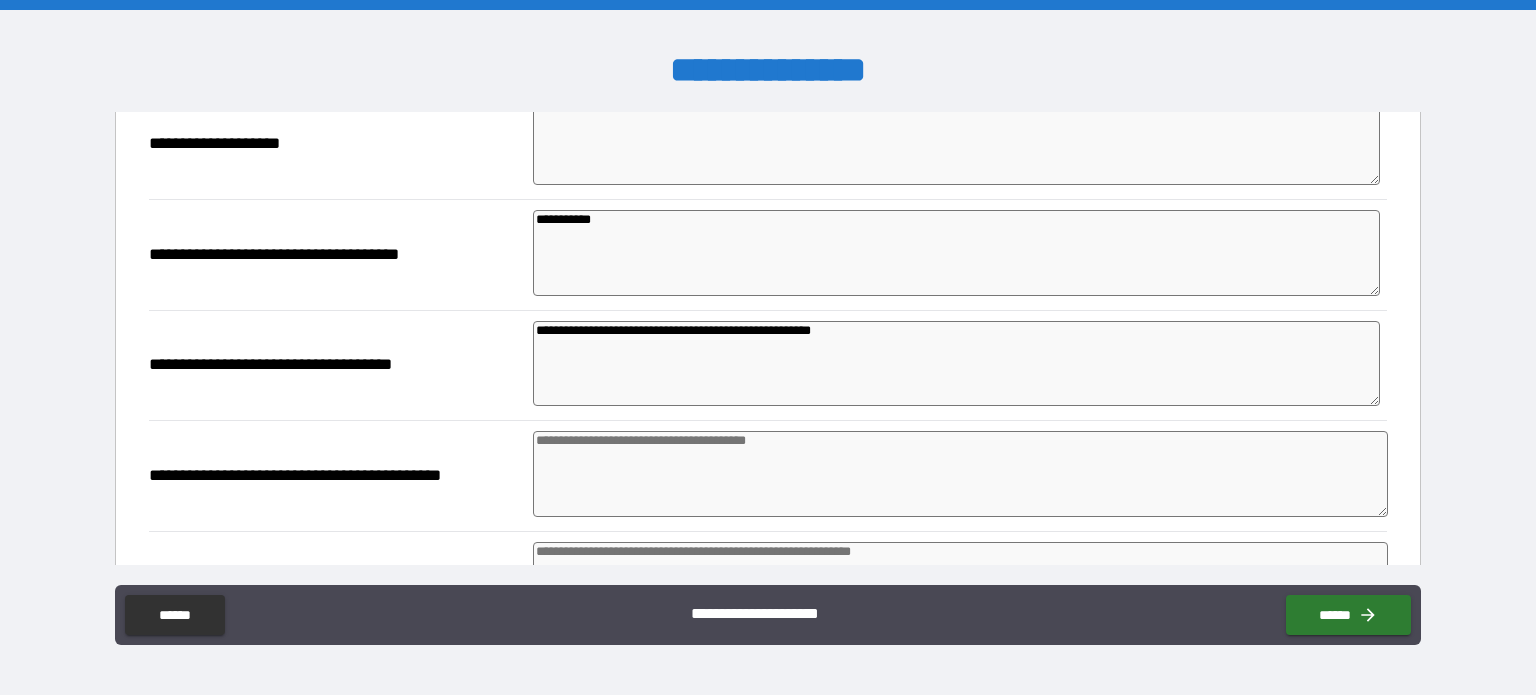 click at bounding box center [961, 474] 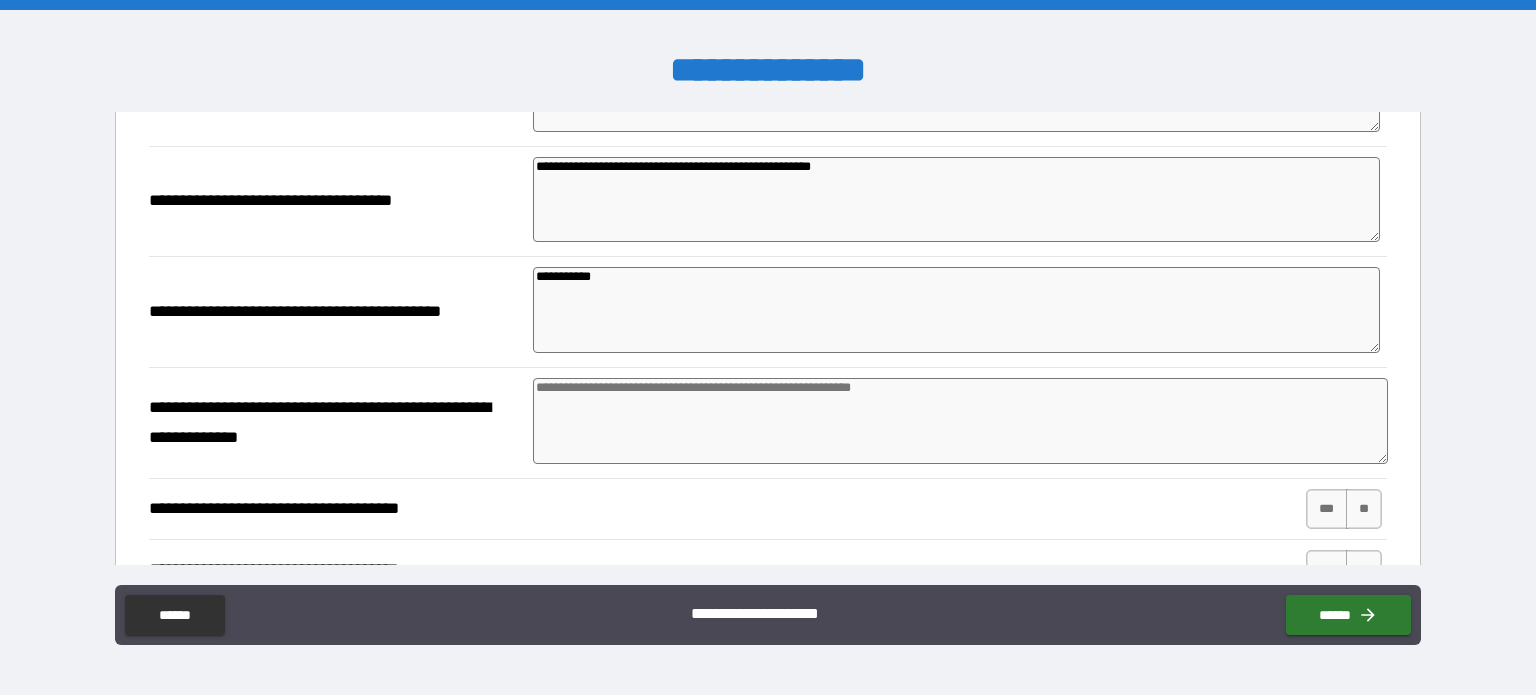 scroll, scrollTop: 700, scrollLeft: 0, axis: vertical 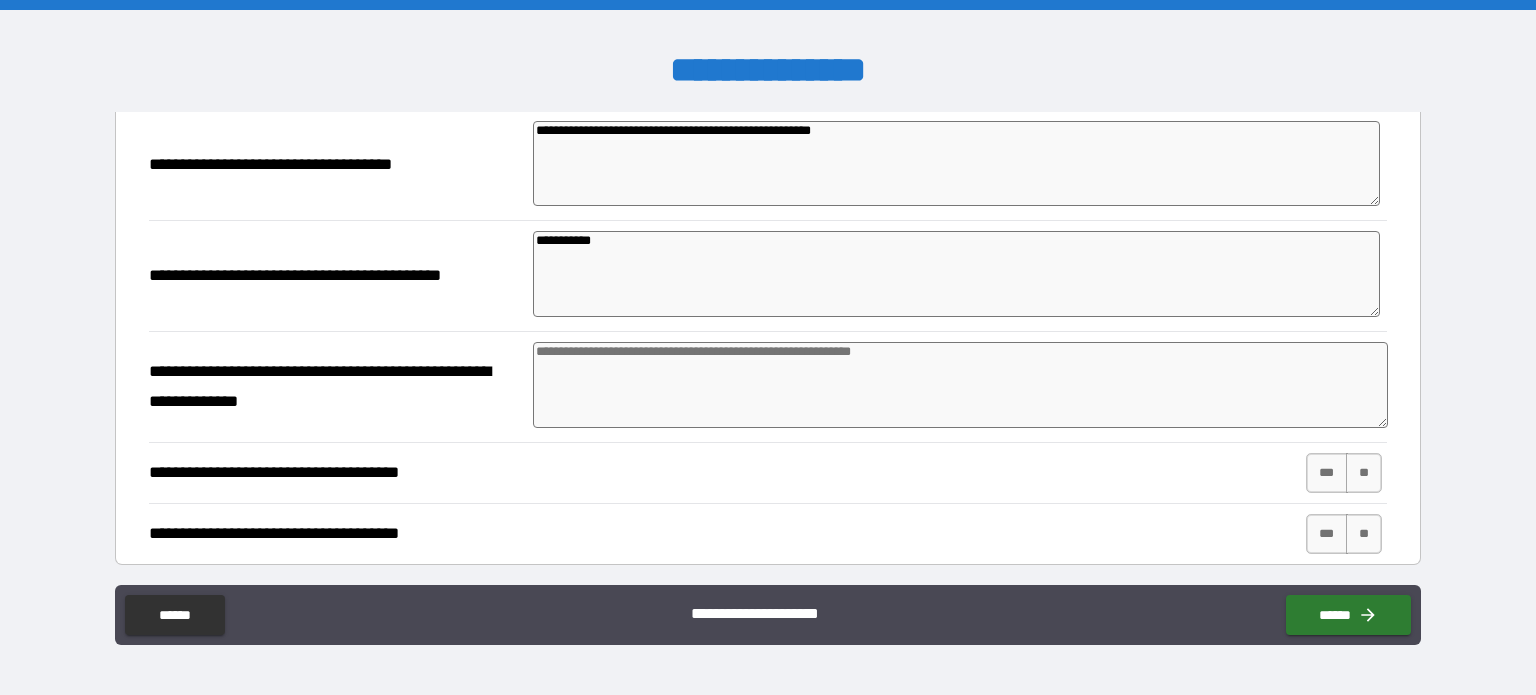 click at bounding box center [961, 385] 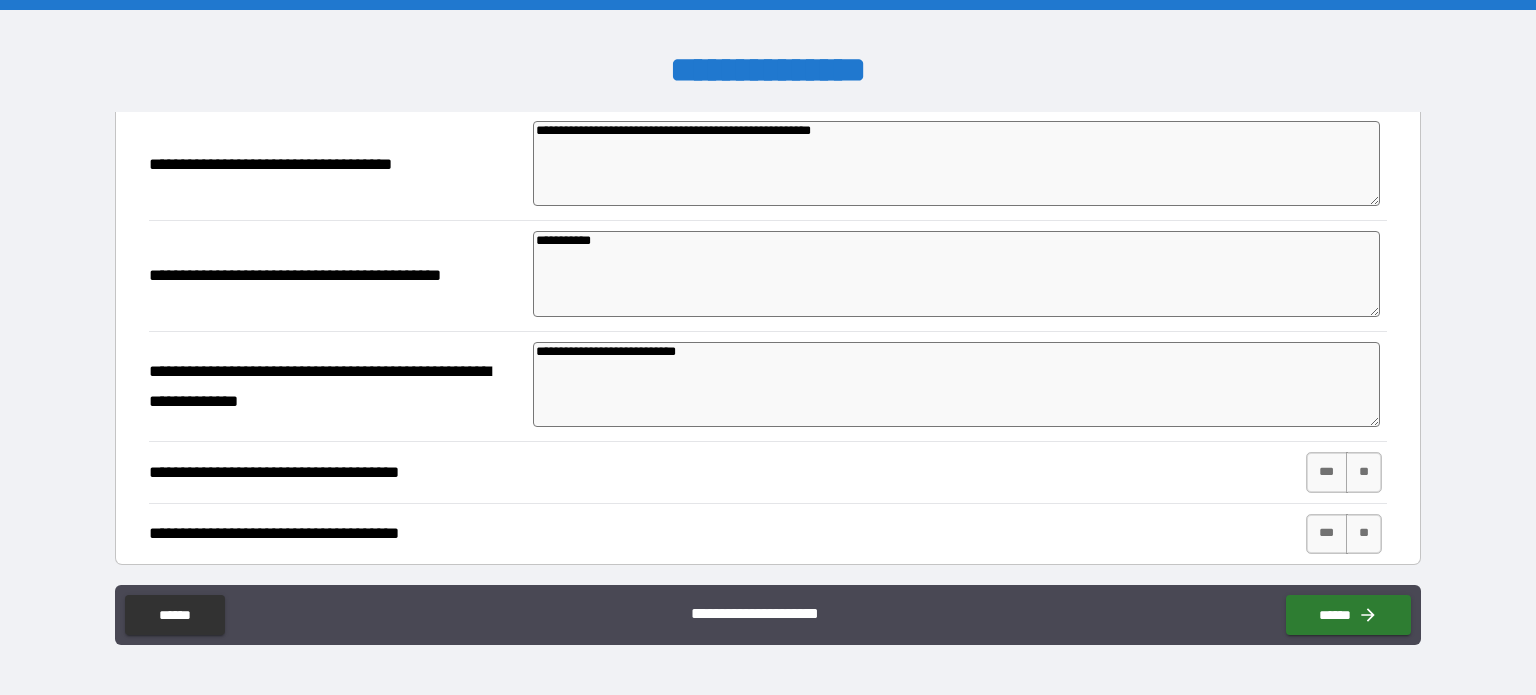 click on "[FIRST] [LAST] [PHONE]" at bounding box center (768, 472) 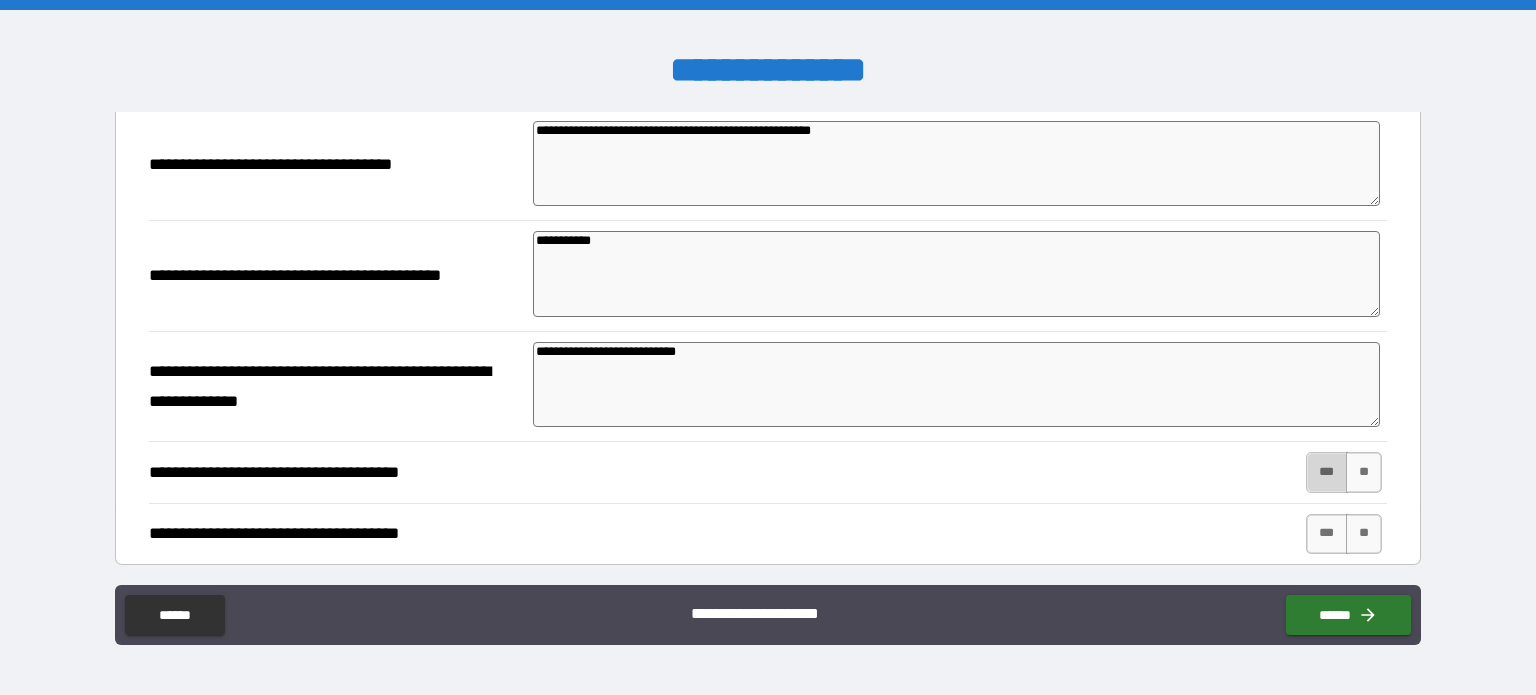click on "***" at bounding box center (1327, 472) 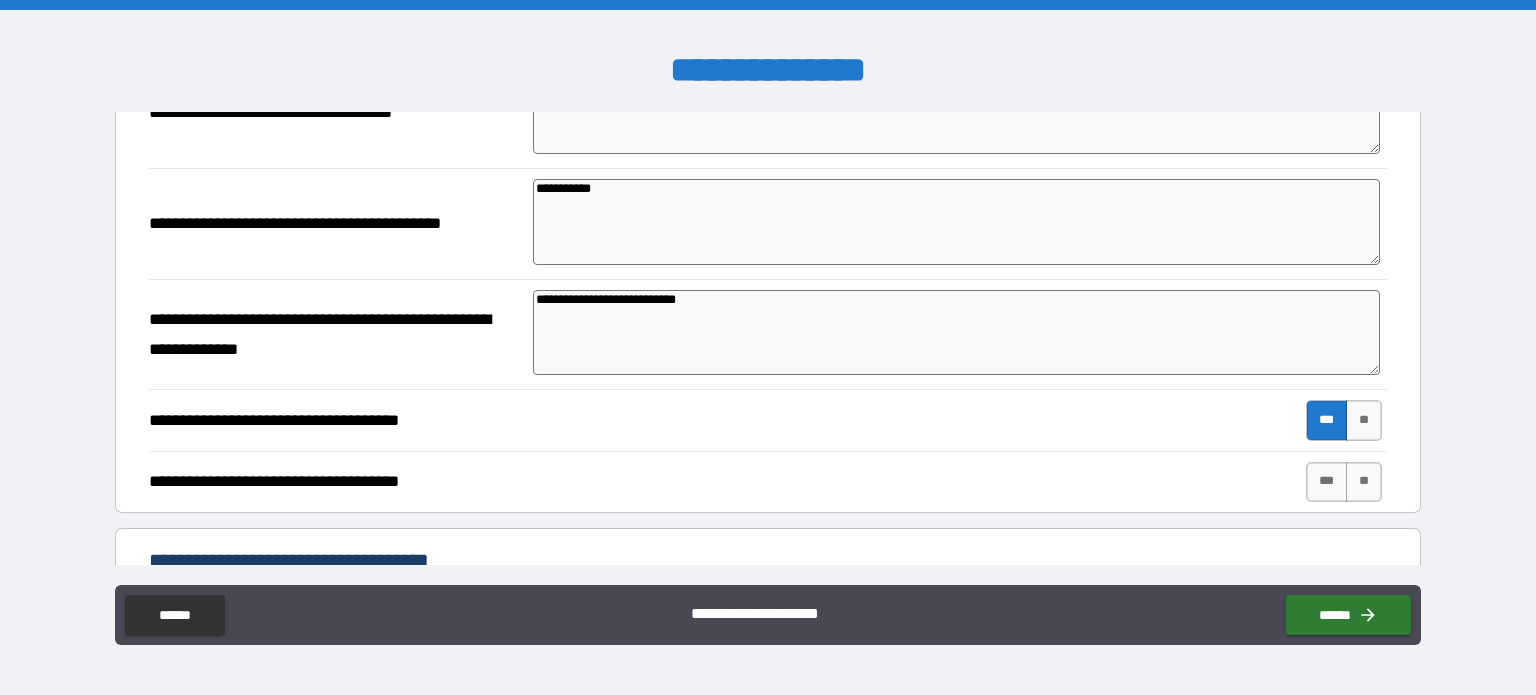 scroll, scrollTop: 800, scrollLeft: 0, axis: vertical 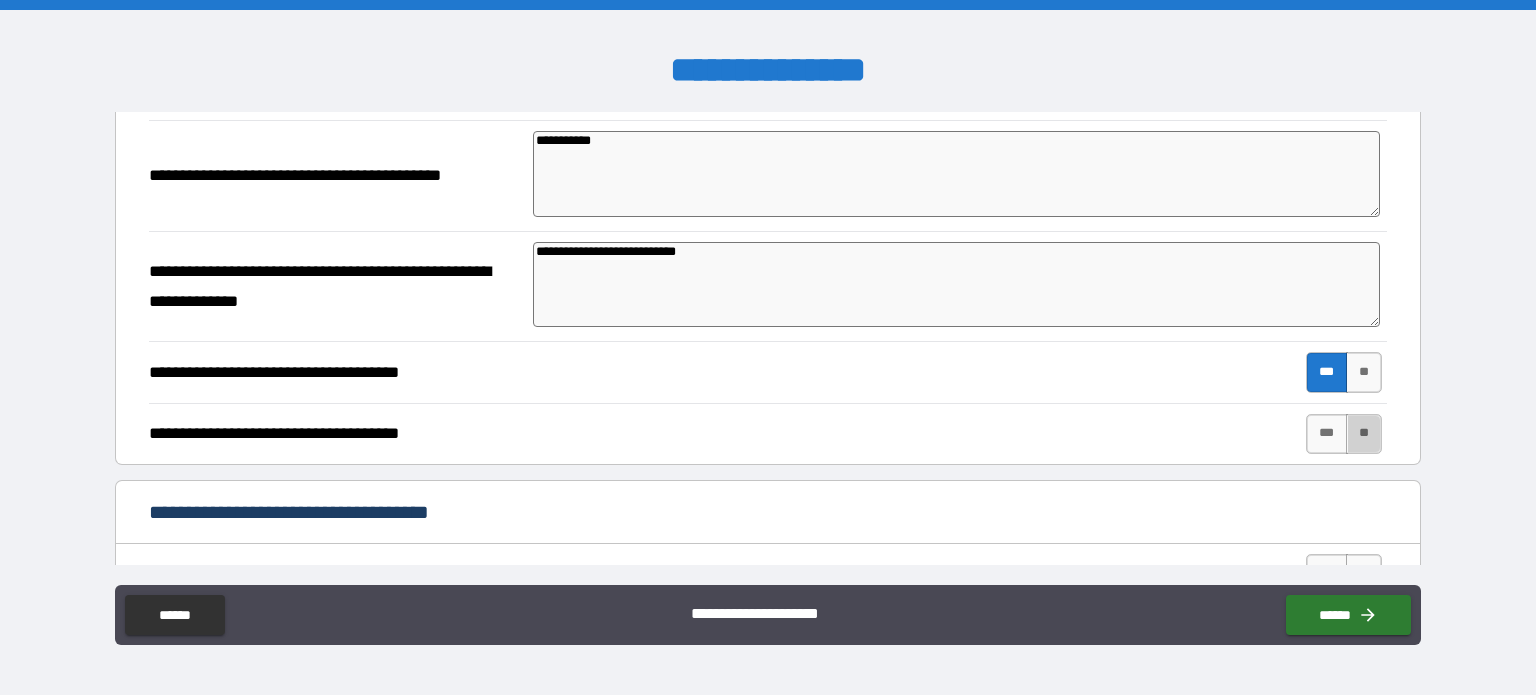 drag, startPoint x: 1350, startPoint y: 423, endPoint x: 1294, endPoint y: 456, distance: 65 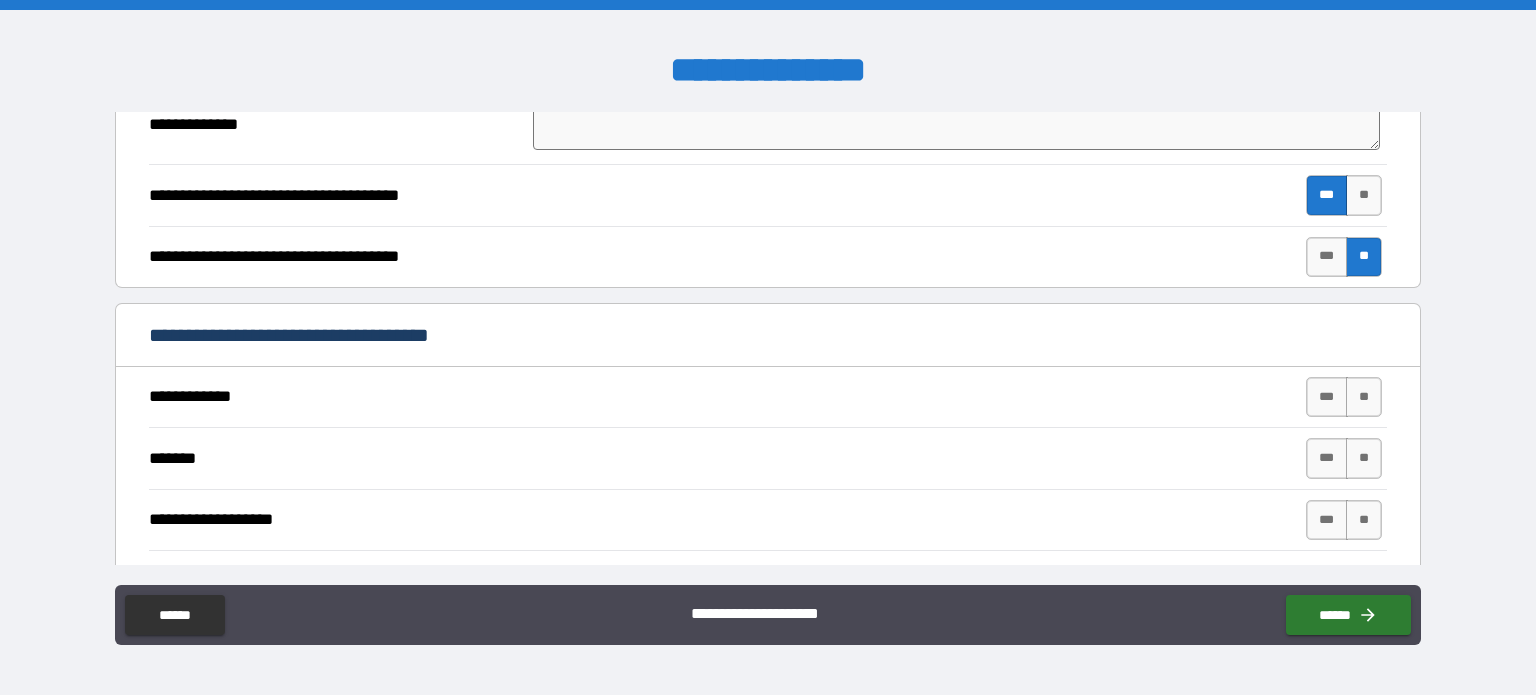 scroll, scrollTop: 1000, scrollLeft: 0, axis: vertical 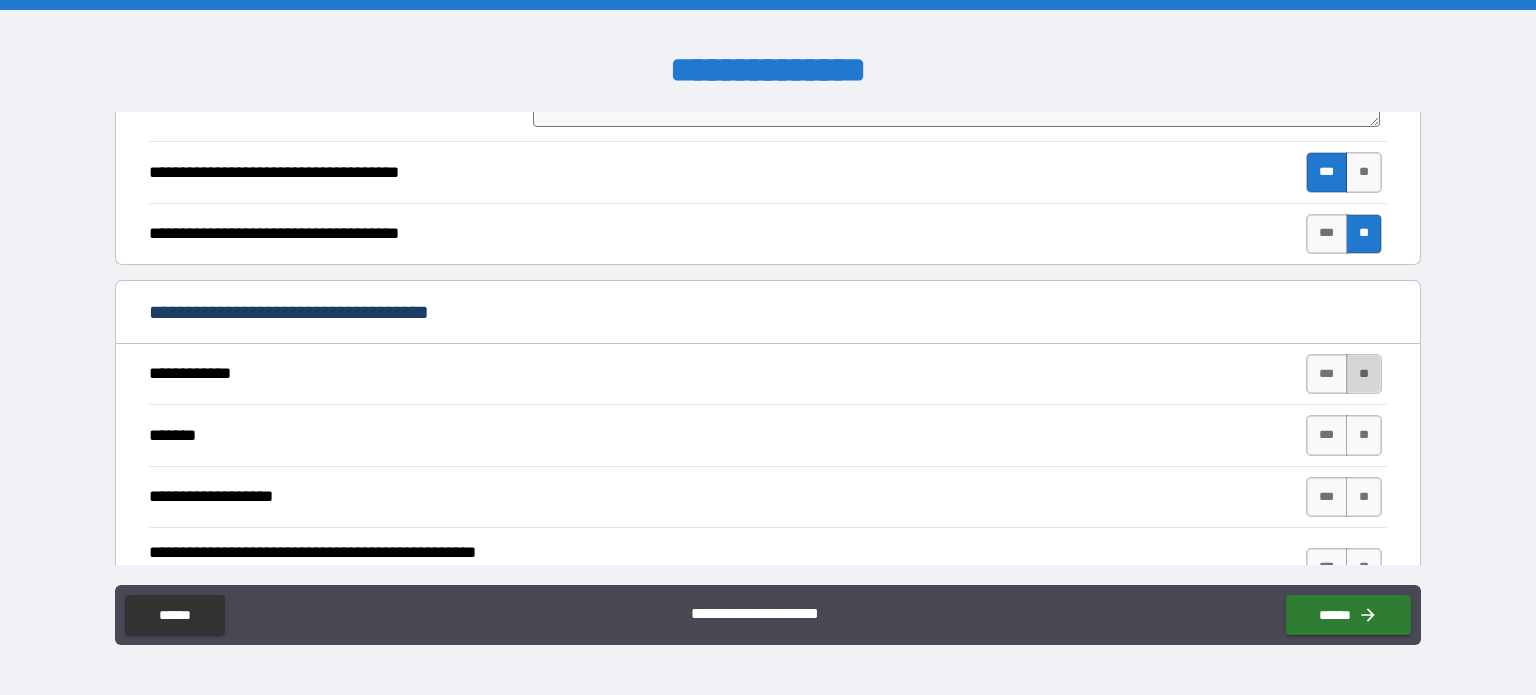 click on "**" at bounding box center [1364, 374] 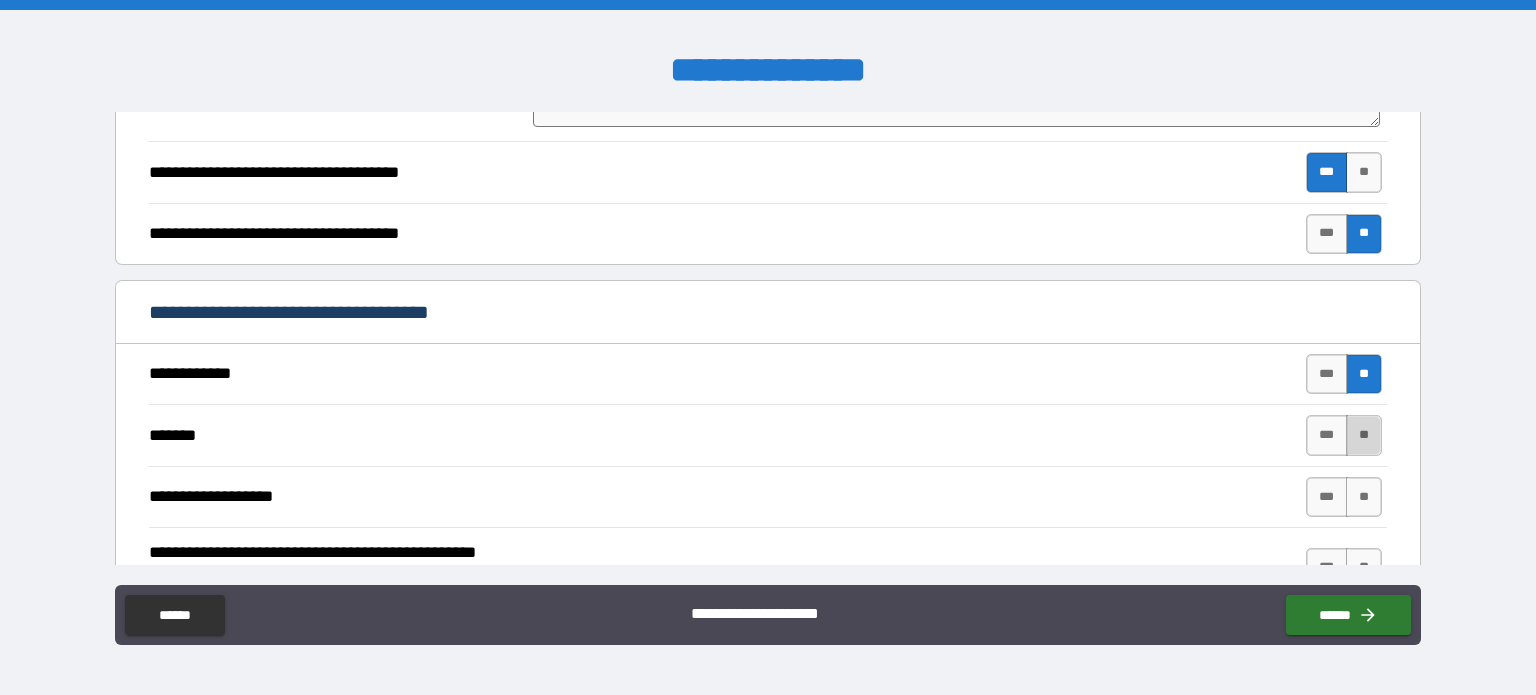 click on "**" at bounding box center [1364, 435] 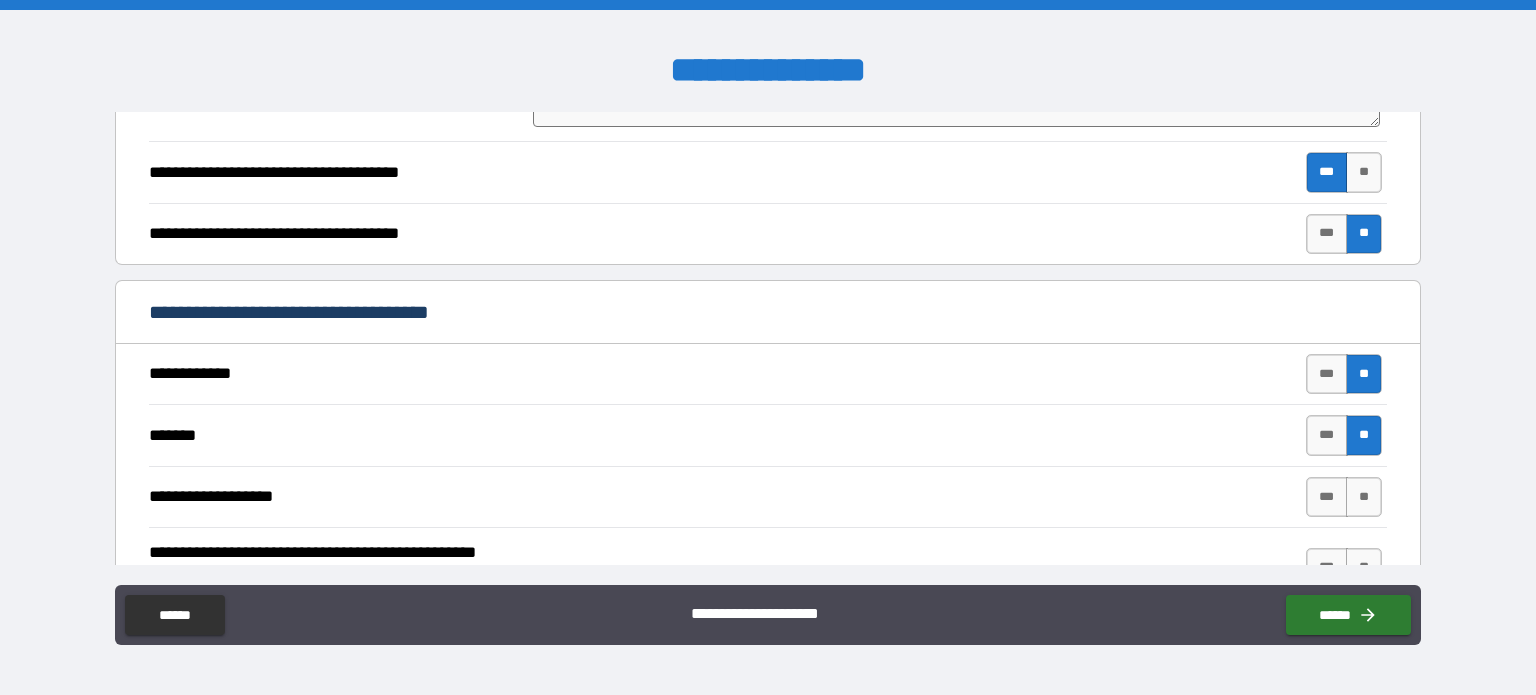 scroll, scrollTop: 1100, scrollLeft: 0, axis: vertical 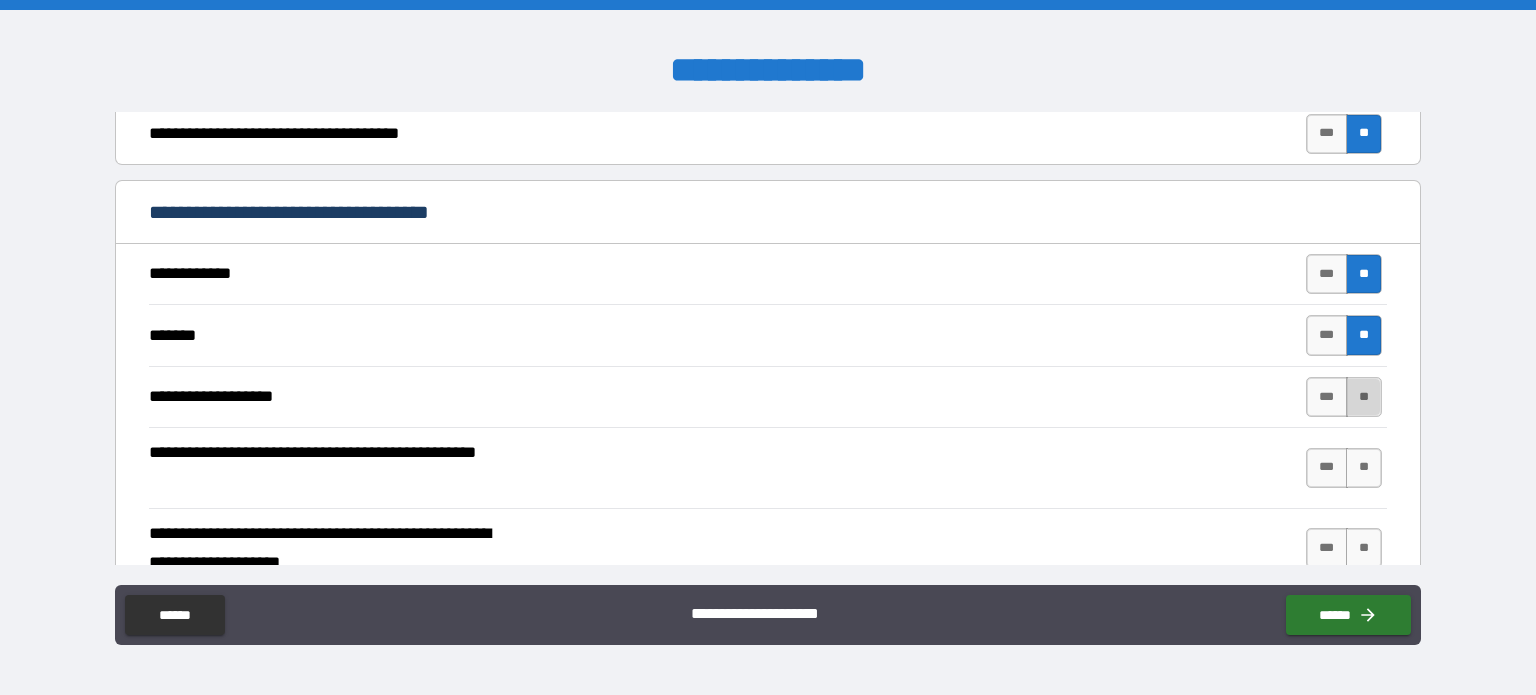 click on "**" at bounding box center [1364, 397] 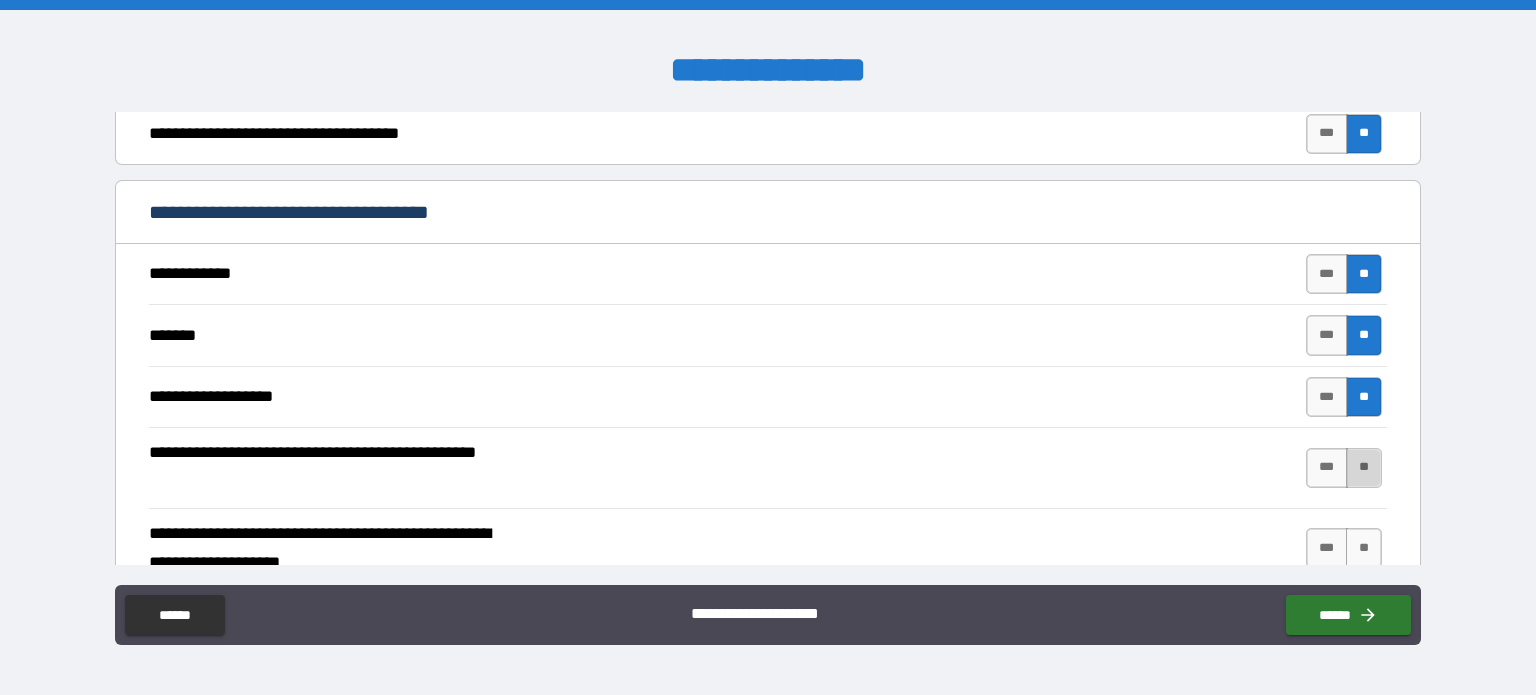 click on "**" at bounding box center (1364, 468) 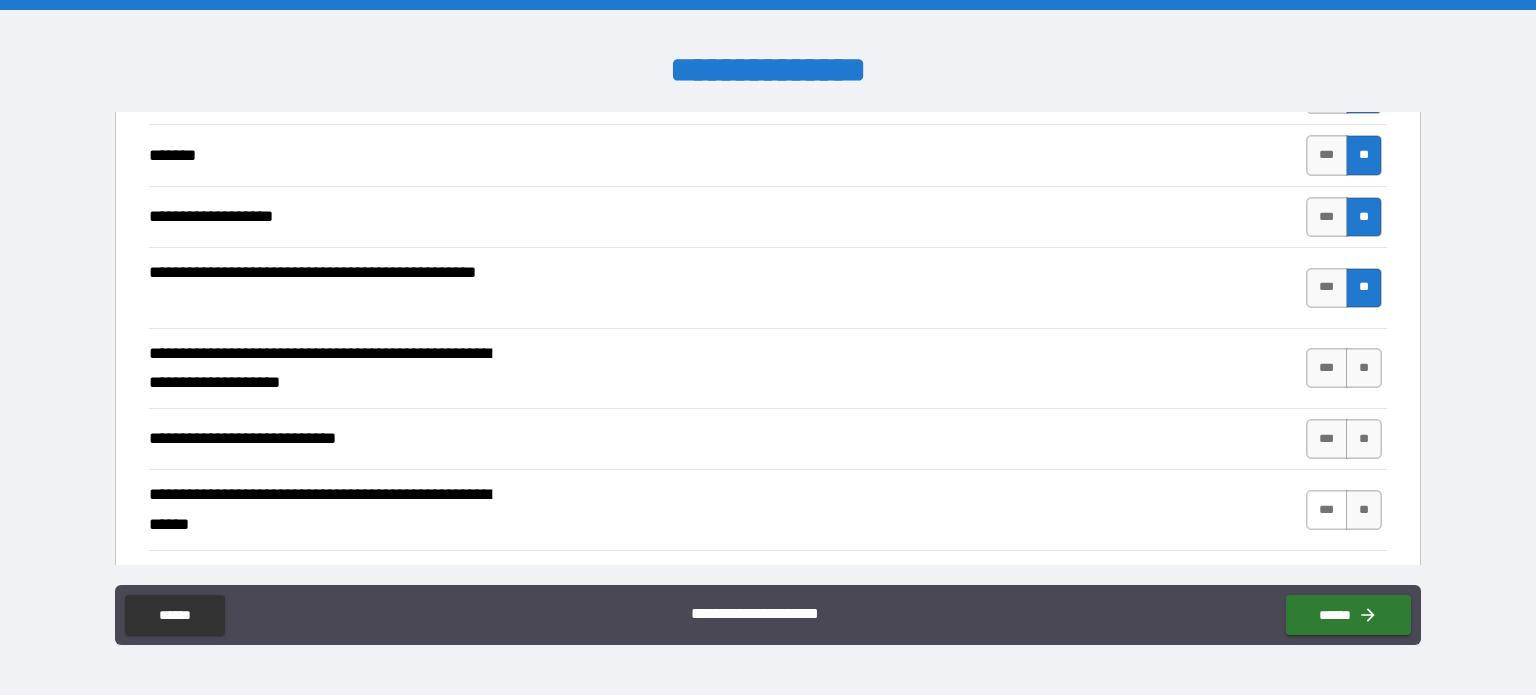 scroll, scrollTop: 1300, scrollLeft: 0, axis: vertical 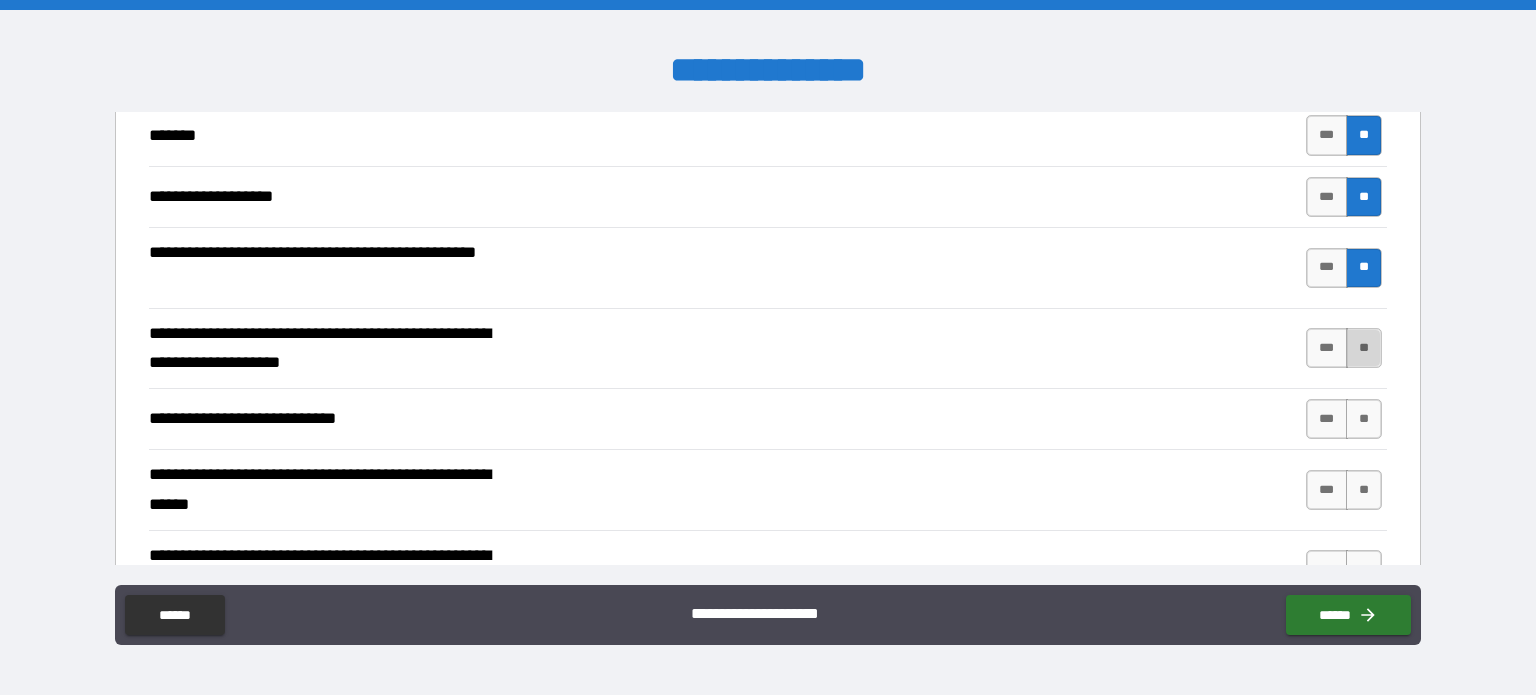 click on "**" at bounding box center [1364, 348] 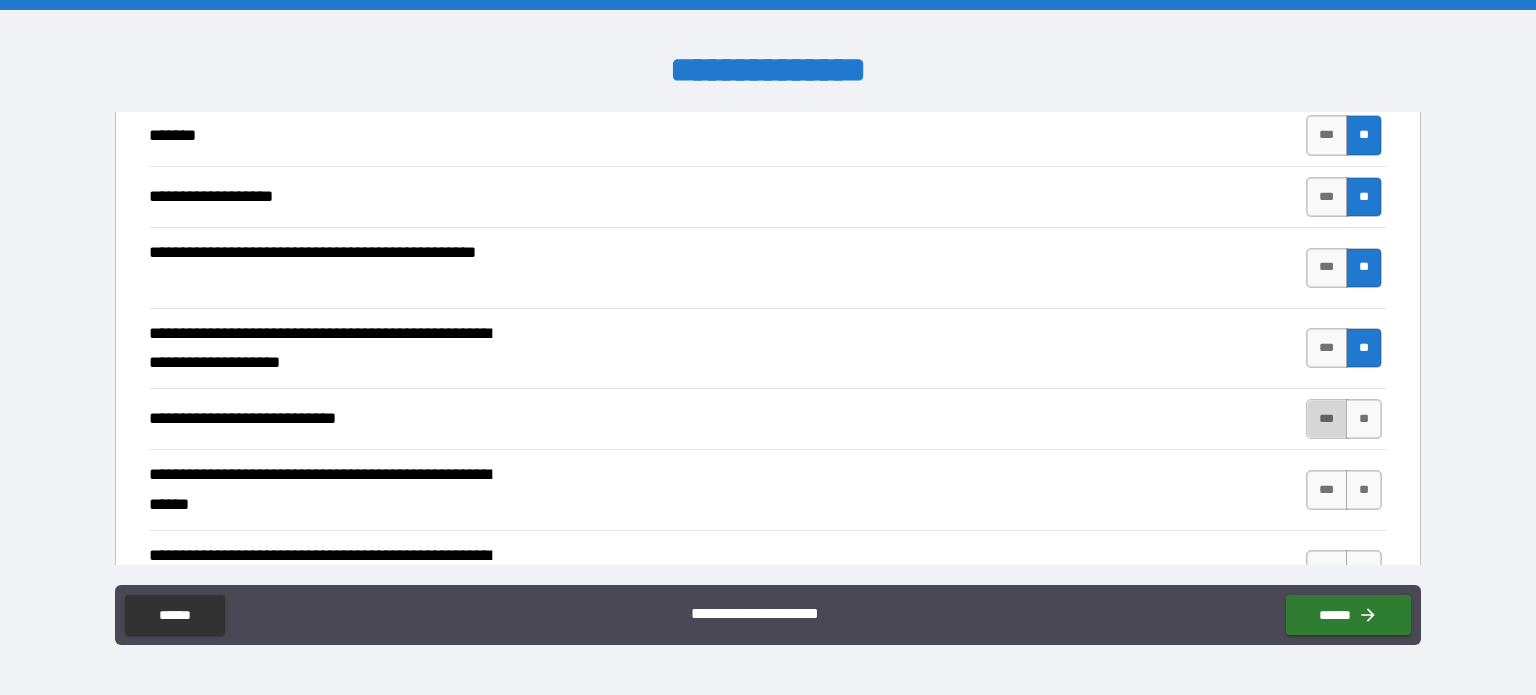 click on "***" at bounding box center [1327, 419] 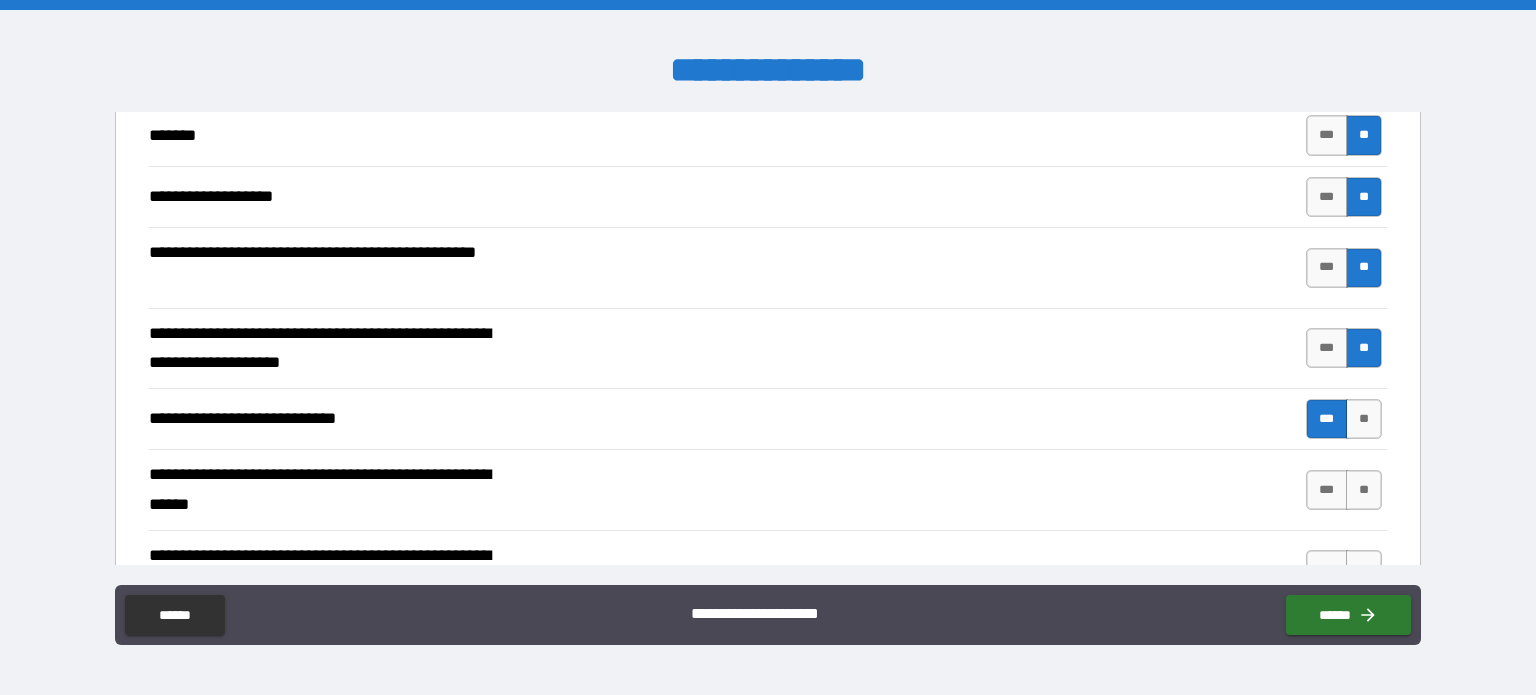 click on "**********" at bounding box center (768, 490) 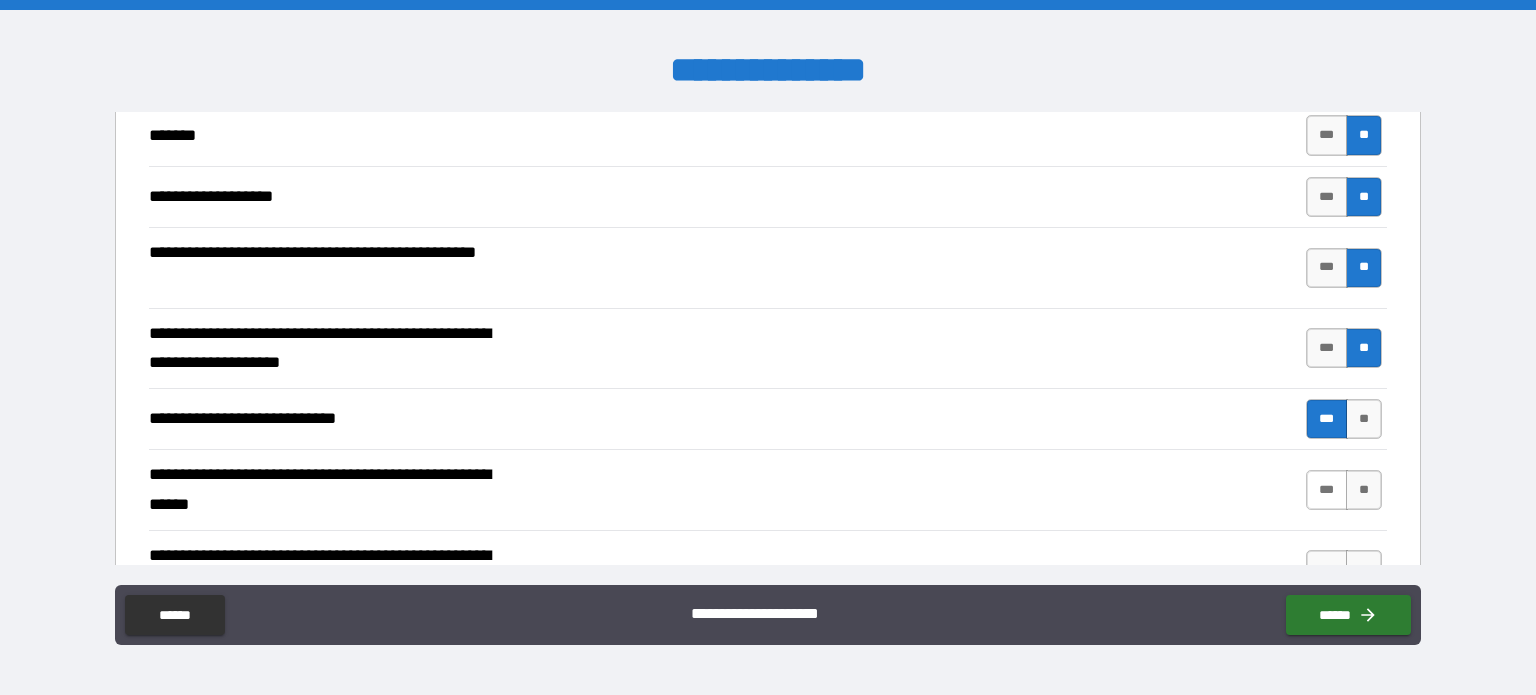 click on "***" at bounding box center [1327, 490] 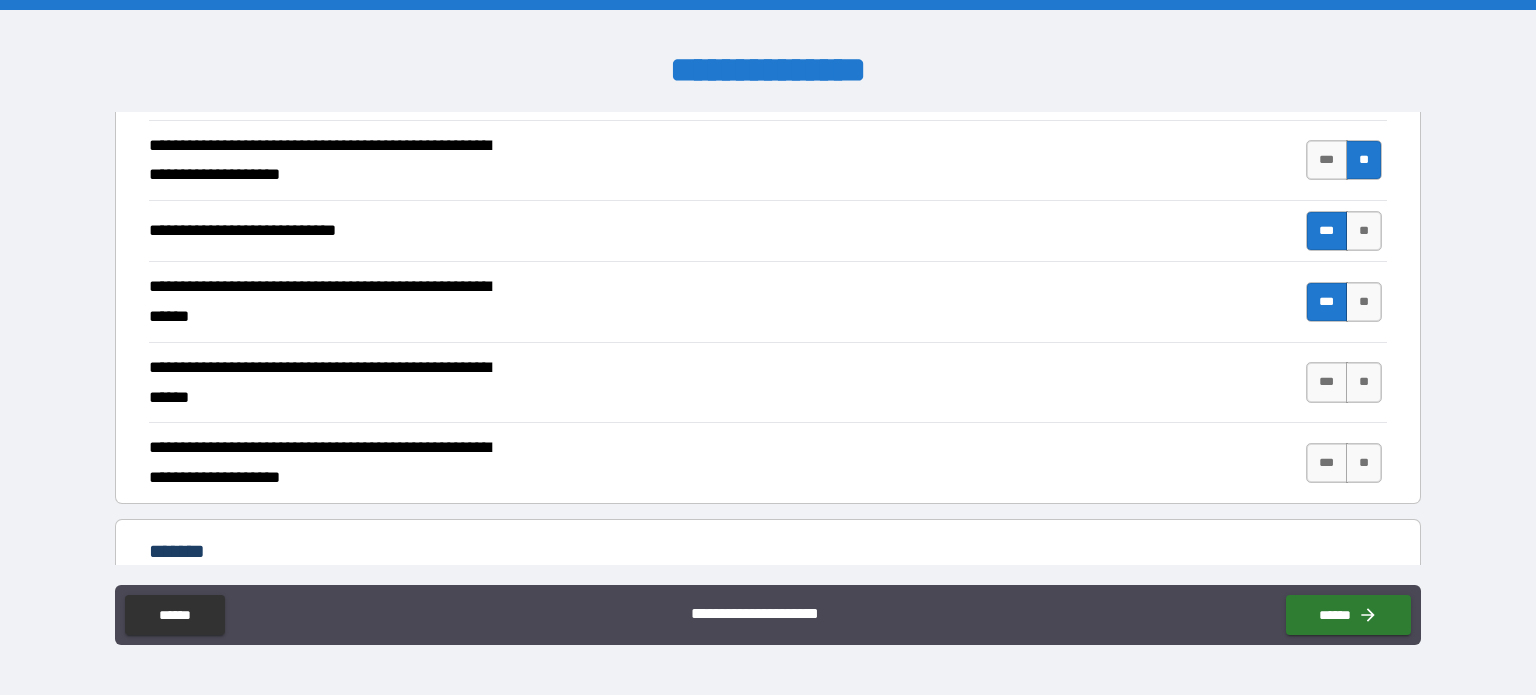 scroll, scrollTop: 1500, scrollLeft: 0, axis: vertical 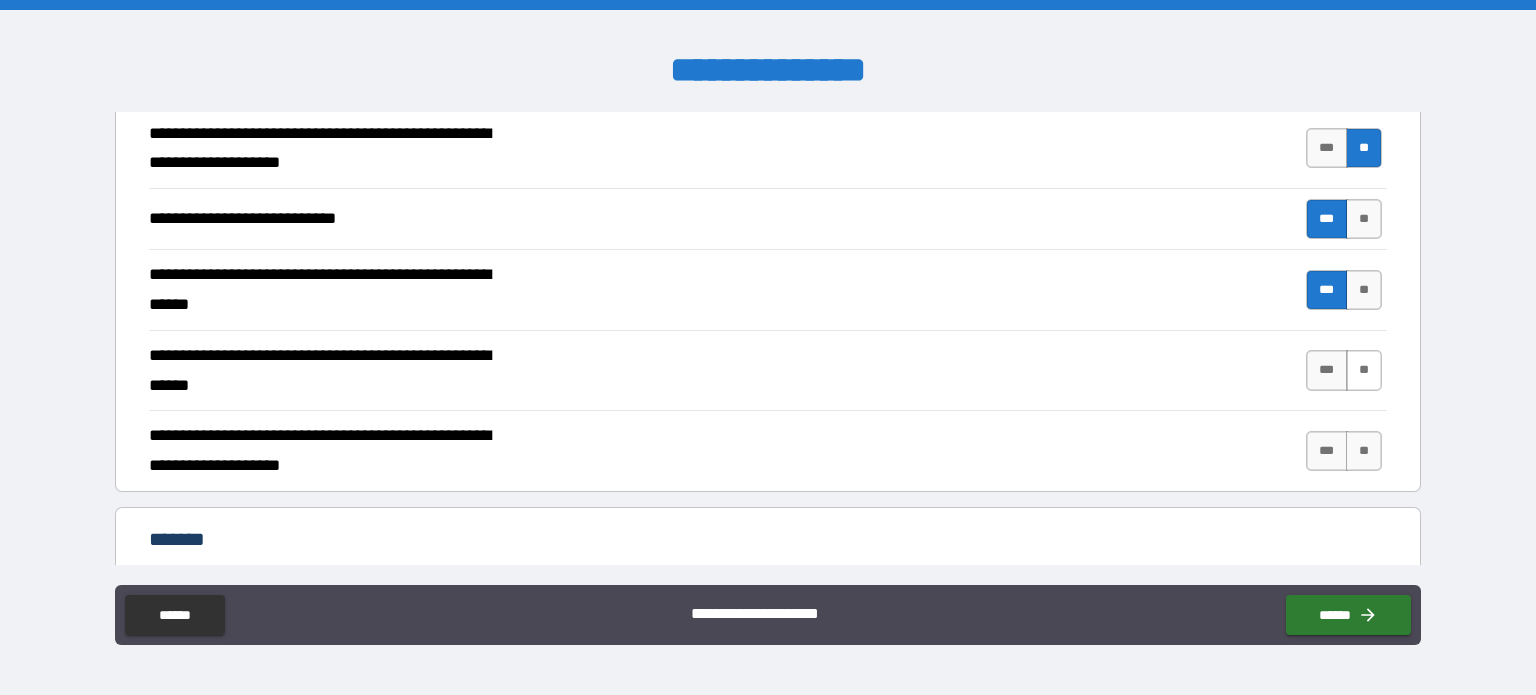 click on "**" at bounding box center (1364, 370) 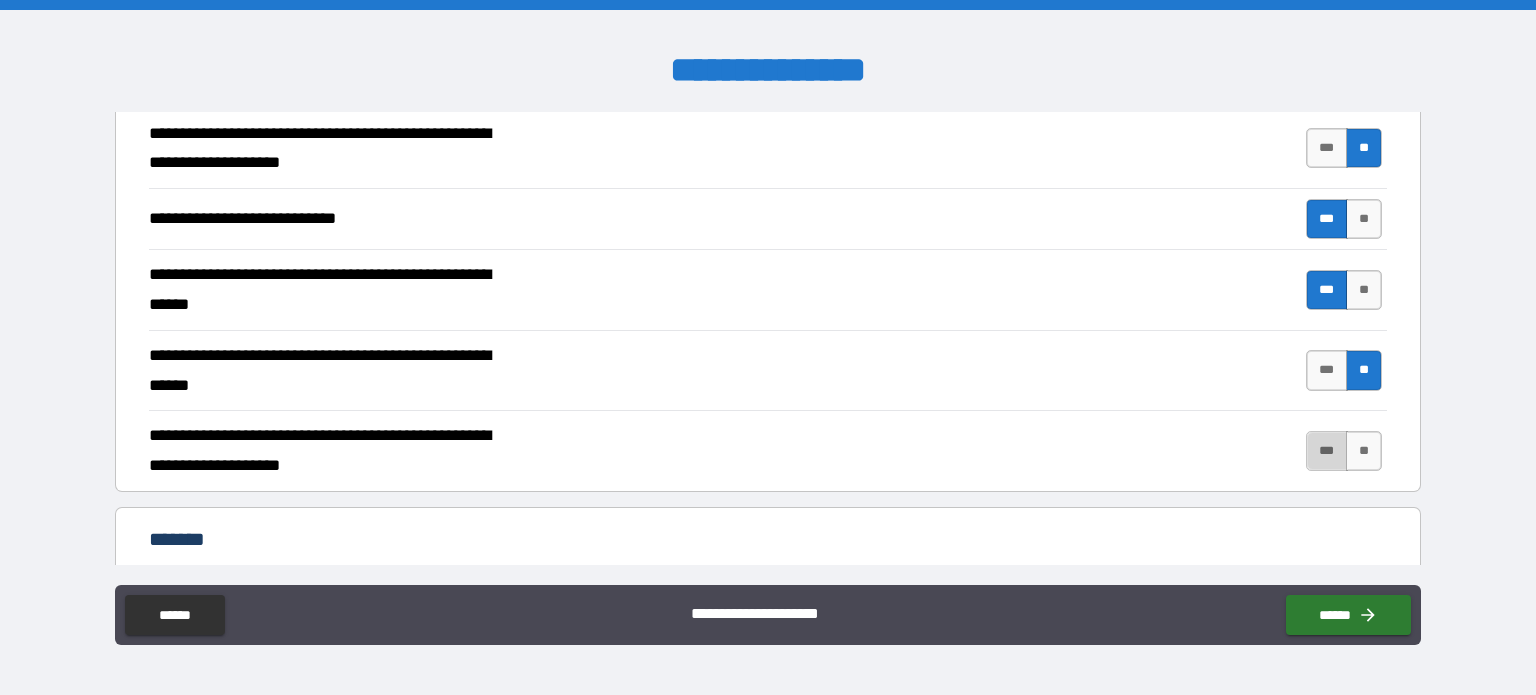 click on "***" at bounding box center [1327, 451] 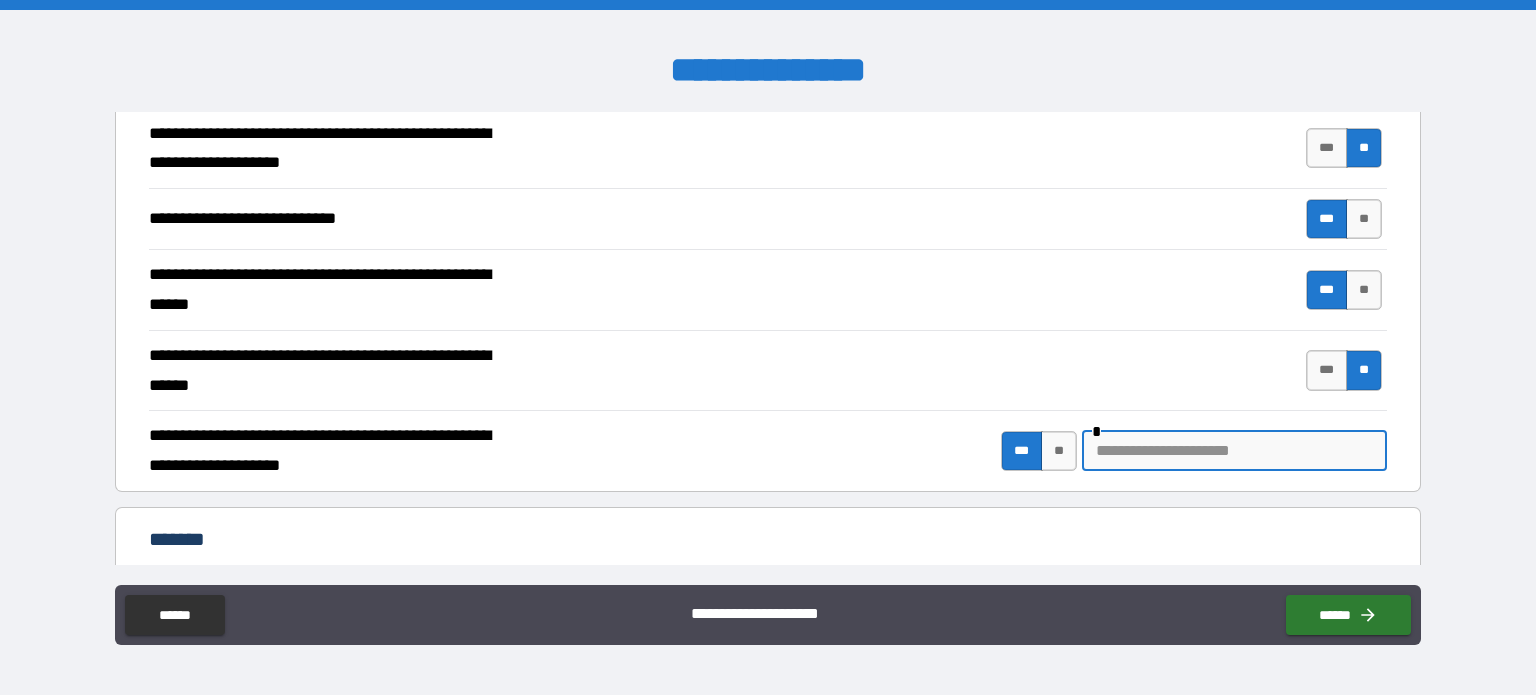 click at bounding box center (1234, 451) 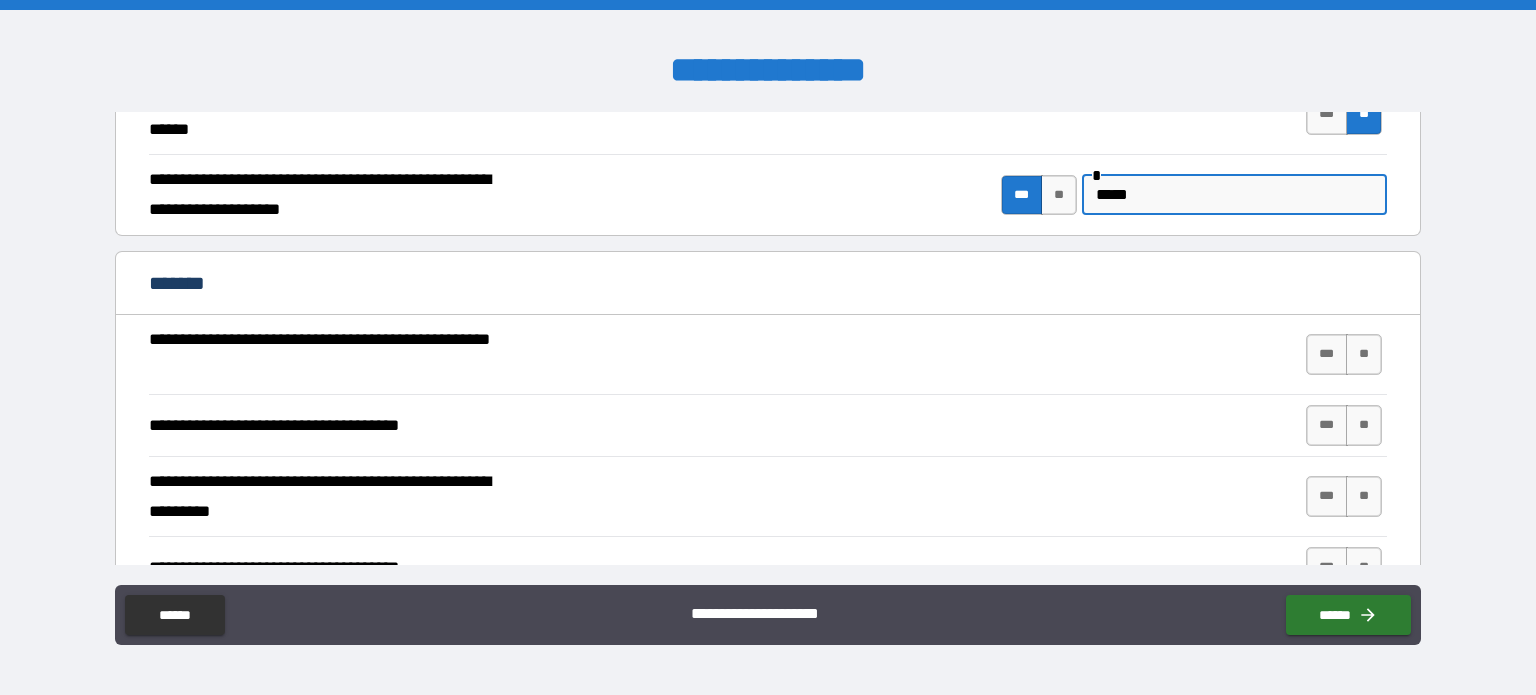 scroll, scrollTop: 1900, scrollLeft: 0, axis: vertical 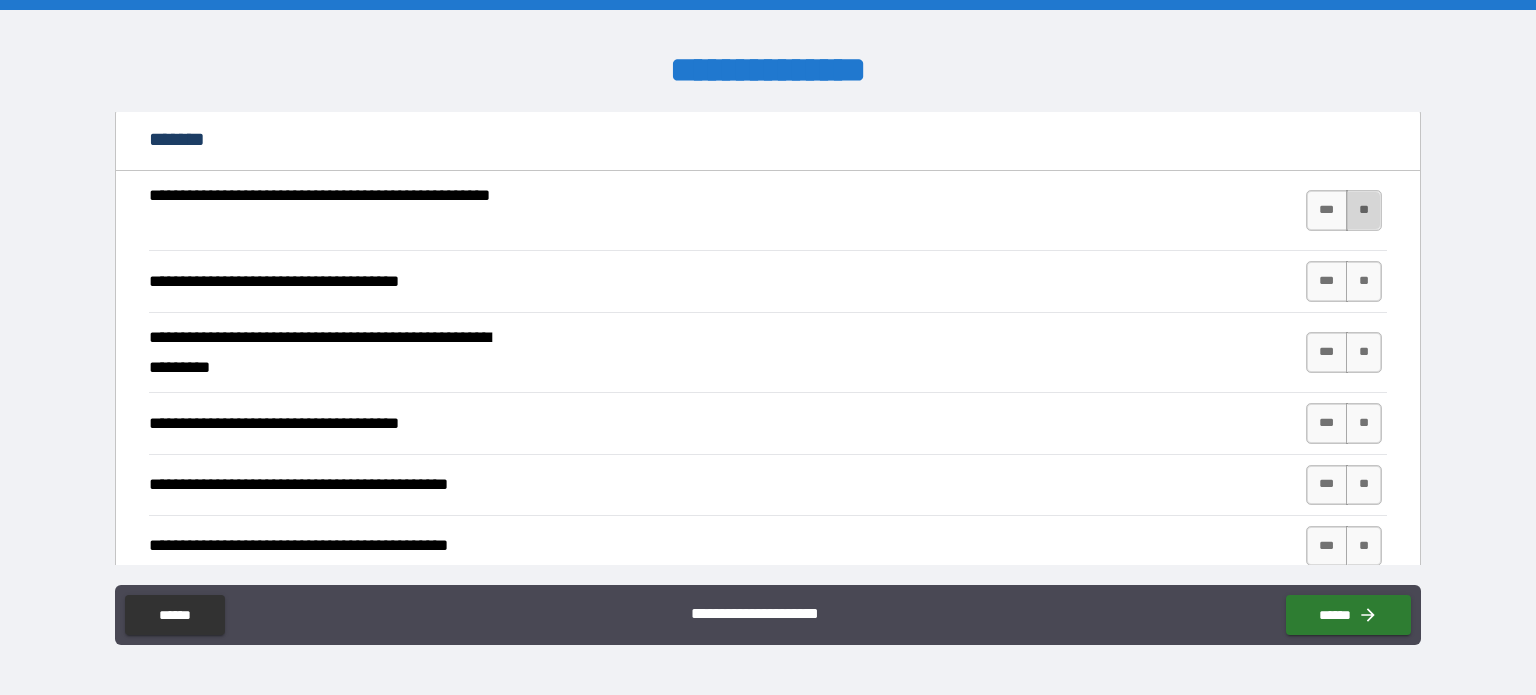 click on "**" at bounding box center [1364, 210] 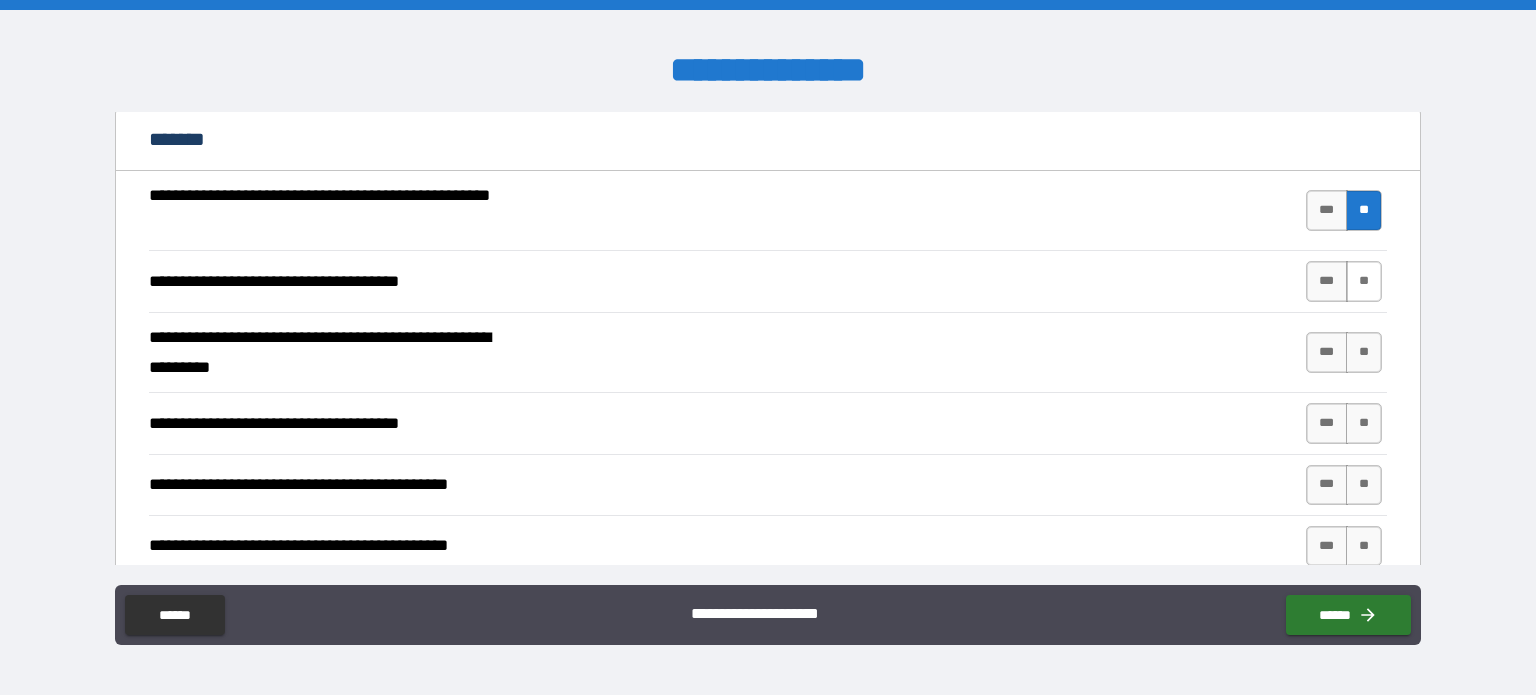 click on "**" at bounding box center [1364, 281] 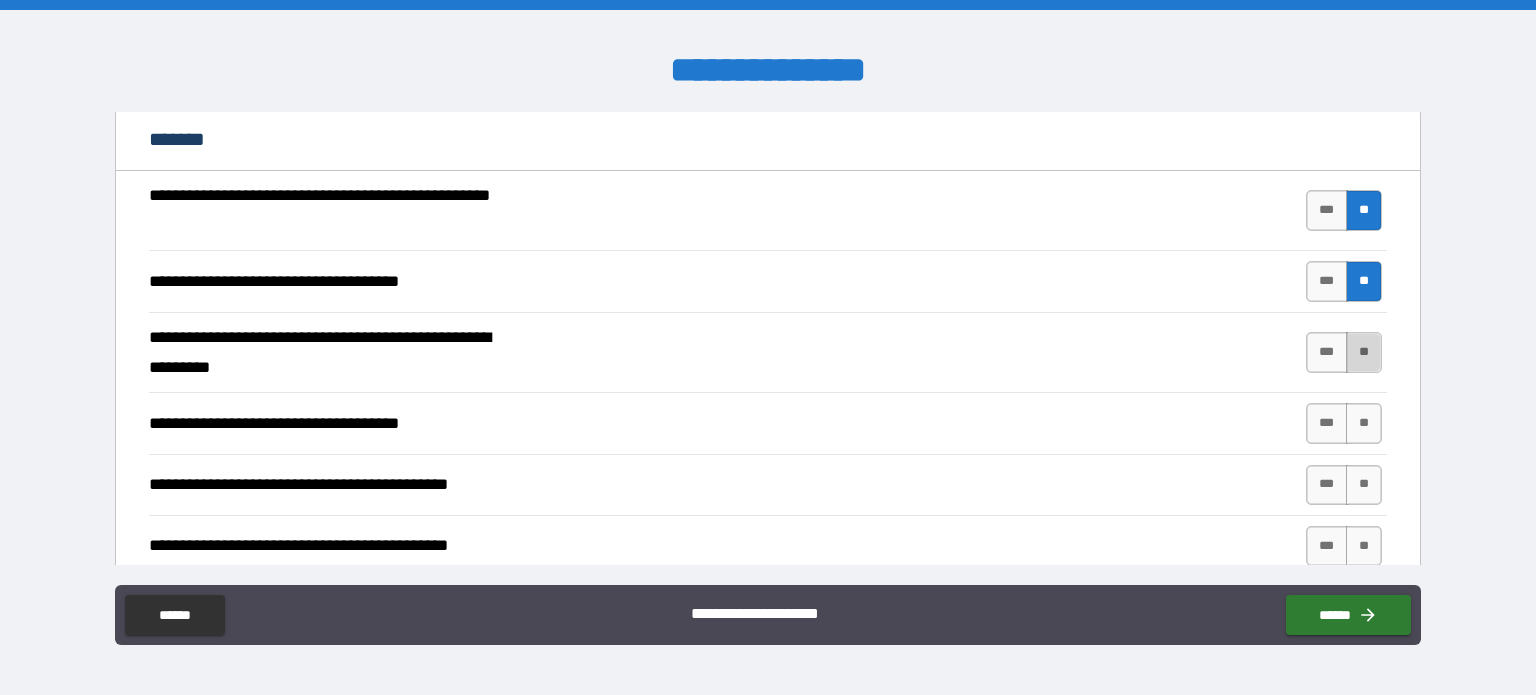 click on "**" at bounding box center [1364, 352] 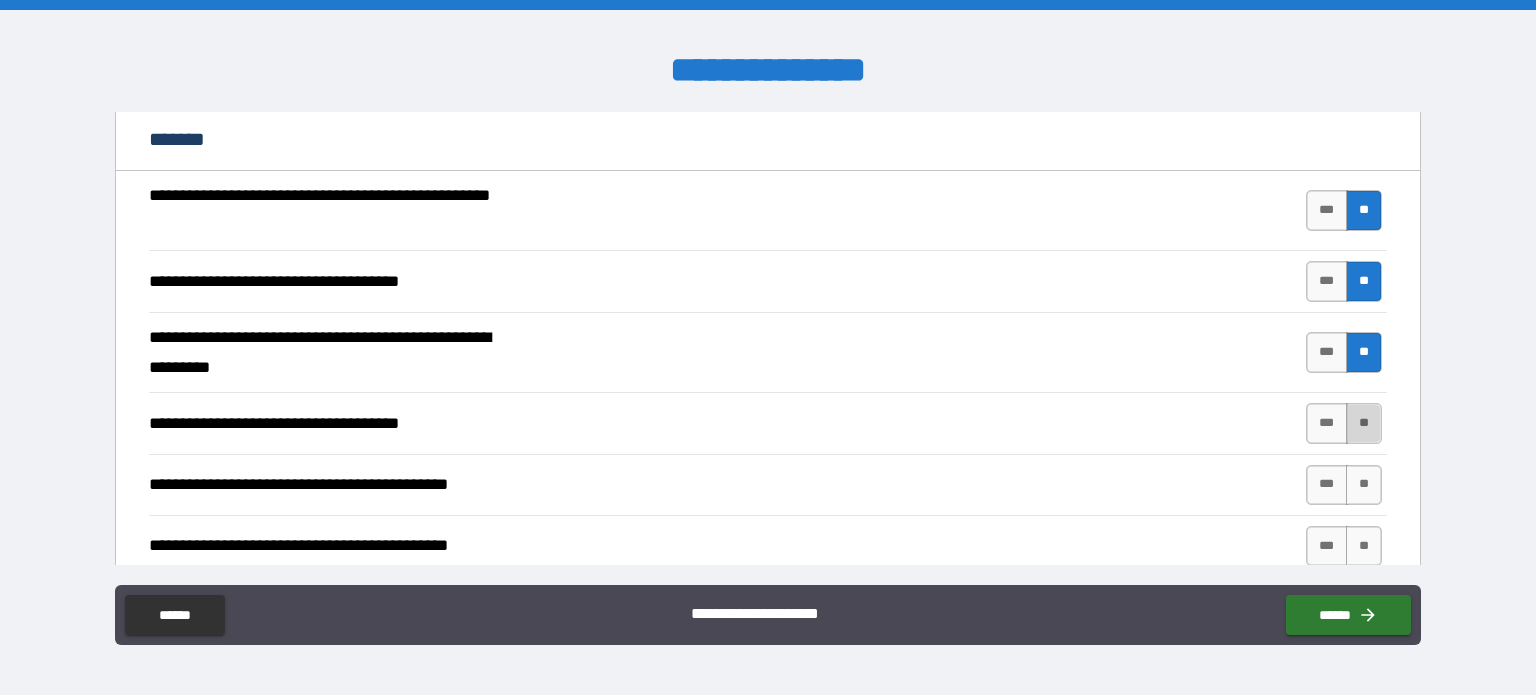 click on "**" at bounding box center (1364, 423) 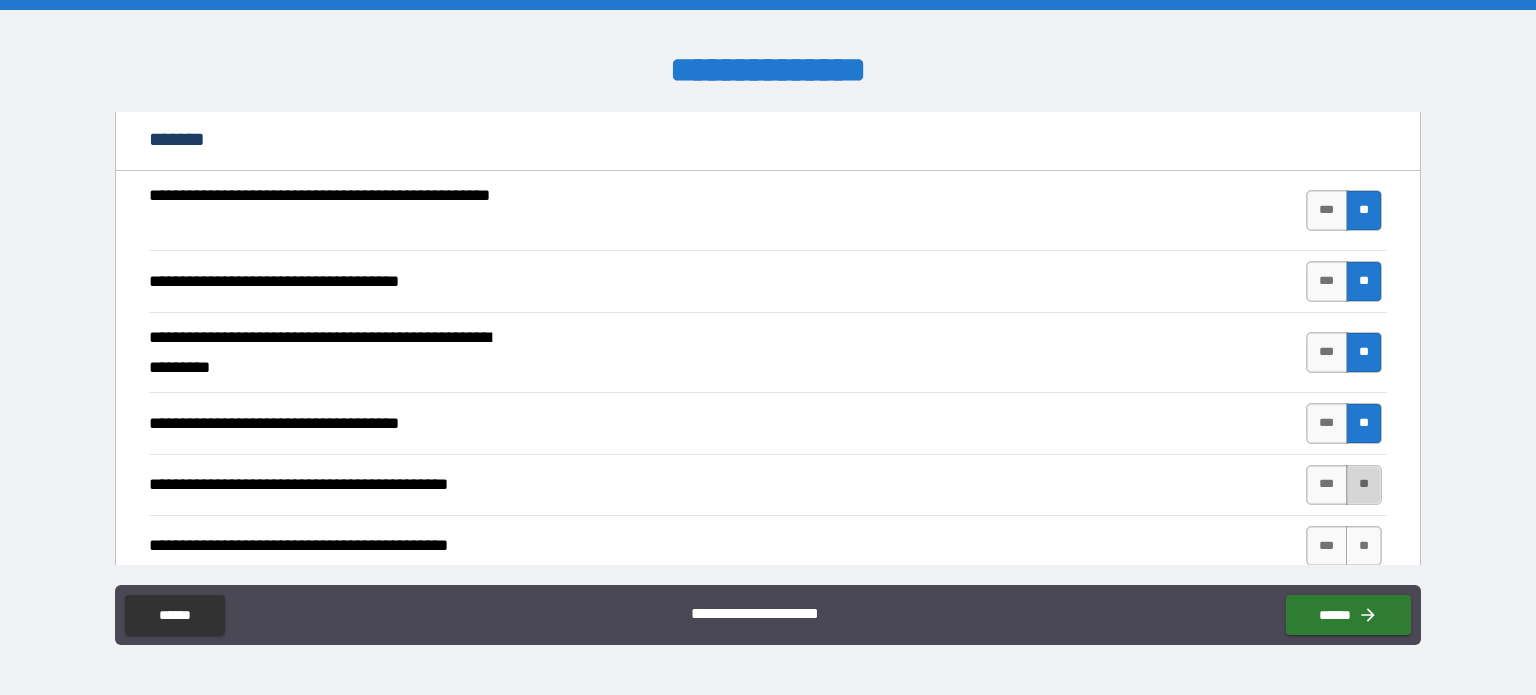 click on "**" at bounding box center [1364, 485] 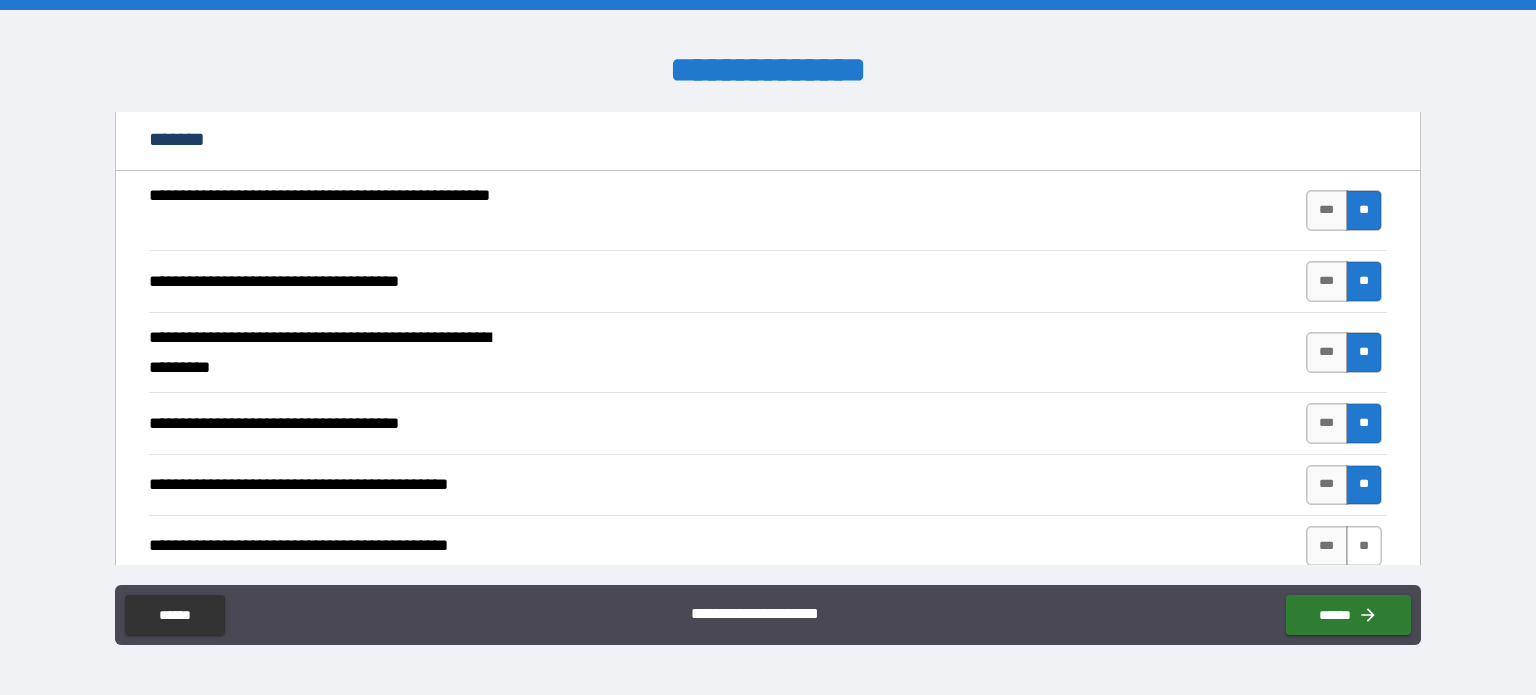 click on "**" at bounding box center (1364, 546) 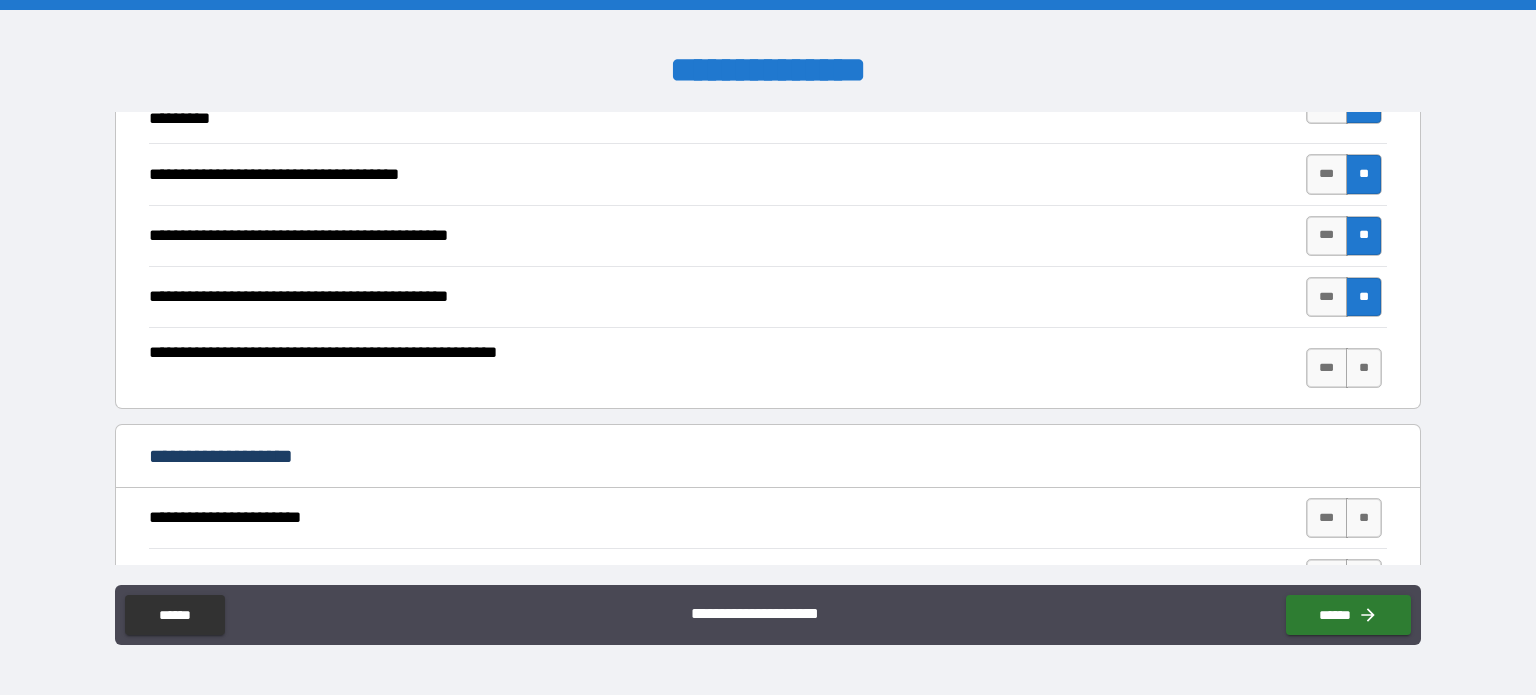 scroll, scrollTop: 2200, scrollLeft: 0, axis: vertical 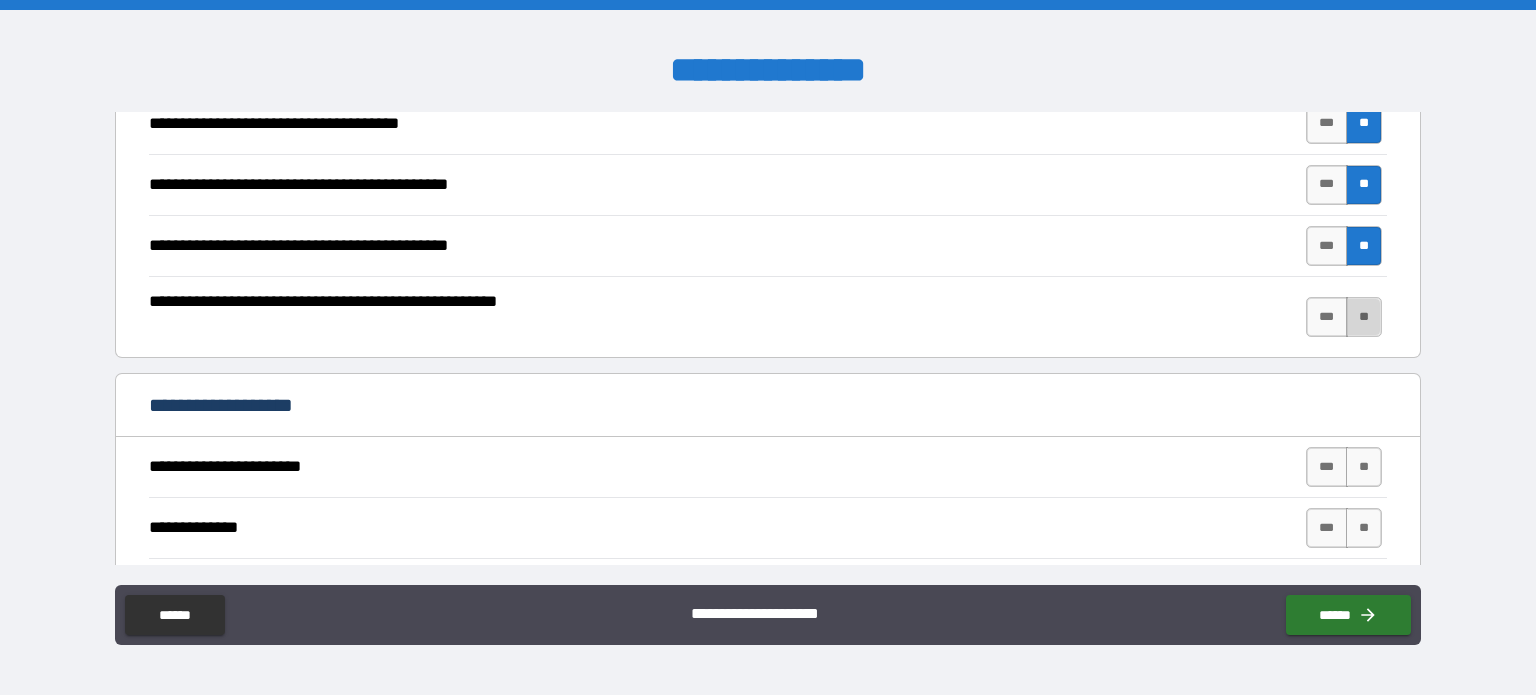click on "**" at bounding box center (1364, 317) 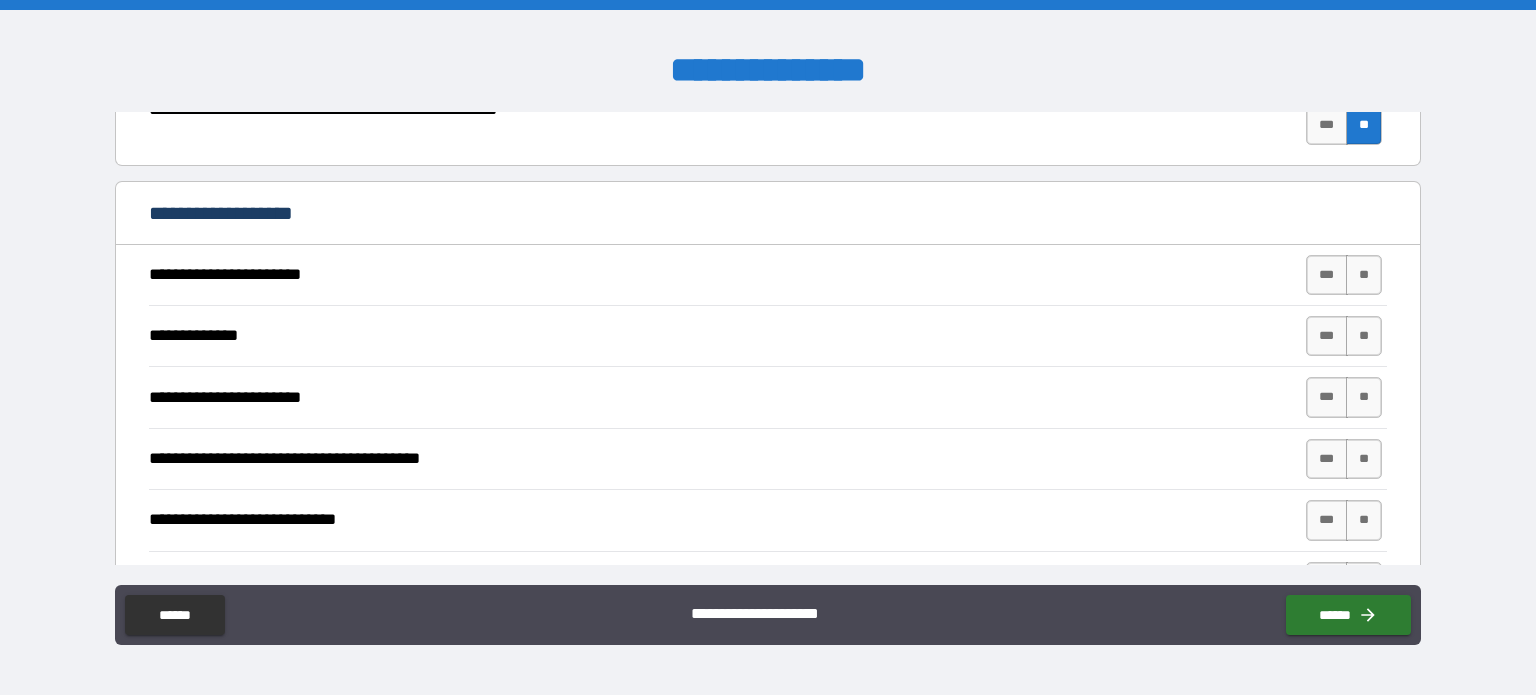 scroll, scrollTop: 2400, scrollLeft: 0, axis: vertical 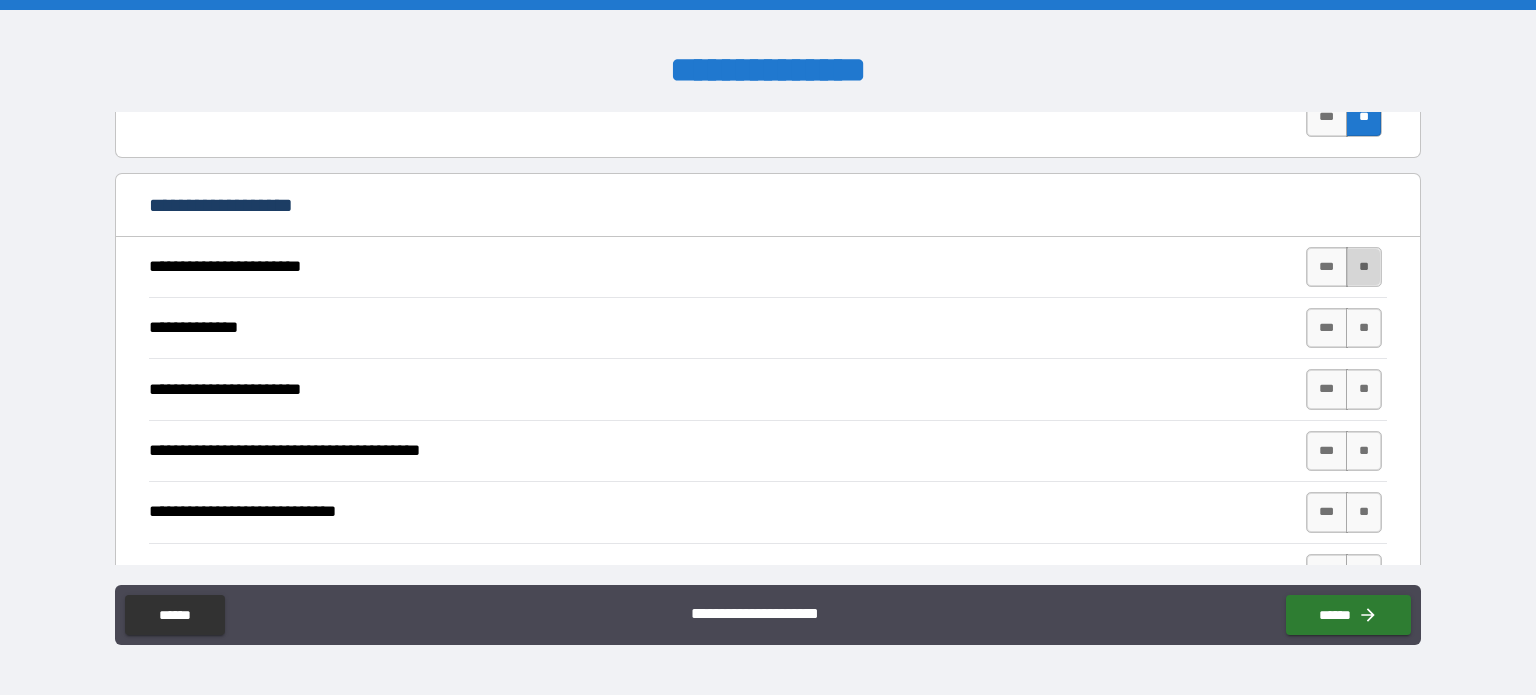 click on "**" at bounding box center [1364, 267] 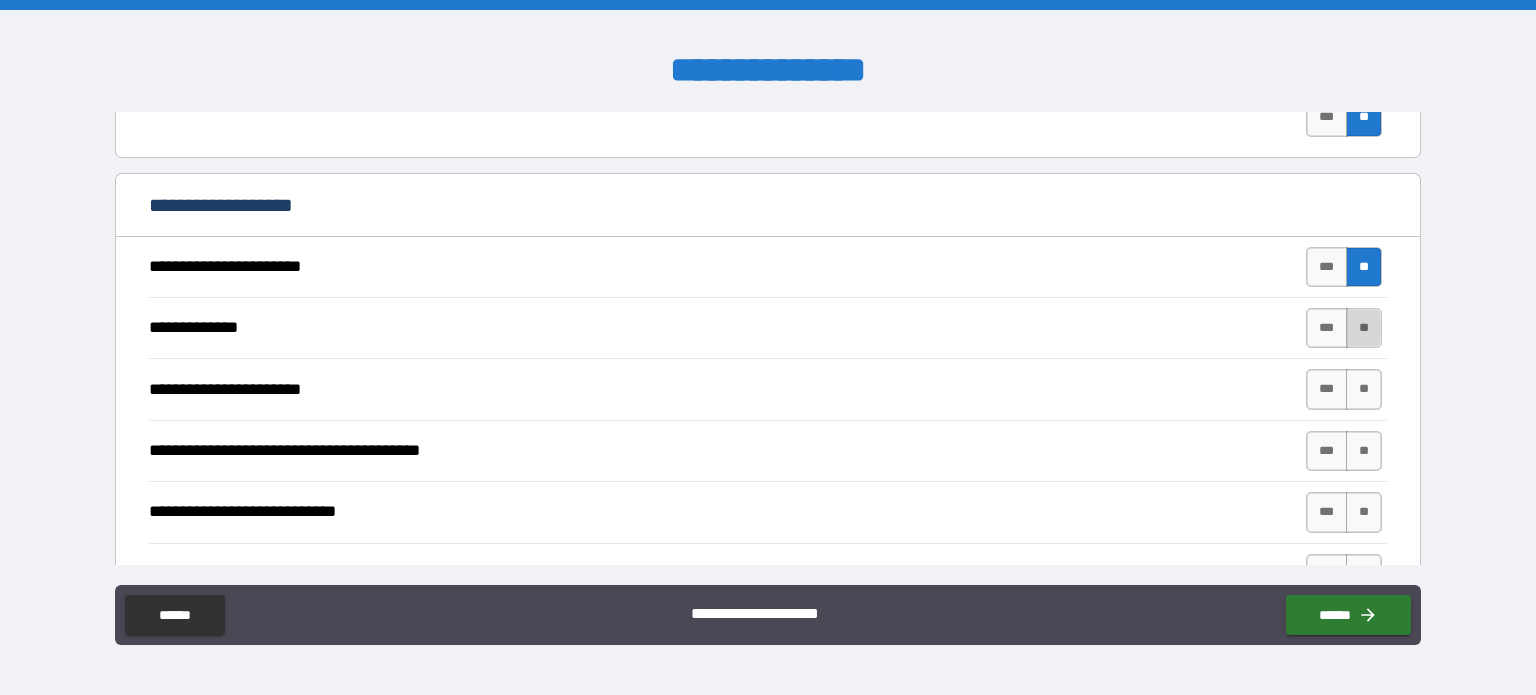 click on "**" at bounding box center (1364, 328) 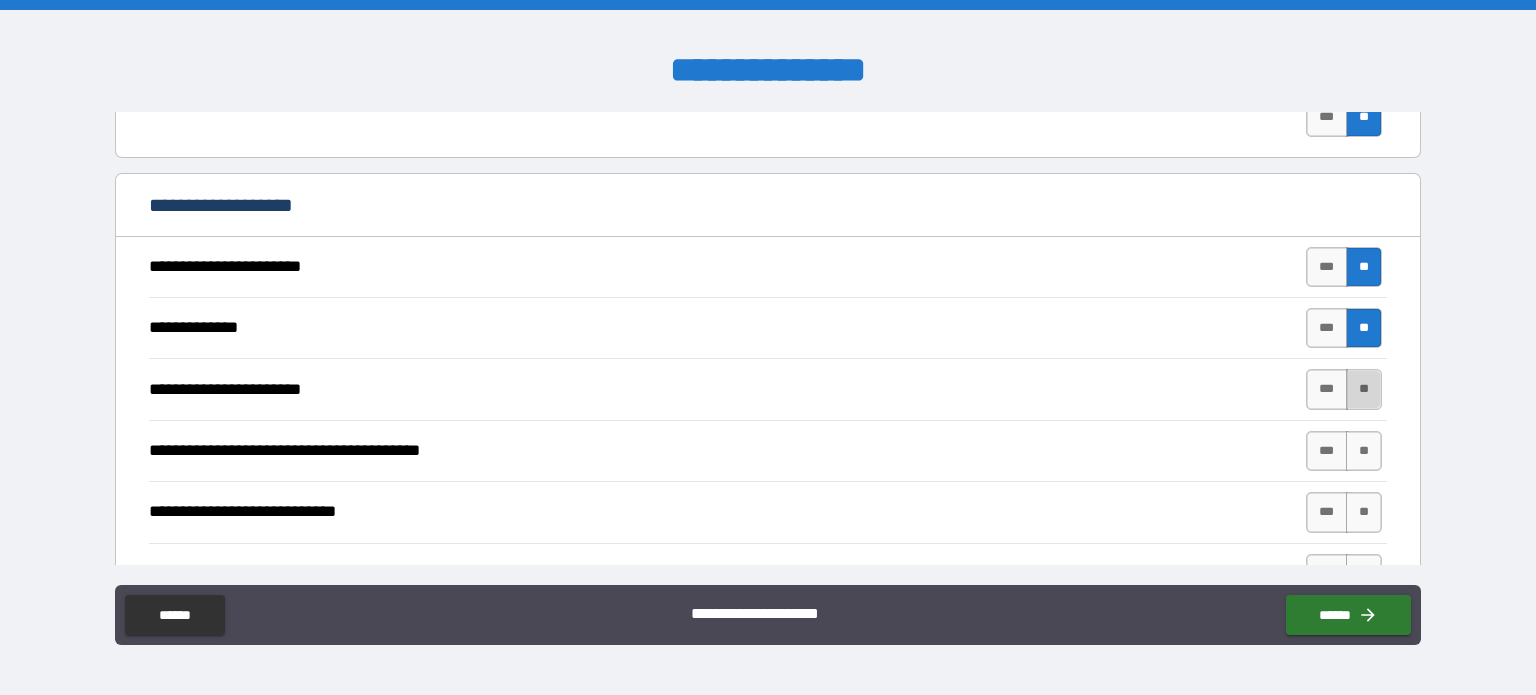 click on "**" at bounding box center (1364, 389) 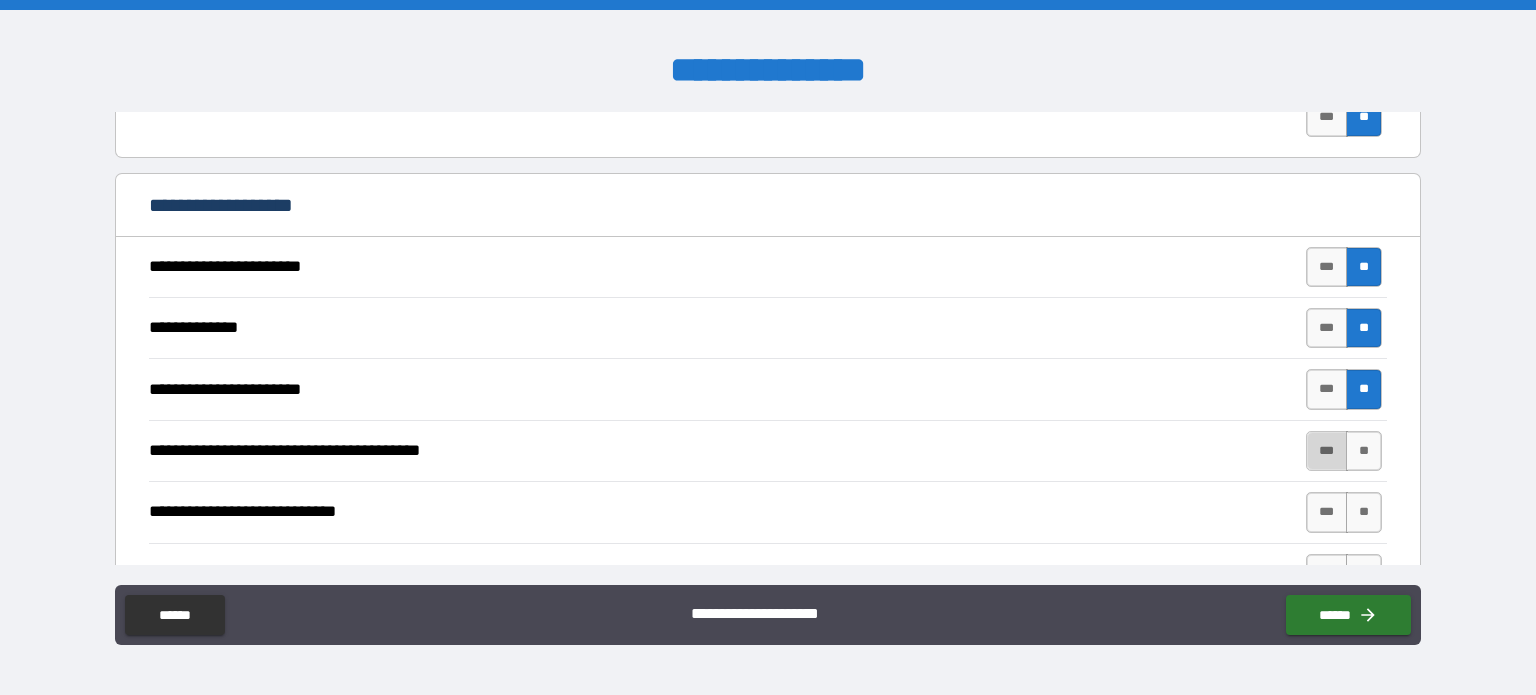 click on "***" at bounding box center [1327, 451] 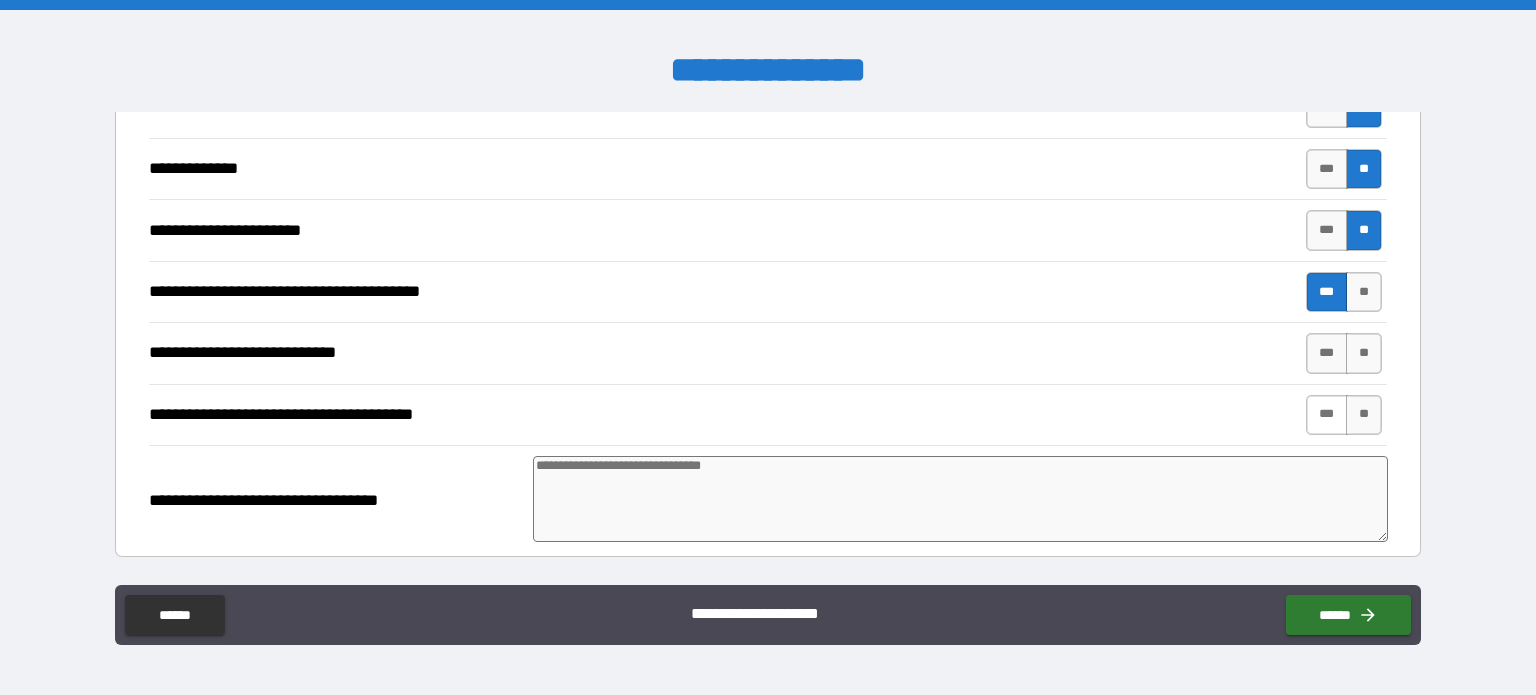 scroll, scrollTop: 2600, scrollLeft: 0, axis: vertical 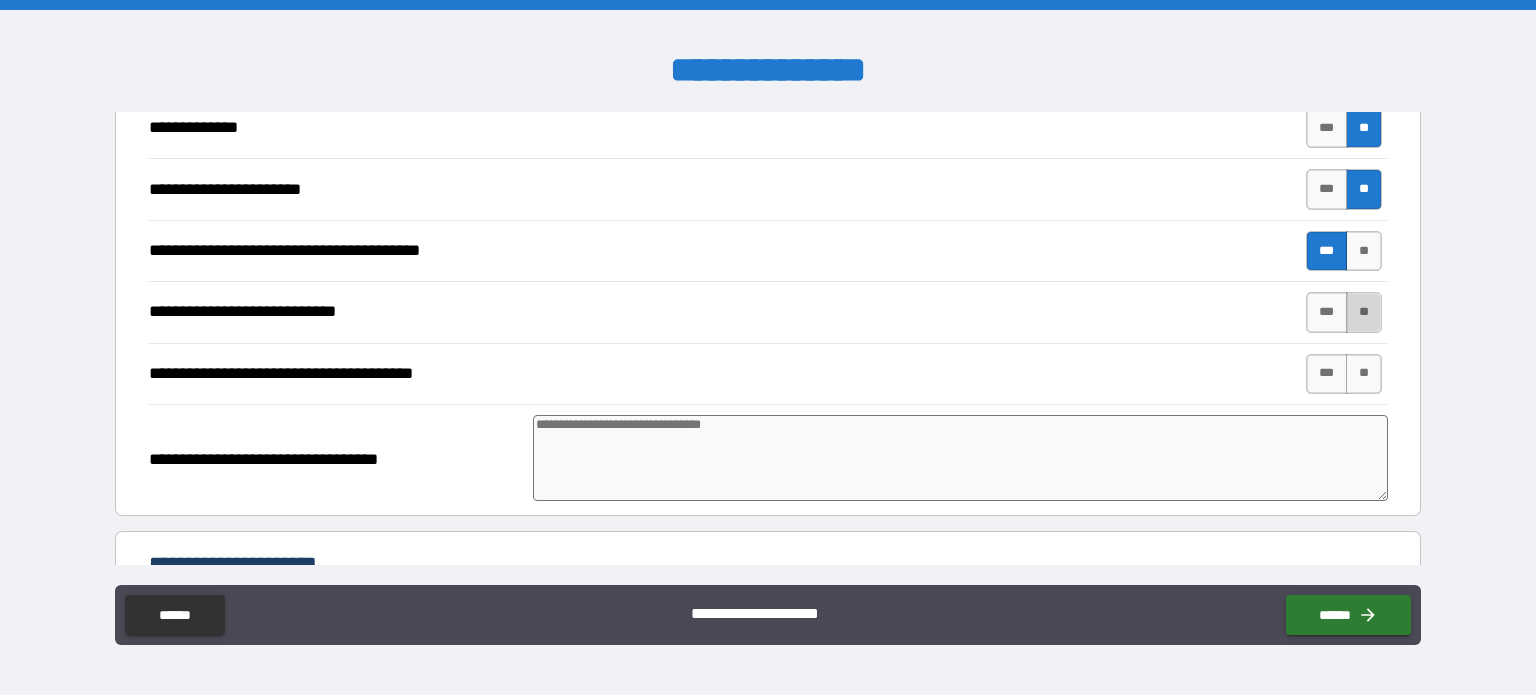 click on "**" at bounding box center (1364, 312) 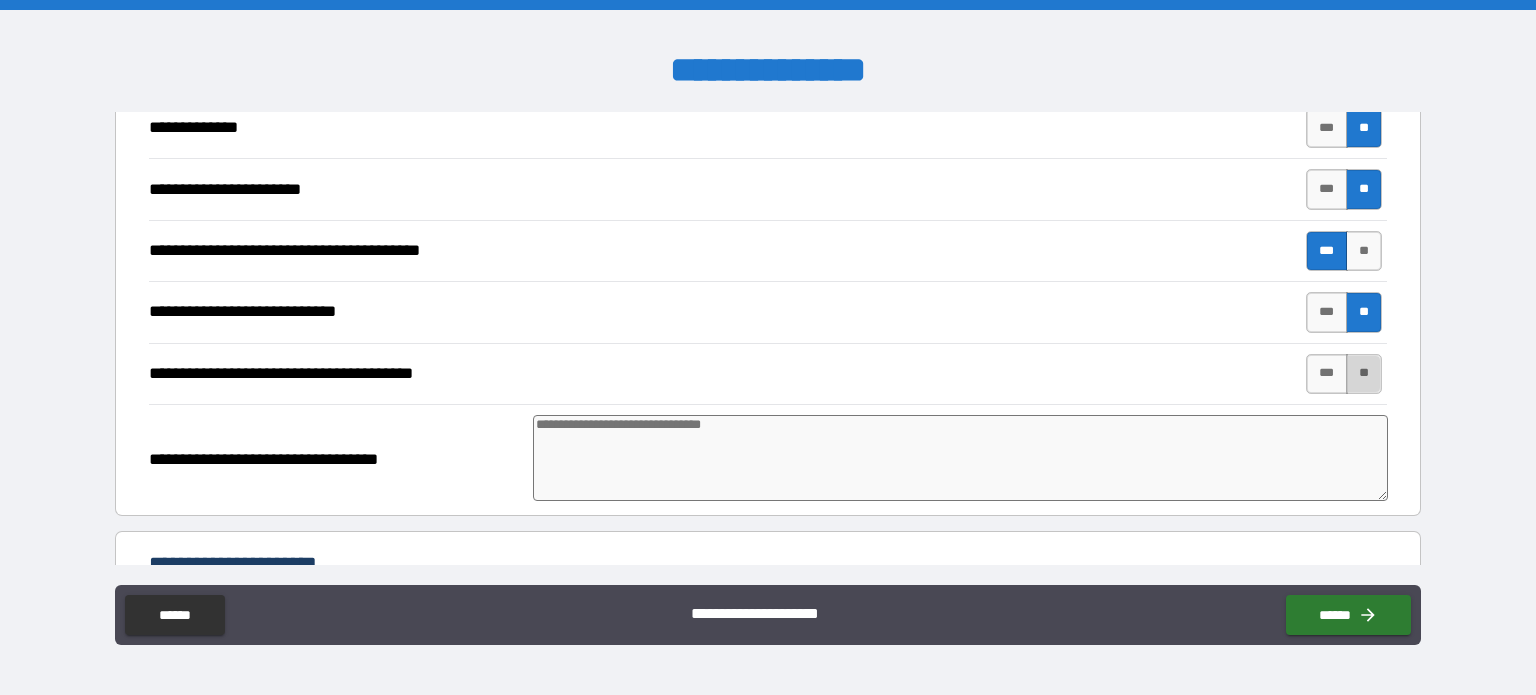 click on "**" at bounding box center (1364, 374) 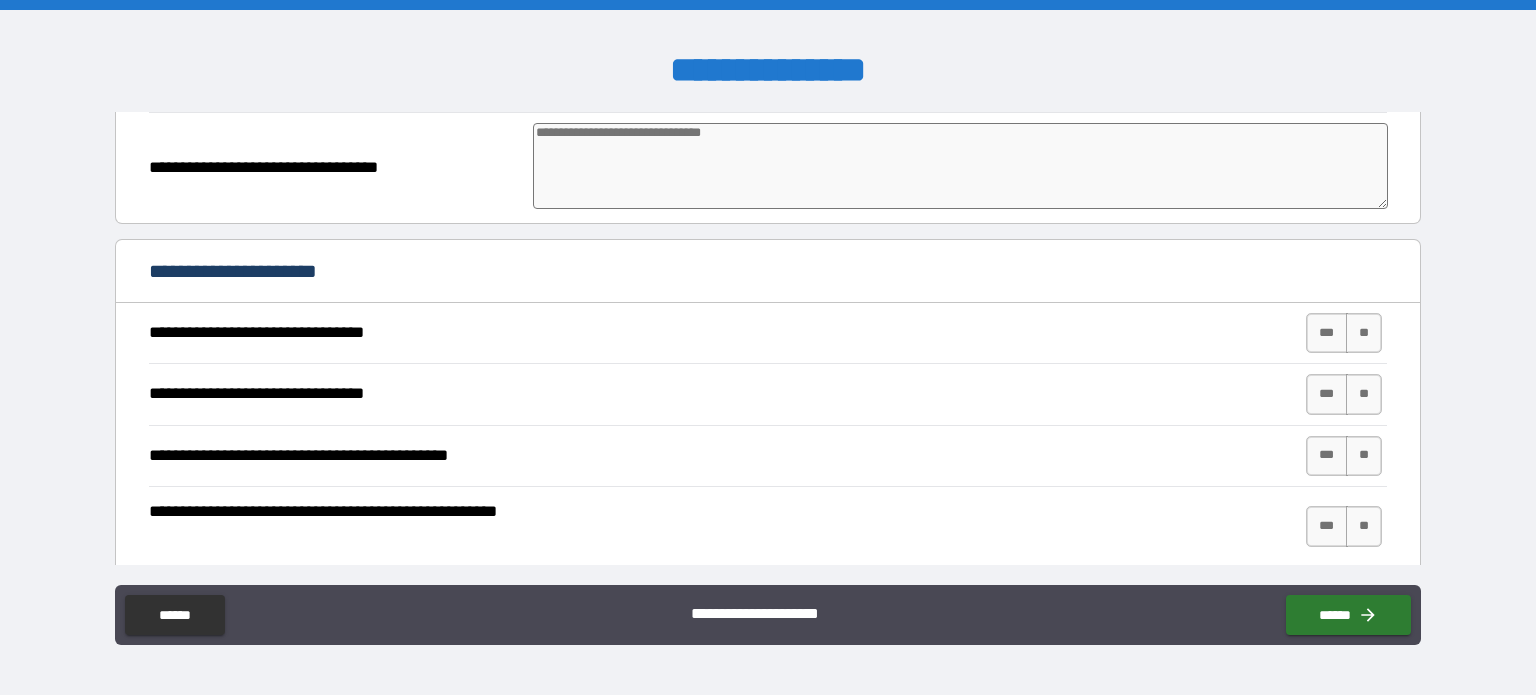 scroll, scrollTop: 2900, scrollLeft: 0, axis: vertical 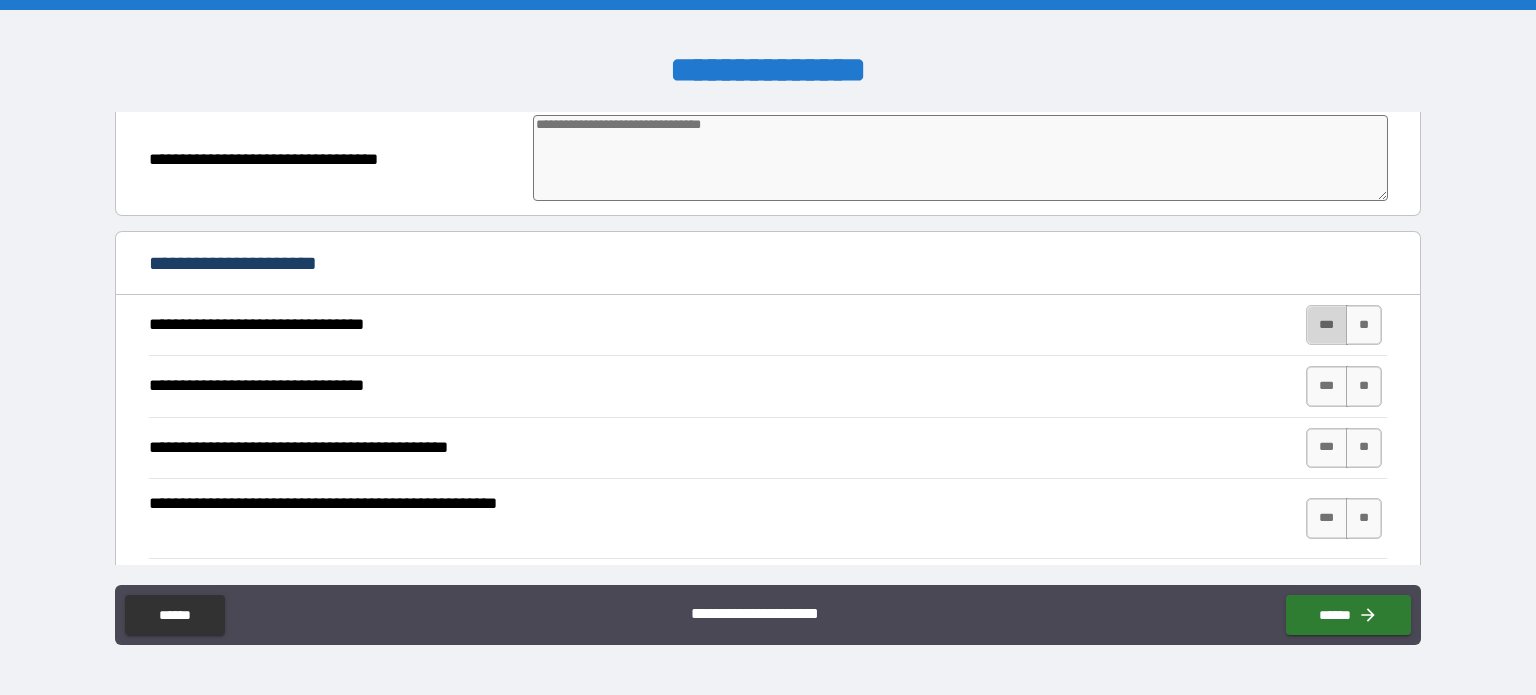 click on "***" at bounding box center (1327, 325) 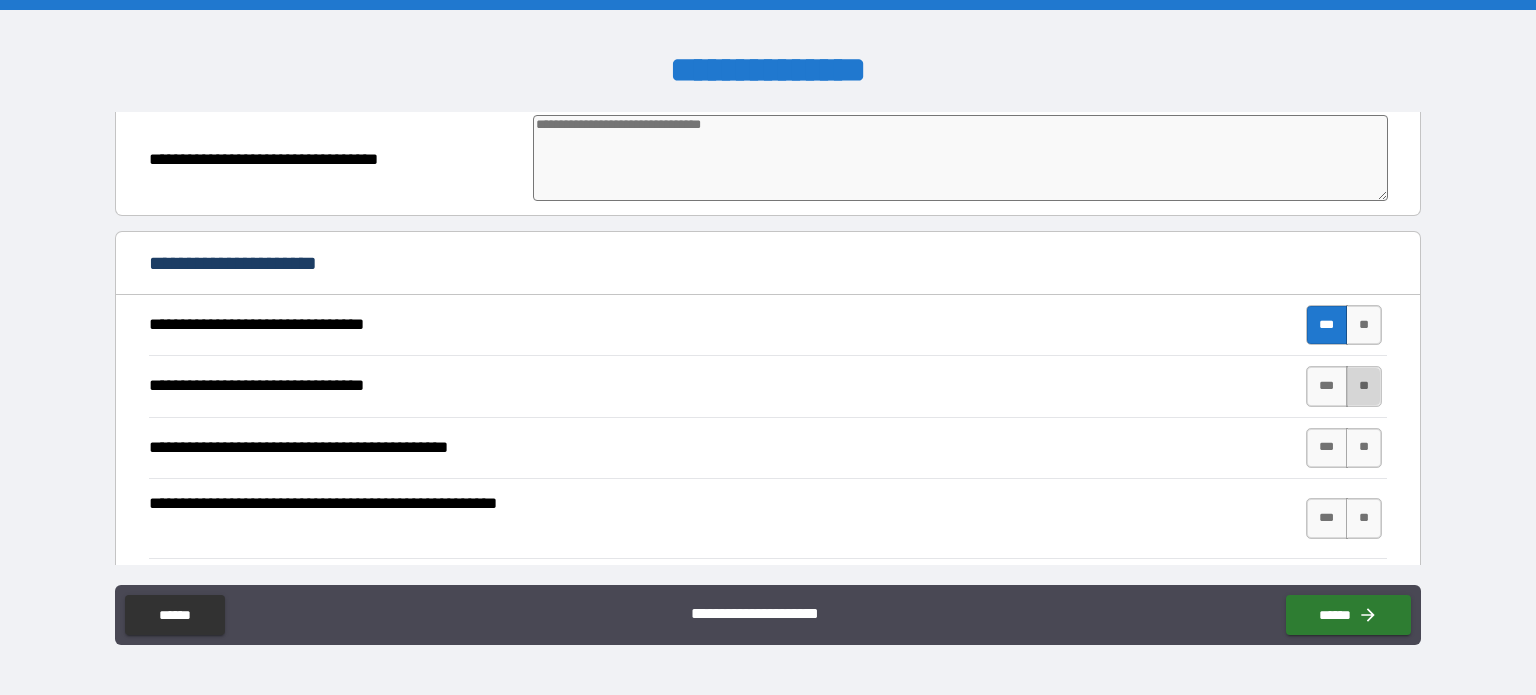 click on "**" at bounding box center [1364, 386] 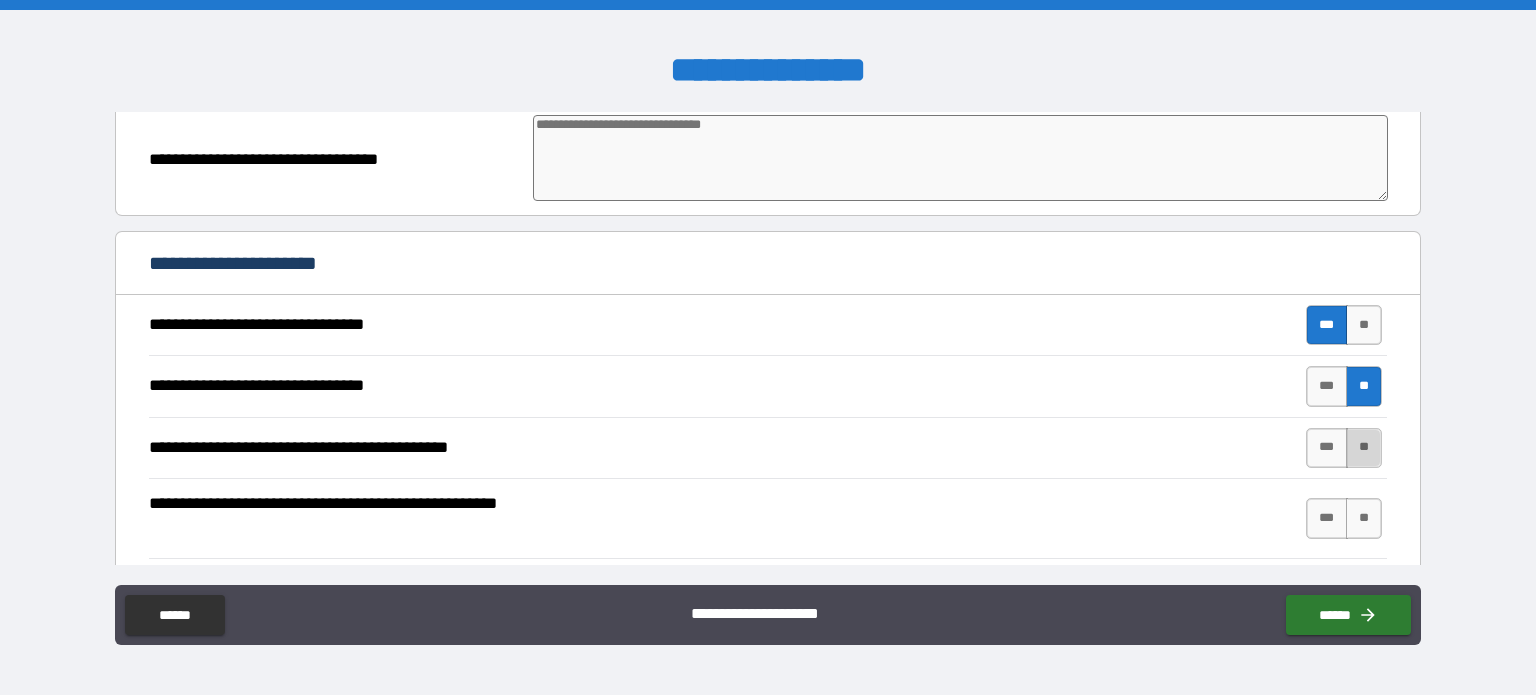 click on "**" at bounding box center (1364, 448) 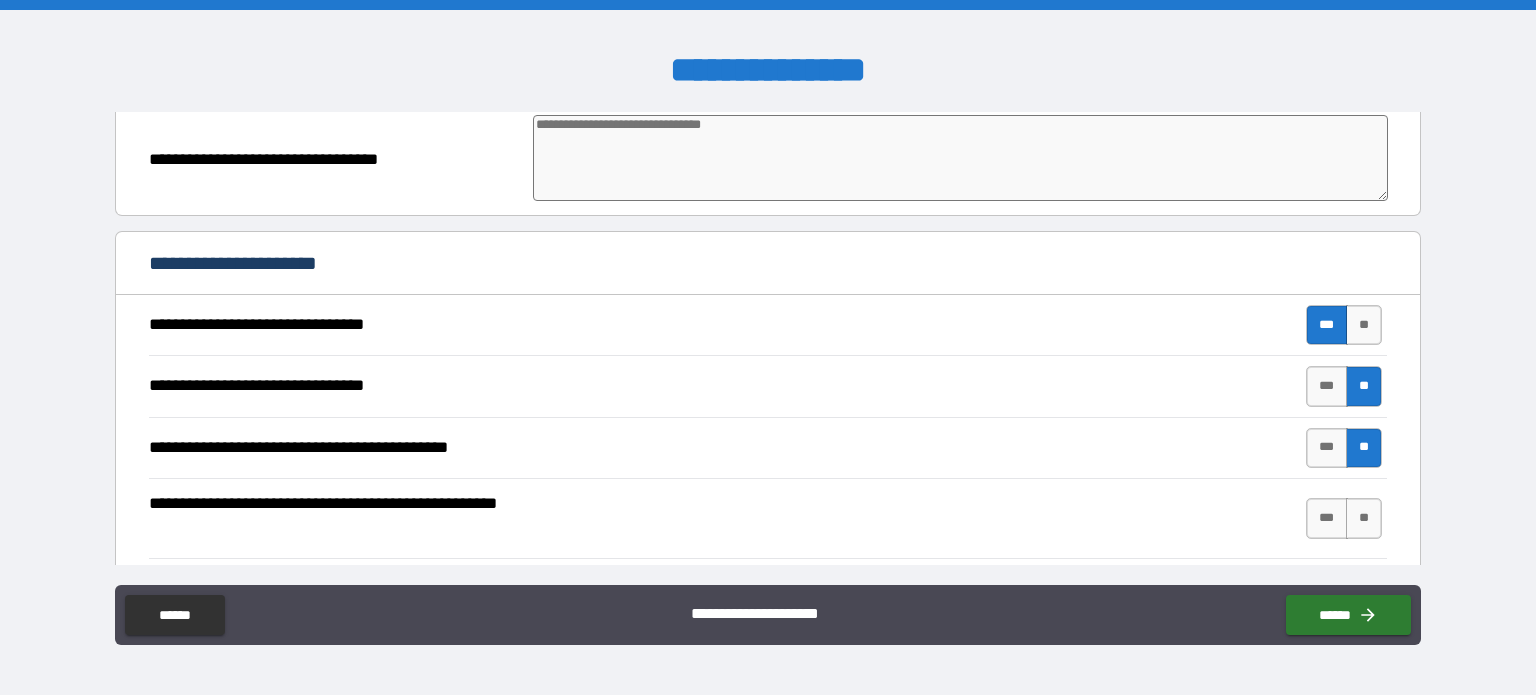 scroll, scrollTop: 3100, scrollLeft: 0, axis: vertical 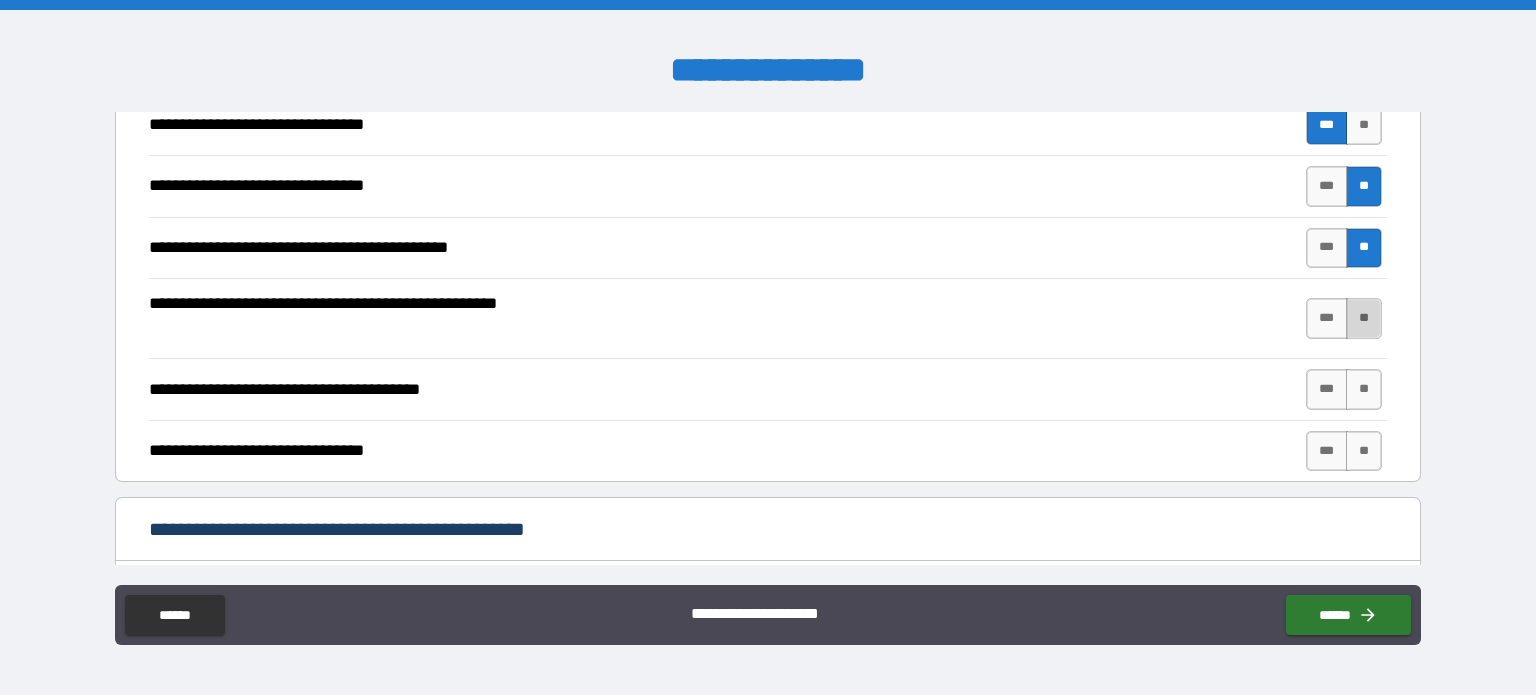 drag, startPoint x: 1348, startPoint y: 314, endPoint x: 1351, endPoint y: 332, distance: 18.248287 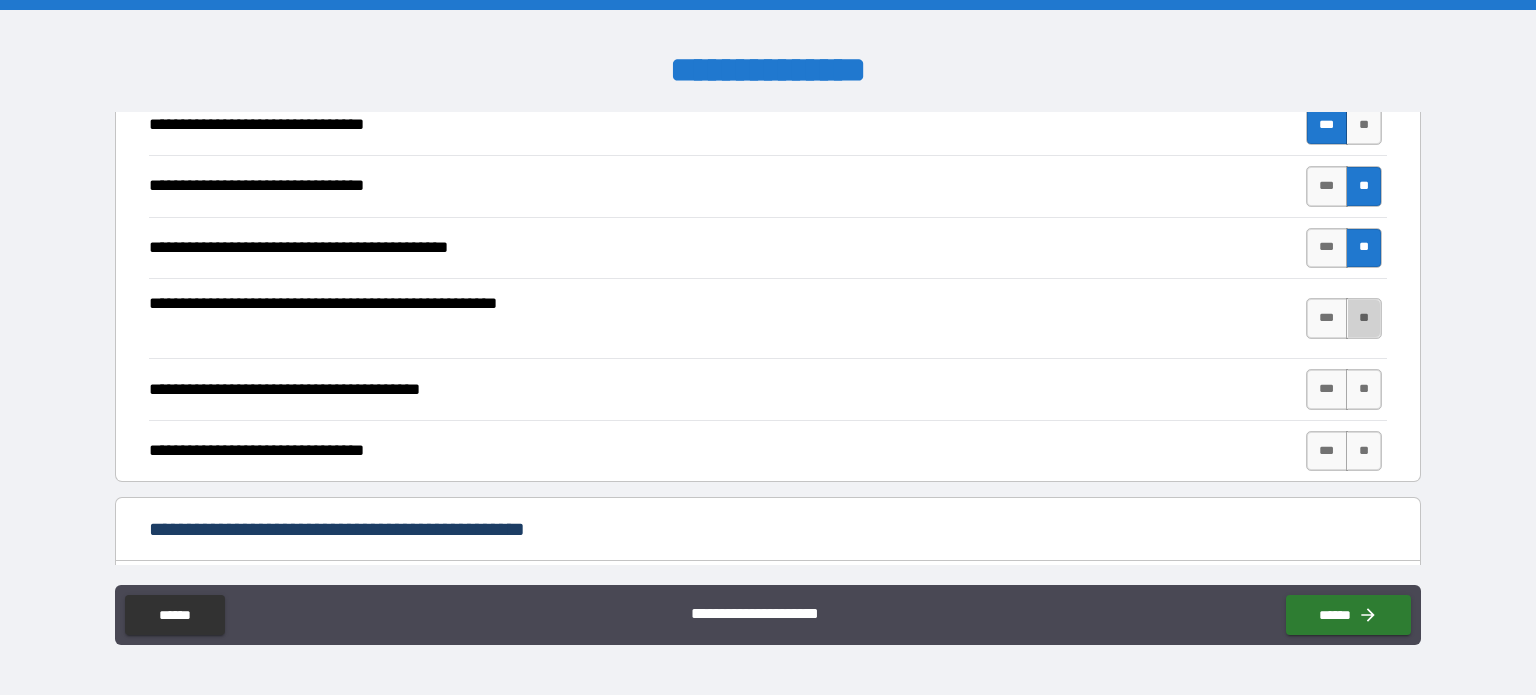 click on "**" at bounding box center (1364, 318) 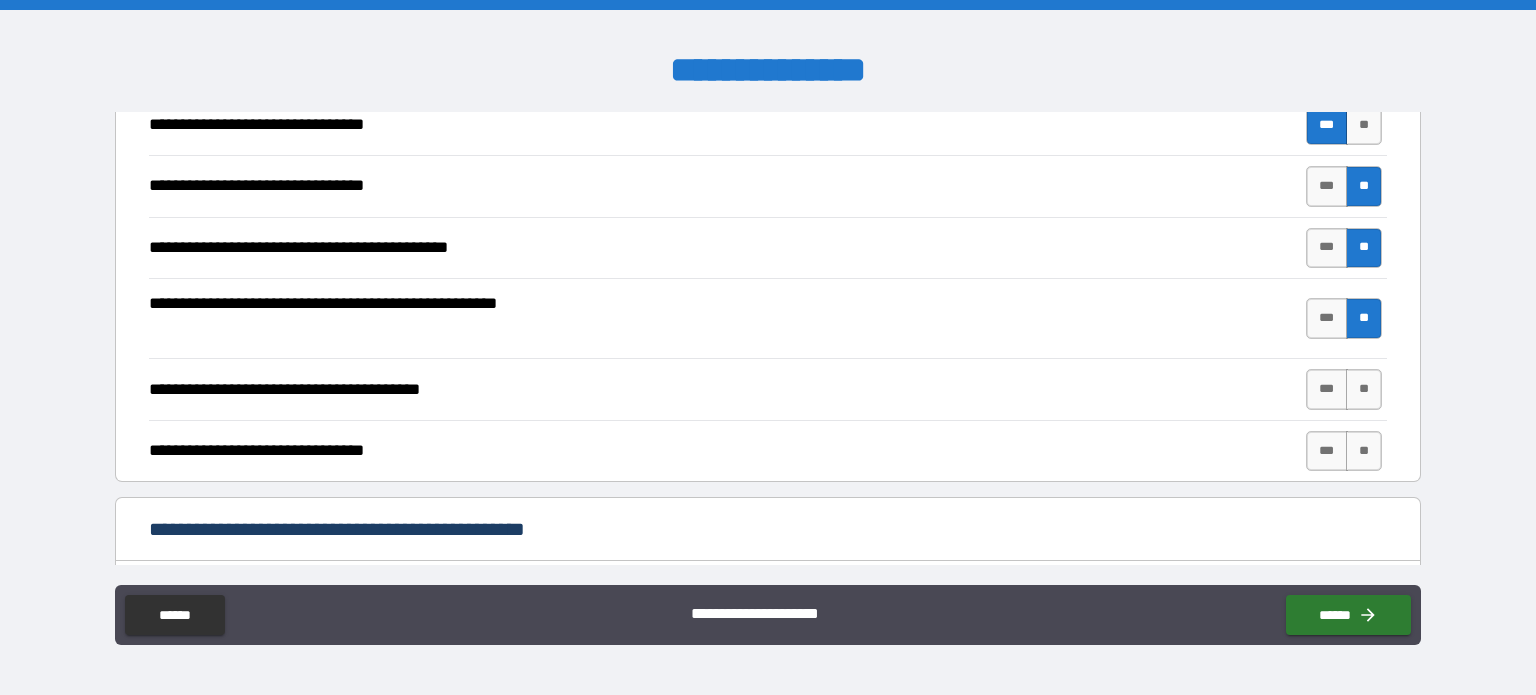 drag, startPoint x: 1316, startPoint y: 377, endPoint x: 1372, endPoint y: 380, distance: 56.0803 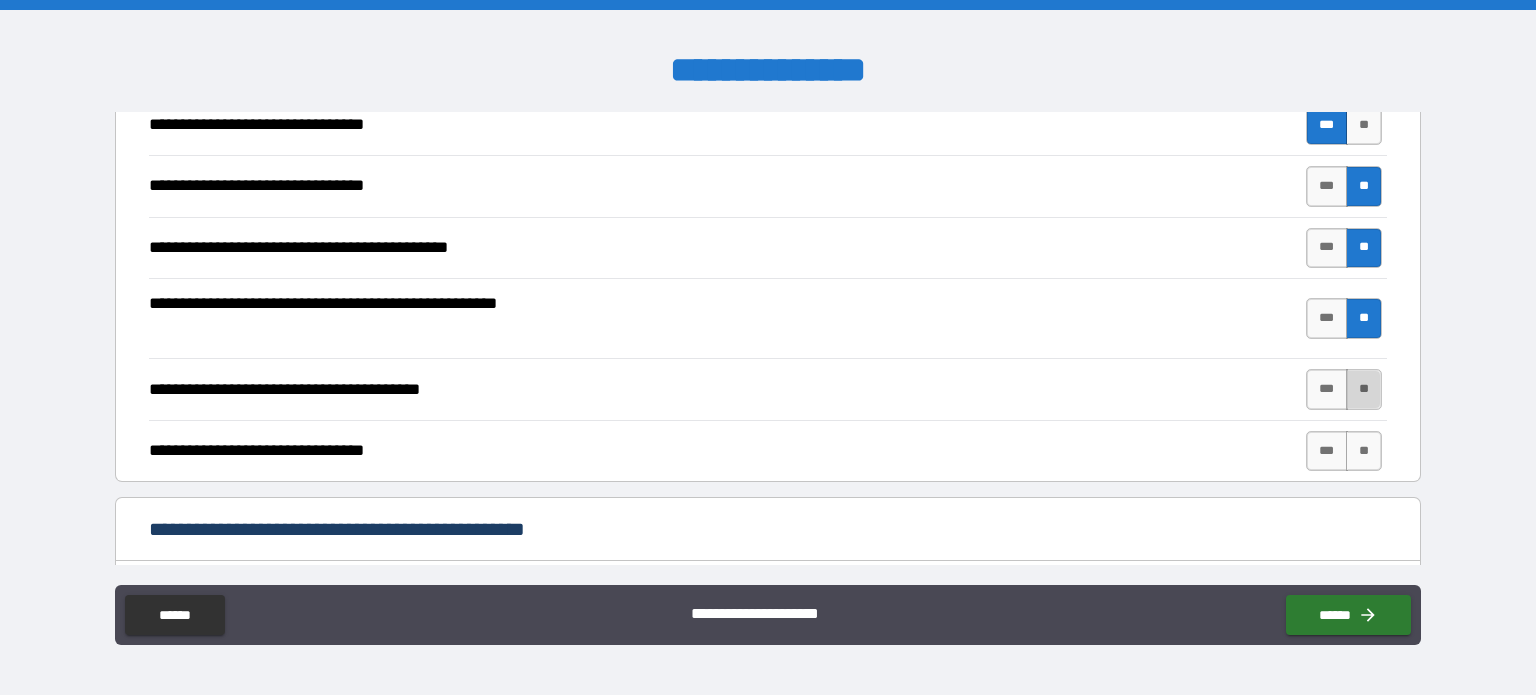 click on "**" at bounding box center [1364, 389] 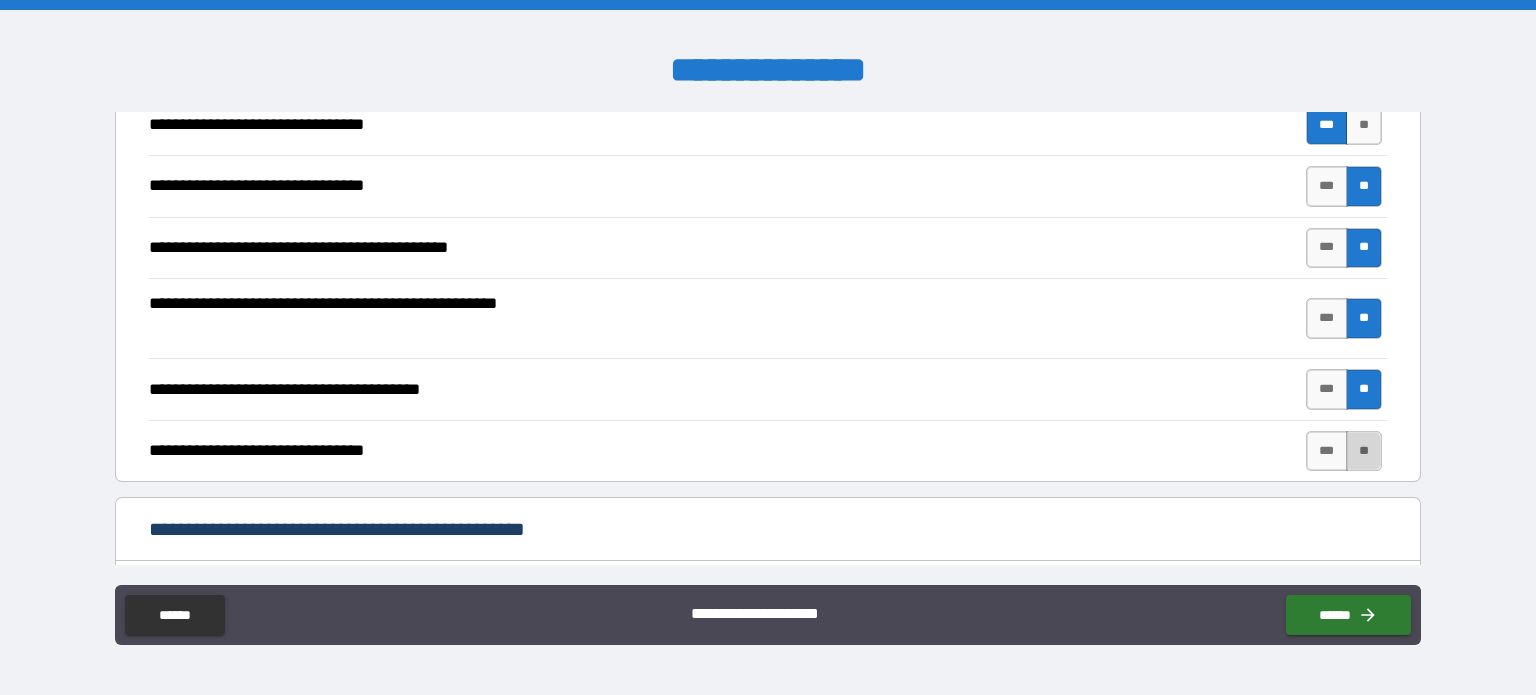 click on "**" at bounding box center (1364, 451) 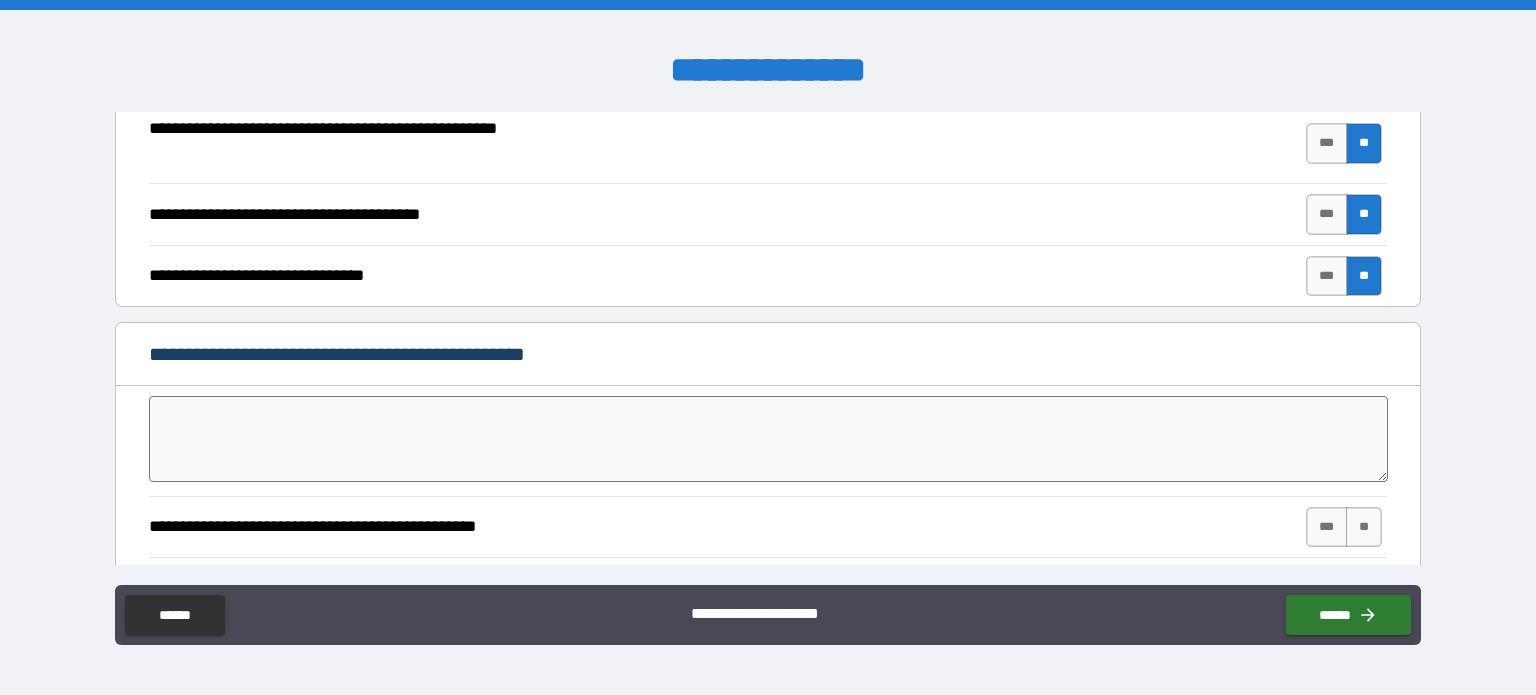 scroll, scrollTop: 3300, scrollLeft: 0, axis: vertical 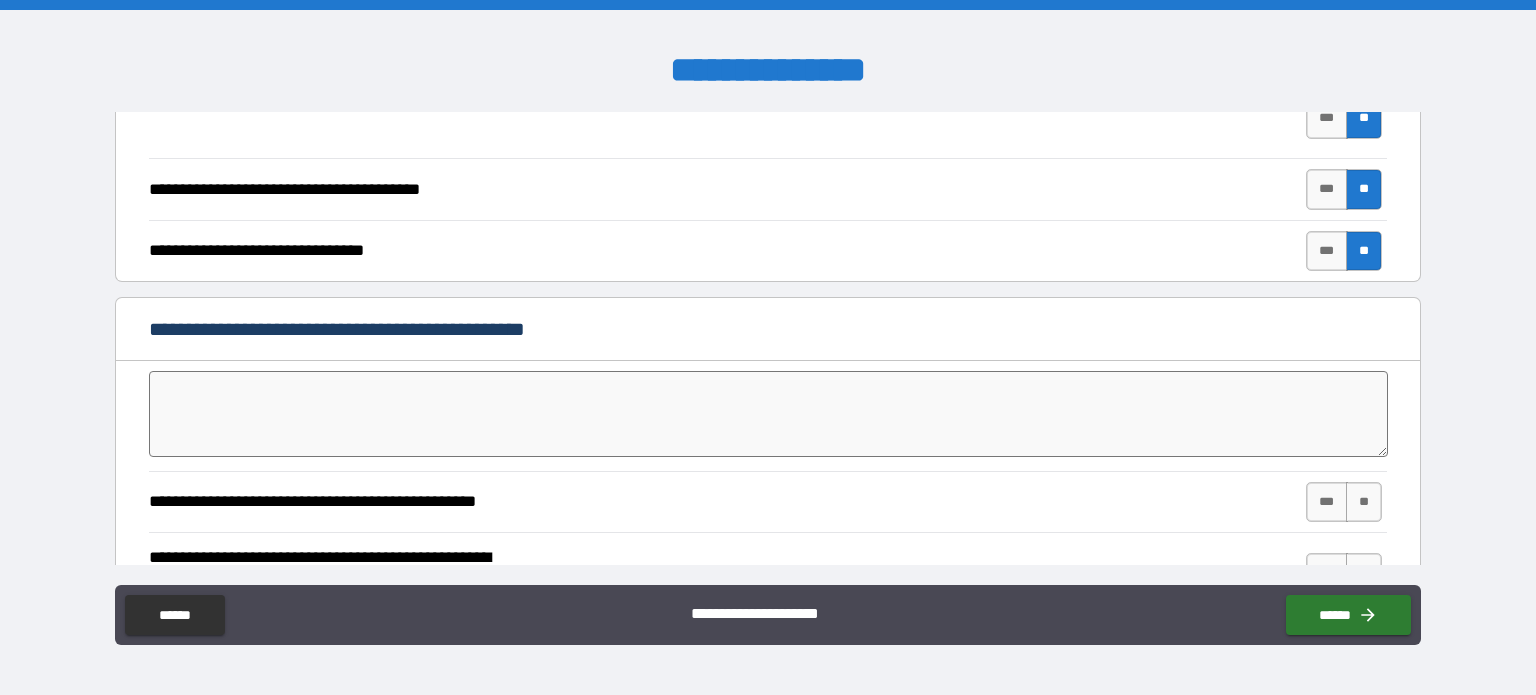 click at bounding box center [768, 414] 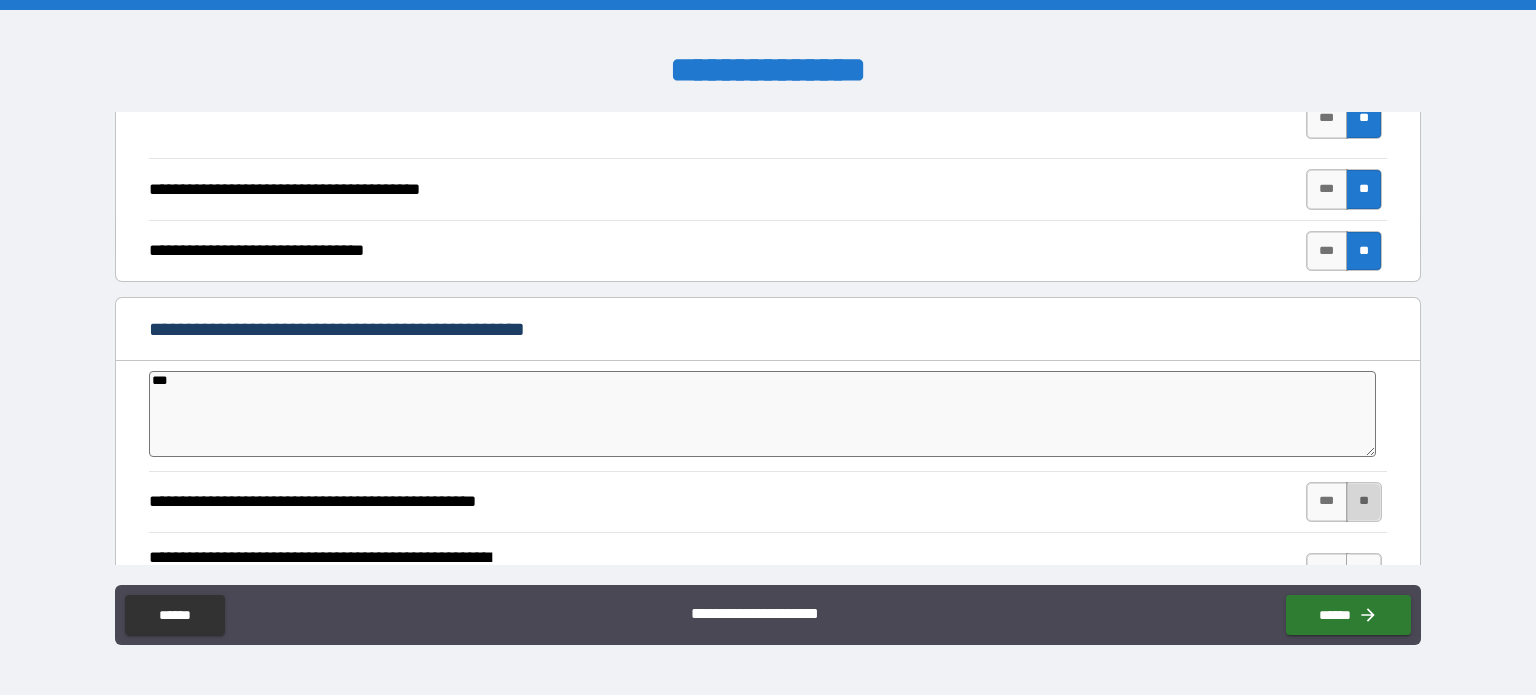 click on "**" at bounding box center [1364, 502] 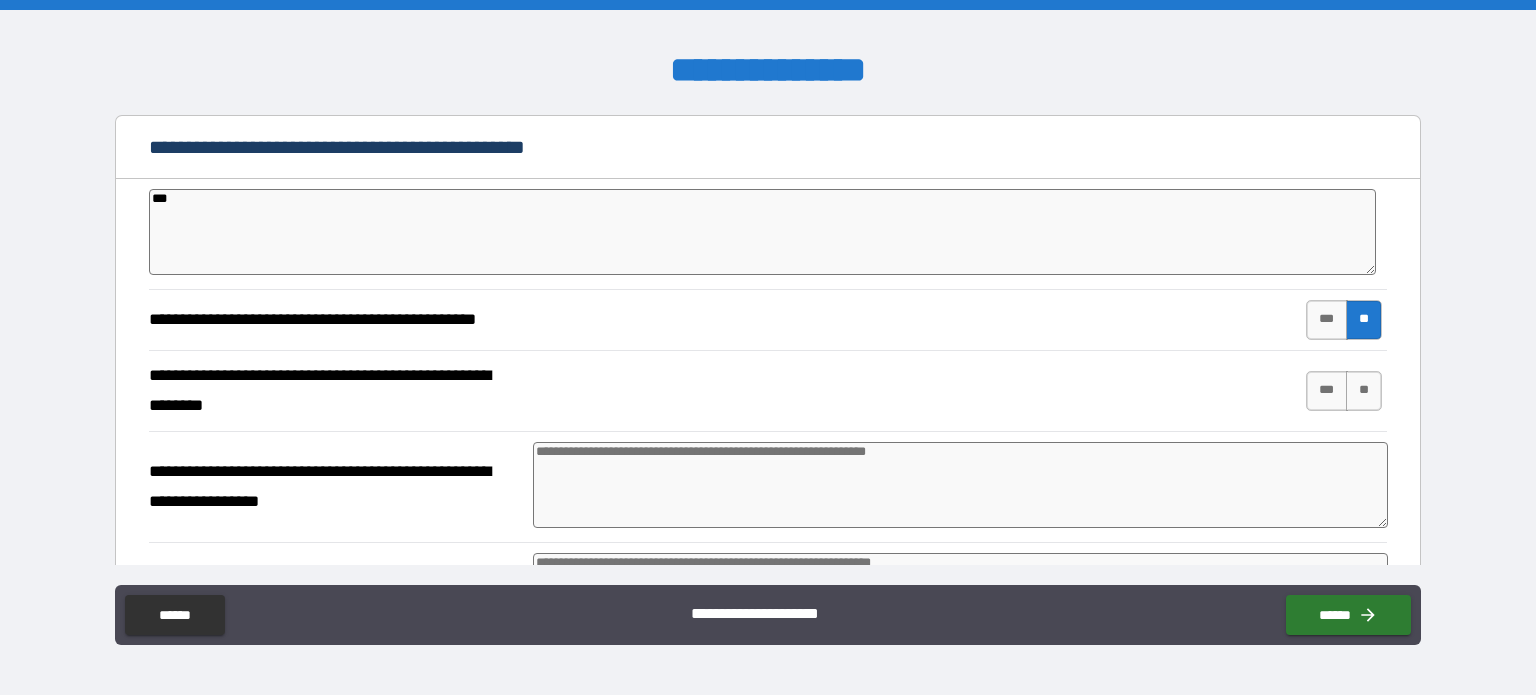 scroll, scrollTop: 3500, scrollLeft: 0, axis: vertical 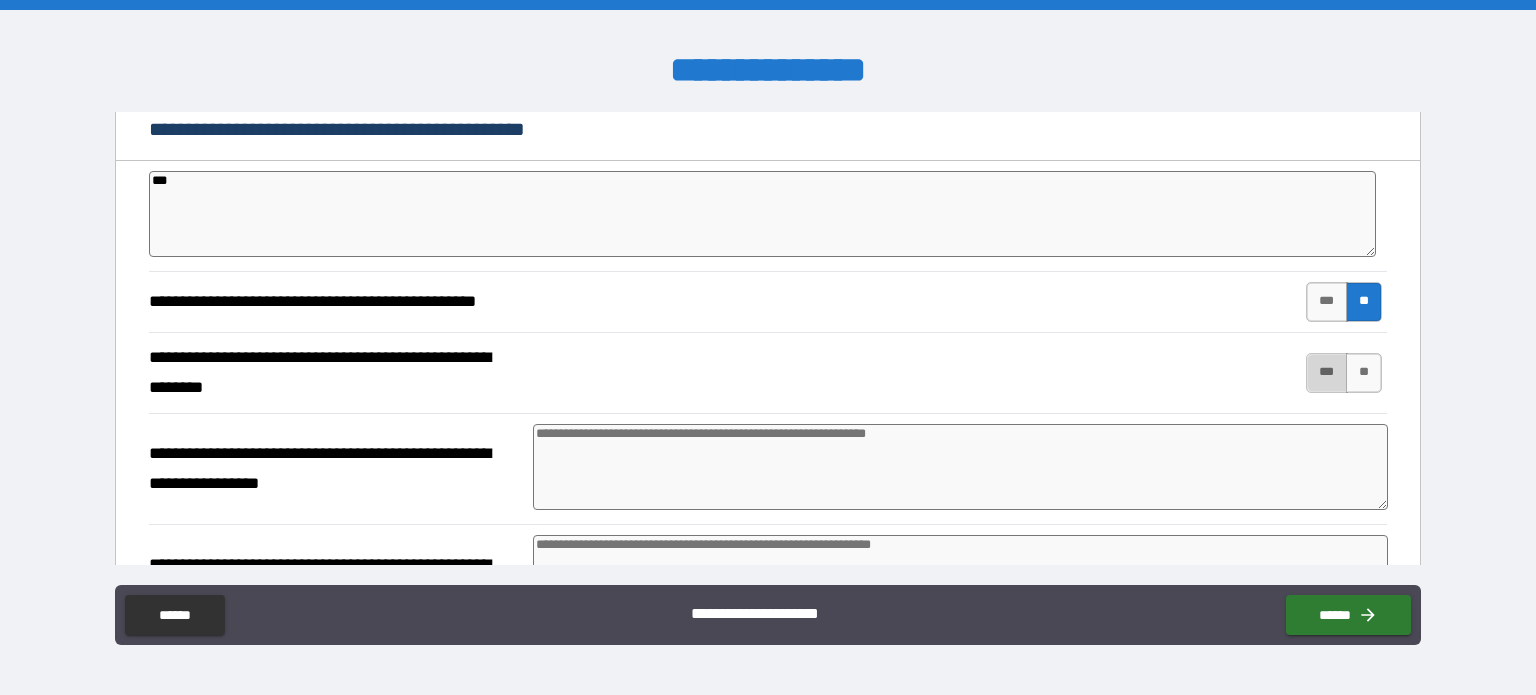 click on "***" at bounding box center (1327, 373) 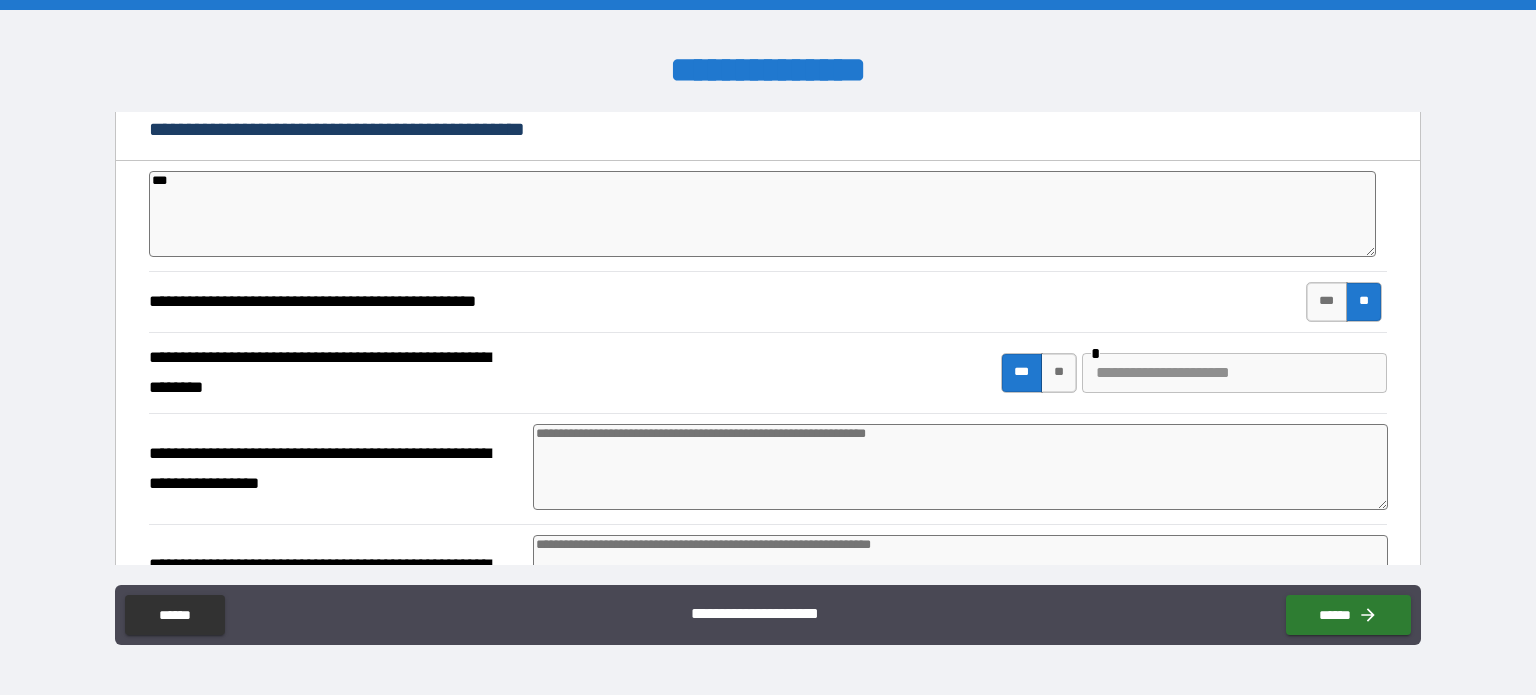 click at bounding box center [961, 467] 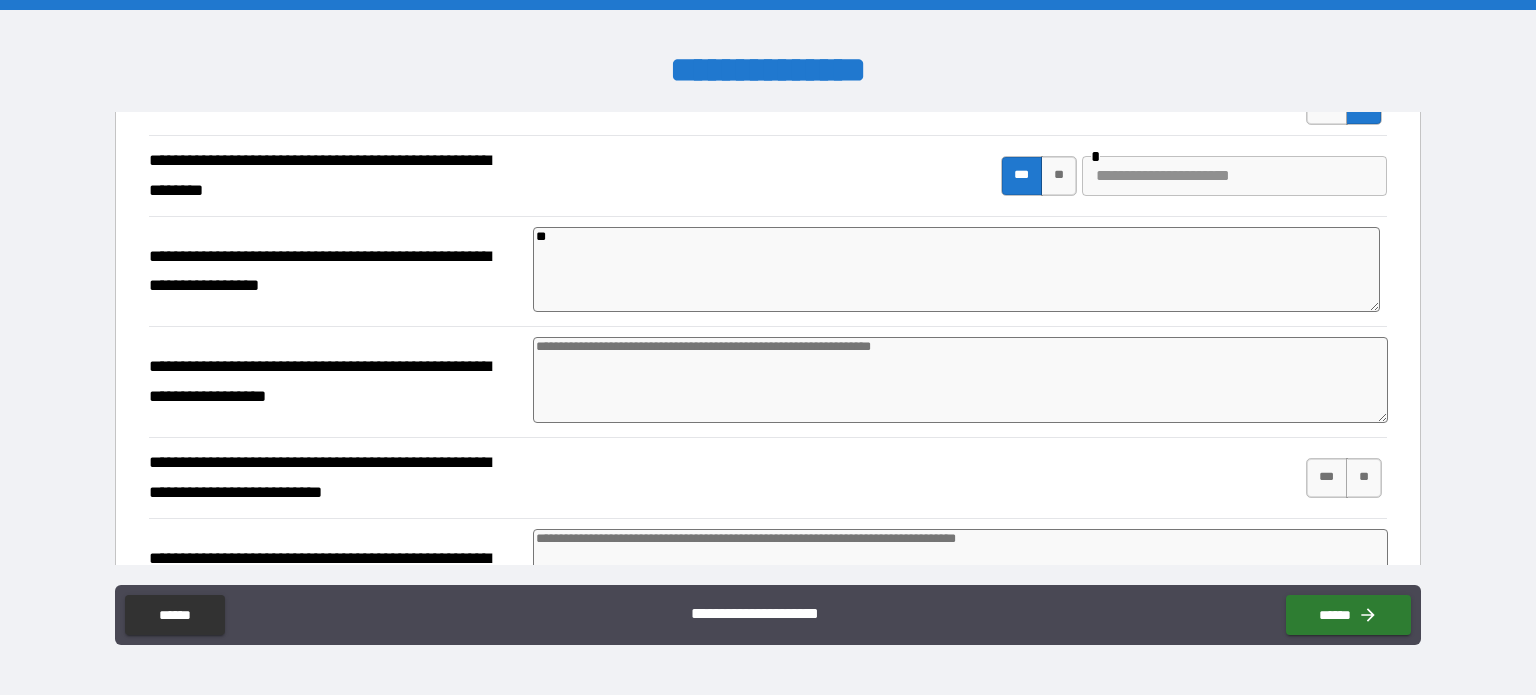 scroll, scrollTop: 3700, scrollLeft: 0, axis: vertical 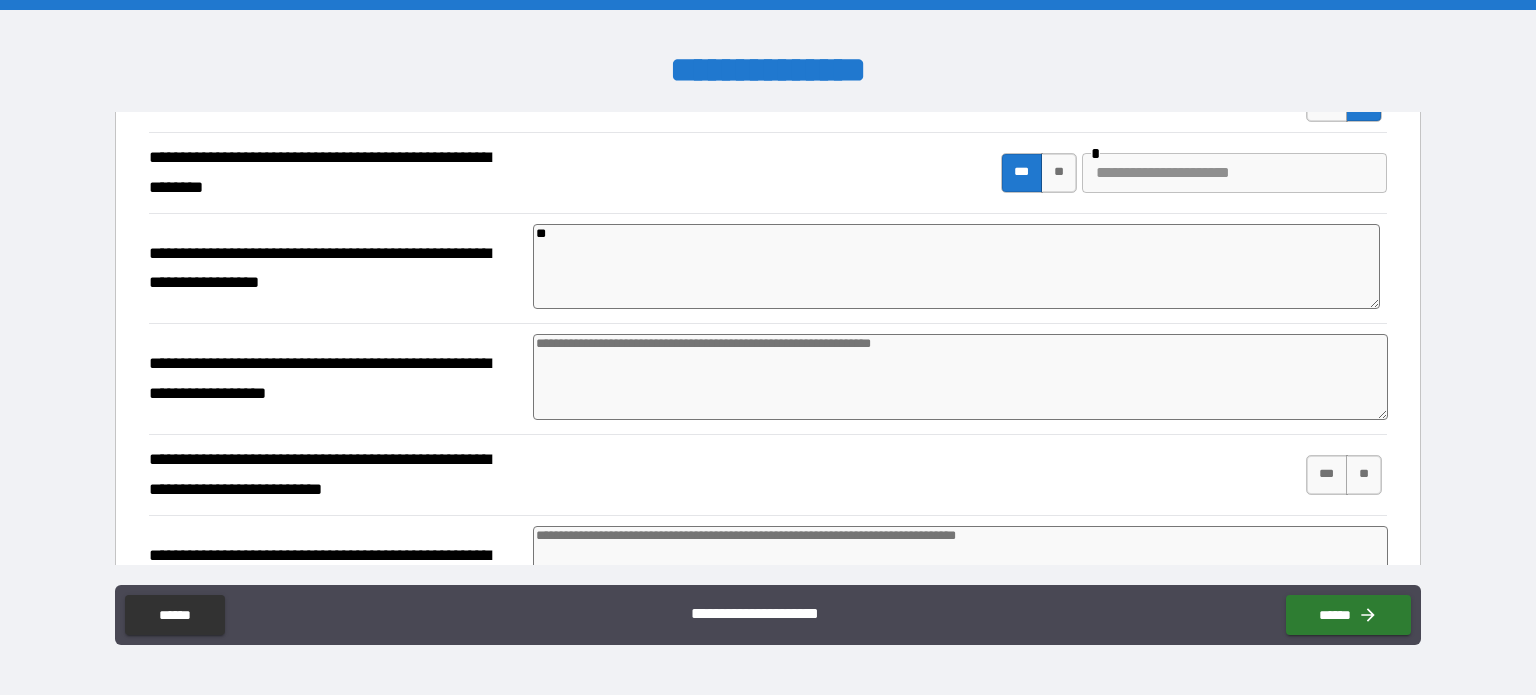 click at bounding box center [961, 377] 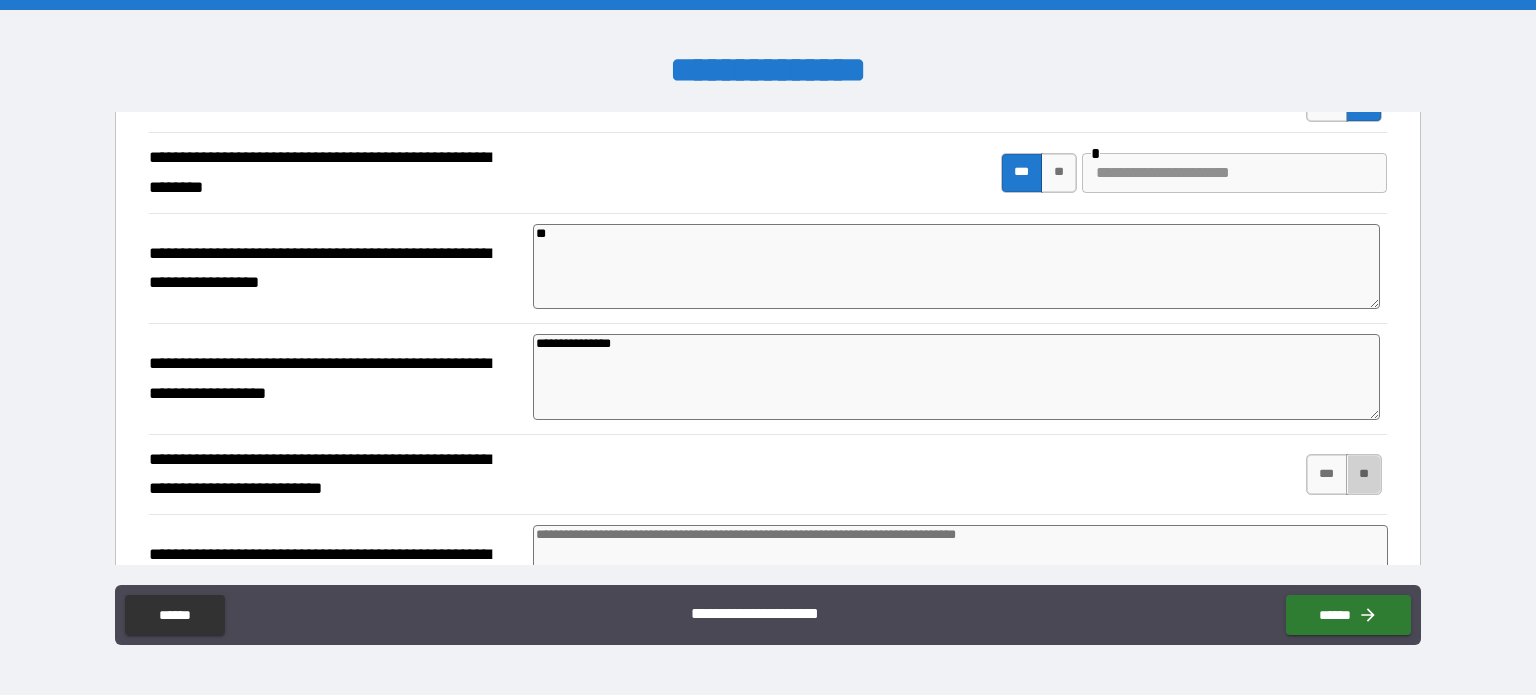drag, startPoint x: 1357, startPoint y: 449, endPoint x: 1266, endPoint y: 487, distance: 98.61542 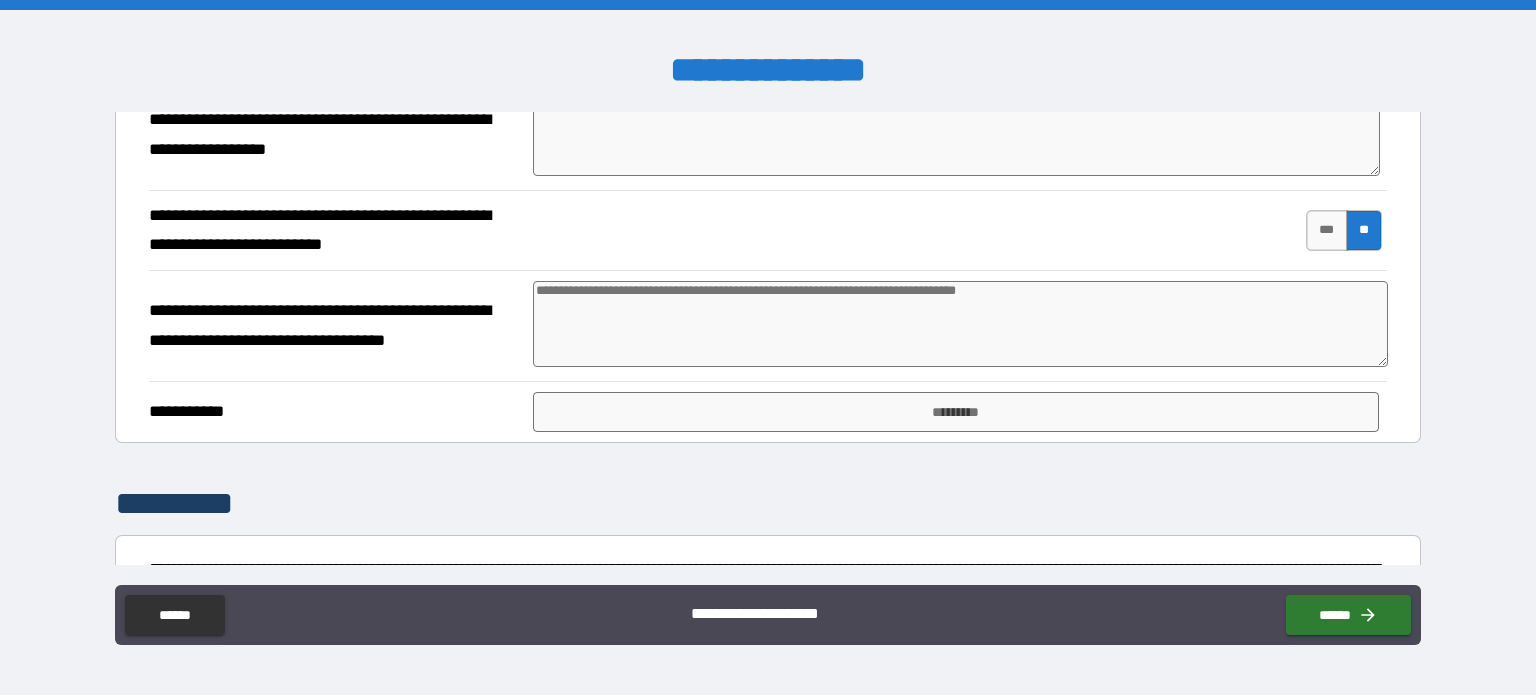 scroll, scrollTop: 4000, scrollLeft: 0, axis: vertical 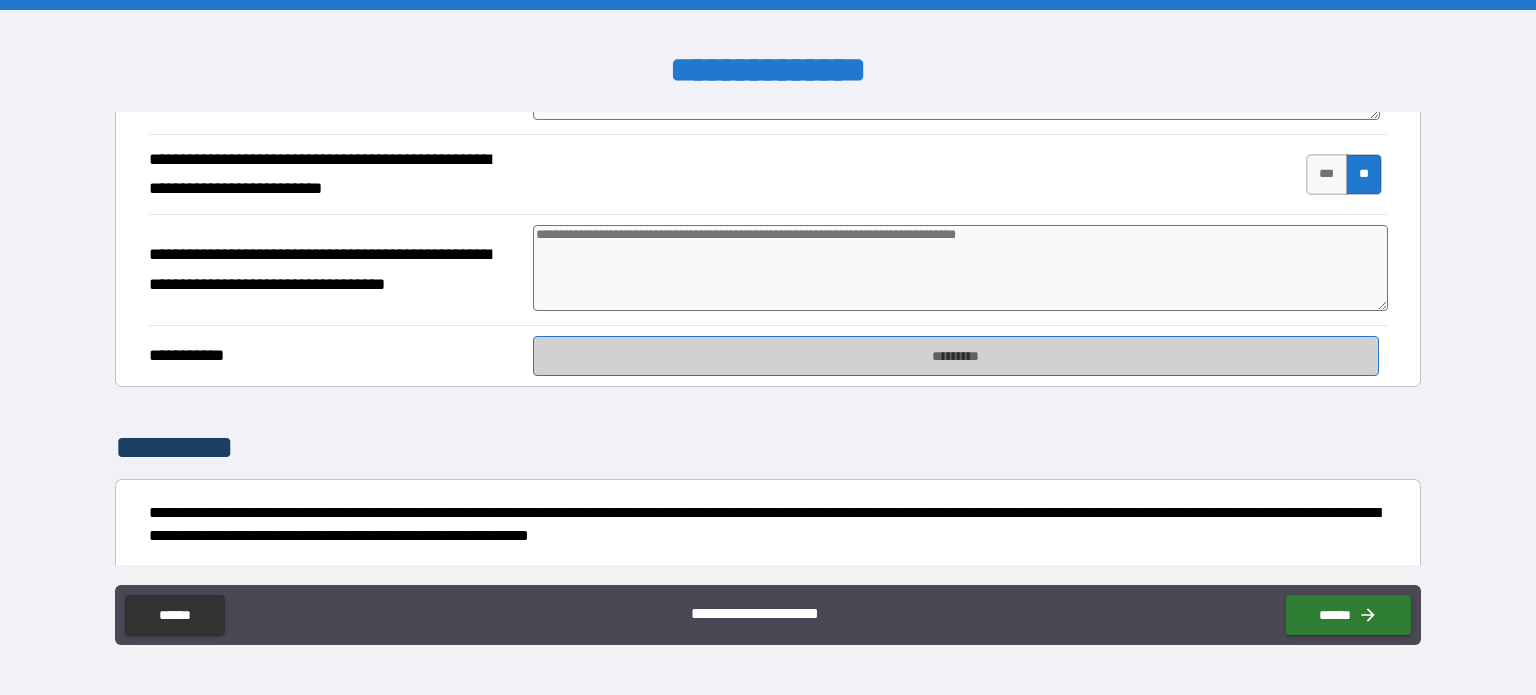 drag, startPoint x: 602, startPoint y: 335, endPoint x: 595, endPoint y: 348, distance: 14.764823 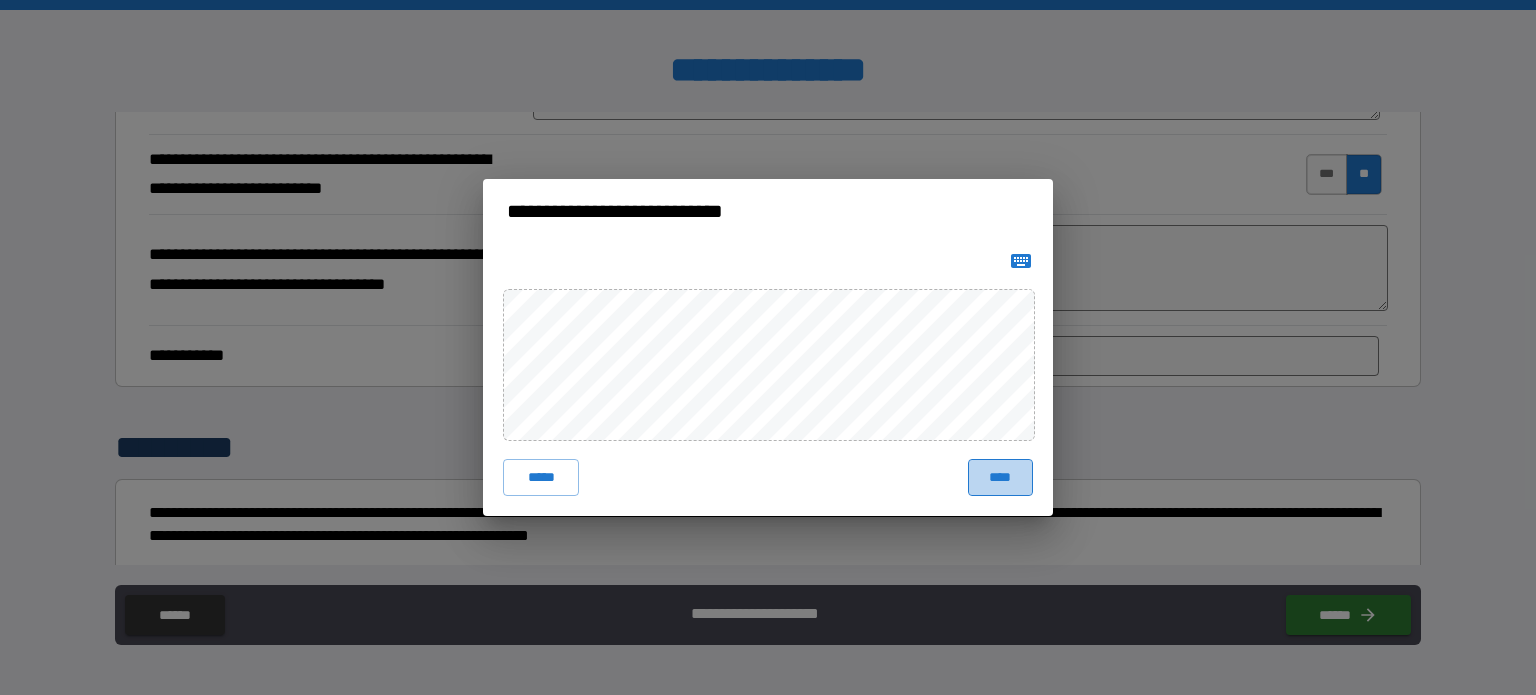 click on "****" at bounding box center [1000, 477] 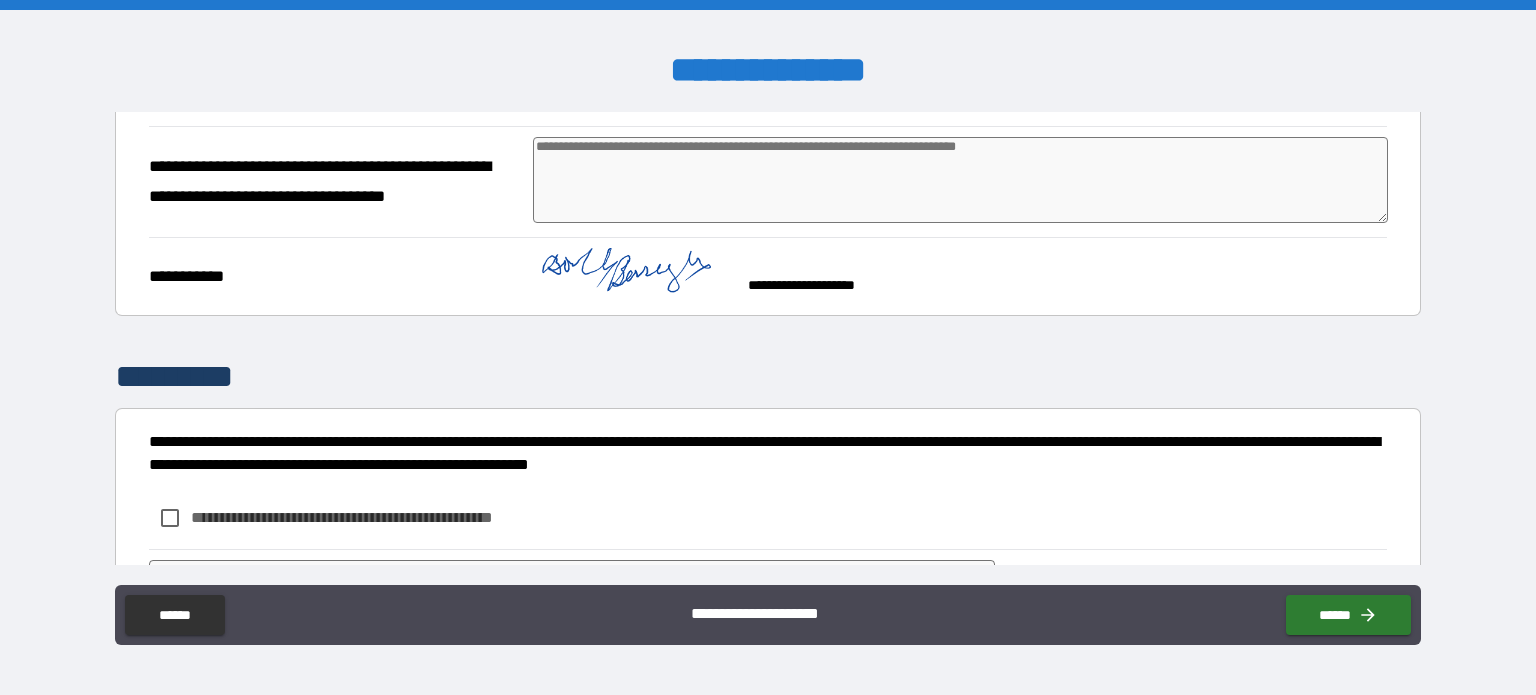 scroll, scrollTop: 4180, scrollLeft: 0, axis: vertical 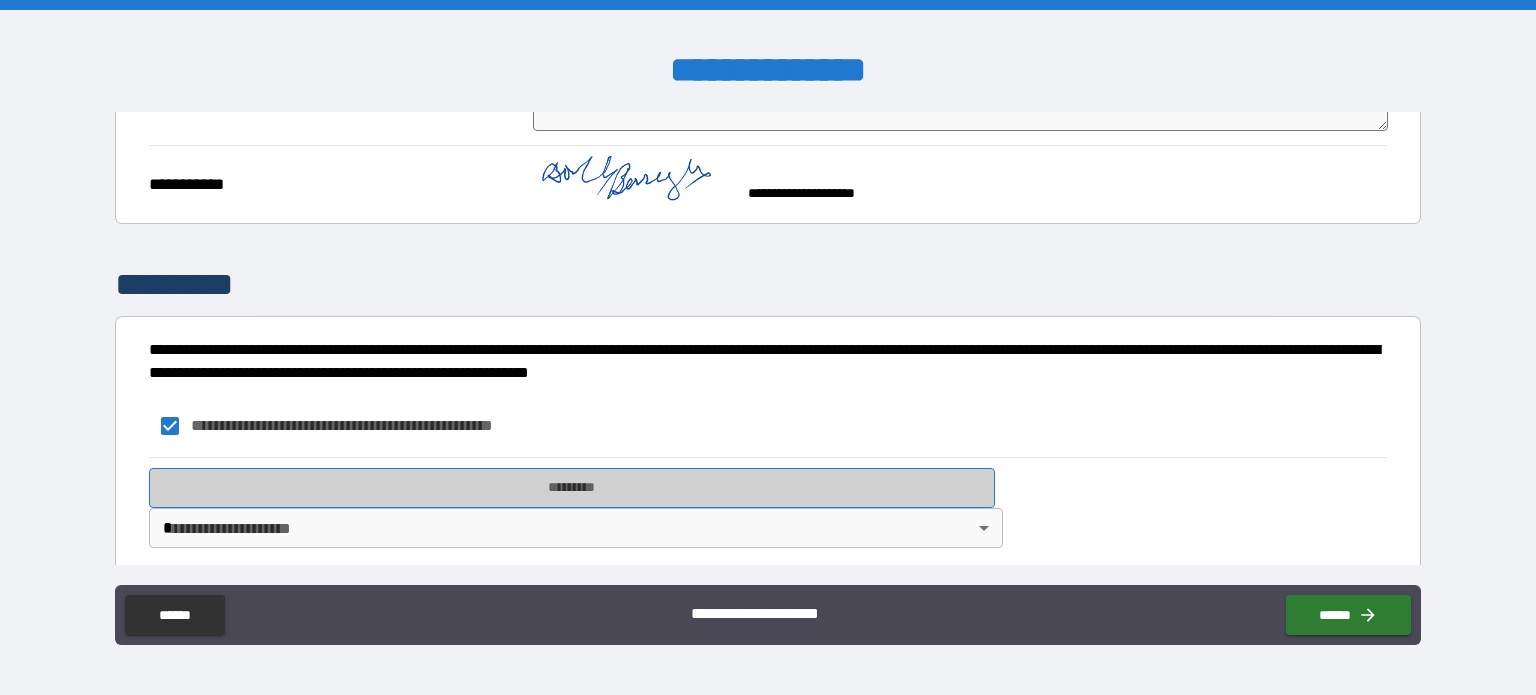 drag, startPoint x: 353, startPoint y: 466, endPoint x: 336, endPoint y: 489, distance: 28.600698 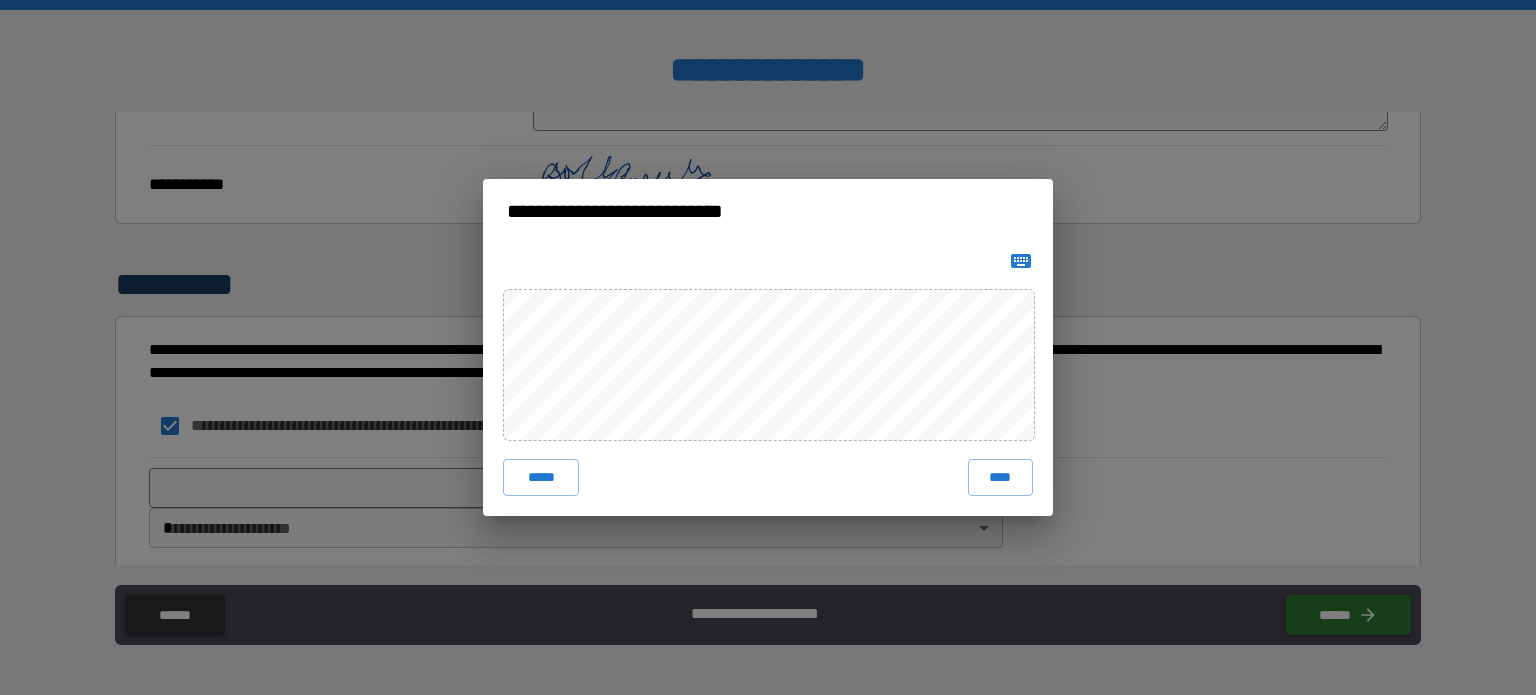 drag, startPoint x: 496, startPoint y: 347, endPoint x: 501, endPoint y: 359, distance: 13 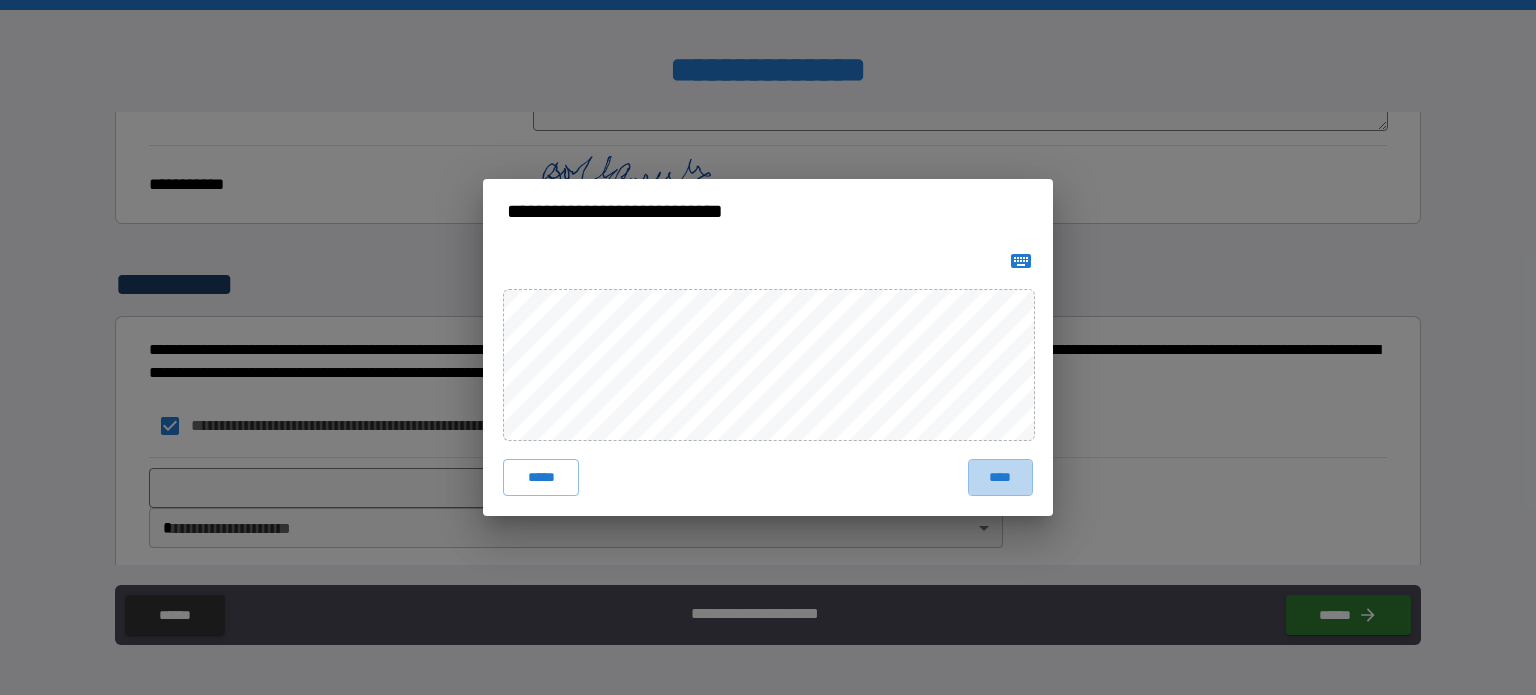 drag, startPoint x: 999, startPoint y: 475, endPoint x: 824, endPoint y: 570, distance: 199.12308 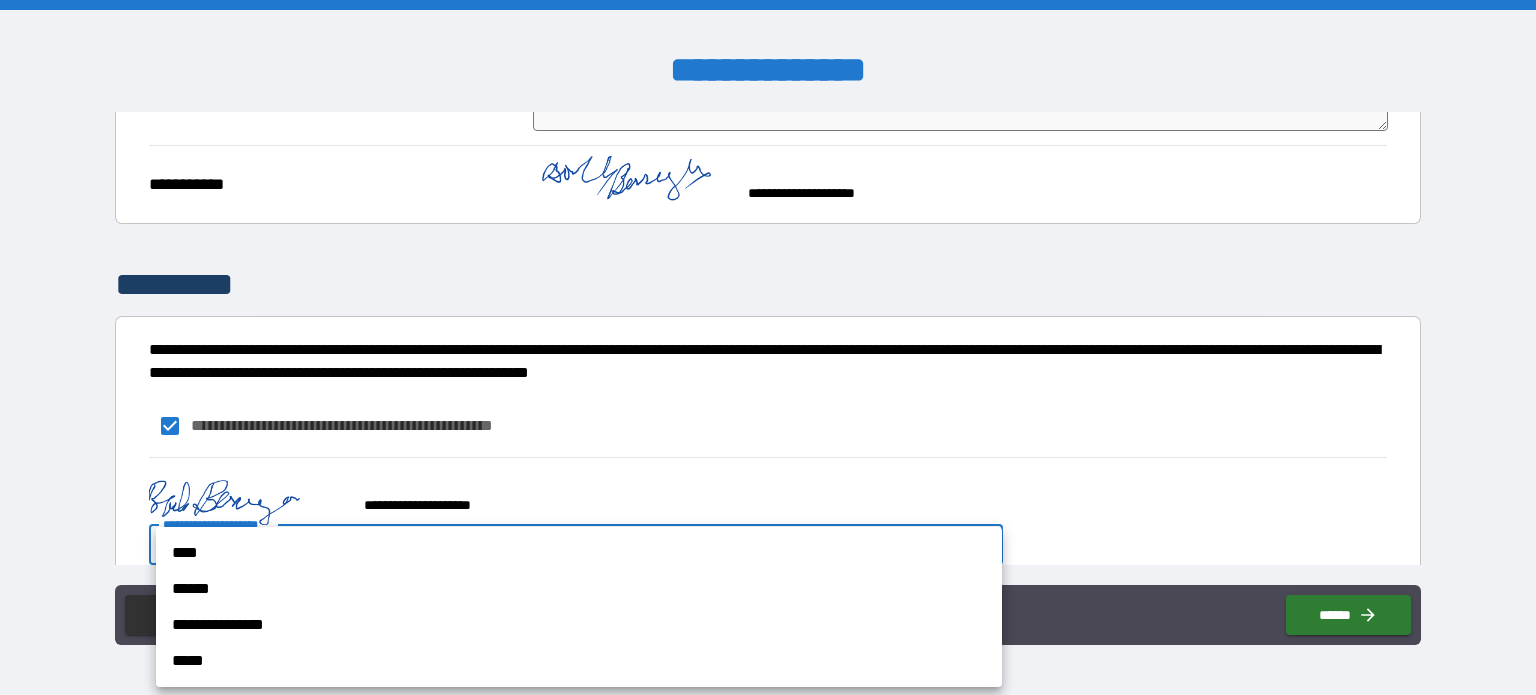 drag, startPoint x: 376, startPoint y: 524, endPoint x: 368, endPoint y: 531, distance: 10.630146 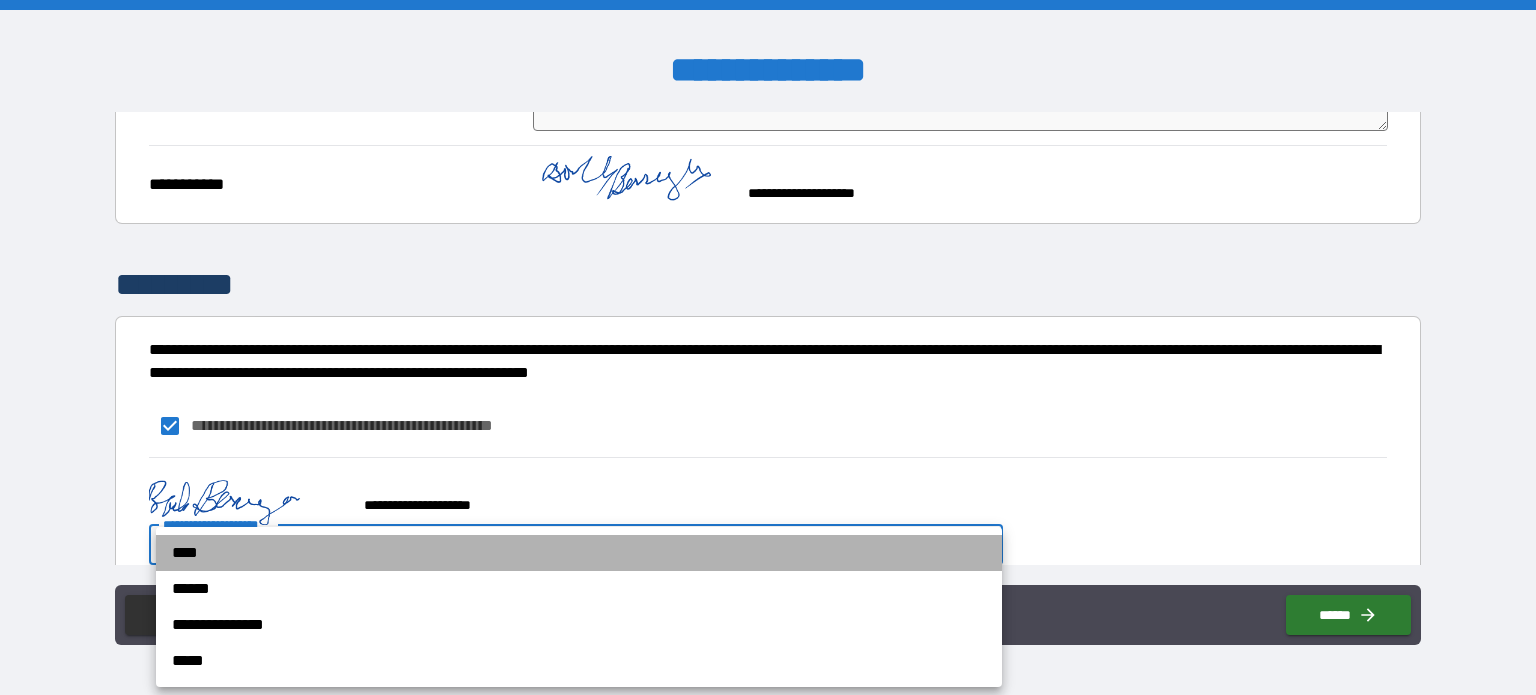 drag, startPoint x: 311, startPoint y: 542, endPoint x: 394, endPoint y: 539, distance: 83.0542 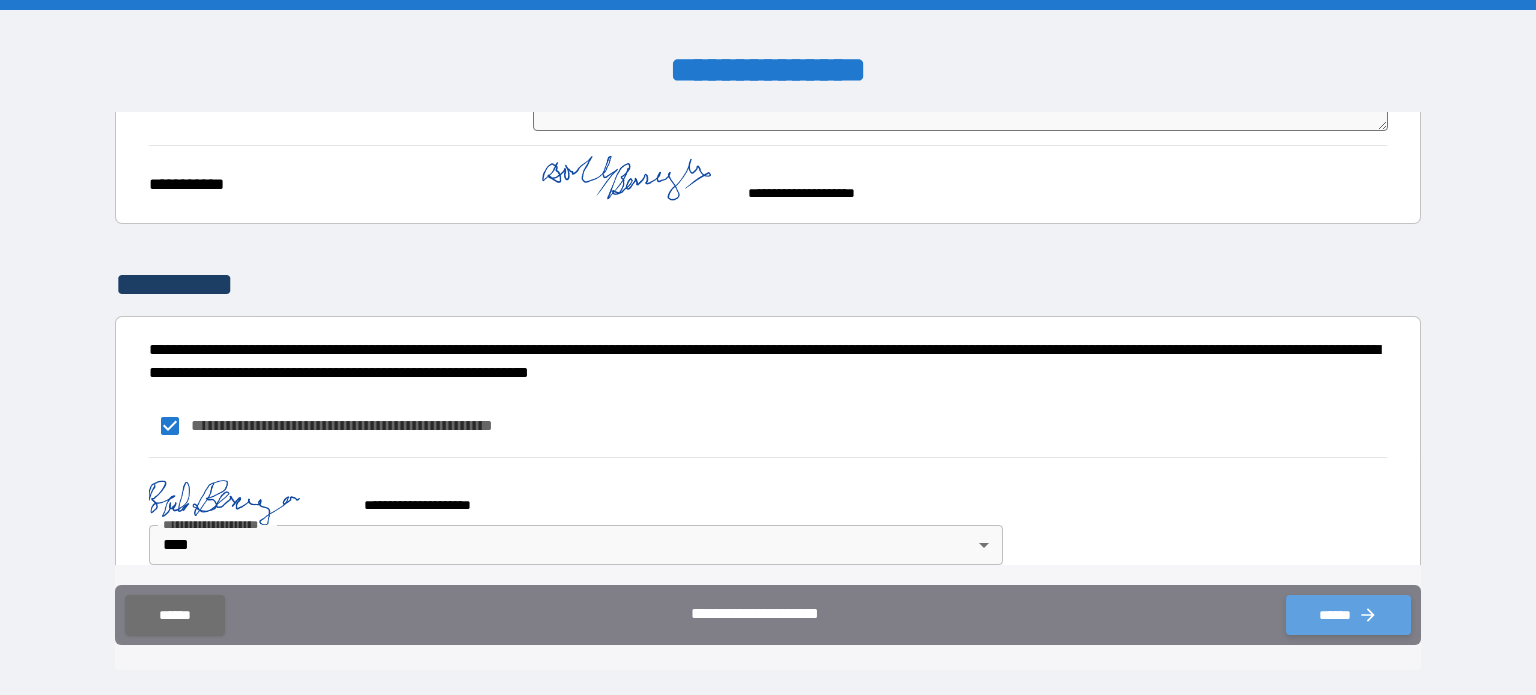 drag, startPoint x: 1312, startPoint y: 615, endPoint x: 1308, endPoint y: 605, distance: 10.770329 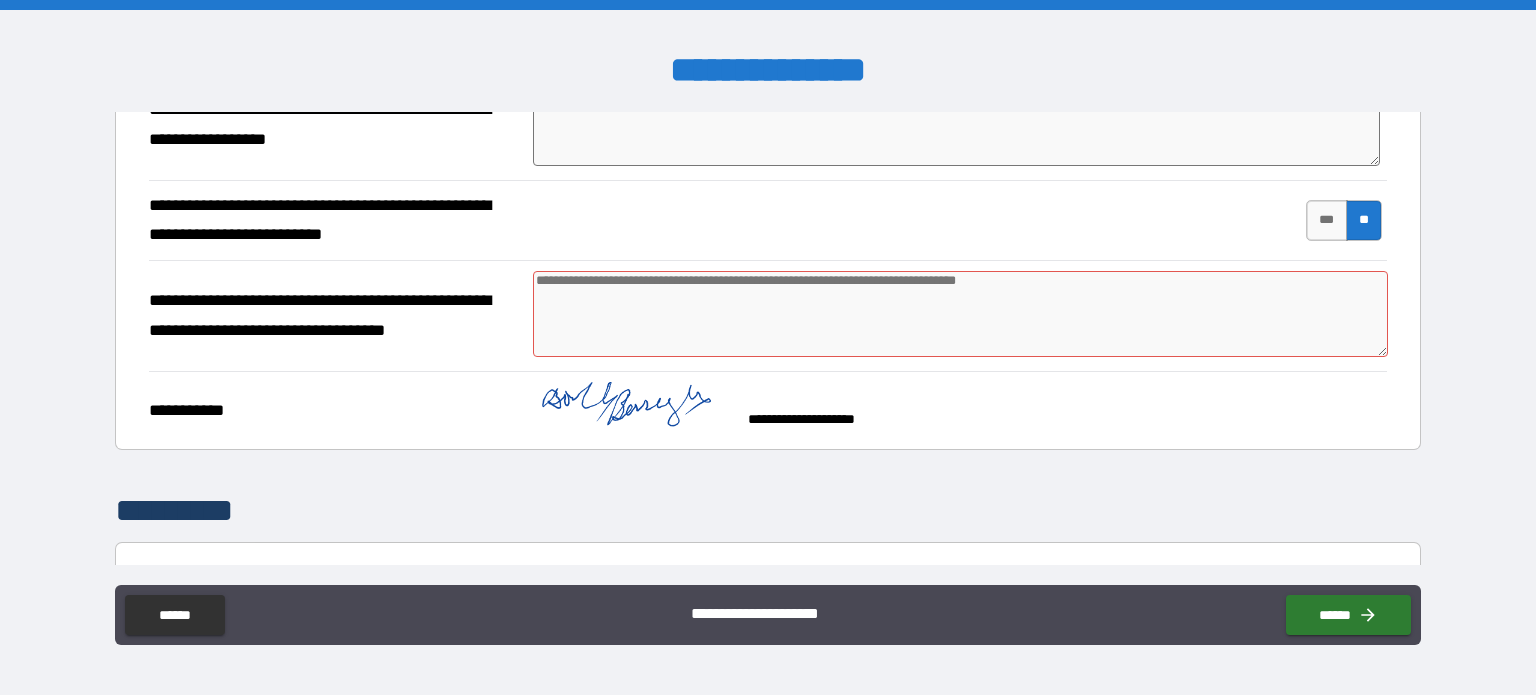 scroll, scrollTop: 4080, scrollLeft: 0, axis: vertical 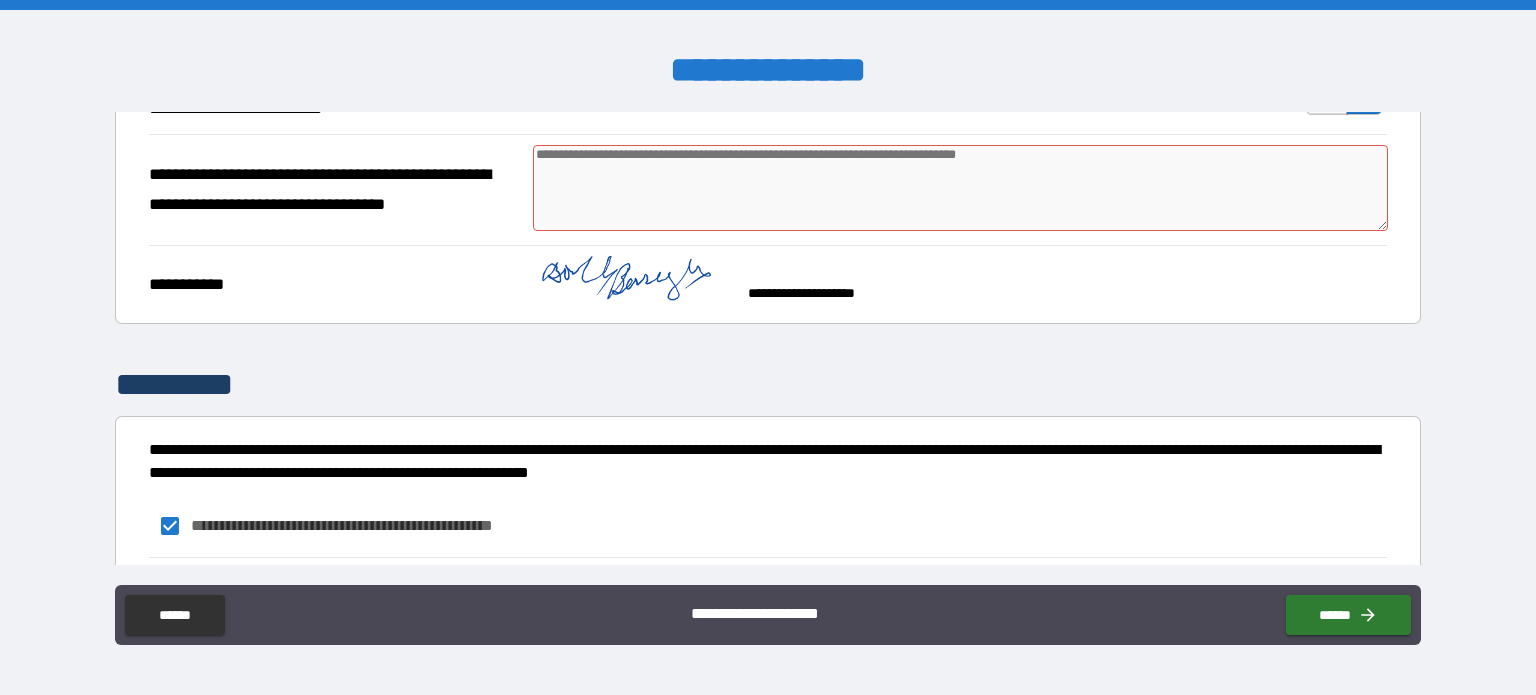 drag, startPoint x: 657, startPoint y: 191, endPoint x: 657, endPoint y: 180, distance: 11 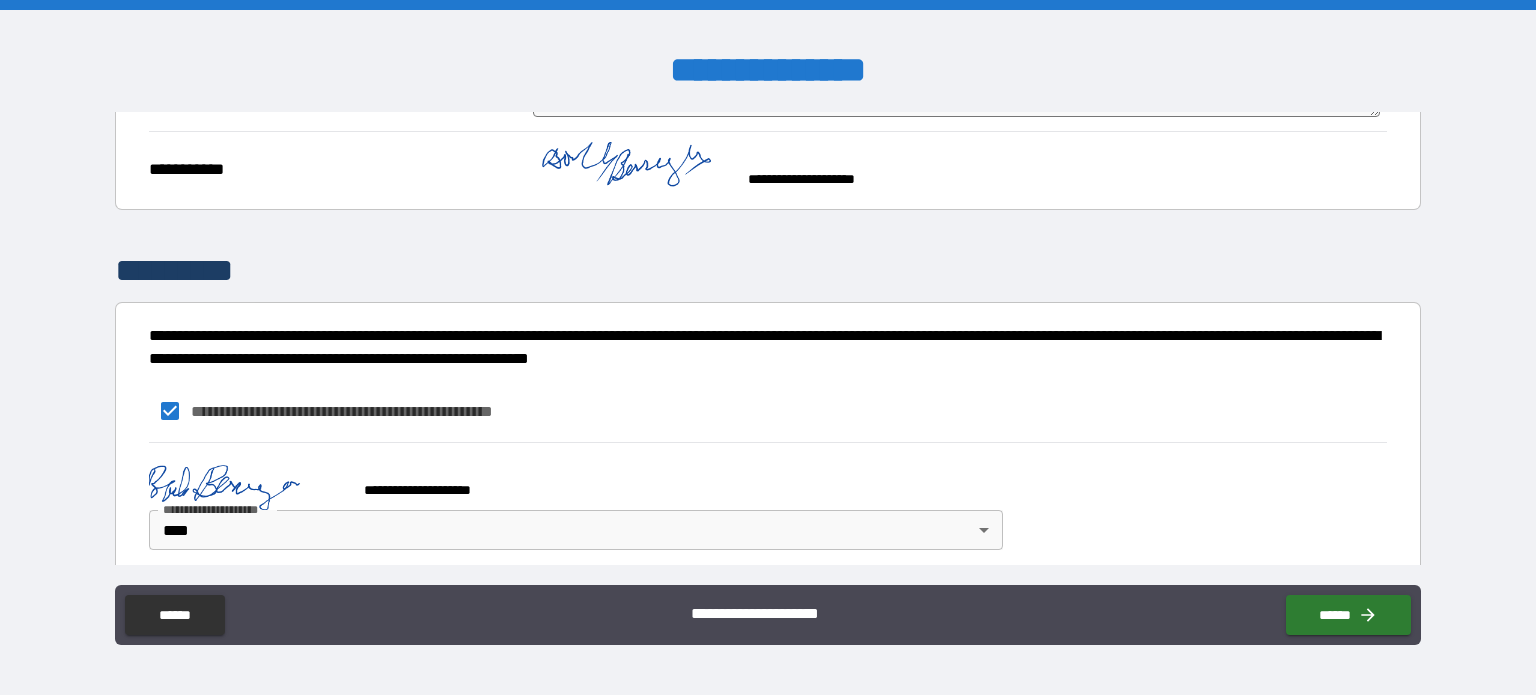 scroll, scrollTop: 4197, scrollLeft: 0, axis: vertical 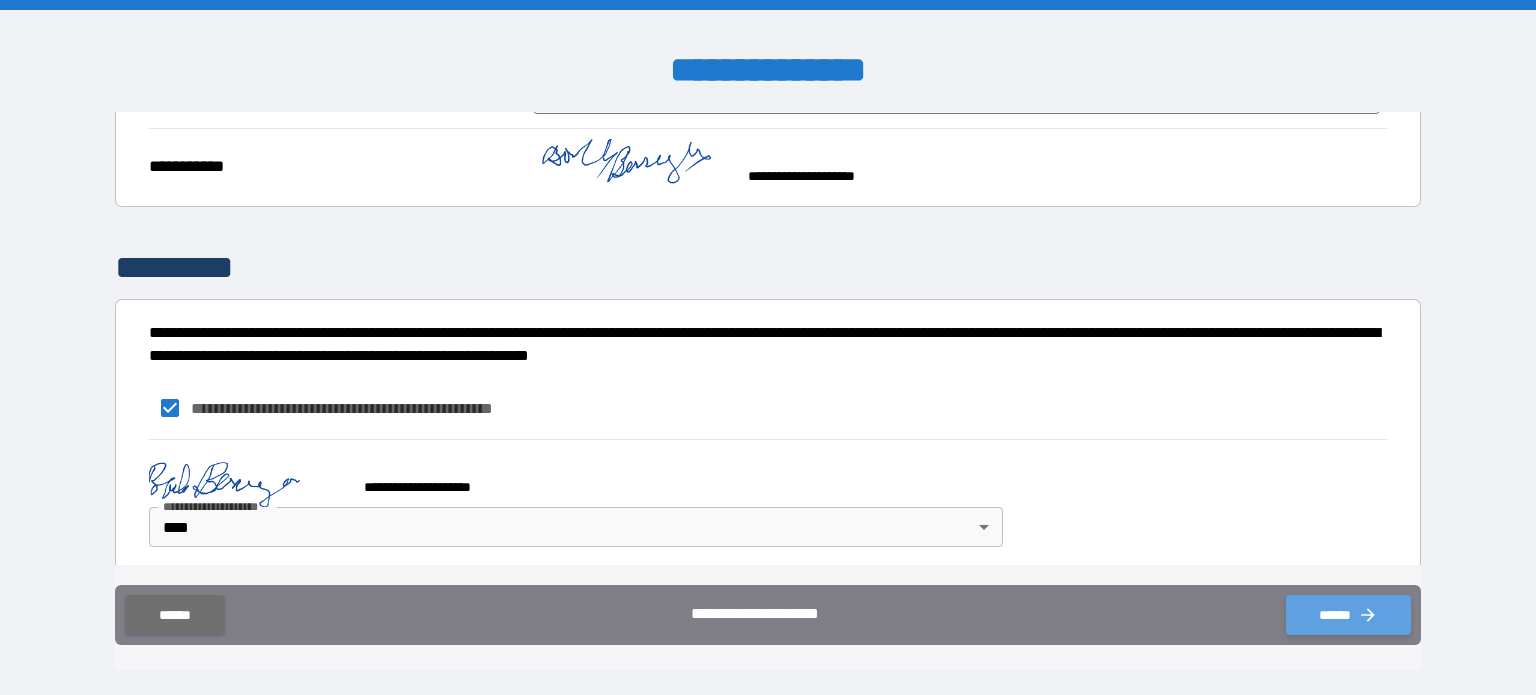 click on "******" at bounding box center (1348, 615) 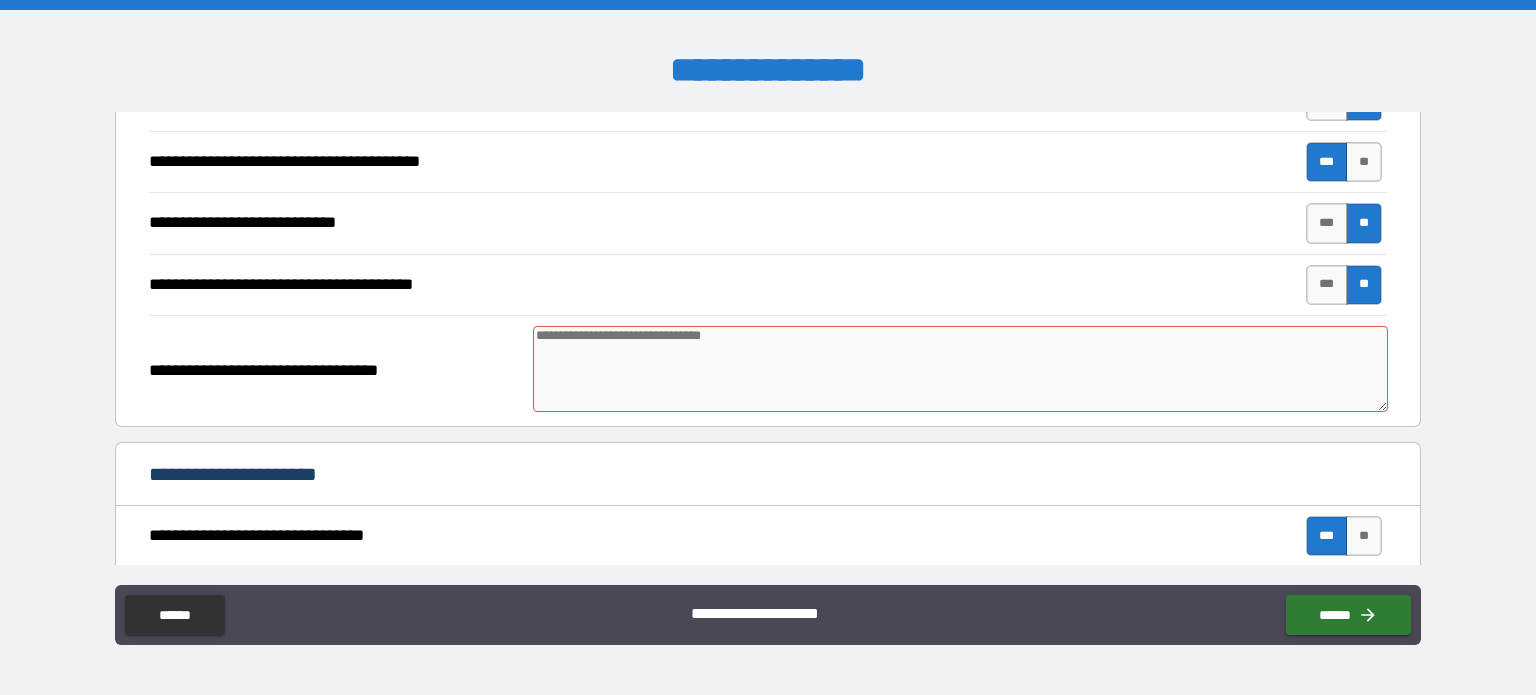 scroll, scrollTop: 2697, scrollLeft: 0, axis: vertical 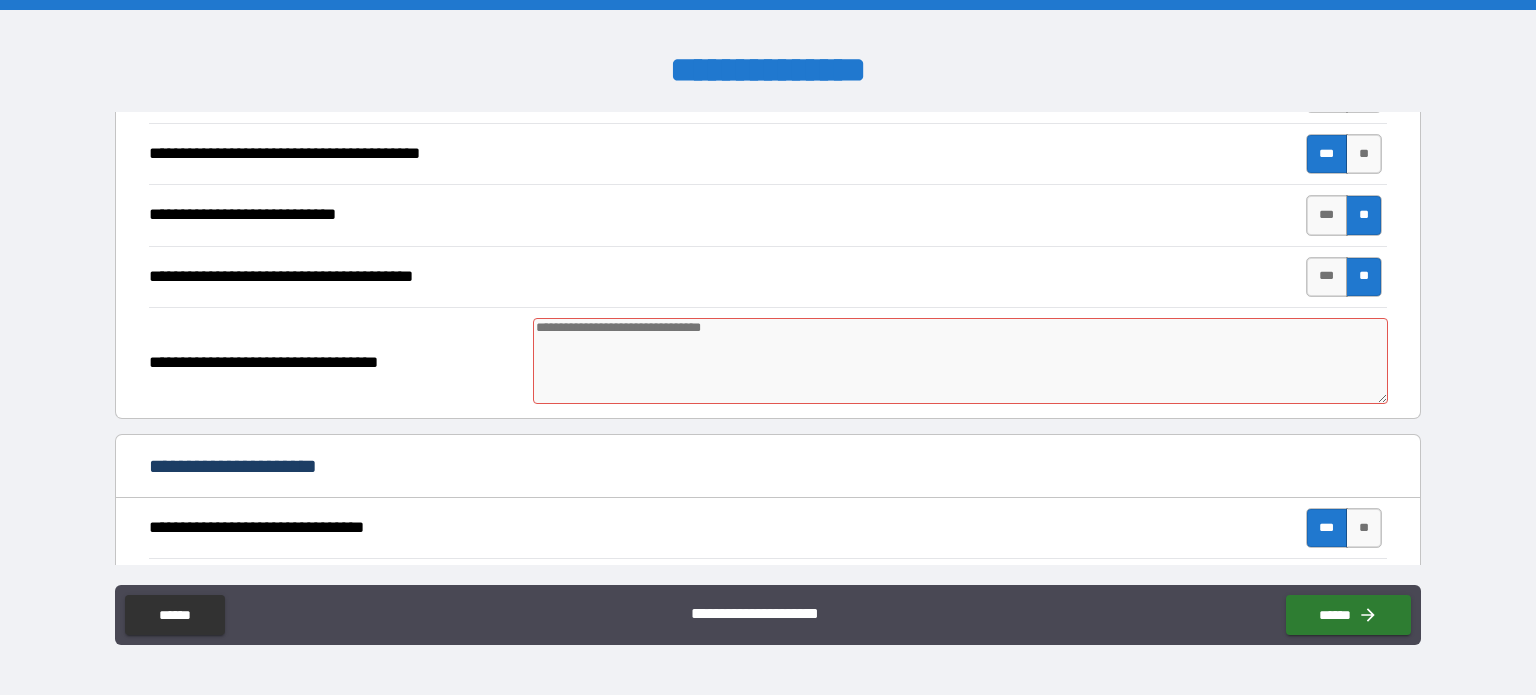 click at bounding box center (961, 361) 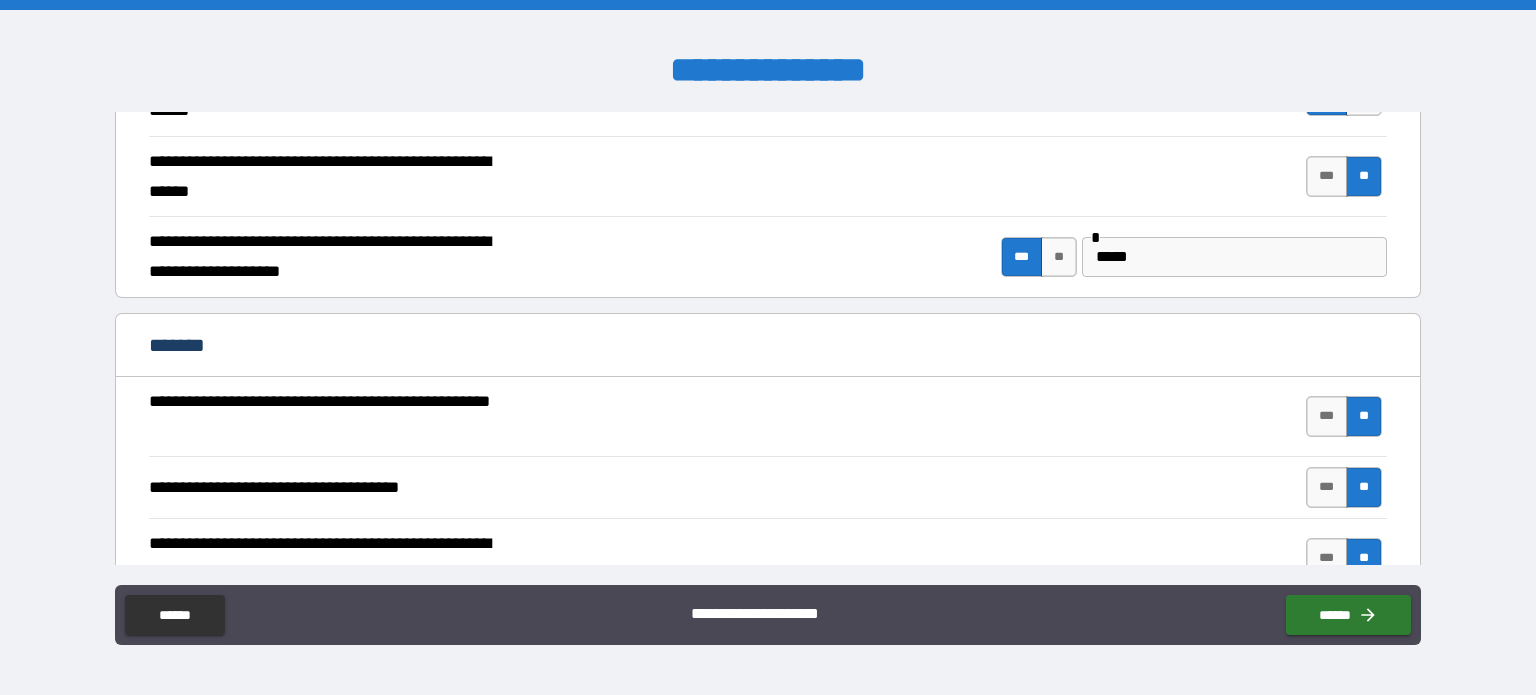 scroll, scrollTop: 1697, scrollLeft: 0, axis: vertical 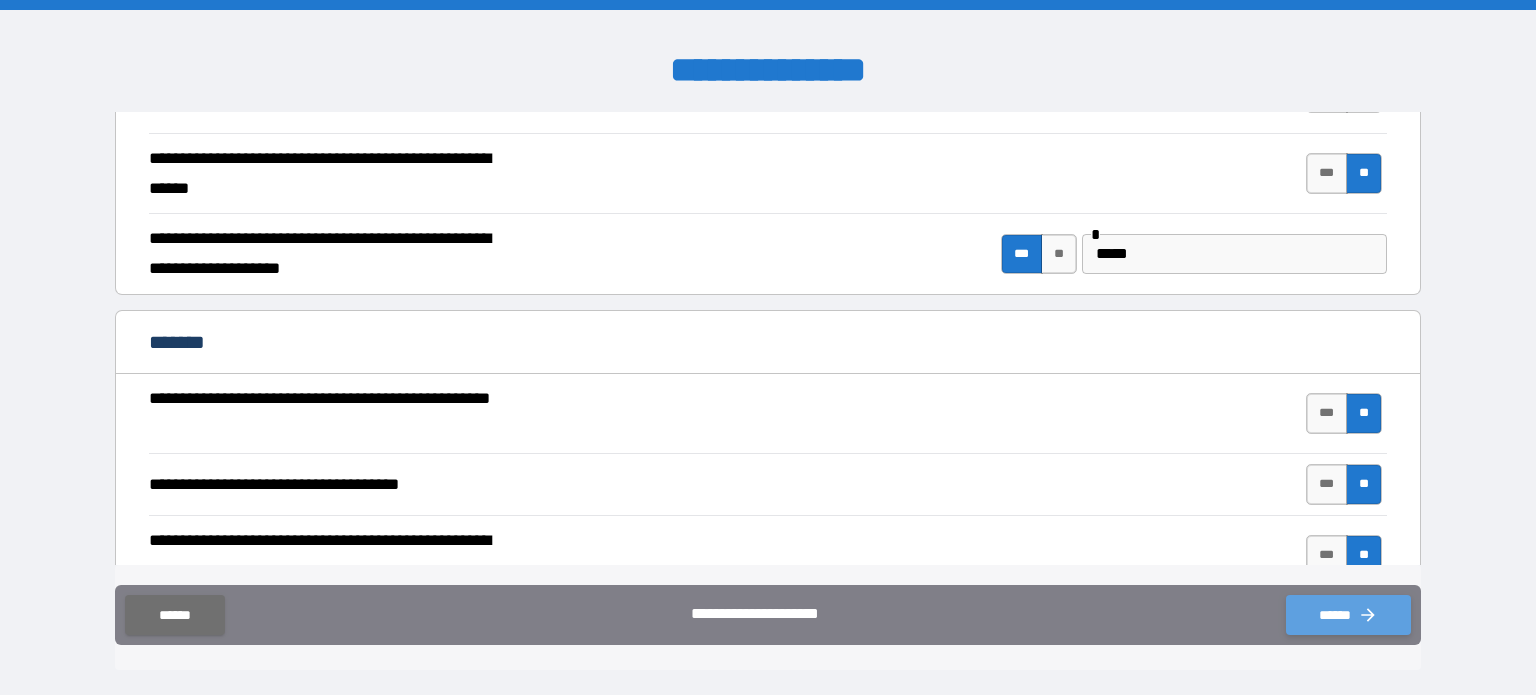 click on "******" at bounding box center [1348, 615] 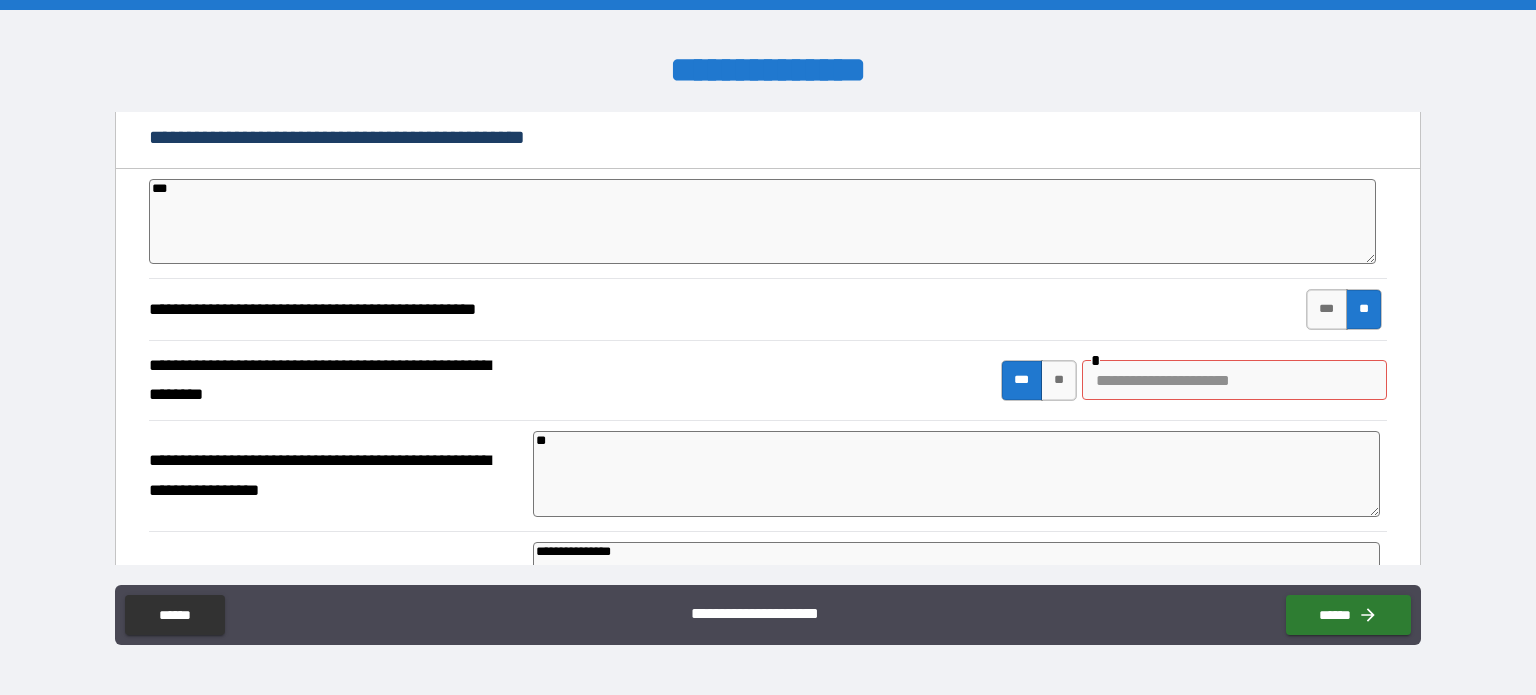 scroll, scrollTop: 3600, scrollLeft: 0, axis: vertical 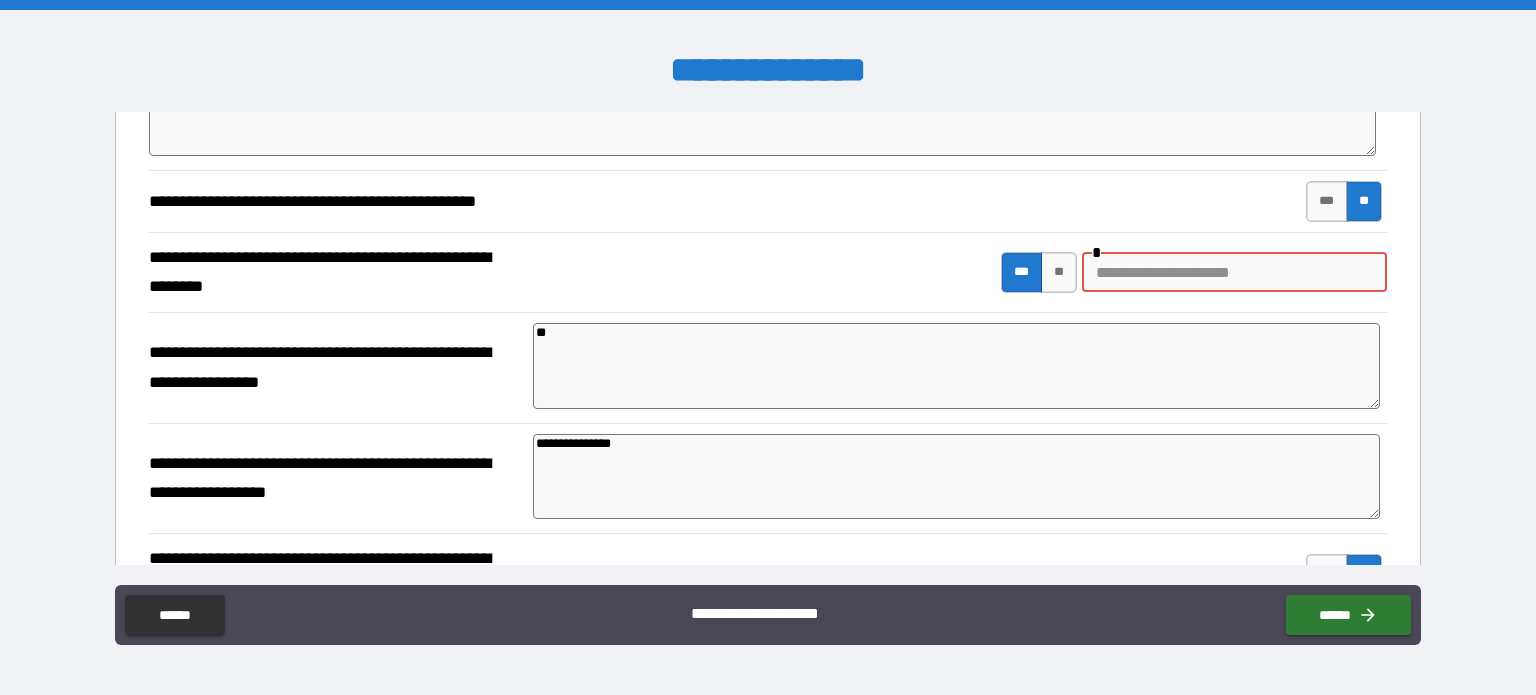 click at bounding box center [1234, 272] 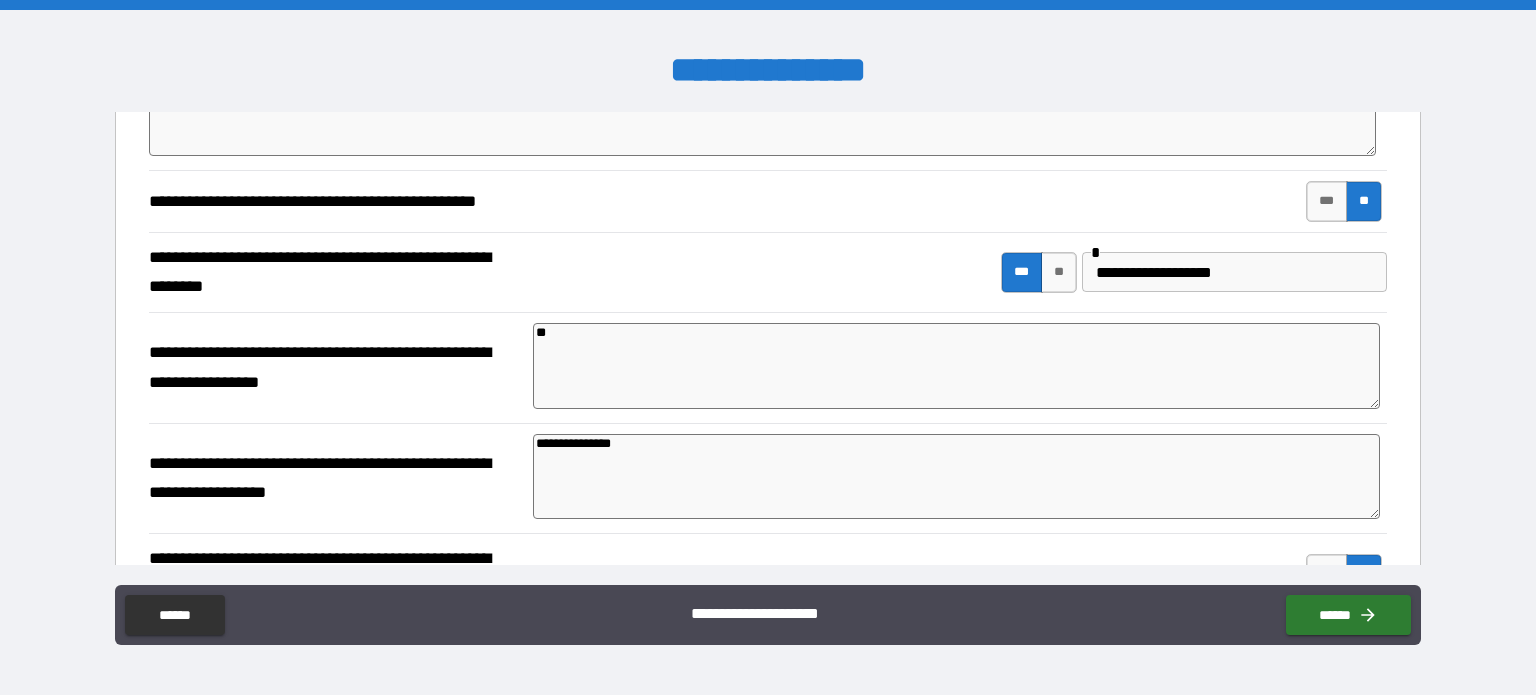 click on "[FIRST] [LAST] [PHONE] [EMAIL]" at bounding box center [768, 273] 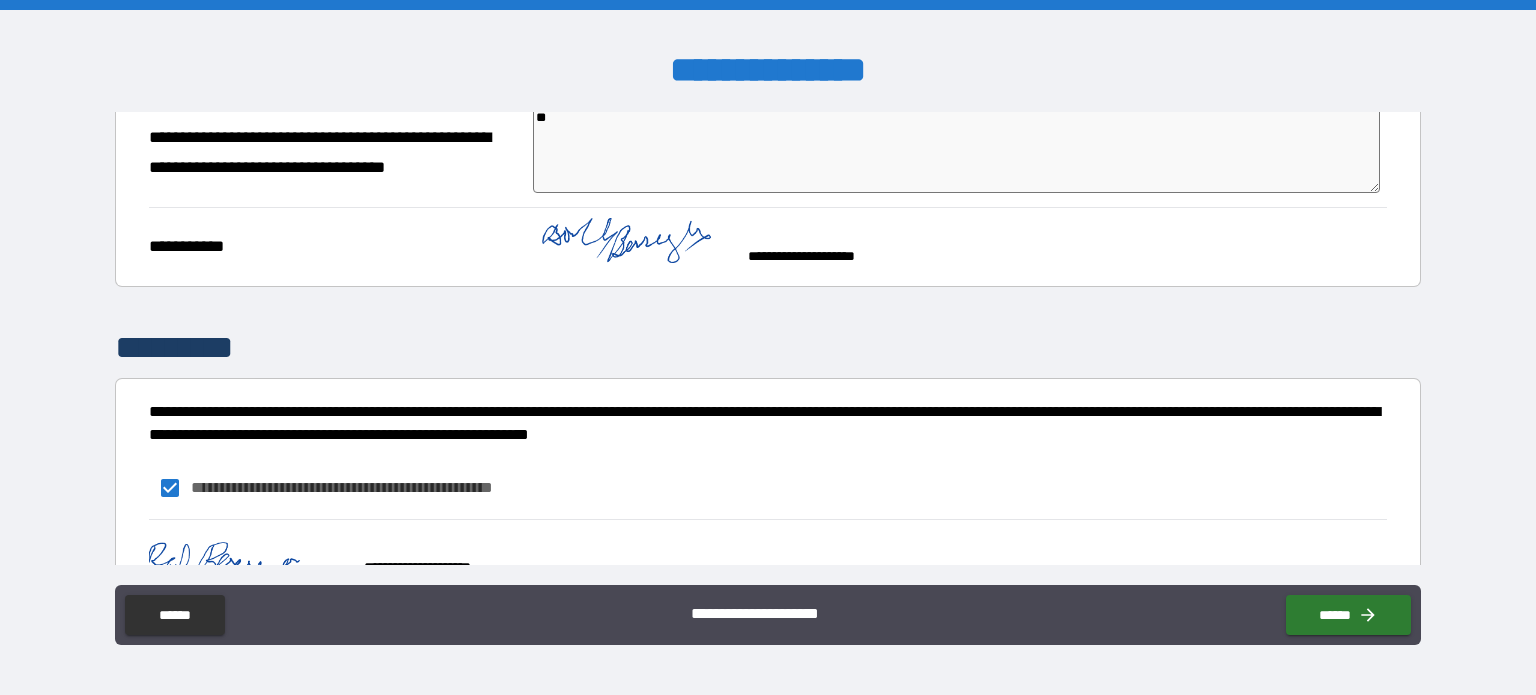 scroll, scrollTop: 4197, scrollLeft: 0, axis: vertical 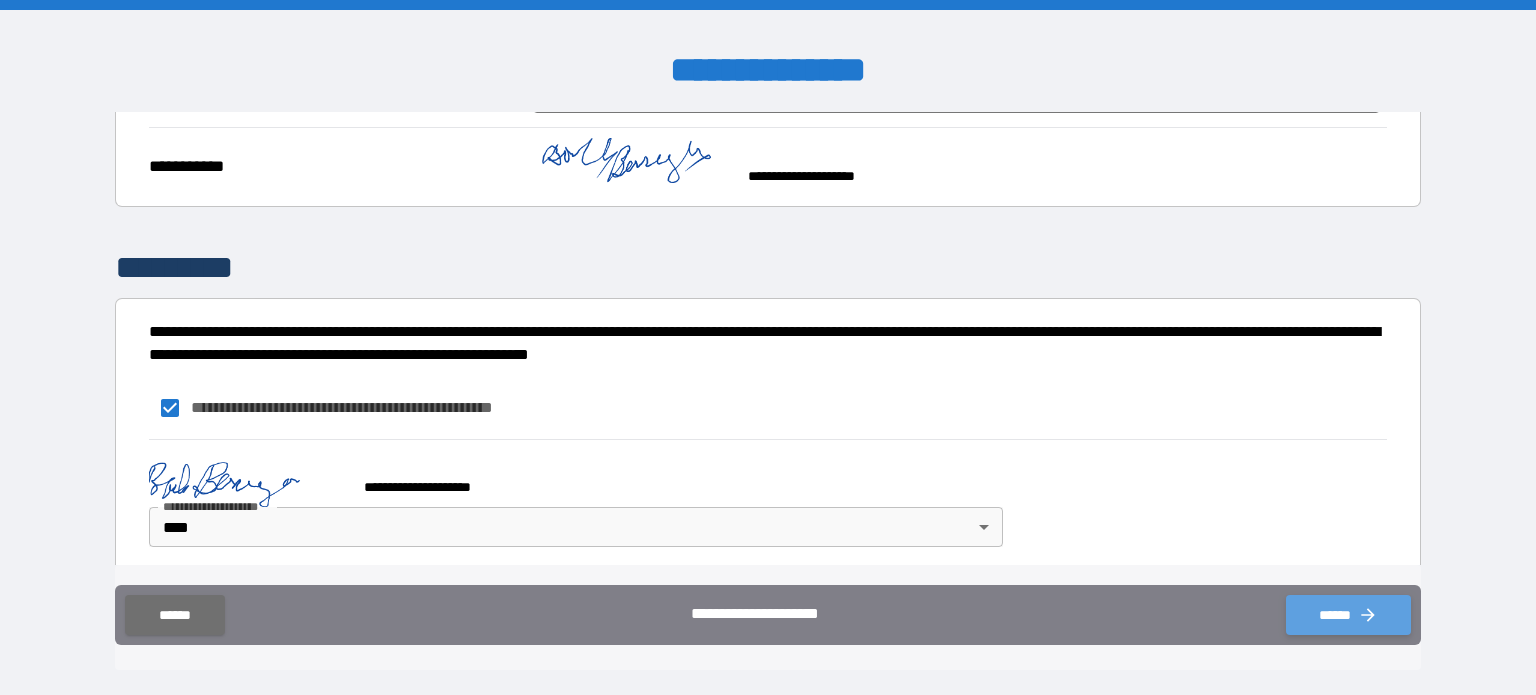 click on "******" at bounding box center [1348, 615] 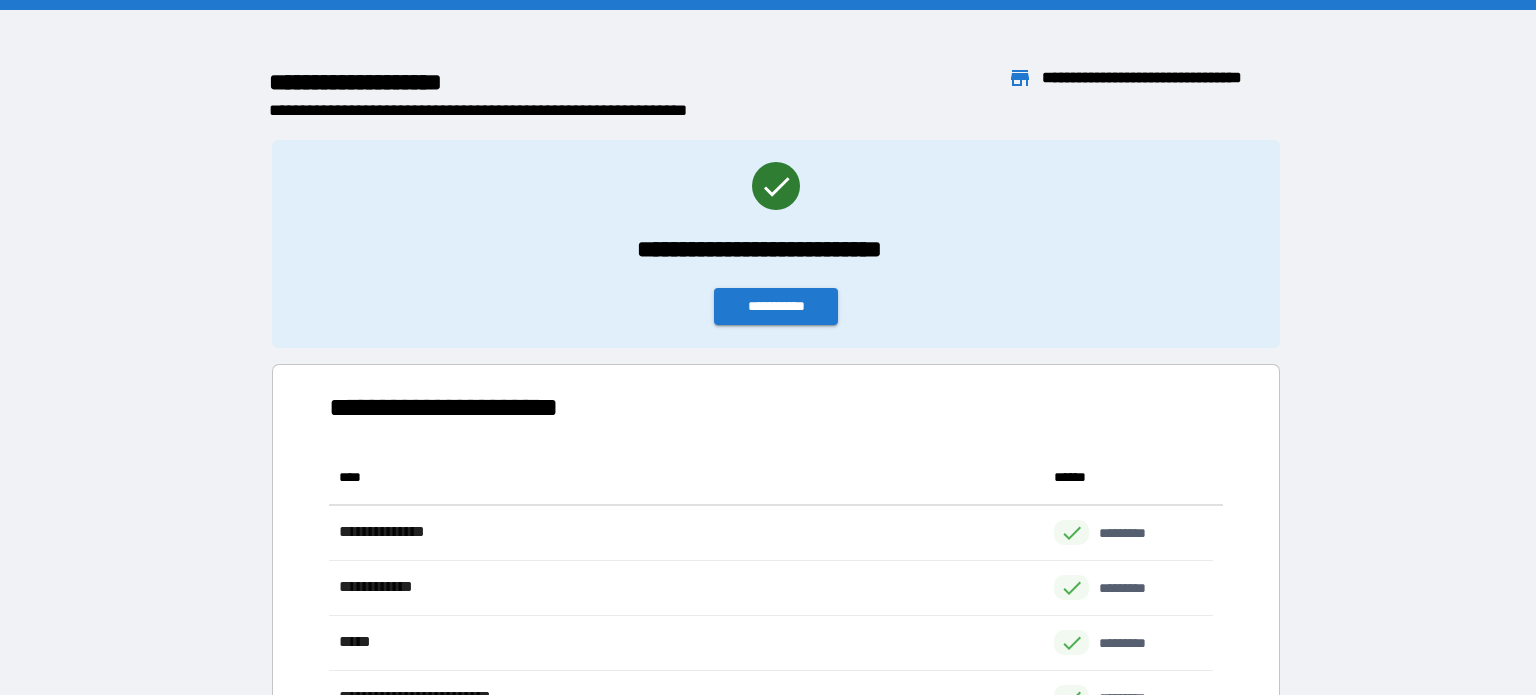 scroll, scrollTop: 370, scrollLeft: 869, axis: both 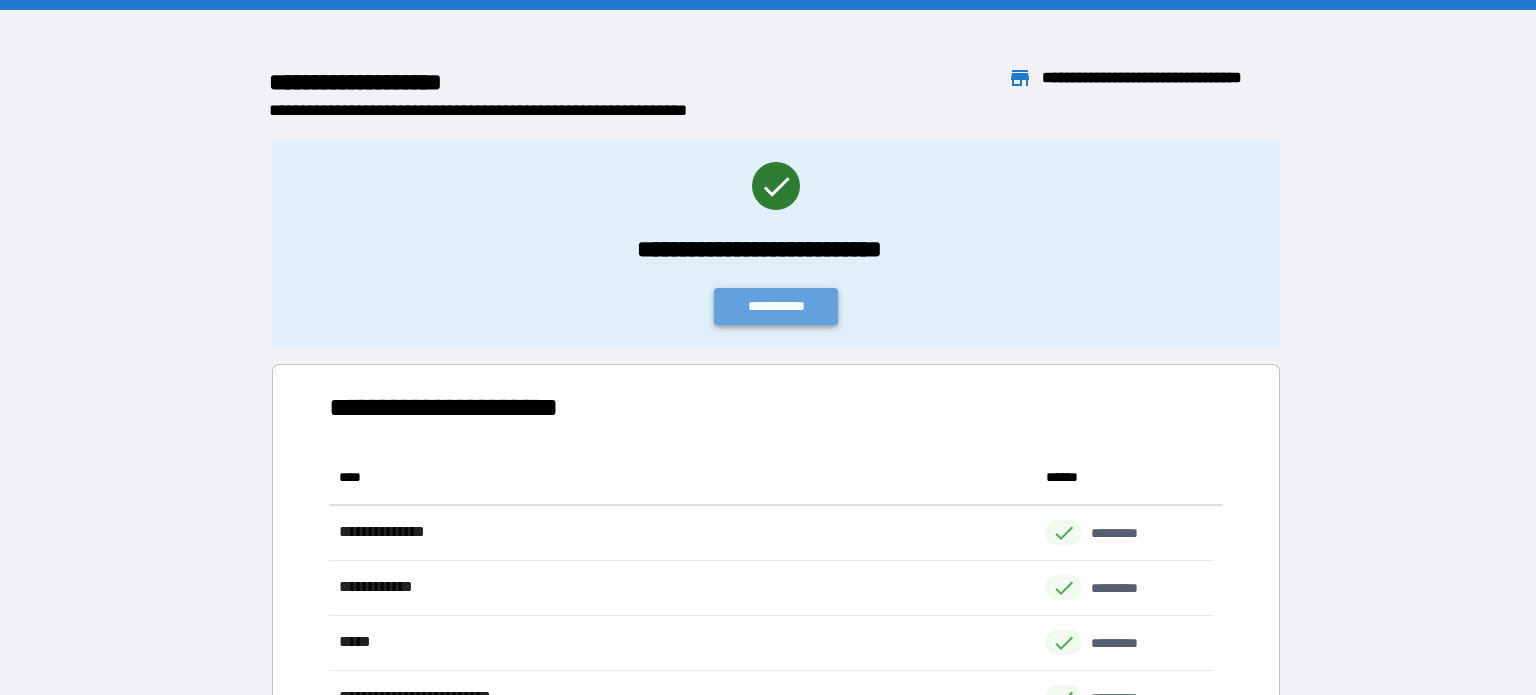 click on "**********" at bounding box center (776, 306) 